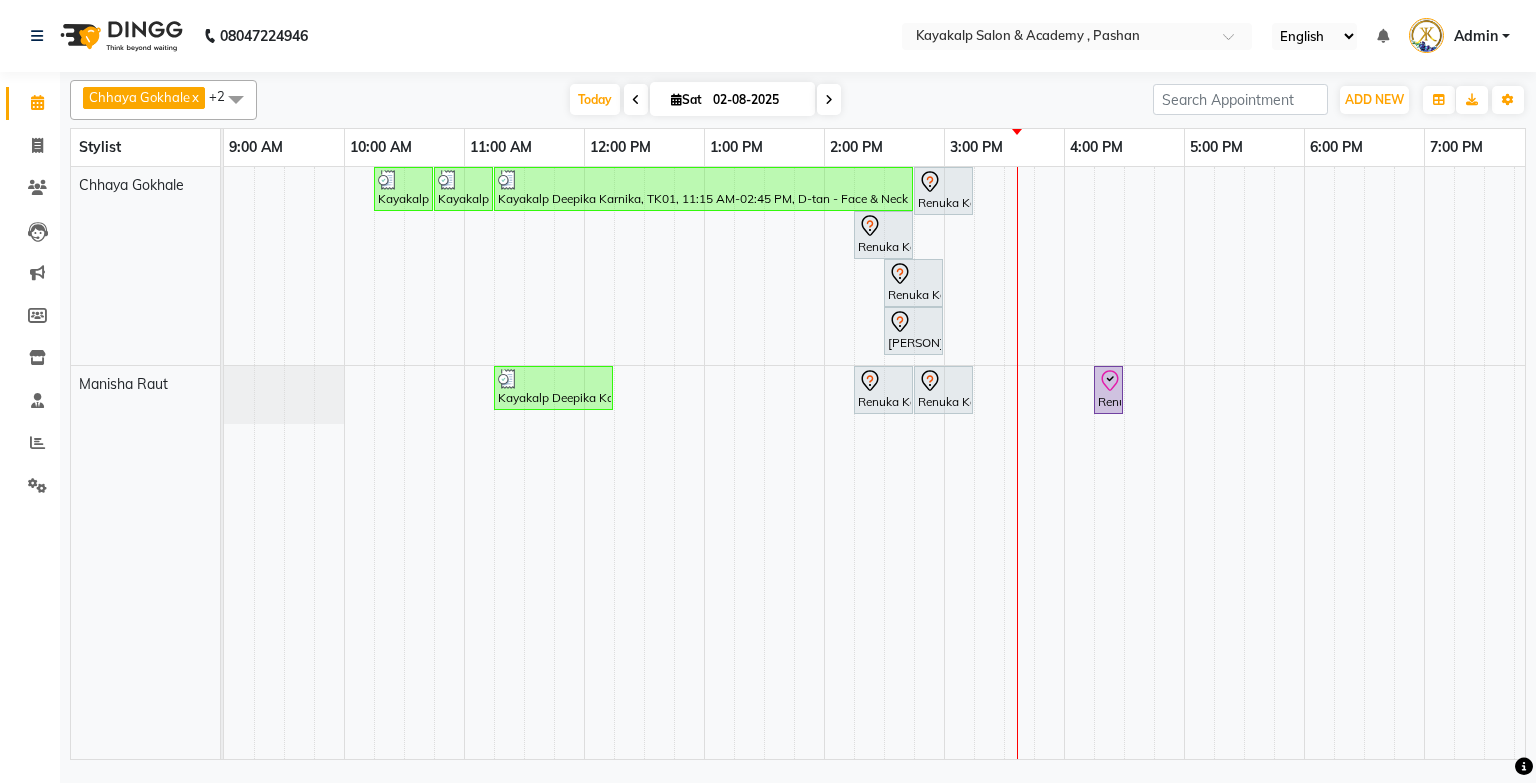 scroll, scrollTop: 0, scrollLeft: 0, axis: both 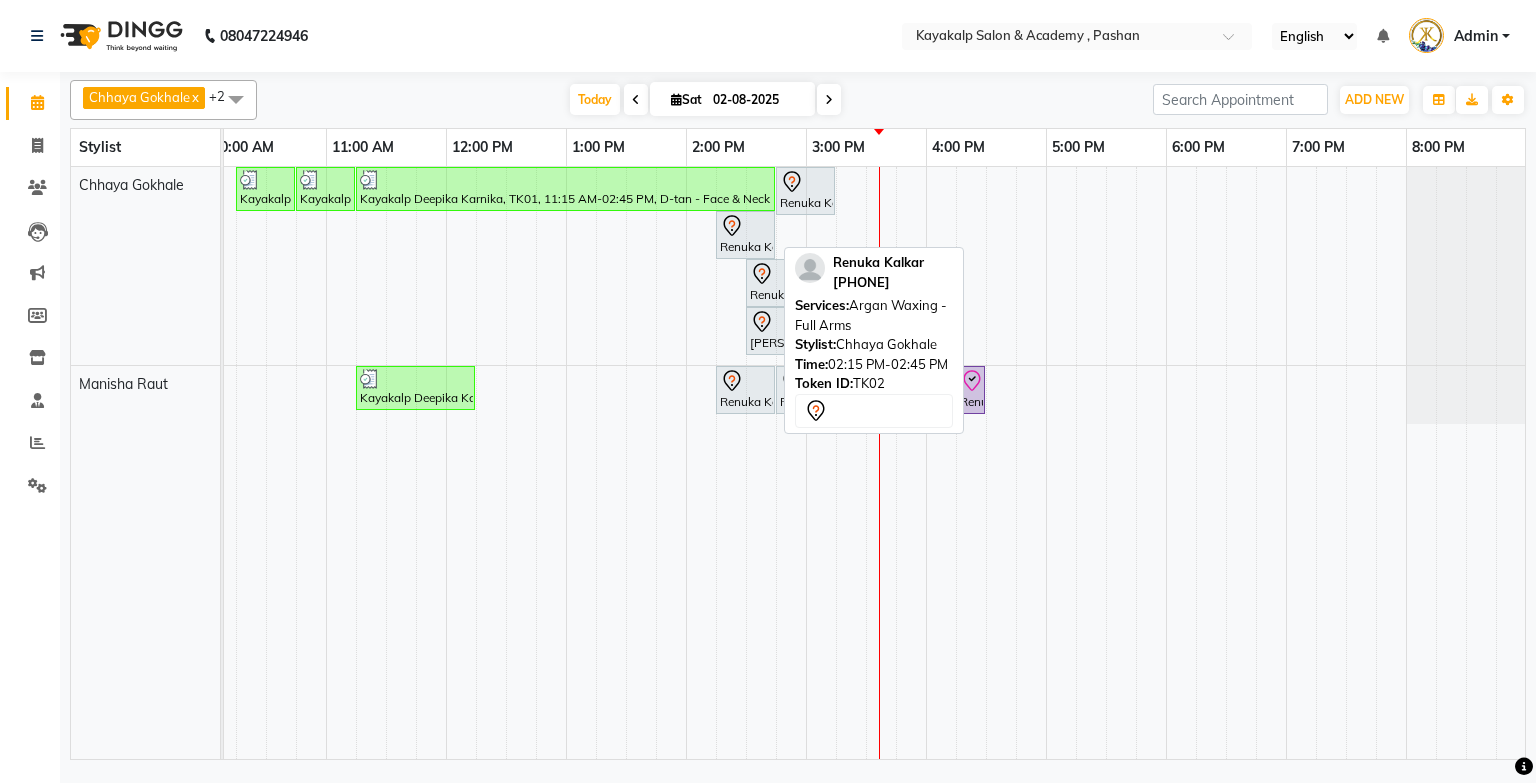 click 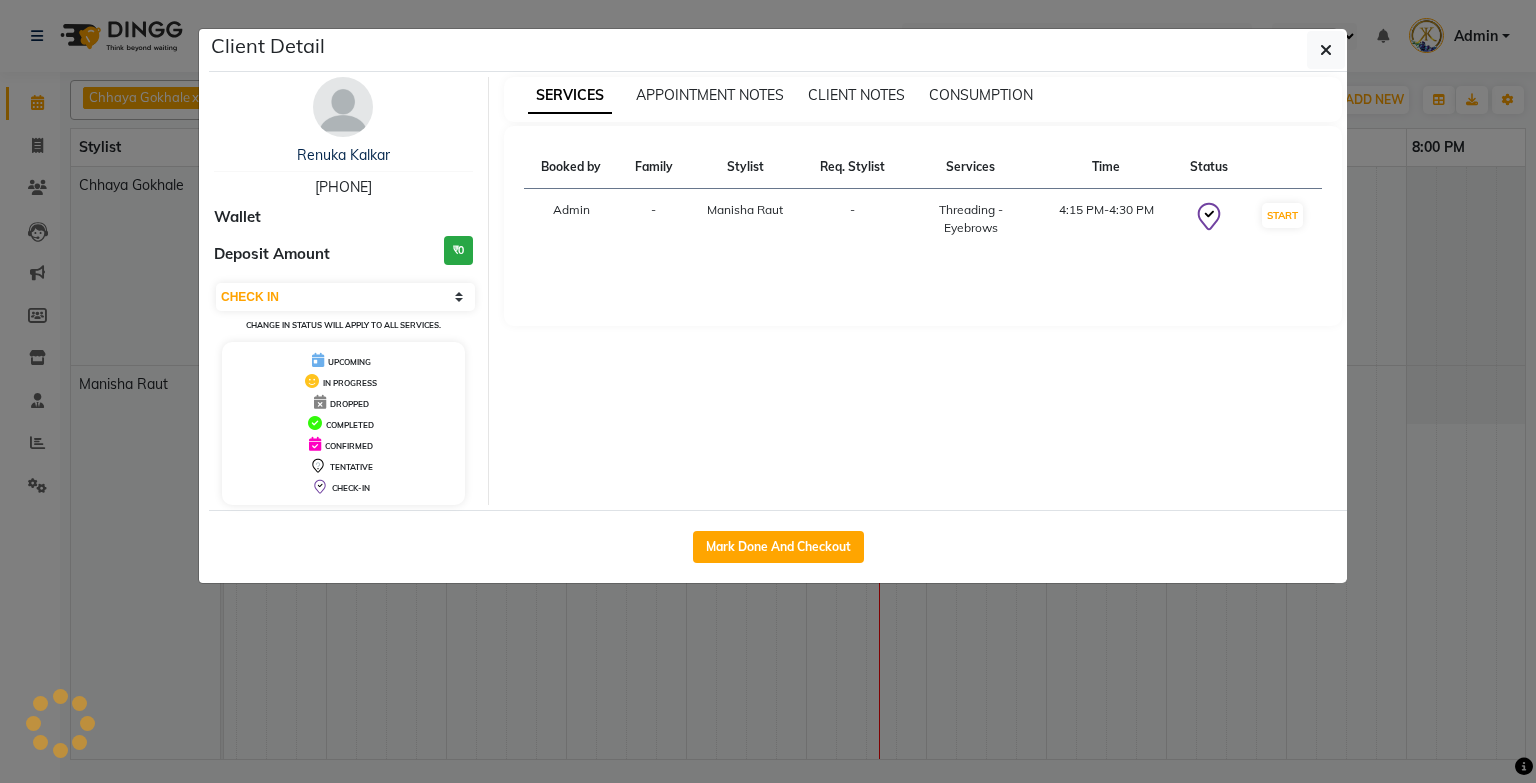 select on "7" 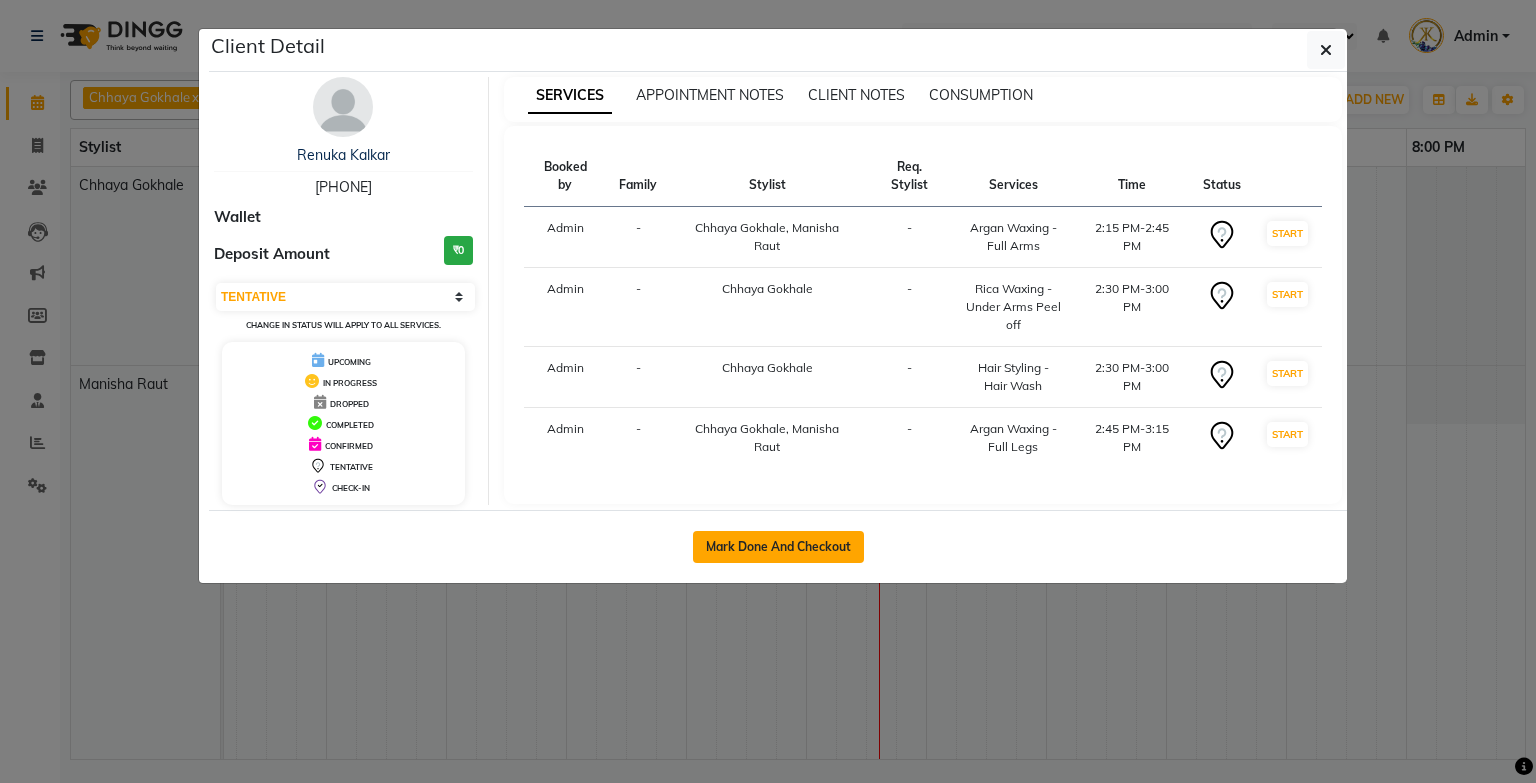 click on "Mark Done And Checkout" 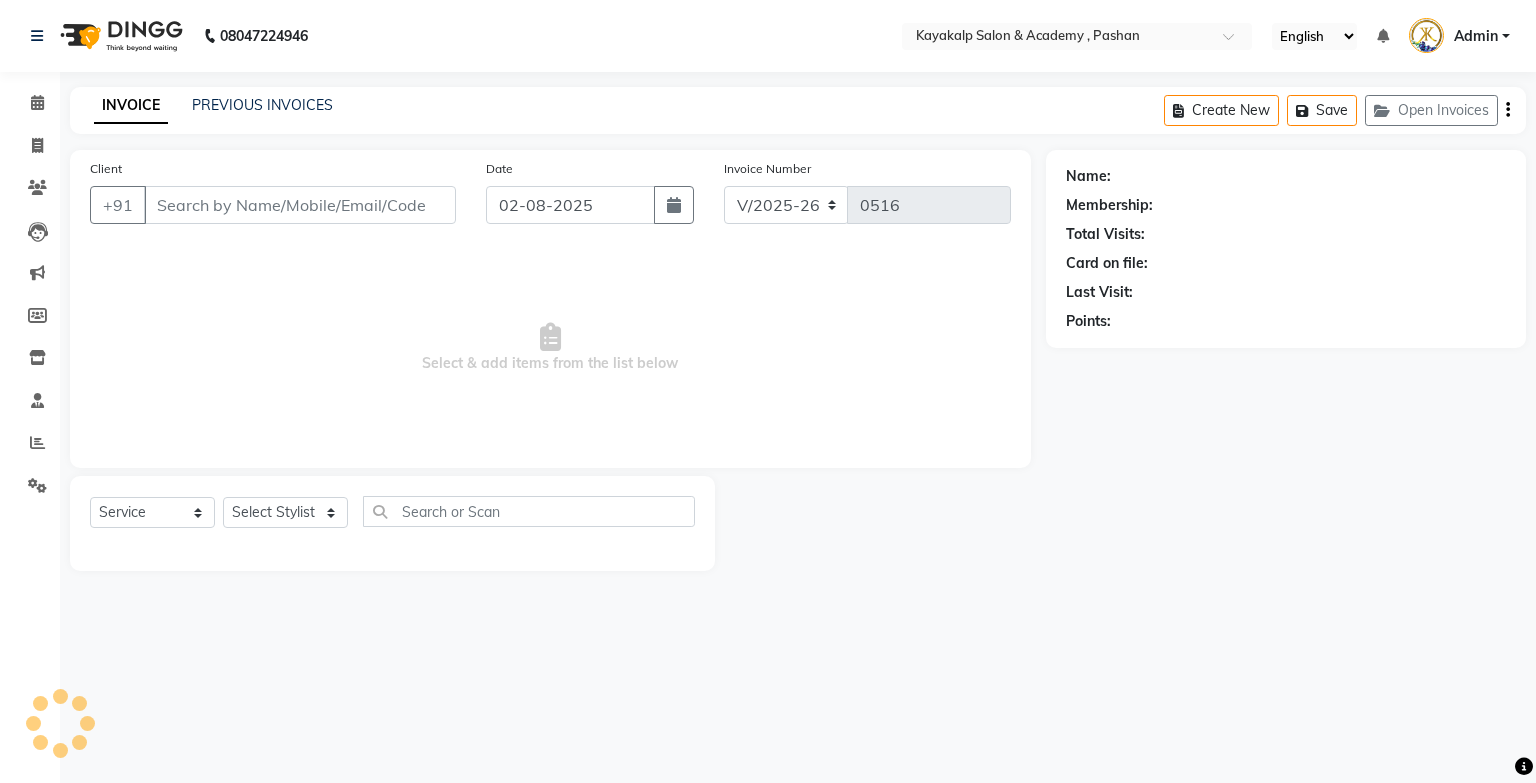 type on "[PHONE]" 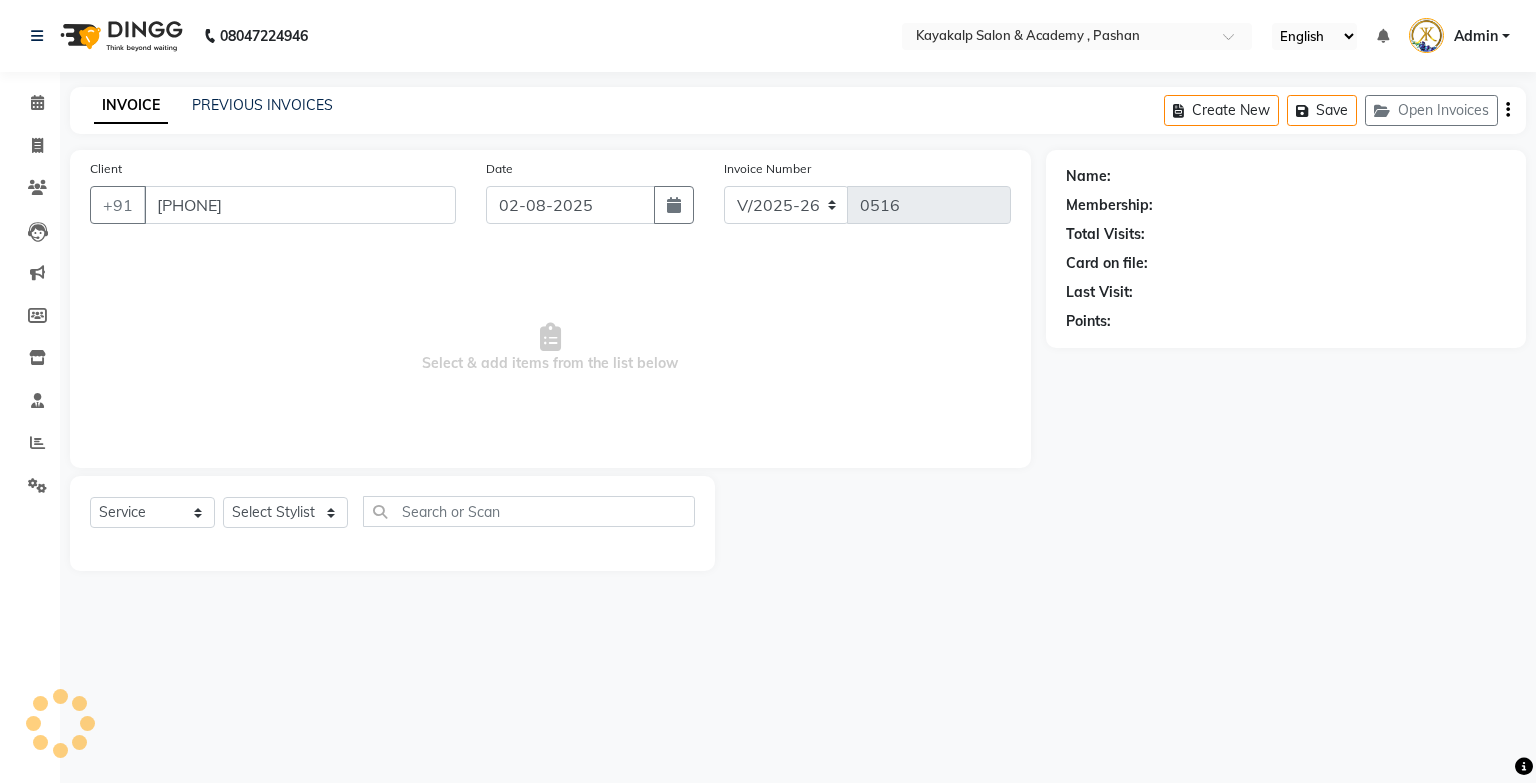 select on "29289" 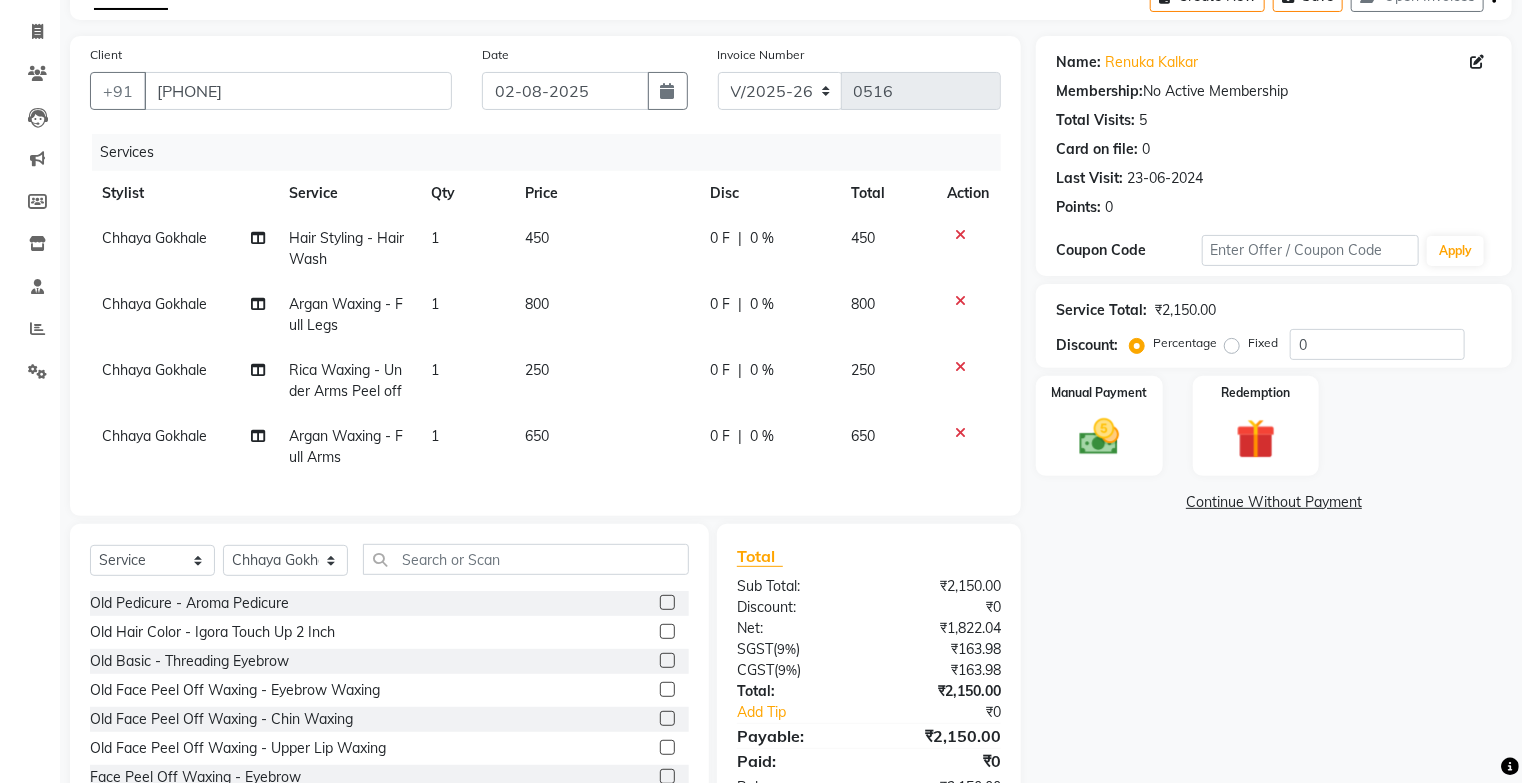scroll, scrollTop: 194, scrollLeft: 0, axis: vertical 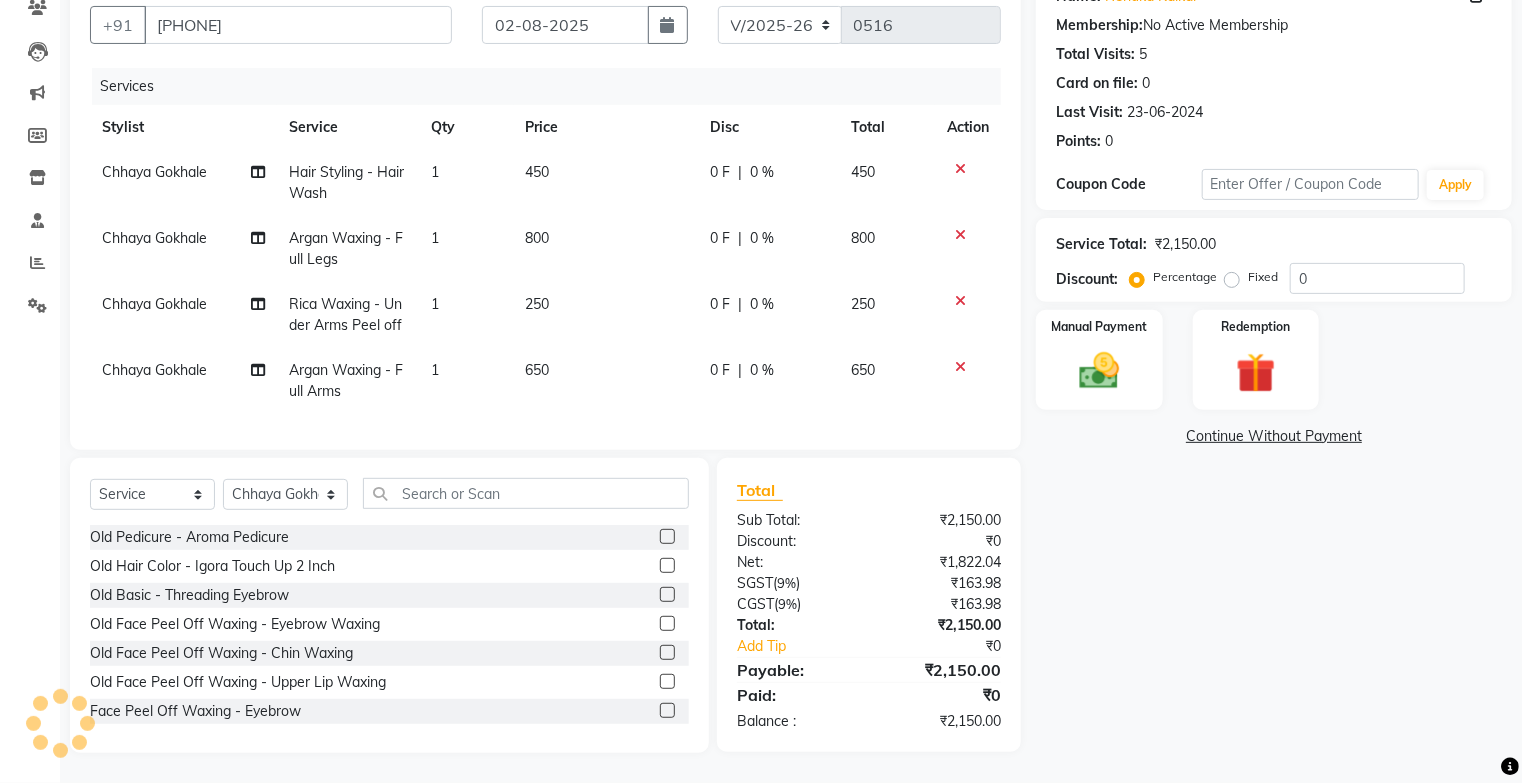 click on "Chhaya Gokhale" 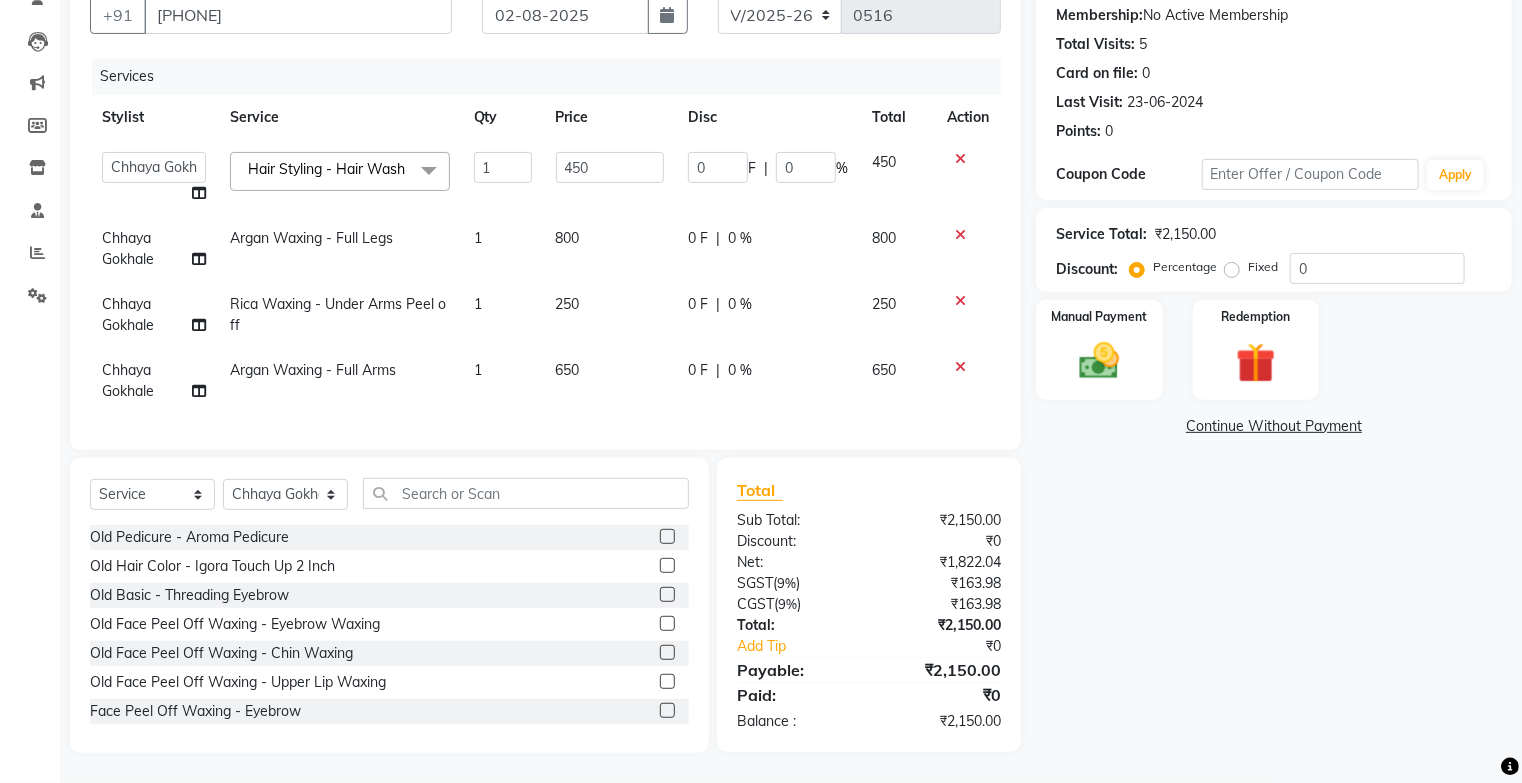 click 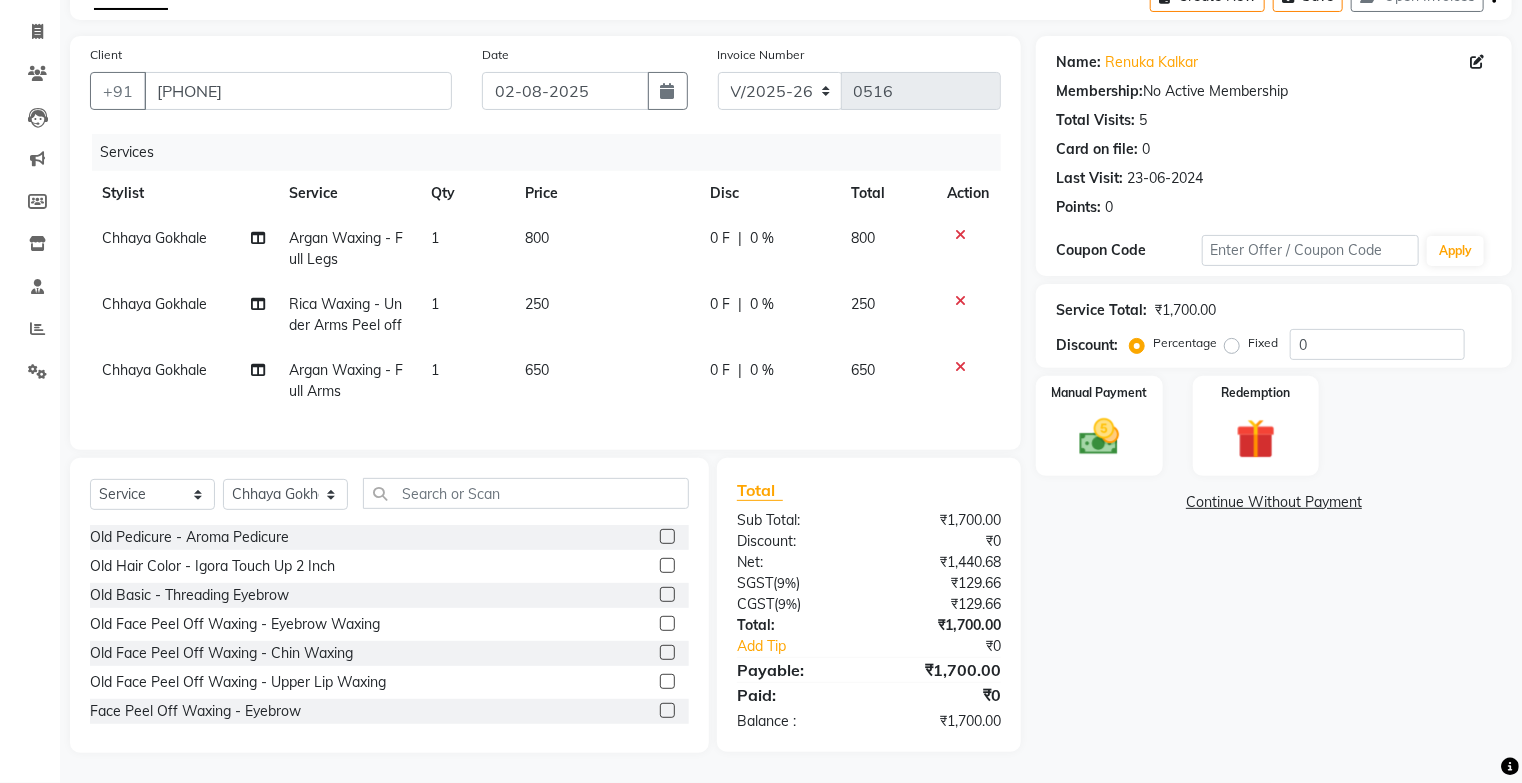 click 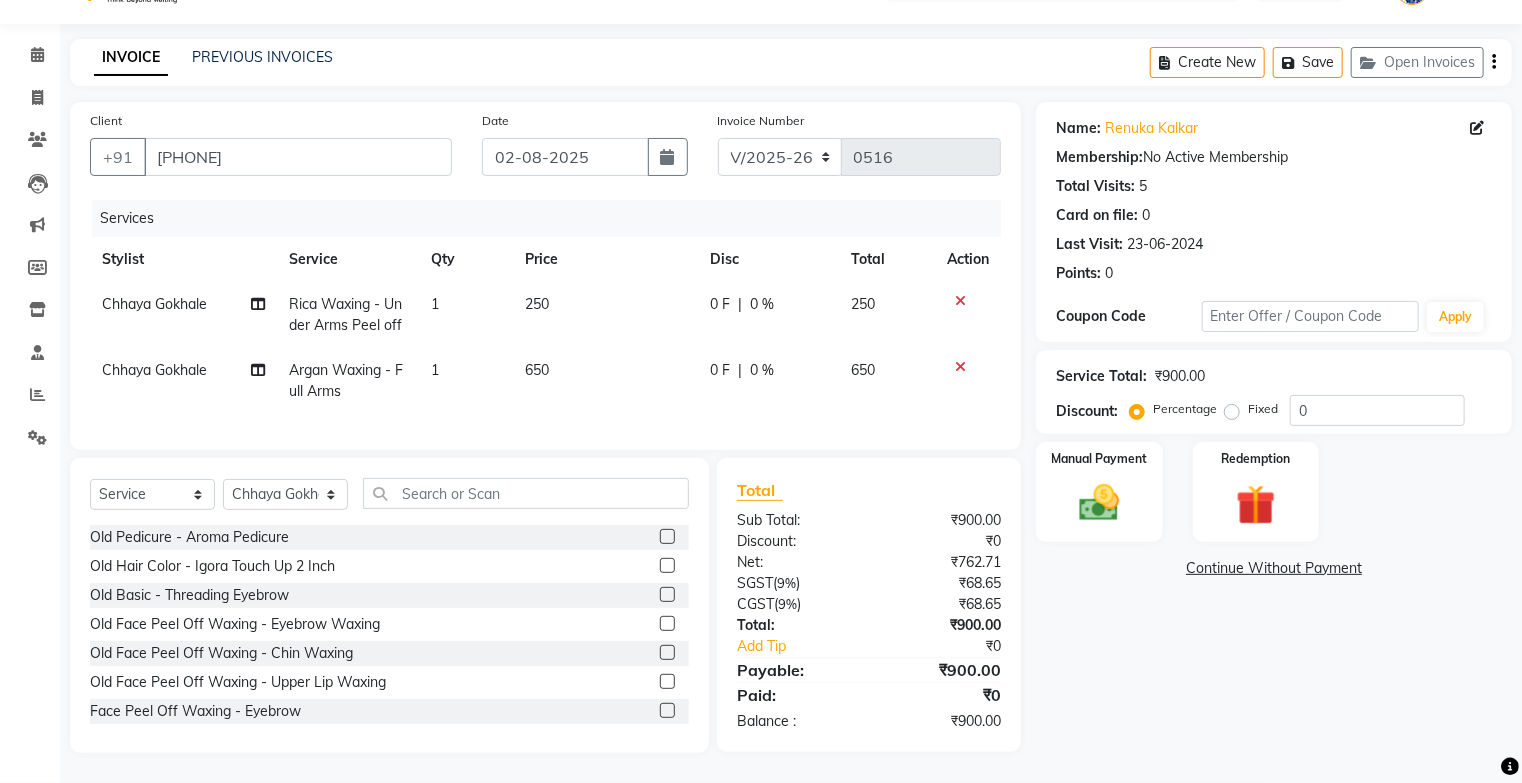 scroll, scrollTop: 62, scrollLeft: 0, axis: vertical 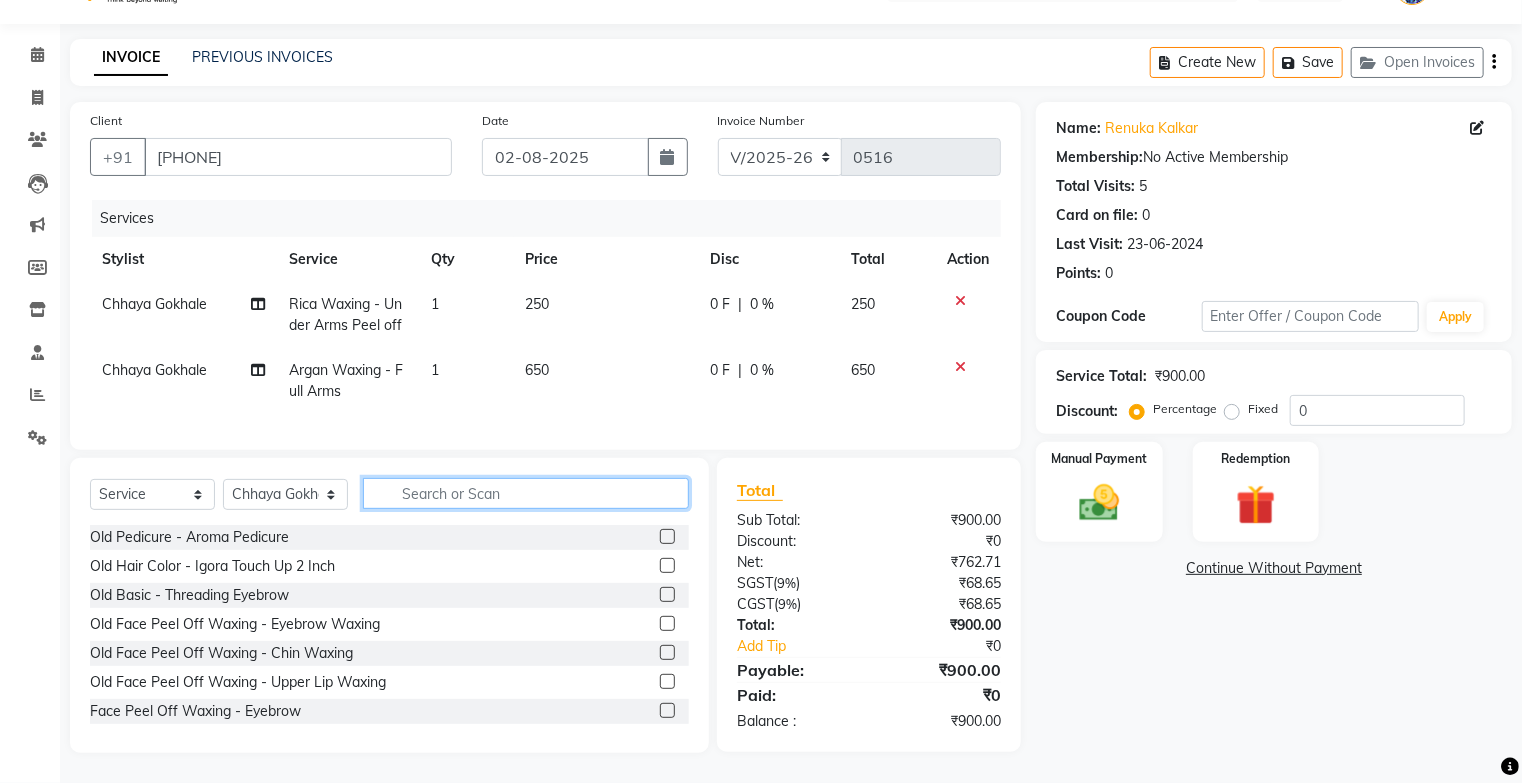 click 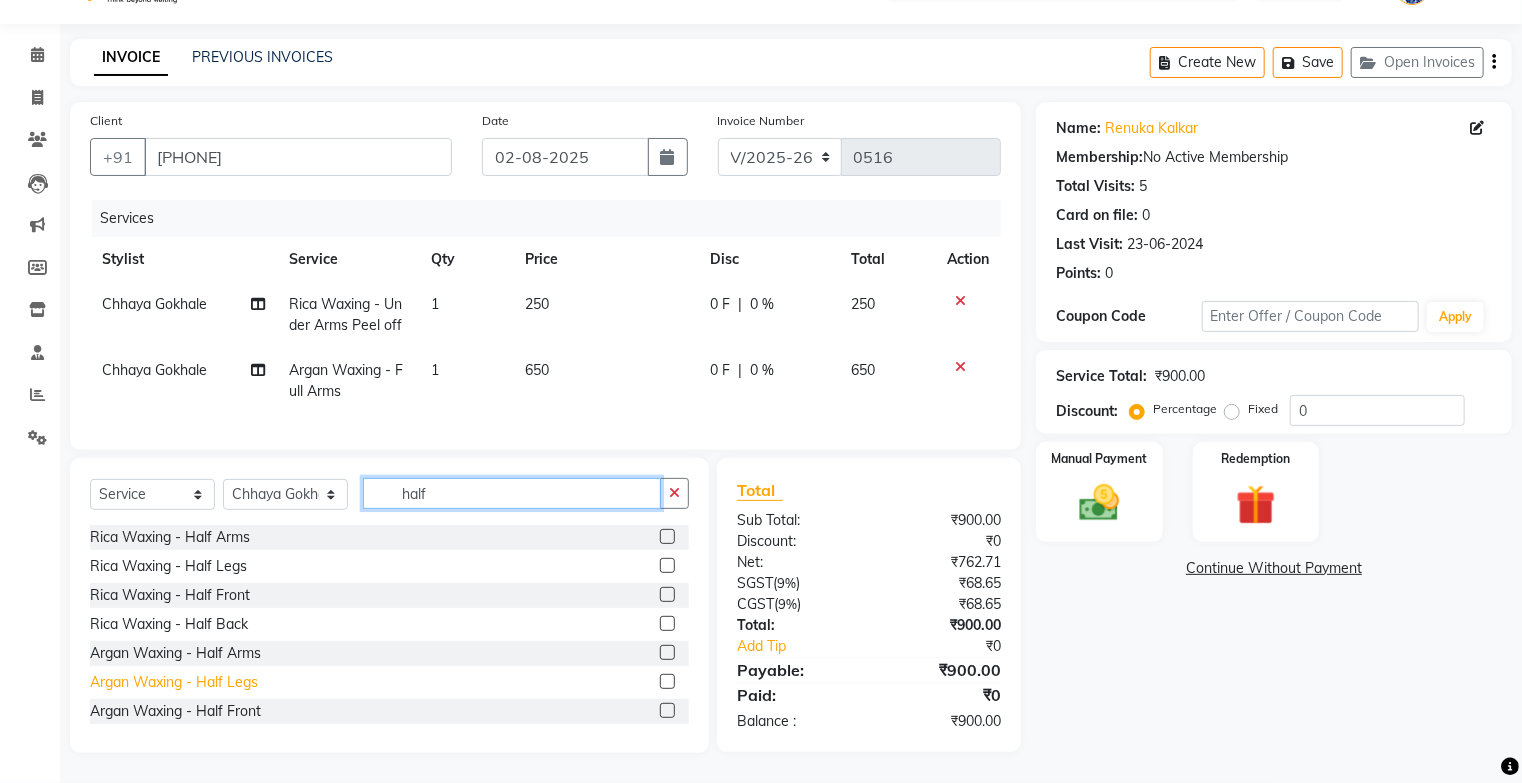 type on "half" 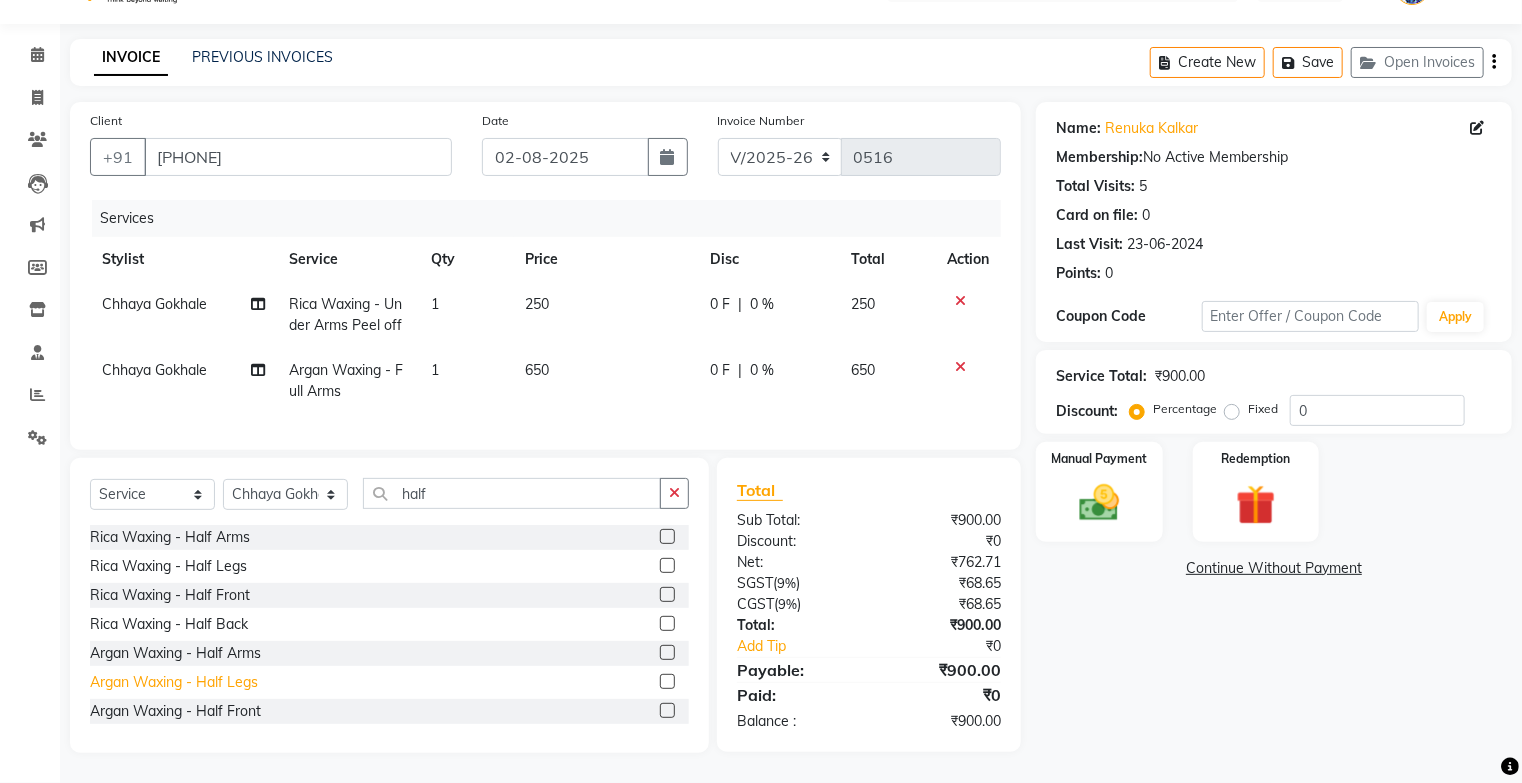 click on "Argan Waxing - Half Legs" 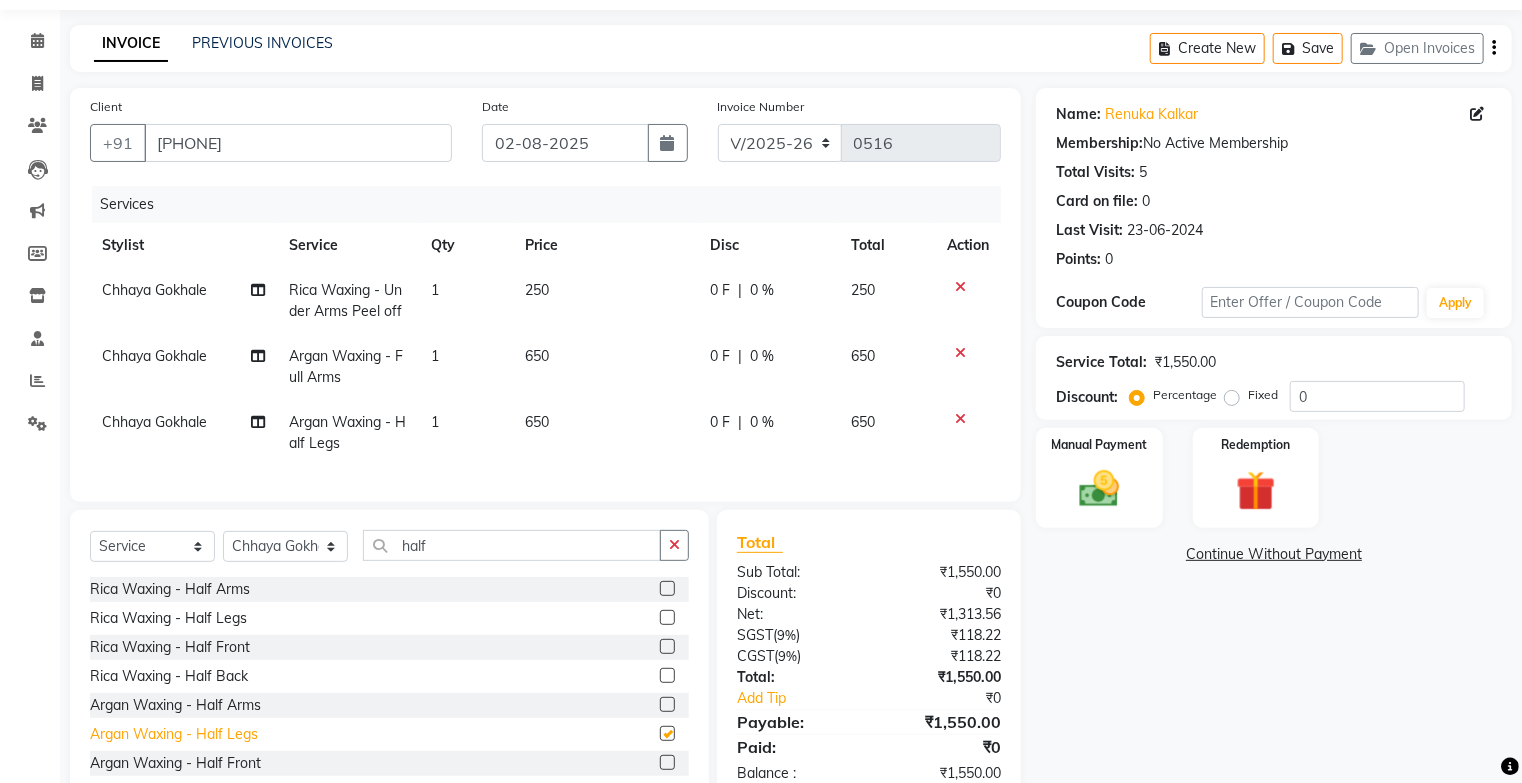 checkbox on "false" 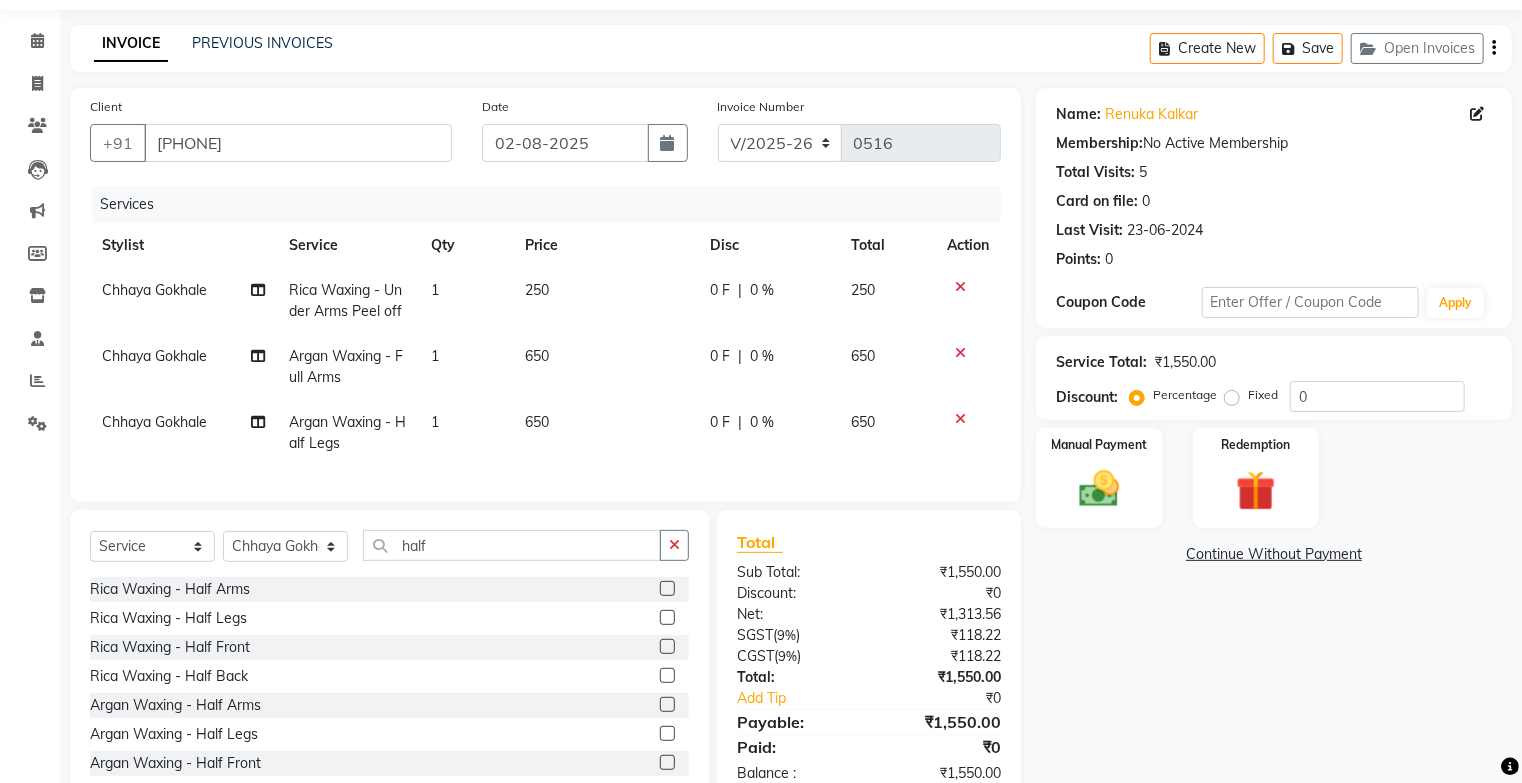 click on "1" 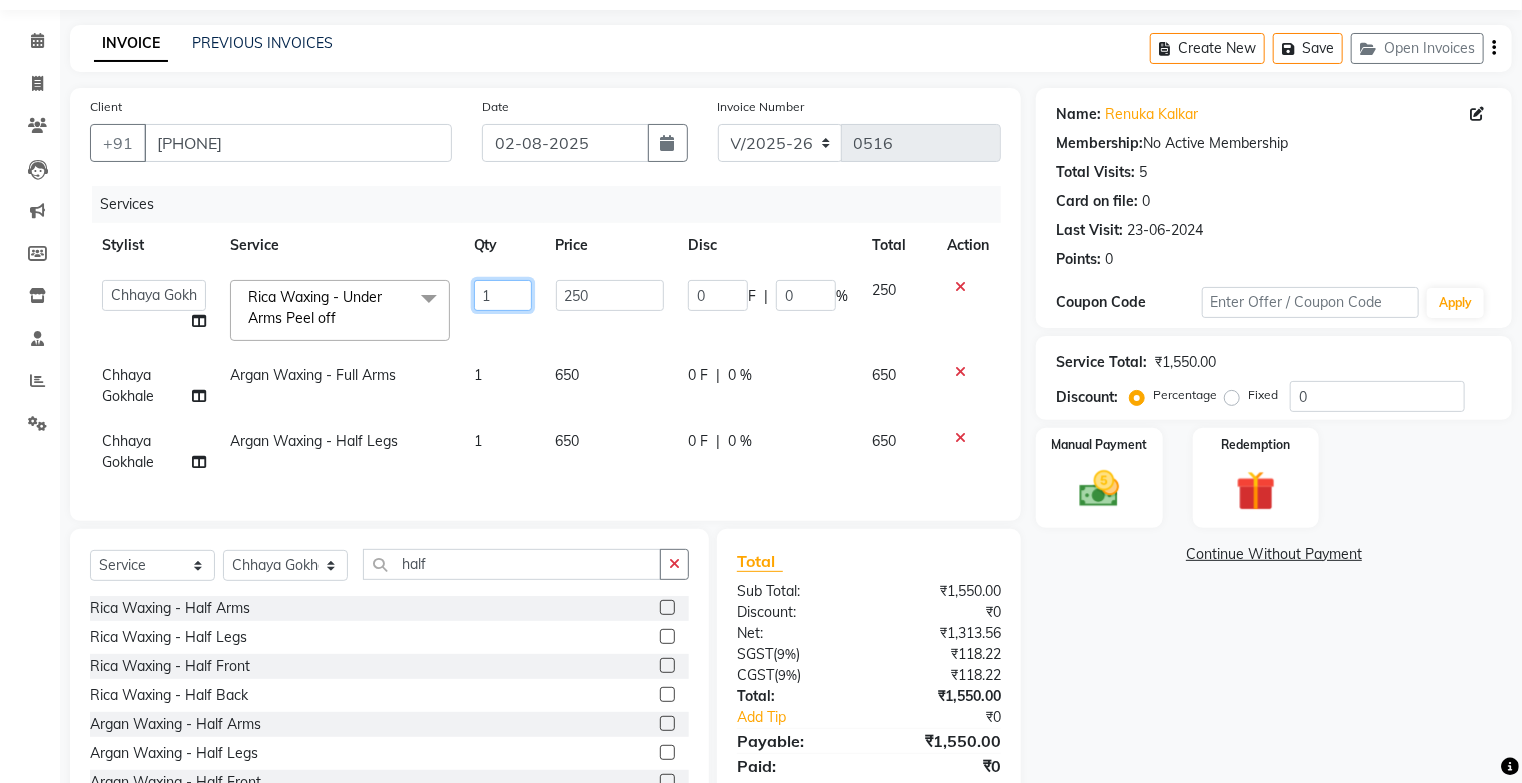 click on "1" 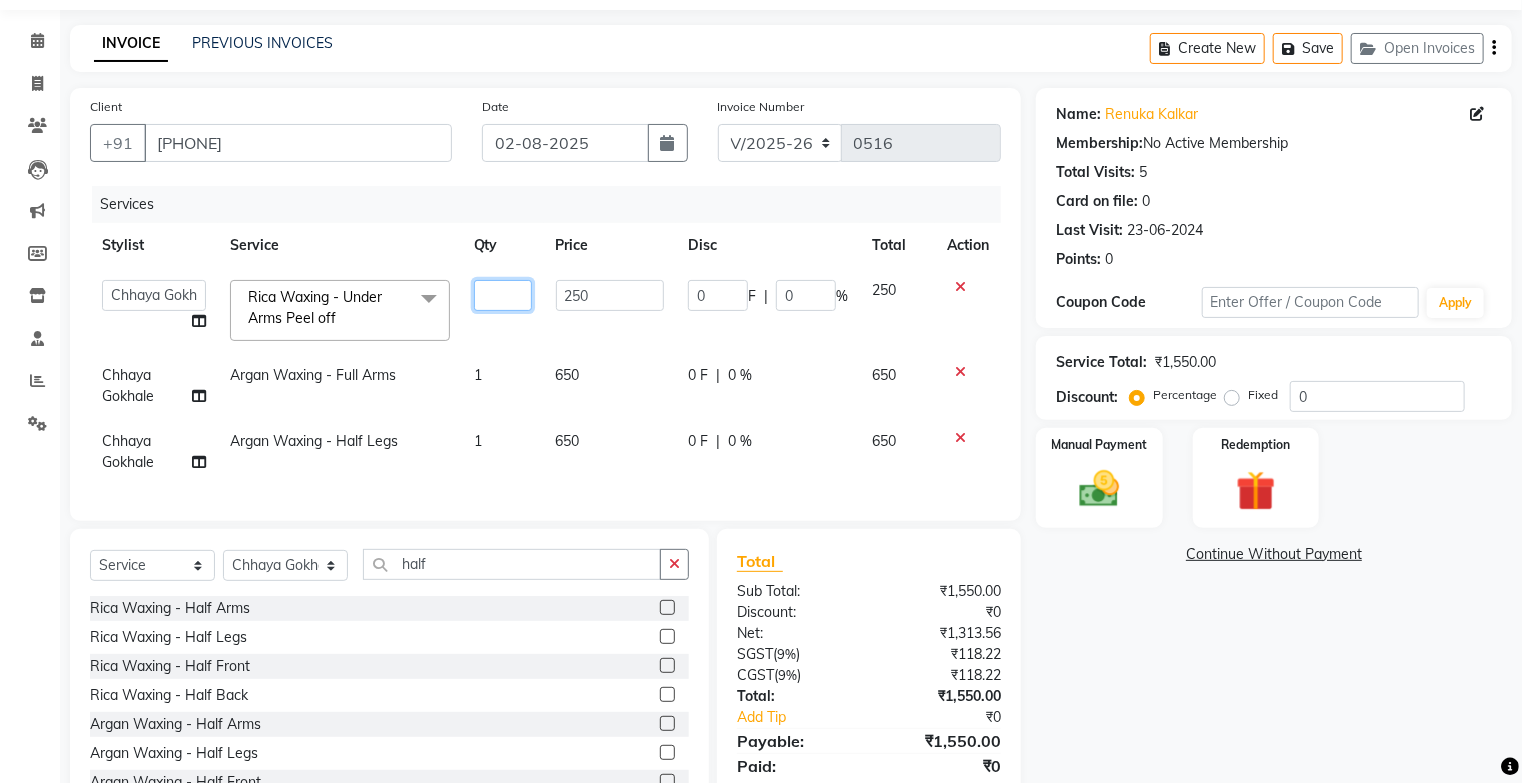 type on "2" 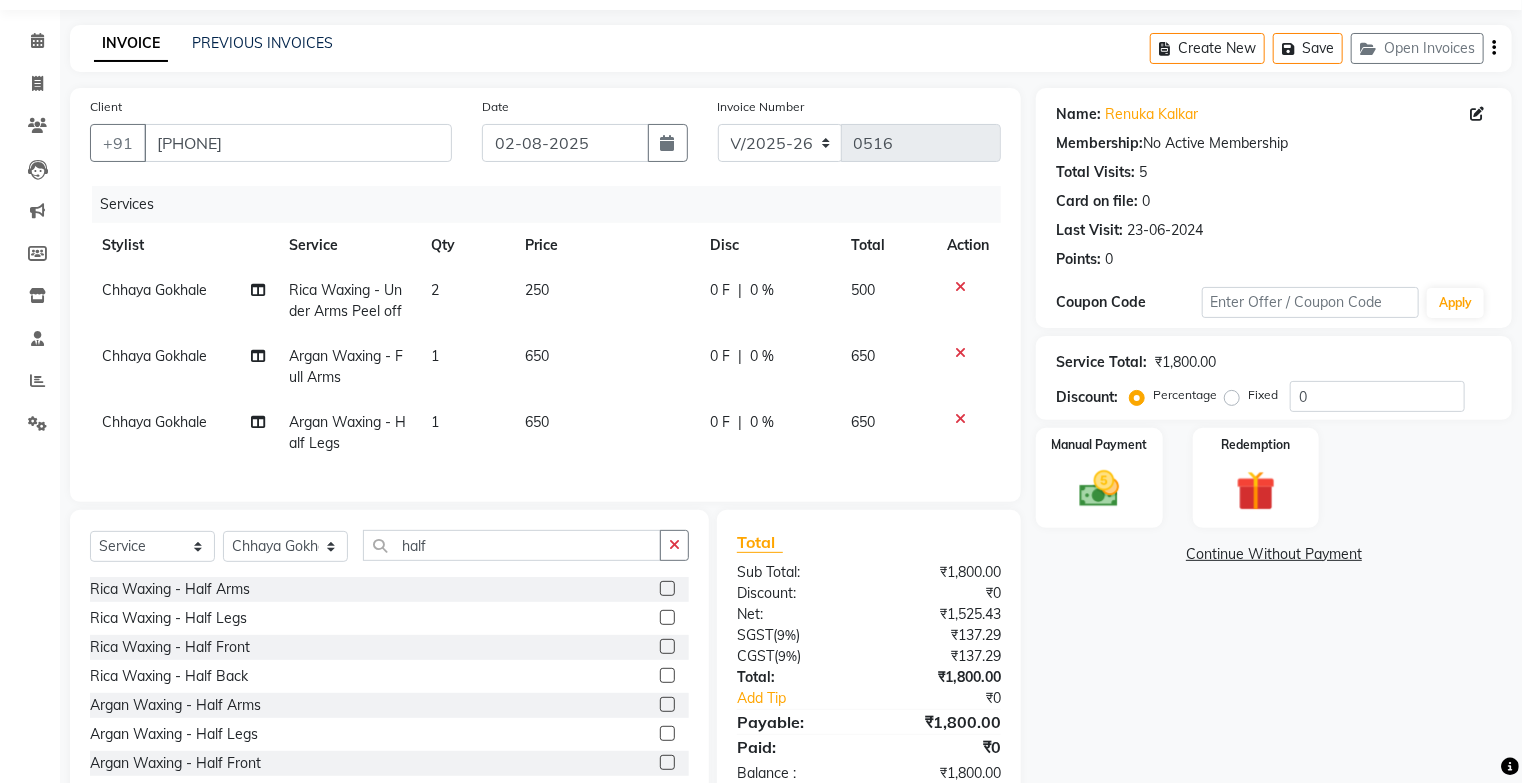 click on "[PERSON] Rica Waxing - Under Arms Peel off 2 250 0 F | 0 % 500 [PERSON] Argan Waxing - Full Arms 1 650 0 F | 0 % 650 [PERSON] Argan Waxing - Half Legs 1 650 0 F | 0 % 650" 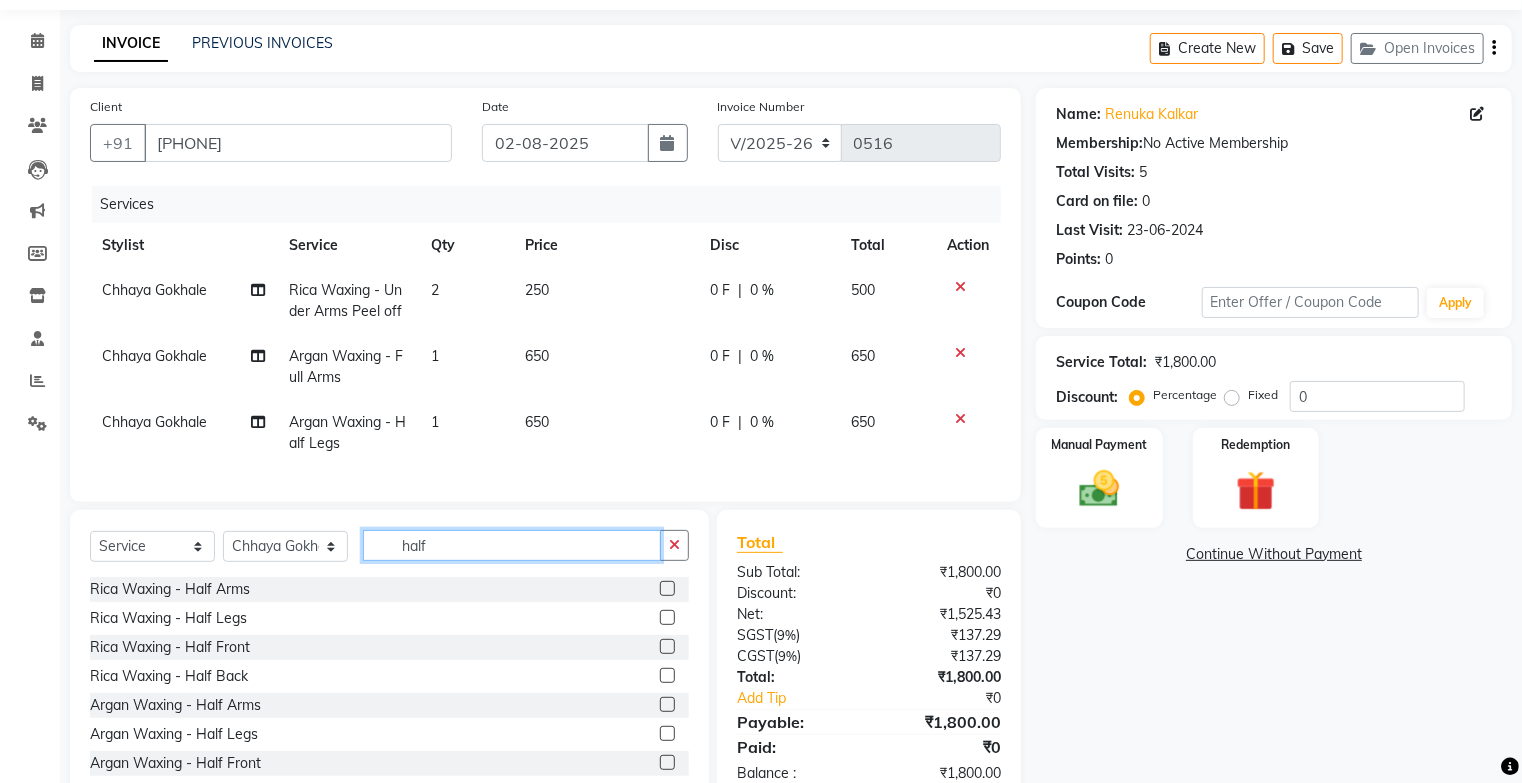 click on "half" 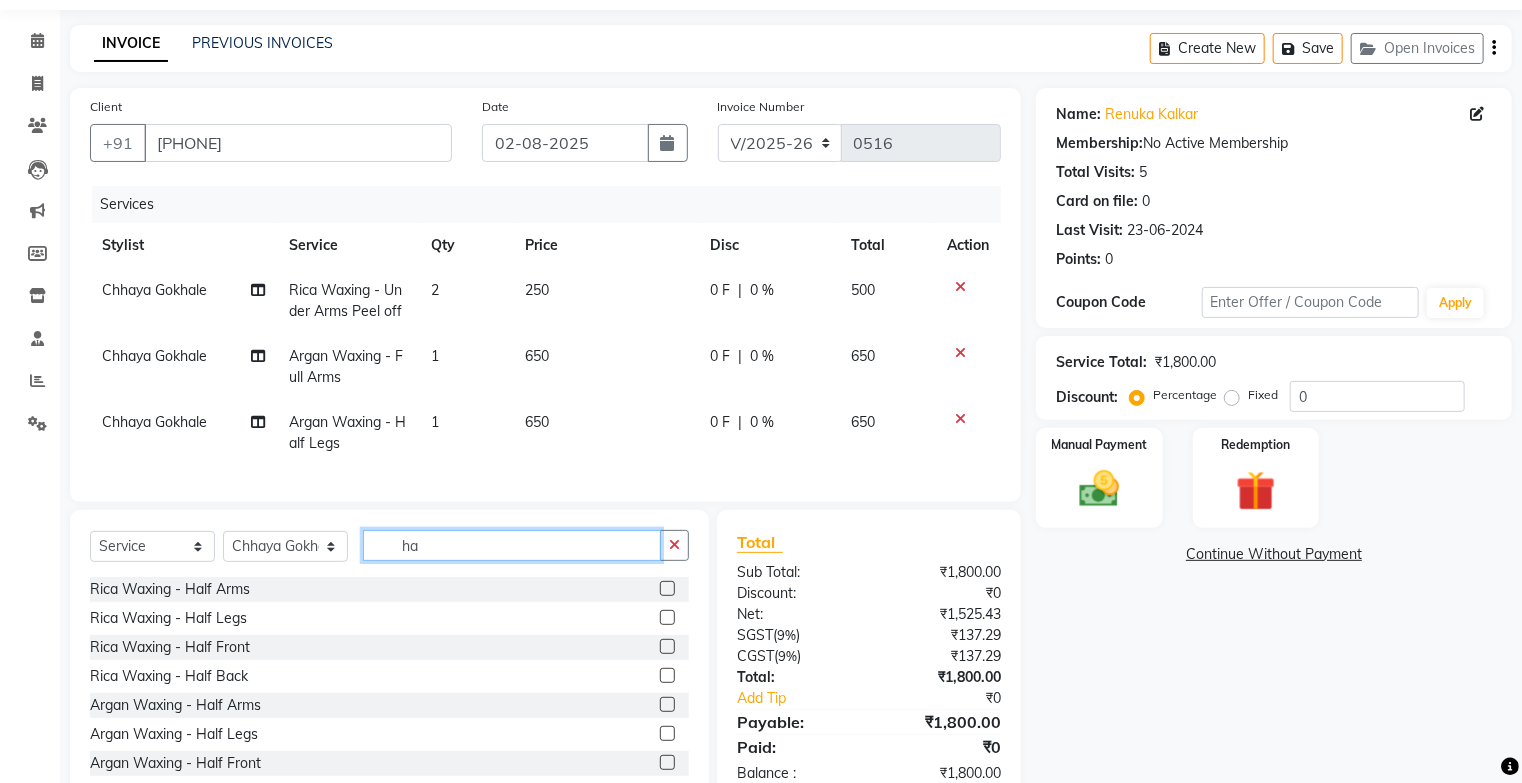 type on "h" 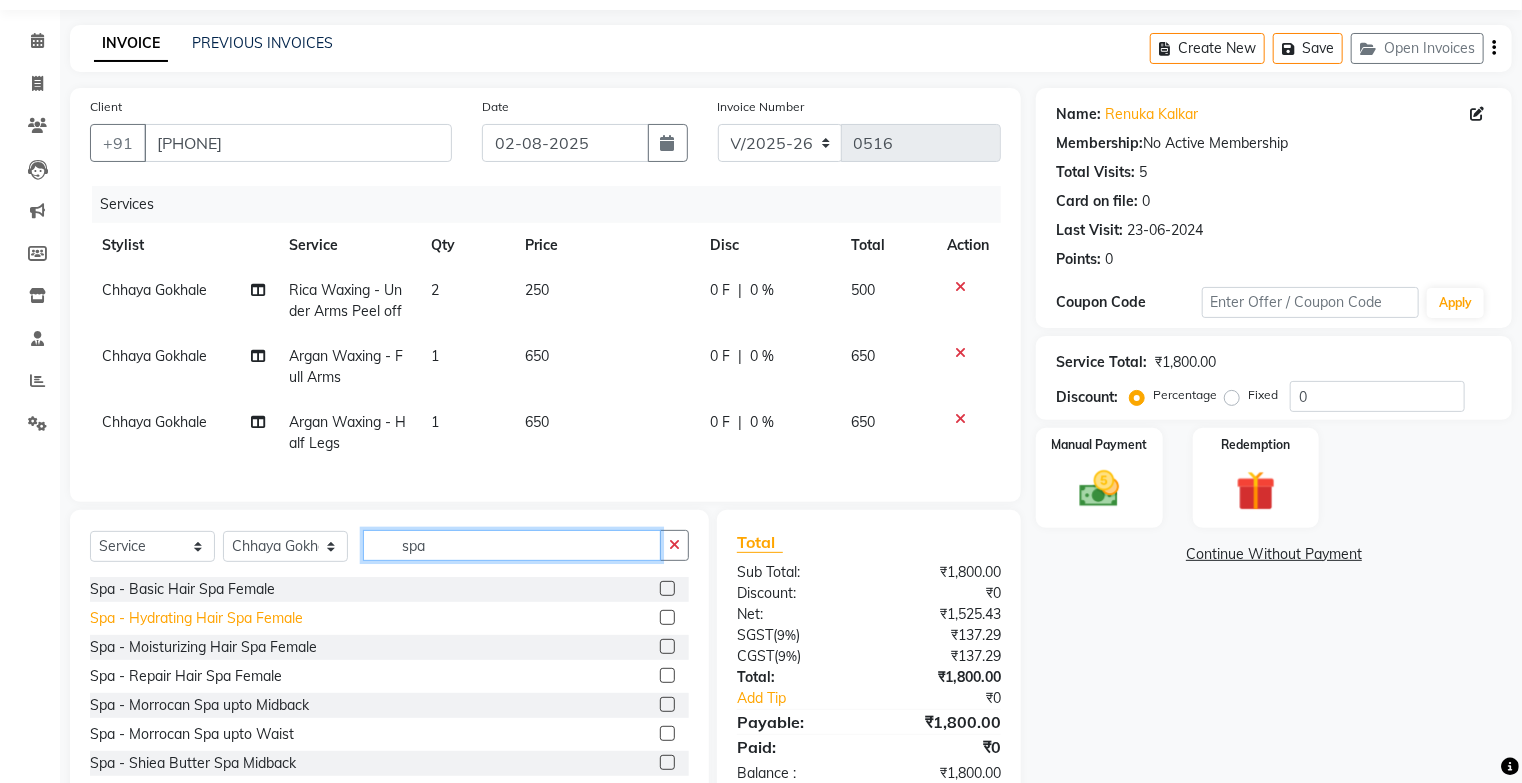 type on "spa" 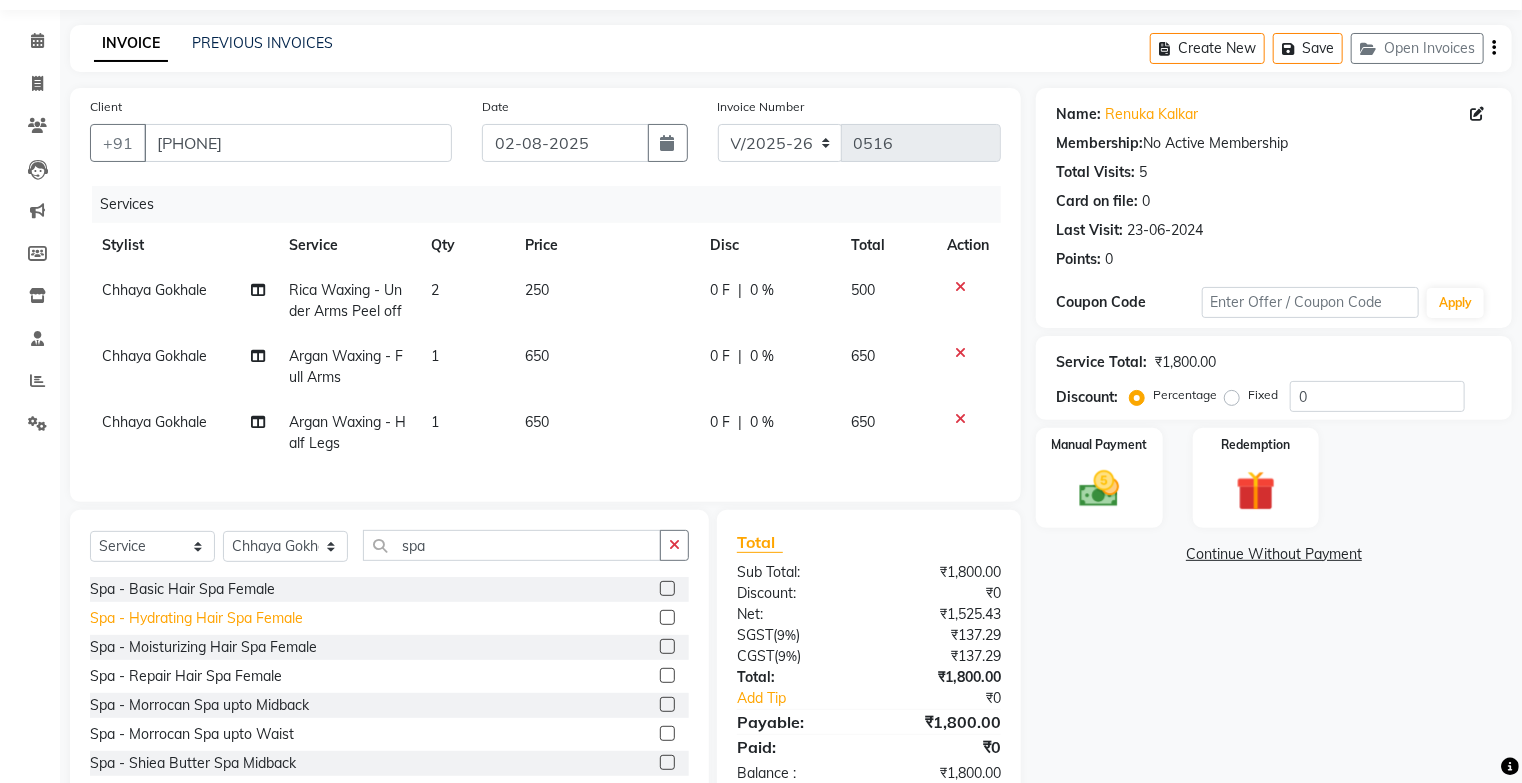 click on "Spa - Hydrating Hair Spa  Female" 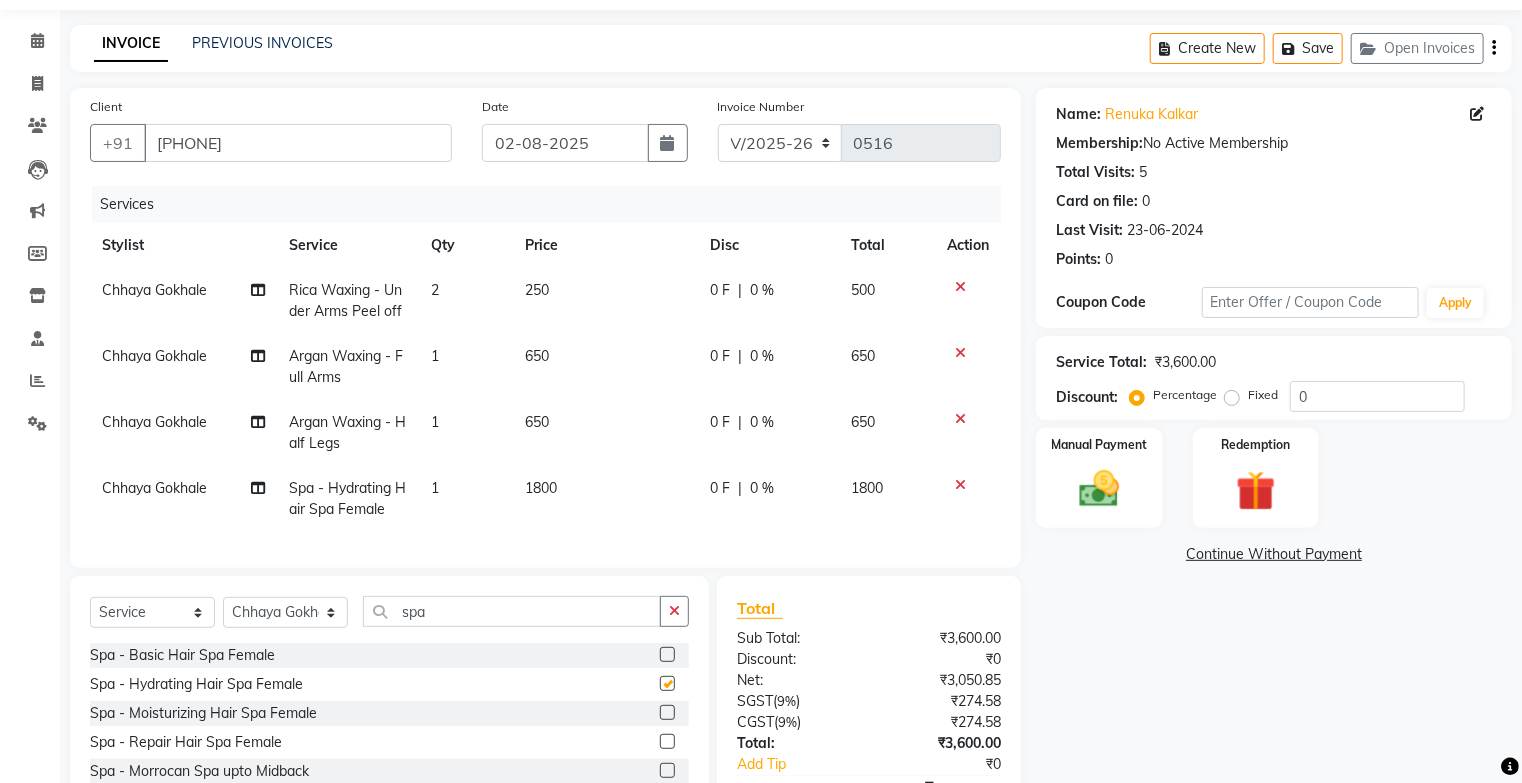 checkbox on "false" 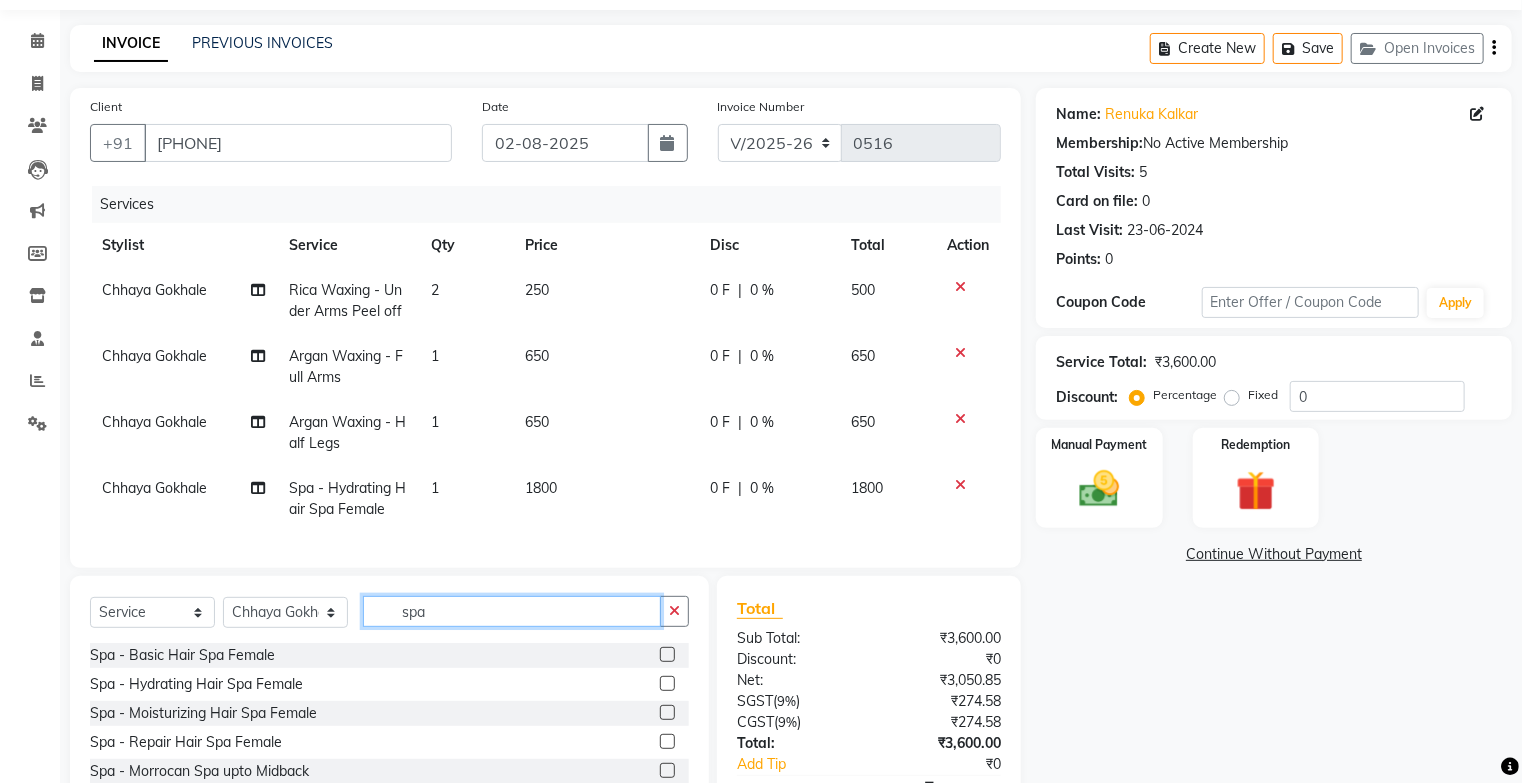 click on "spa" 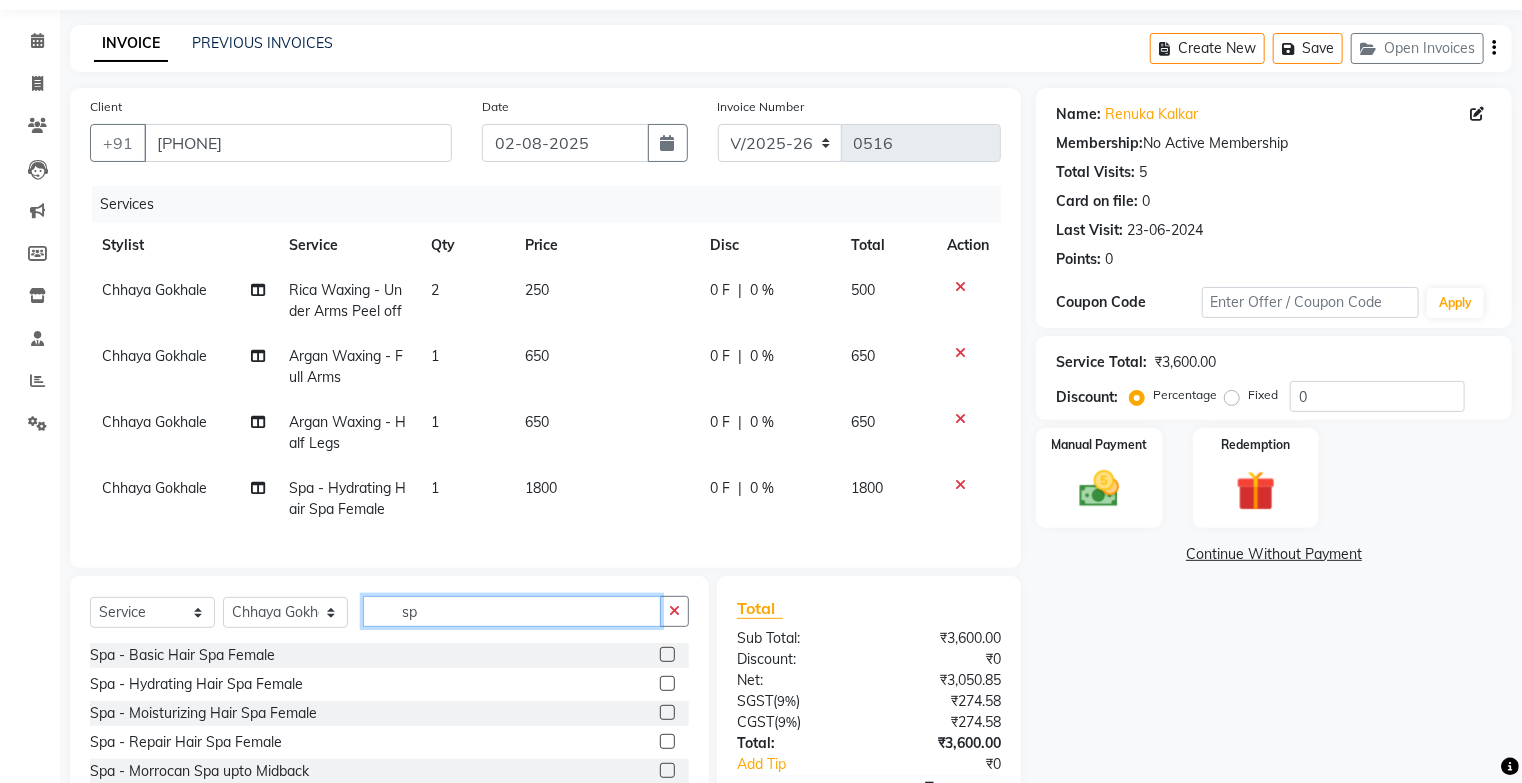 type on "s" 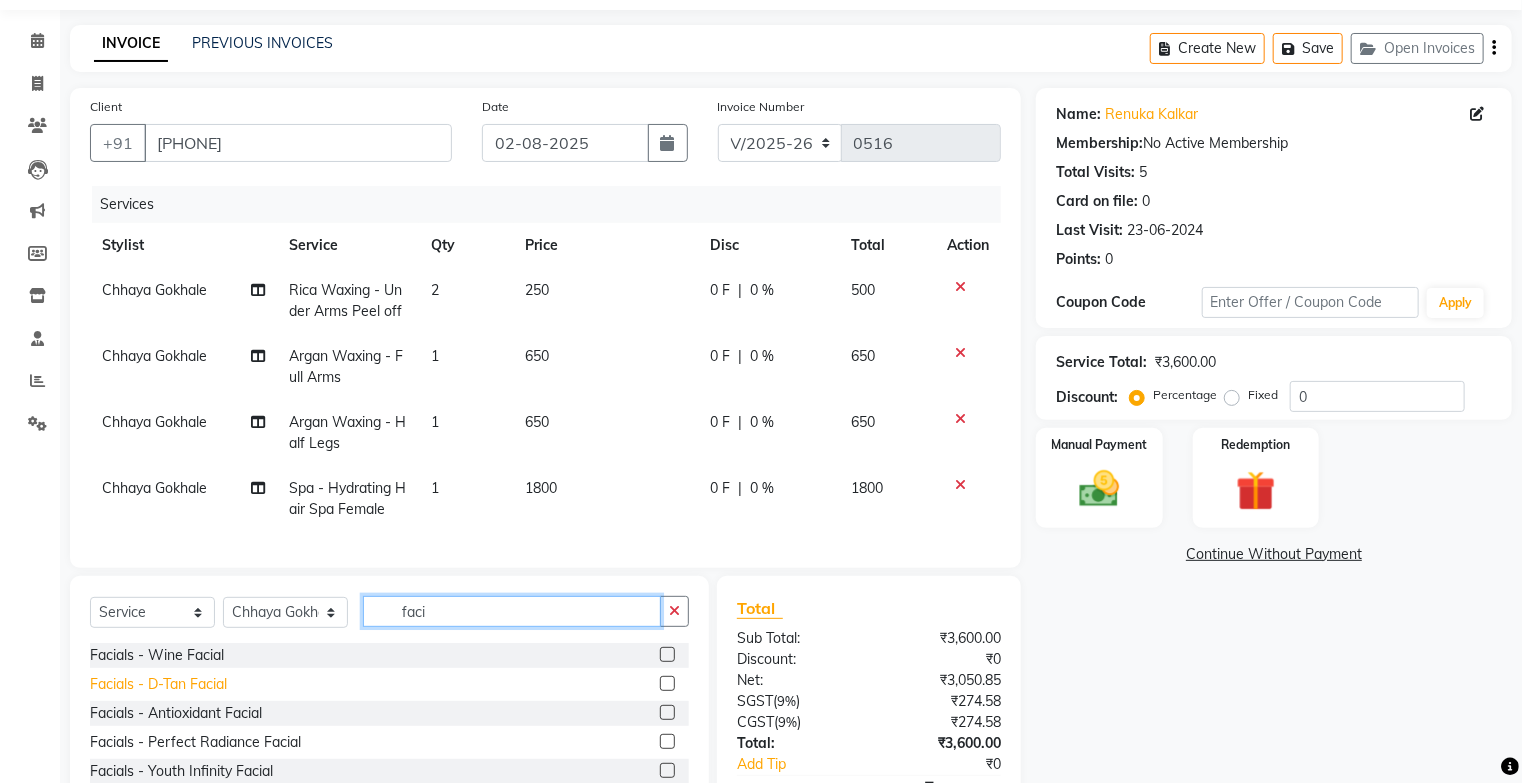 type on "faci" 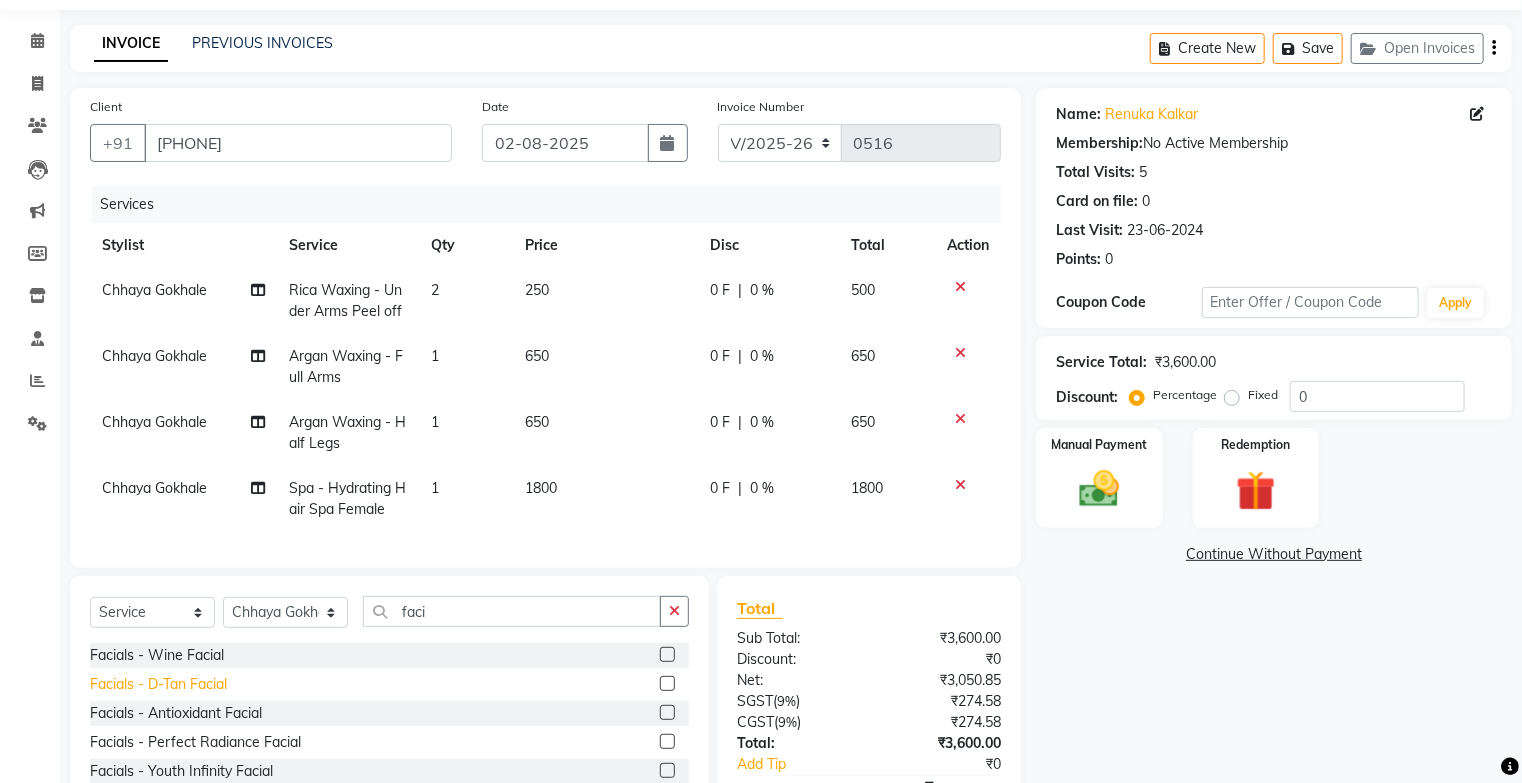 click on "Facials - D-Tan Facial" 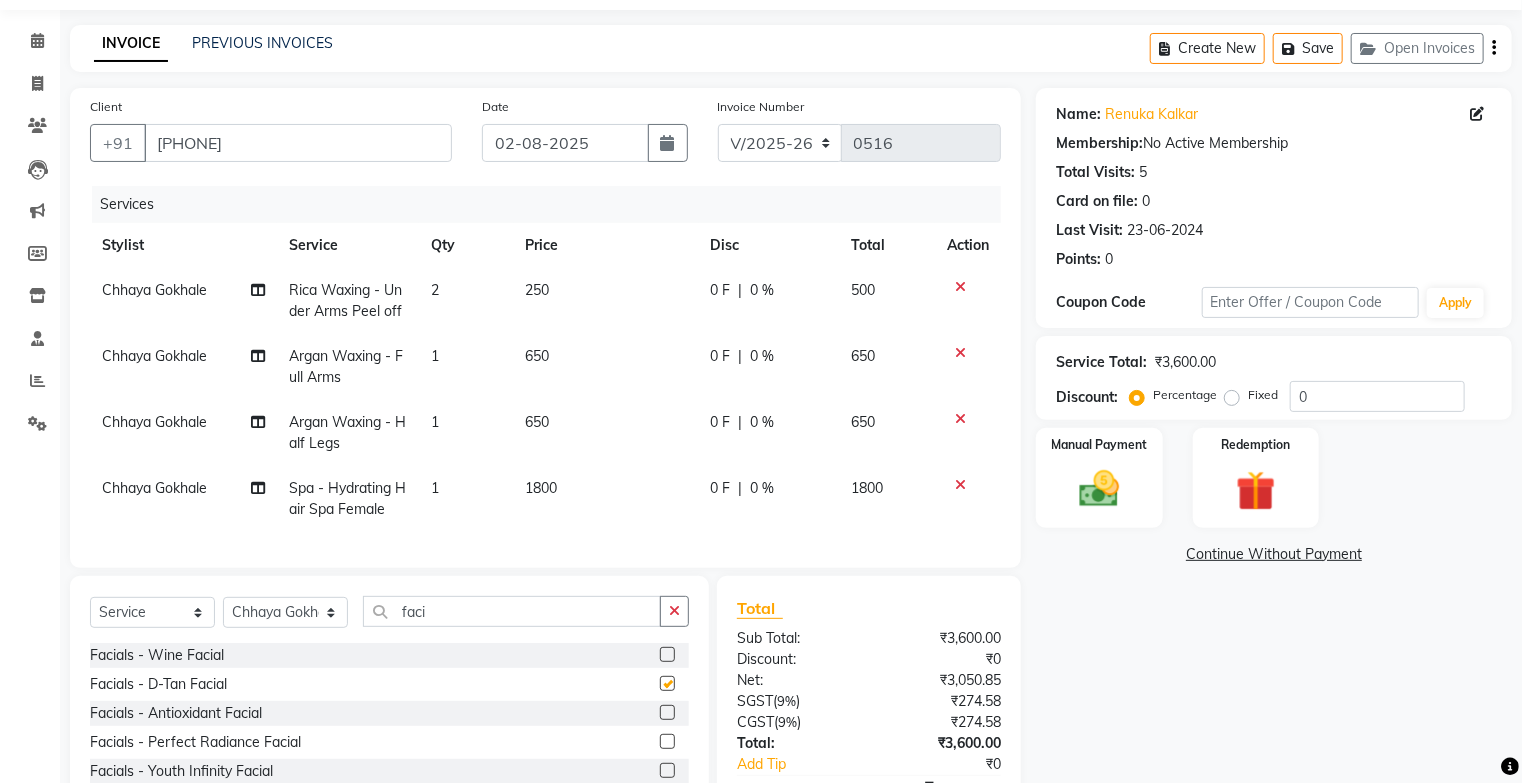 checkbox on "false" 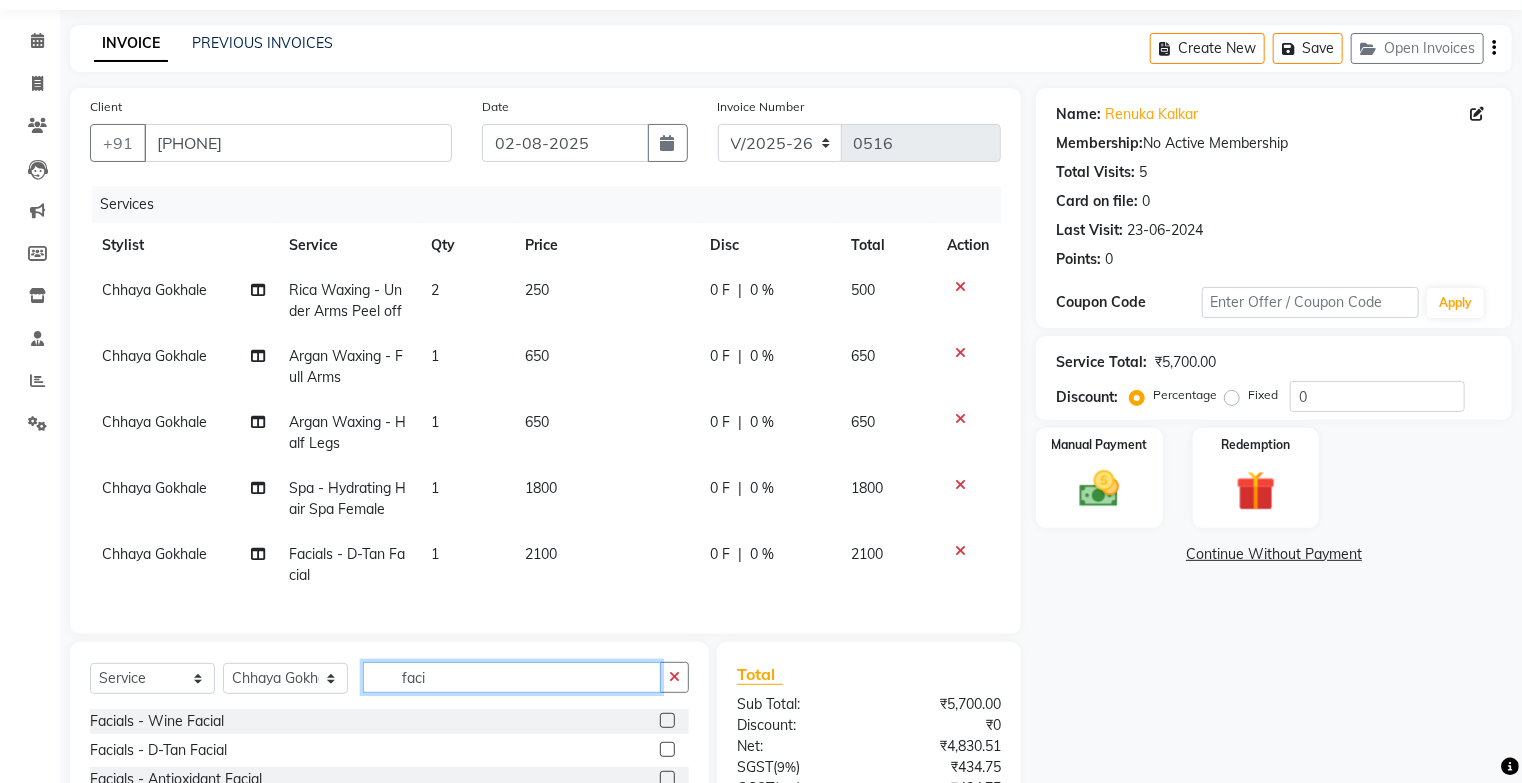 click on "faci" 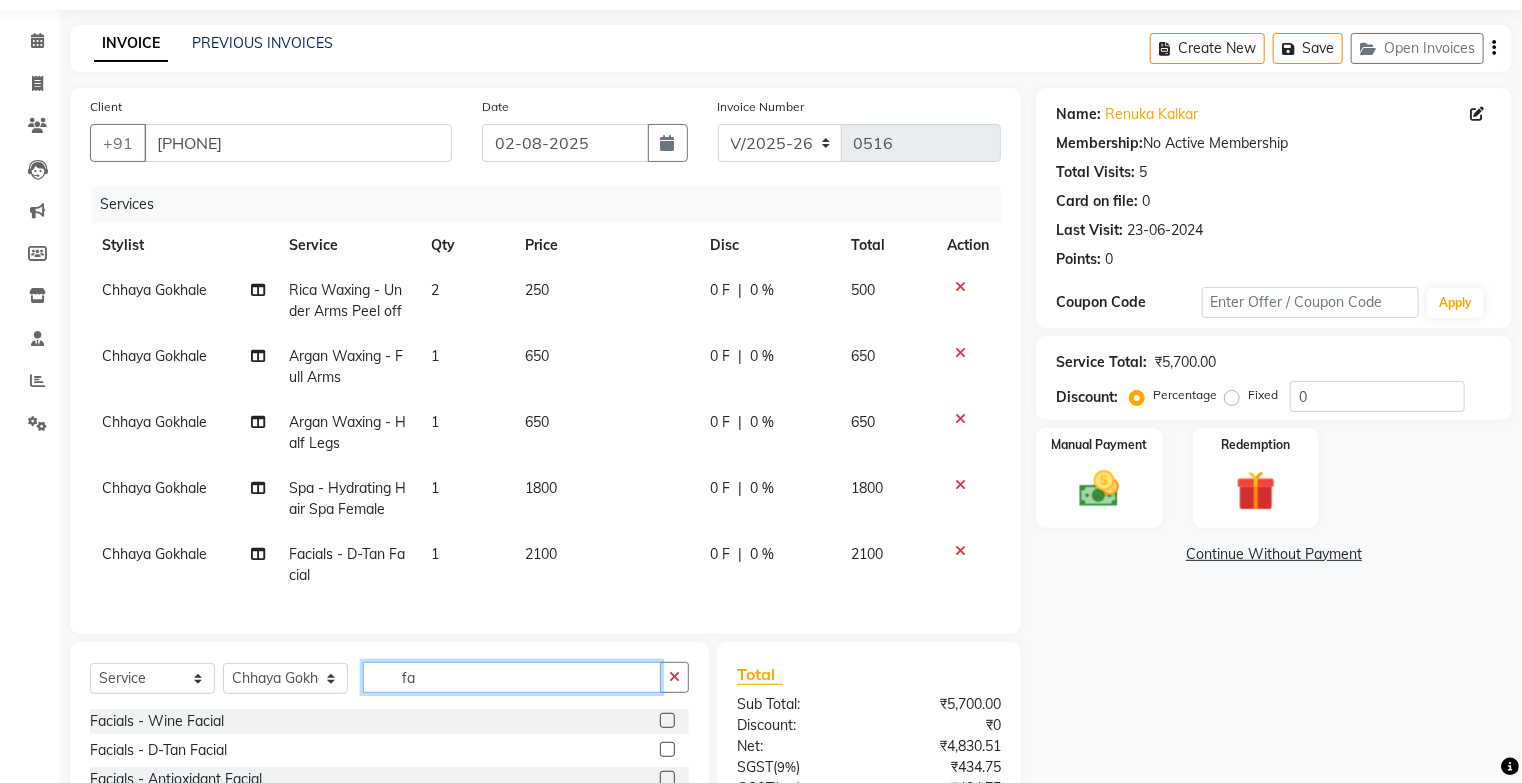 type on "f" 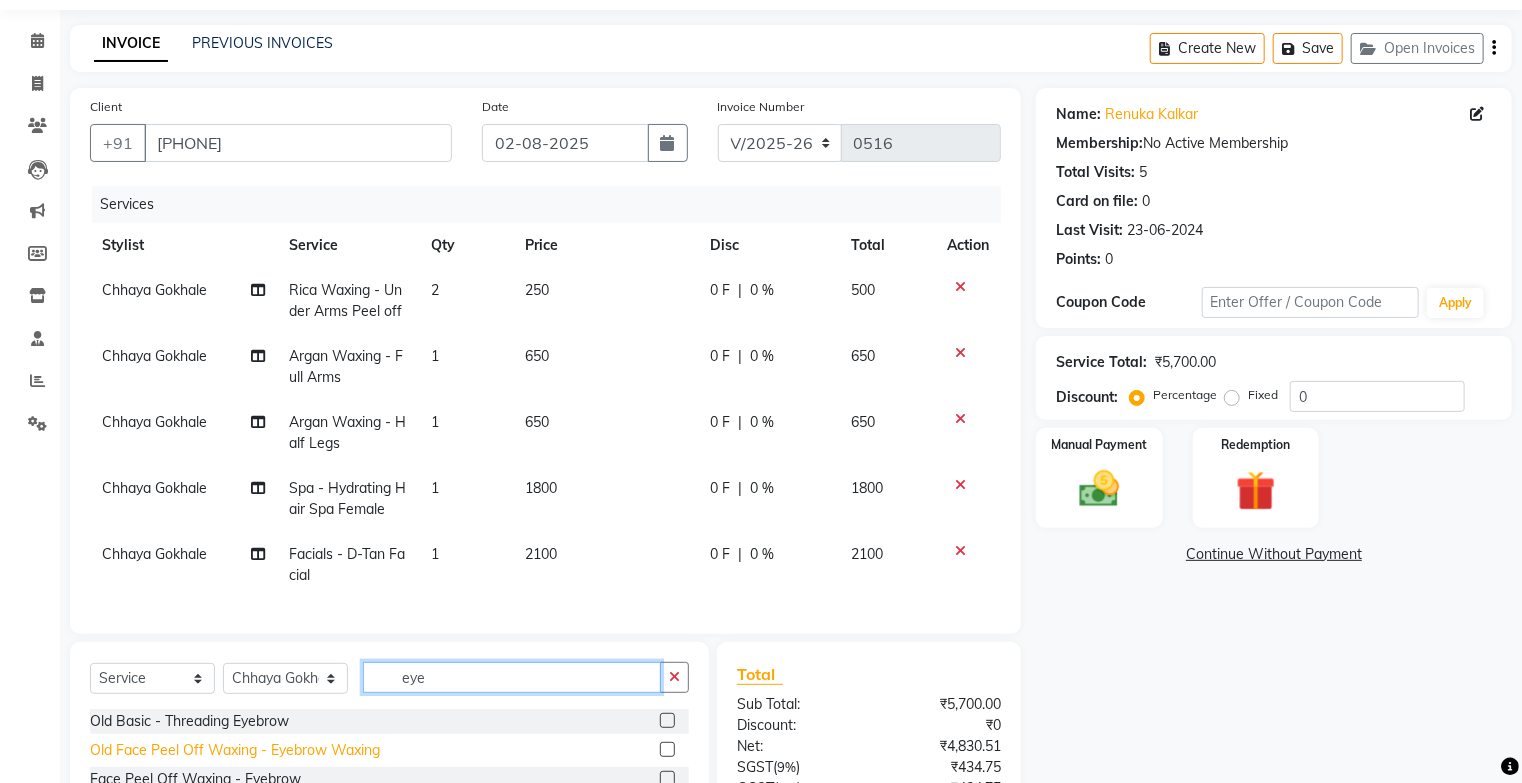 scroll, scrollTop: 3, scrollLeft: 0, axis: vertical 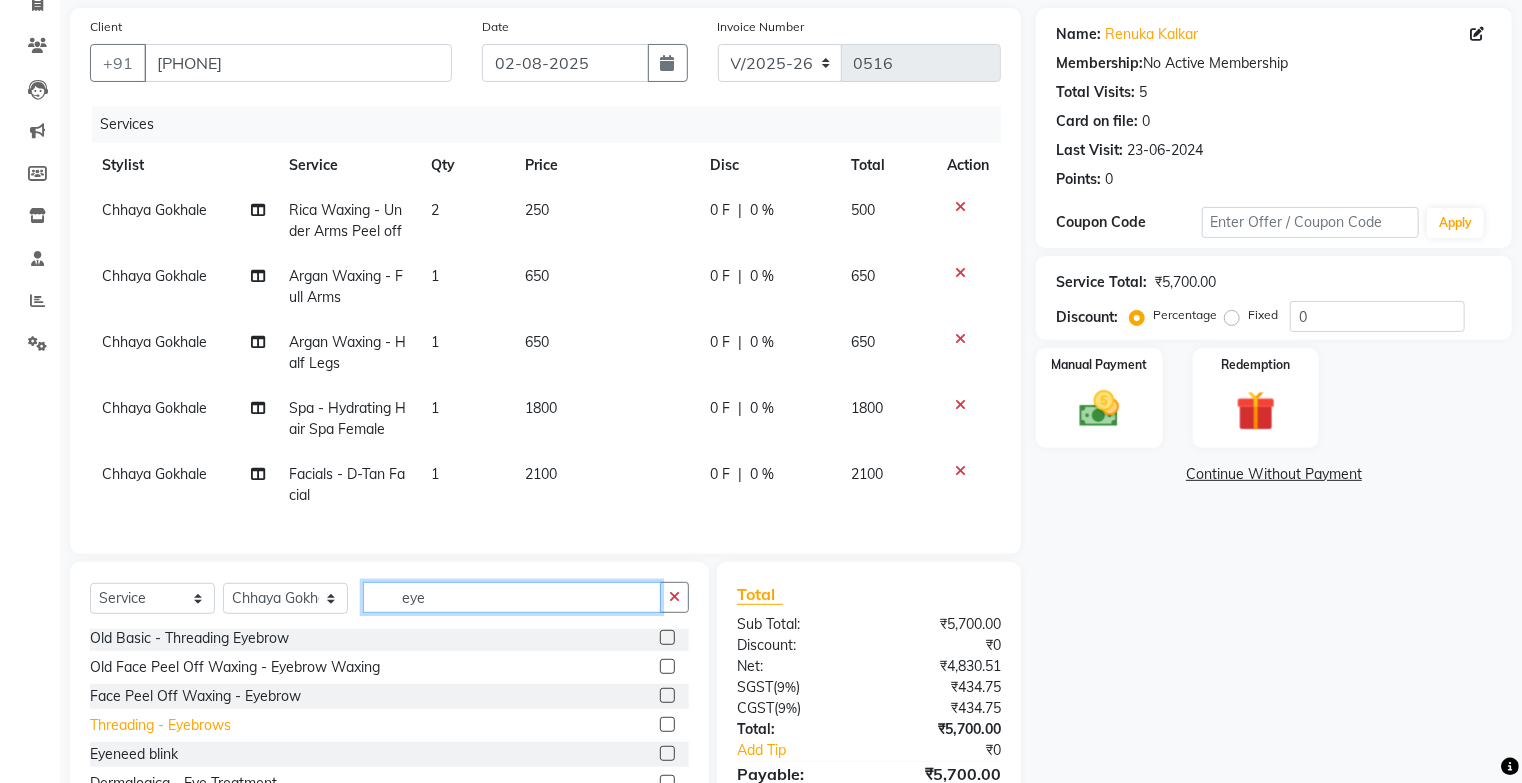 type on "eye" 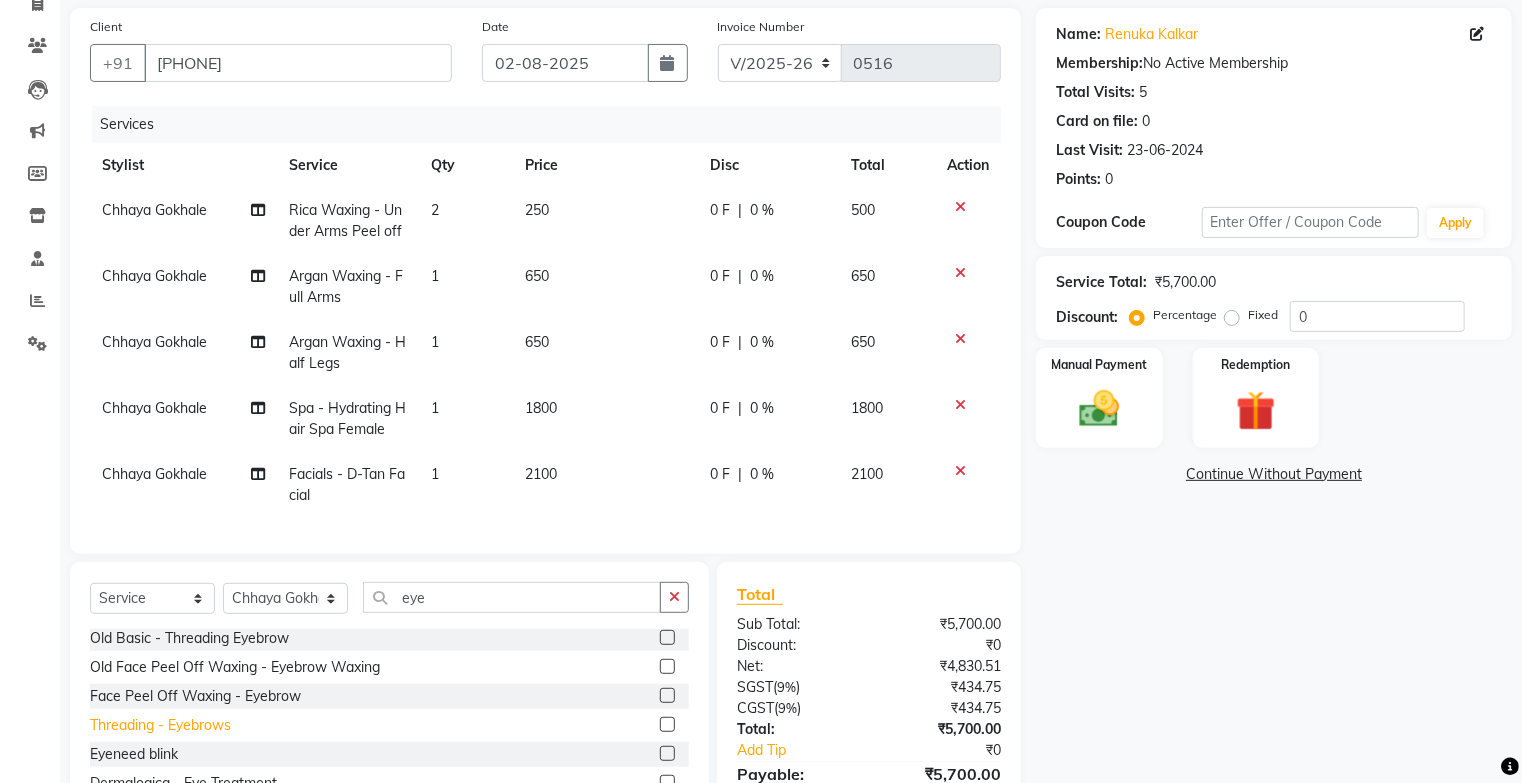 click on "Threading - Eyebrows" 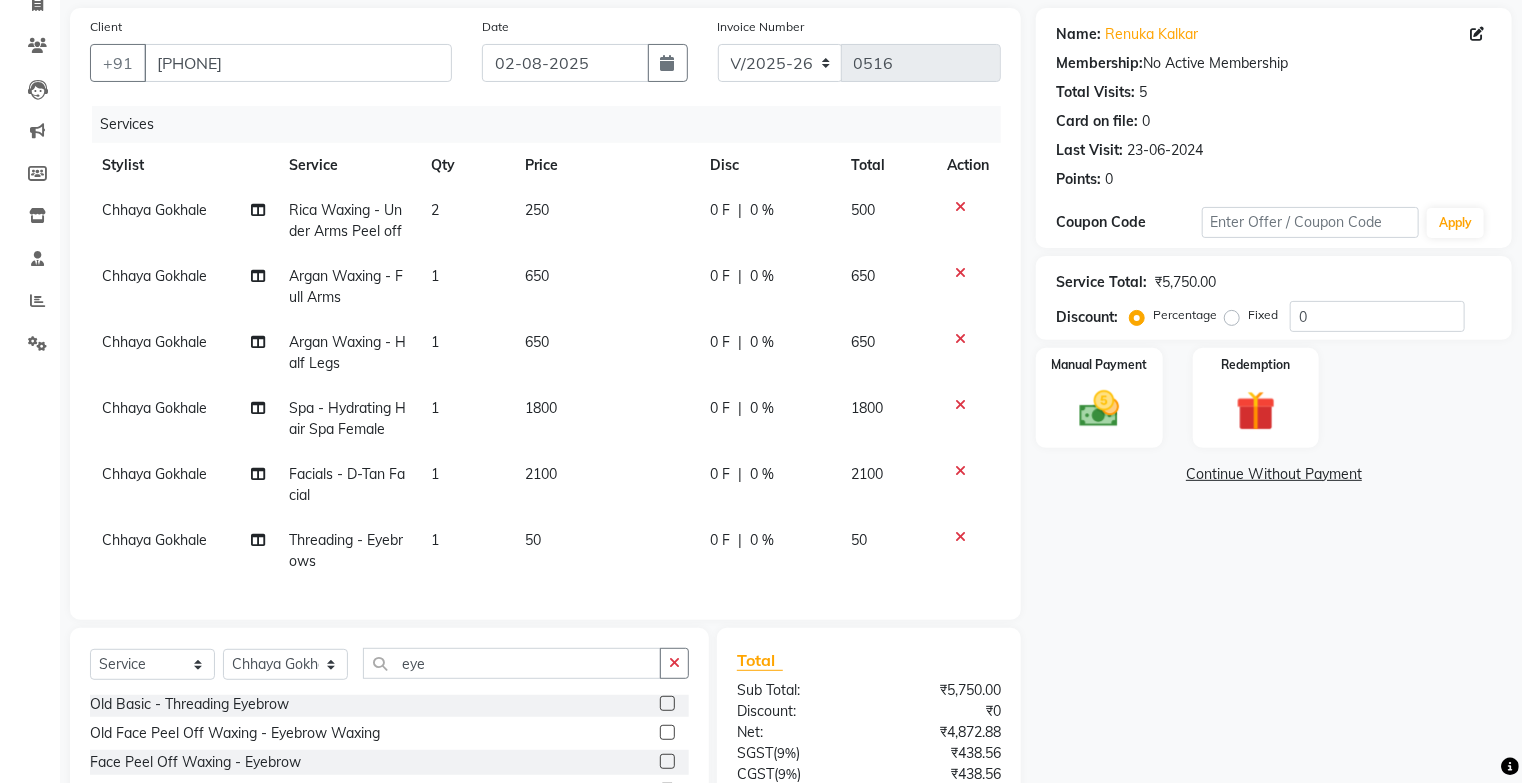 checkbox on "false" 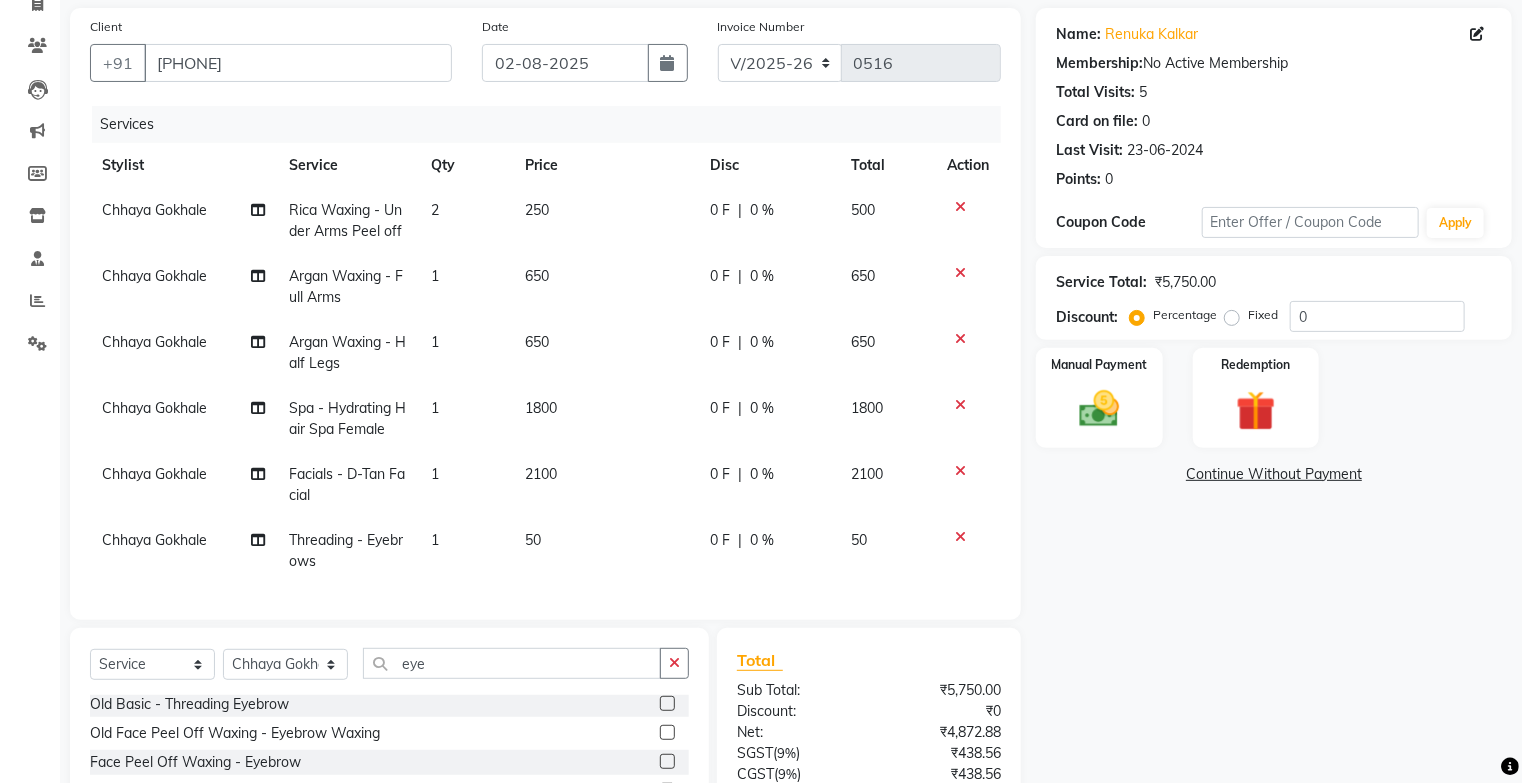 scroll, scrollTop: 28, scrollLeft: 0, axis: vertical 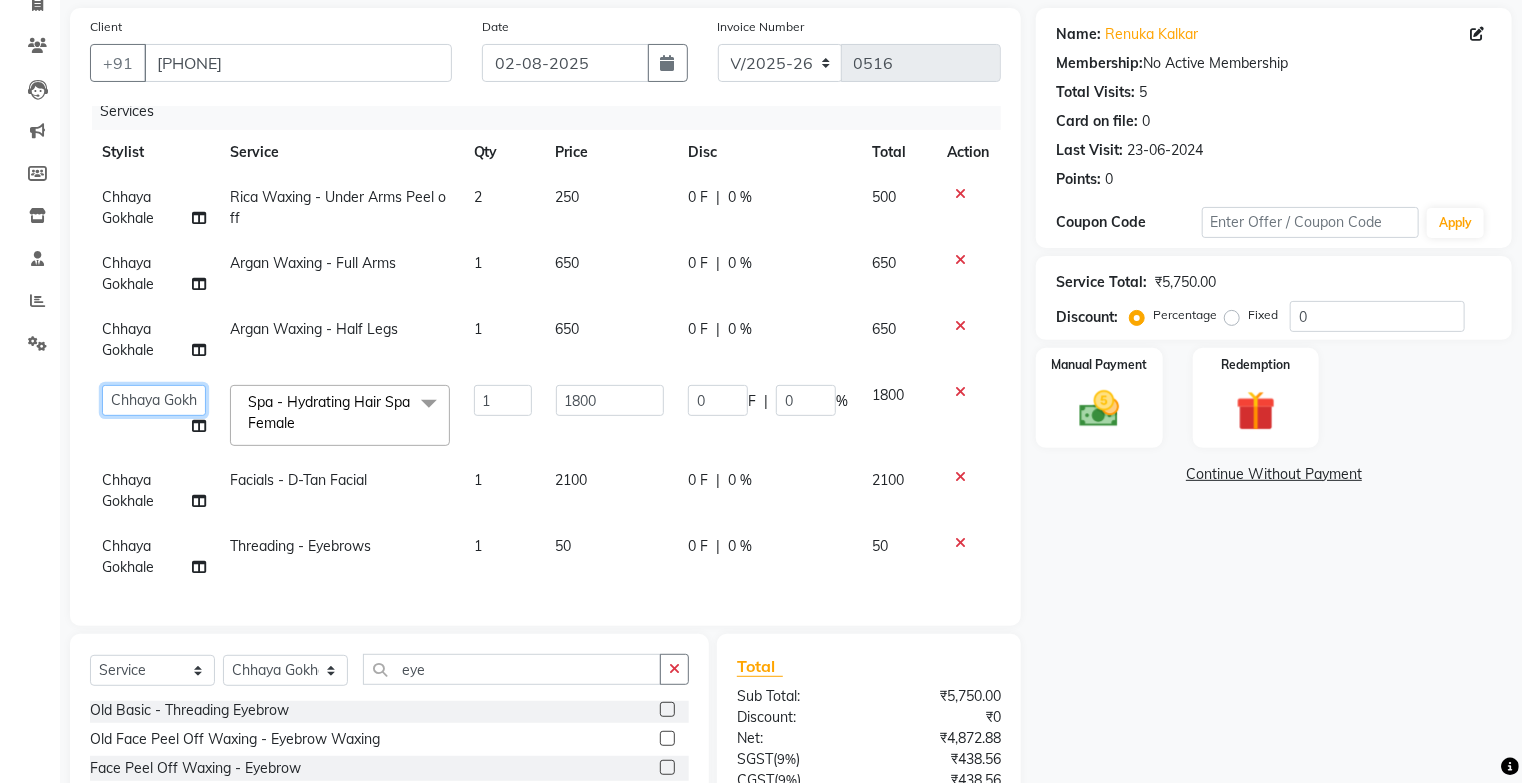 click on "[PERSON] [PERSON] [PERSON]" 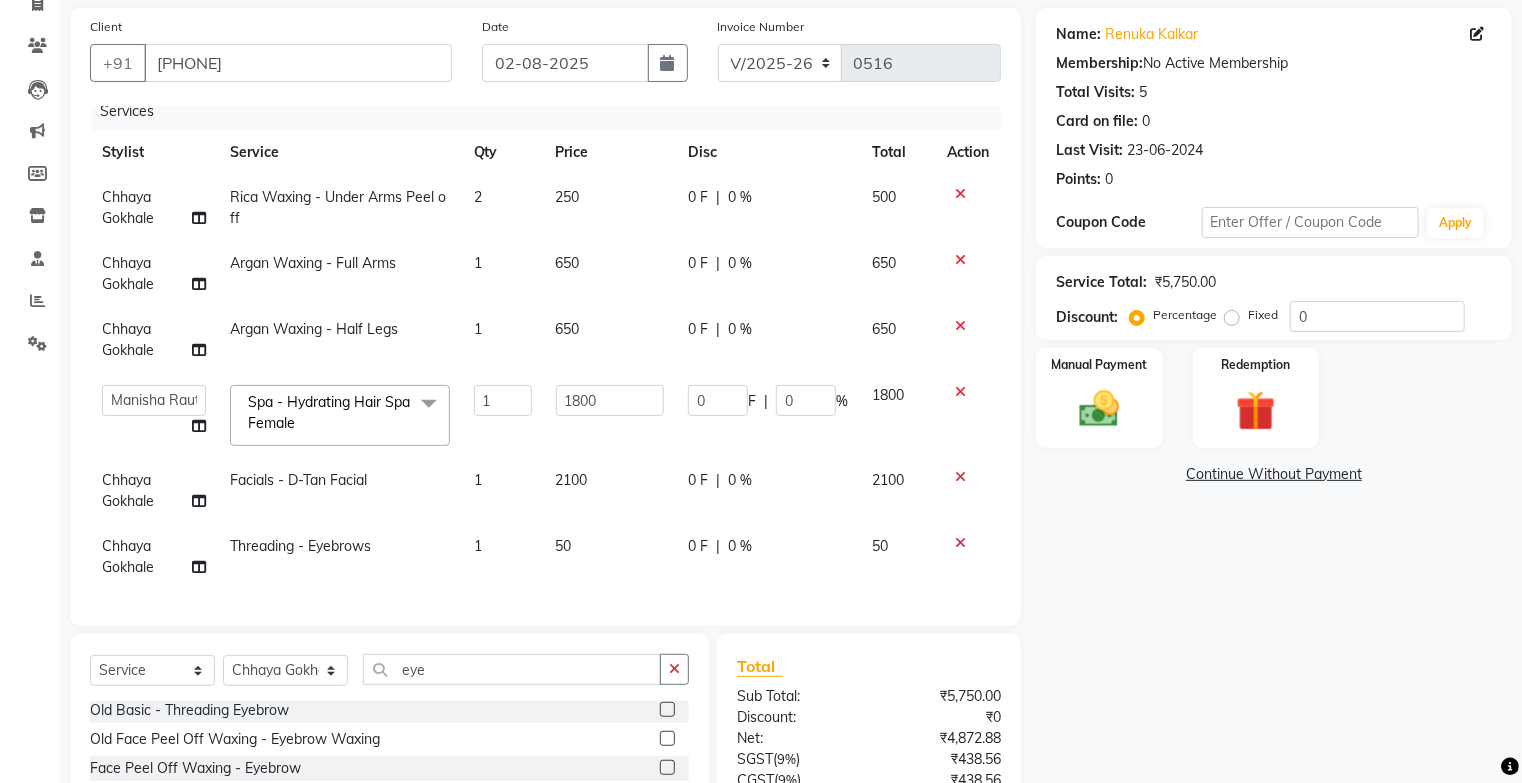 select on "85097" 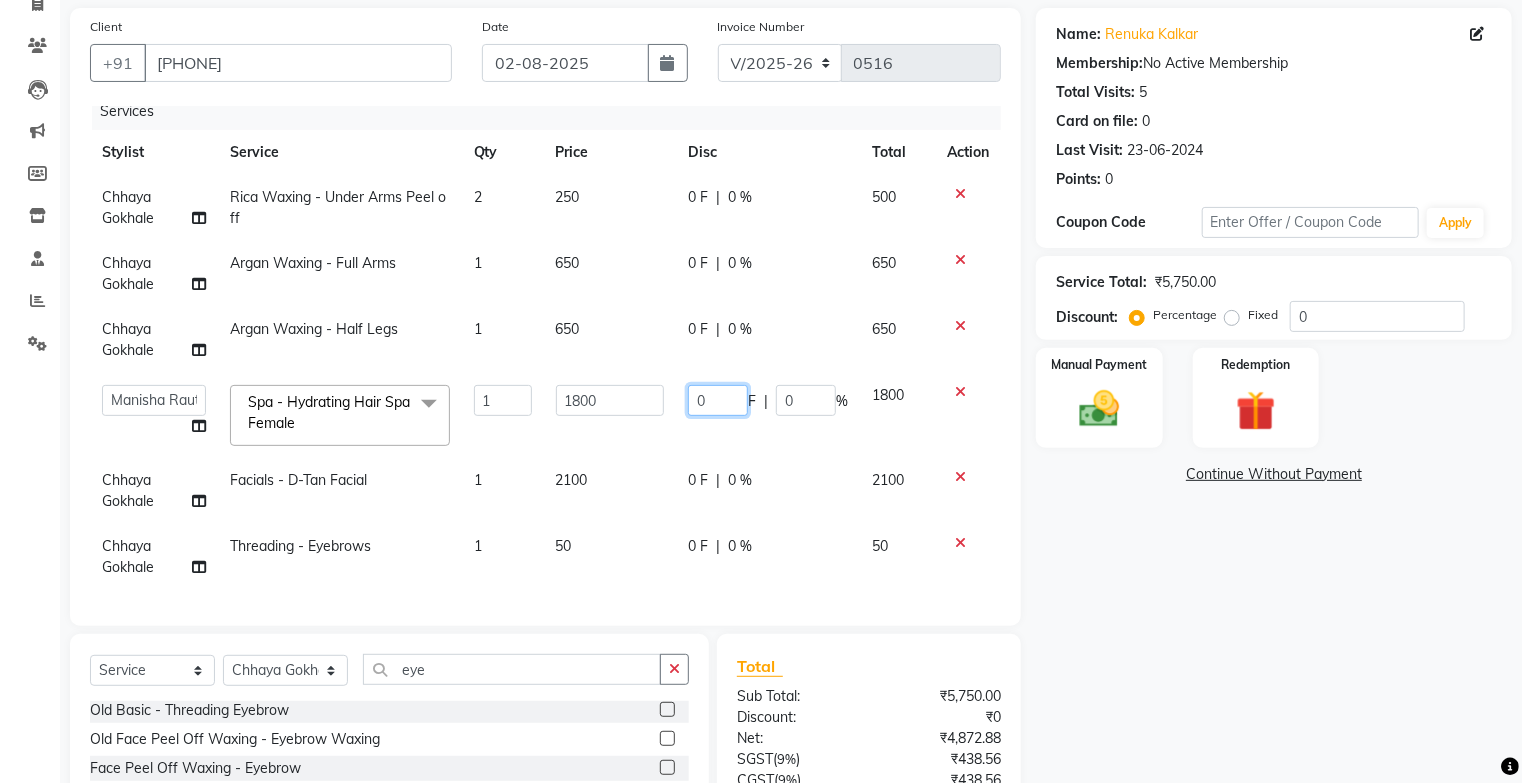click on "0" 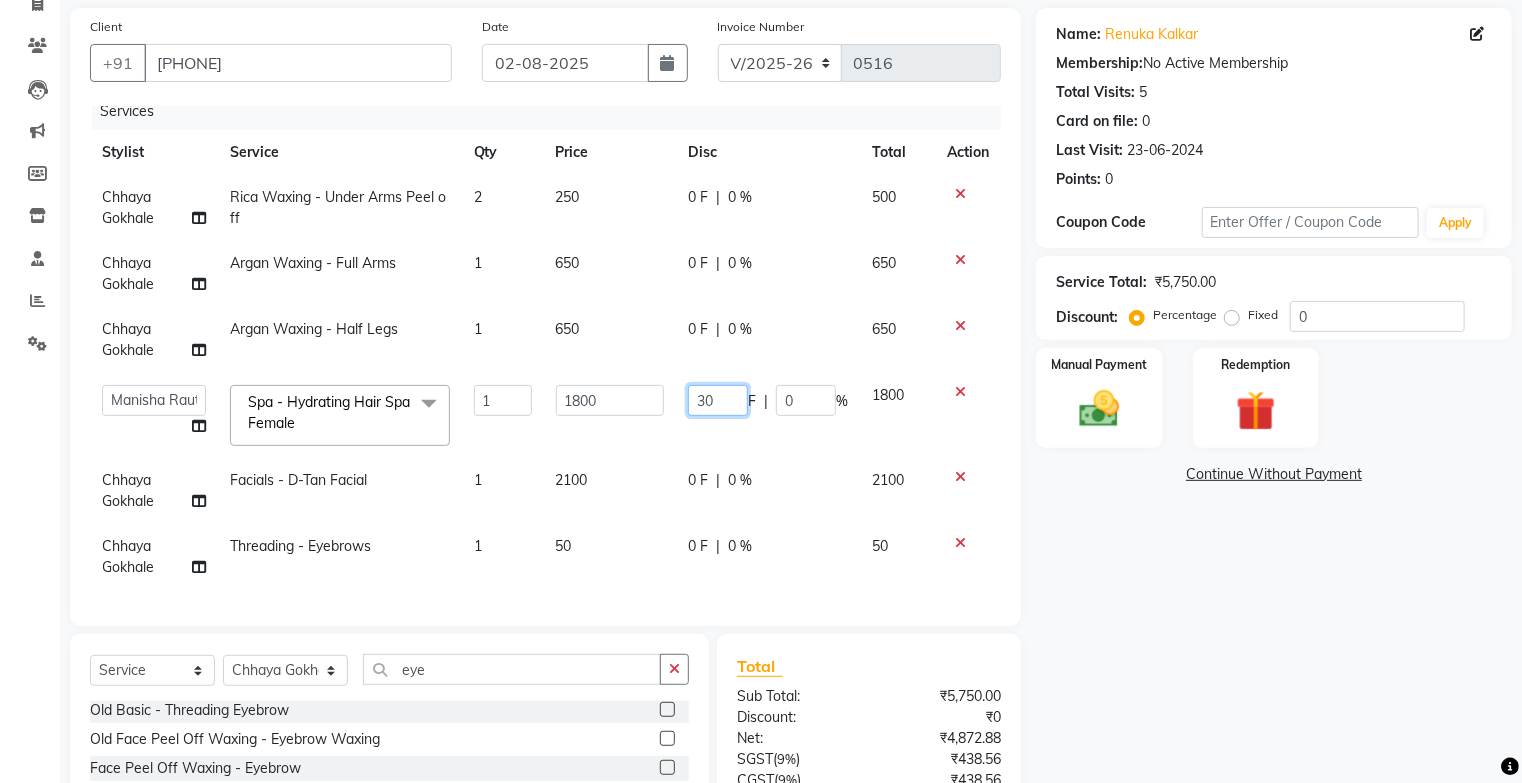 type on "300" 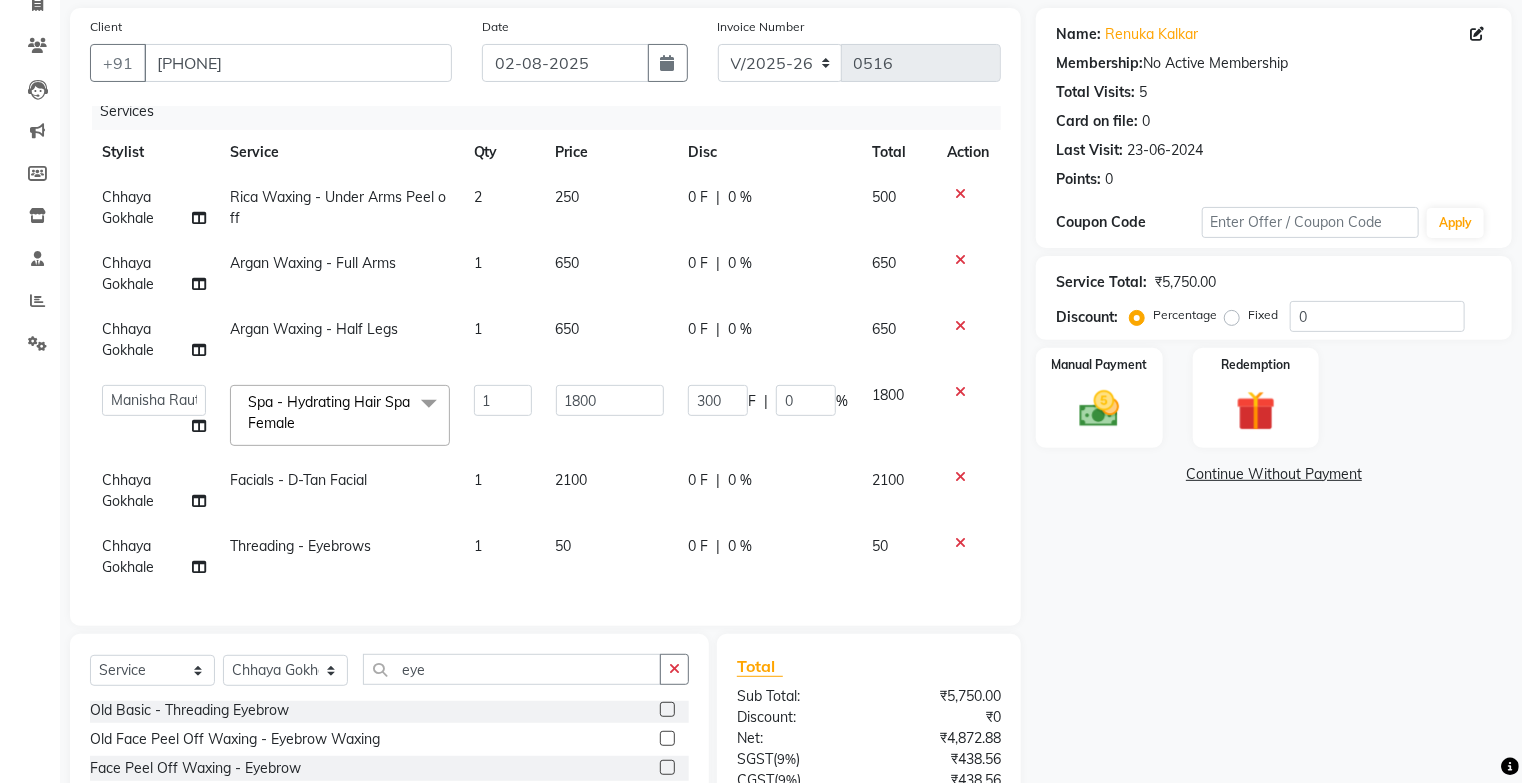 click on "1800" 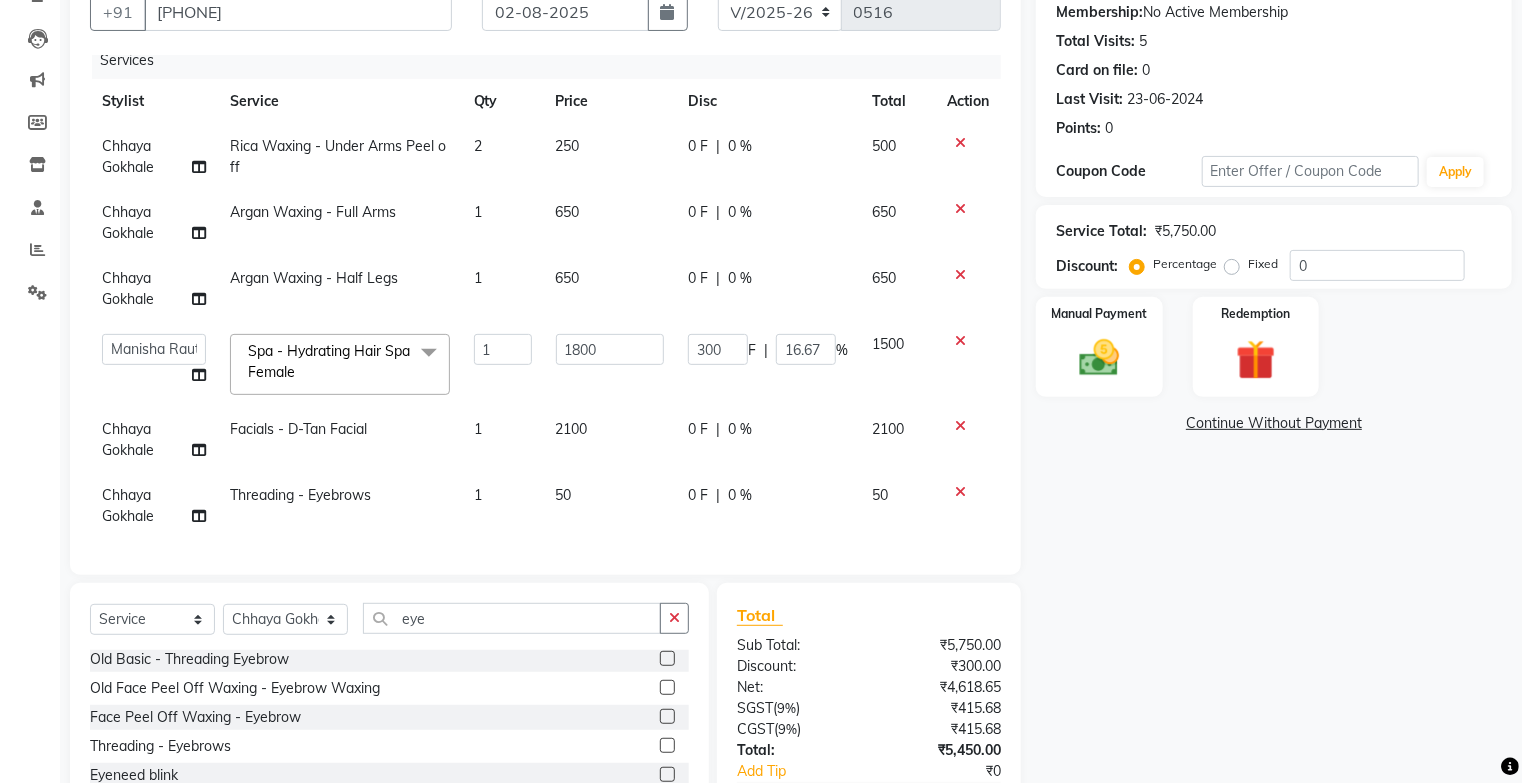 scroll, scrollTop: 222, scrollLeft: 0, axis: vertical 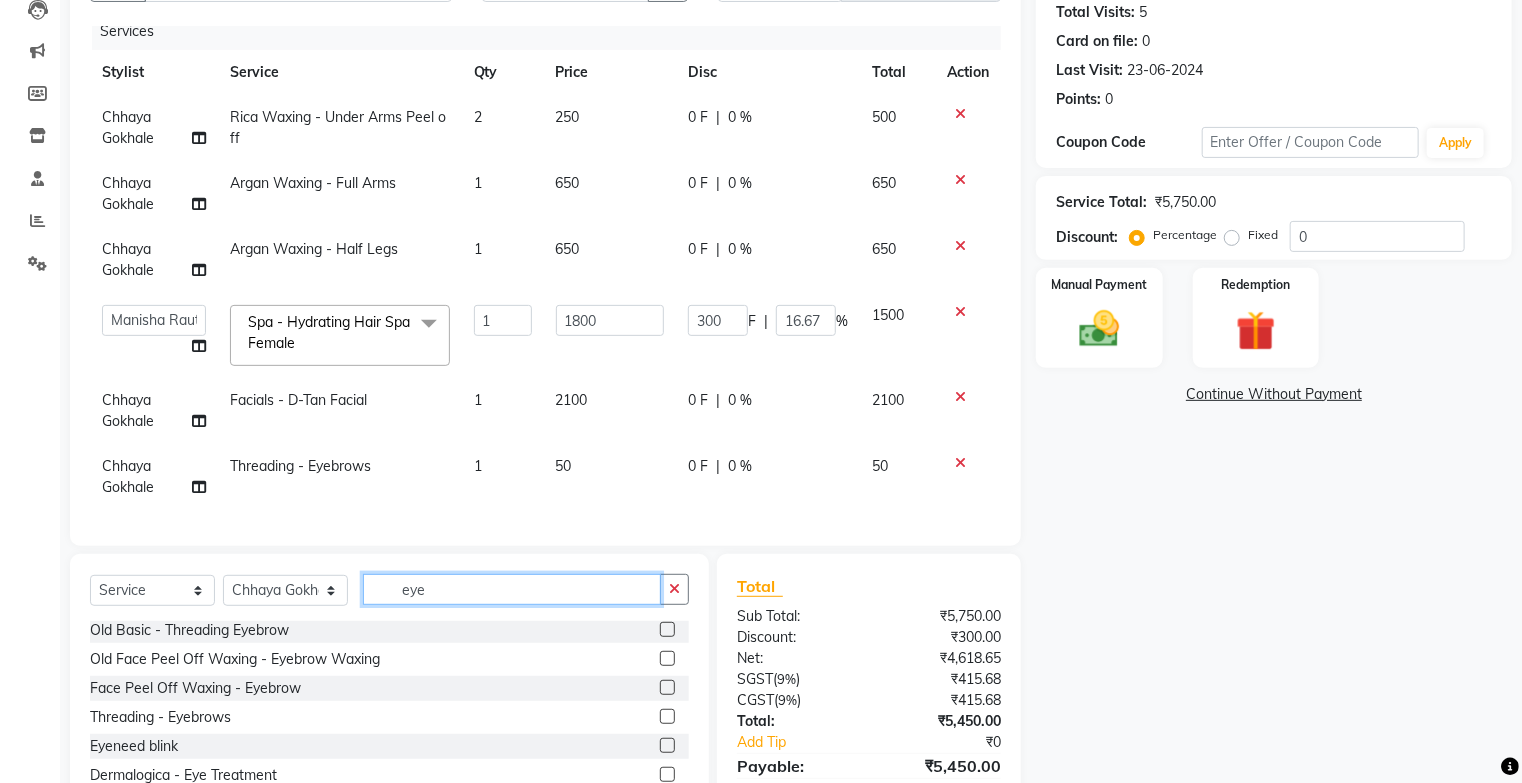 click on "eye" 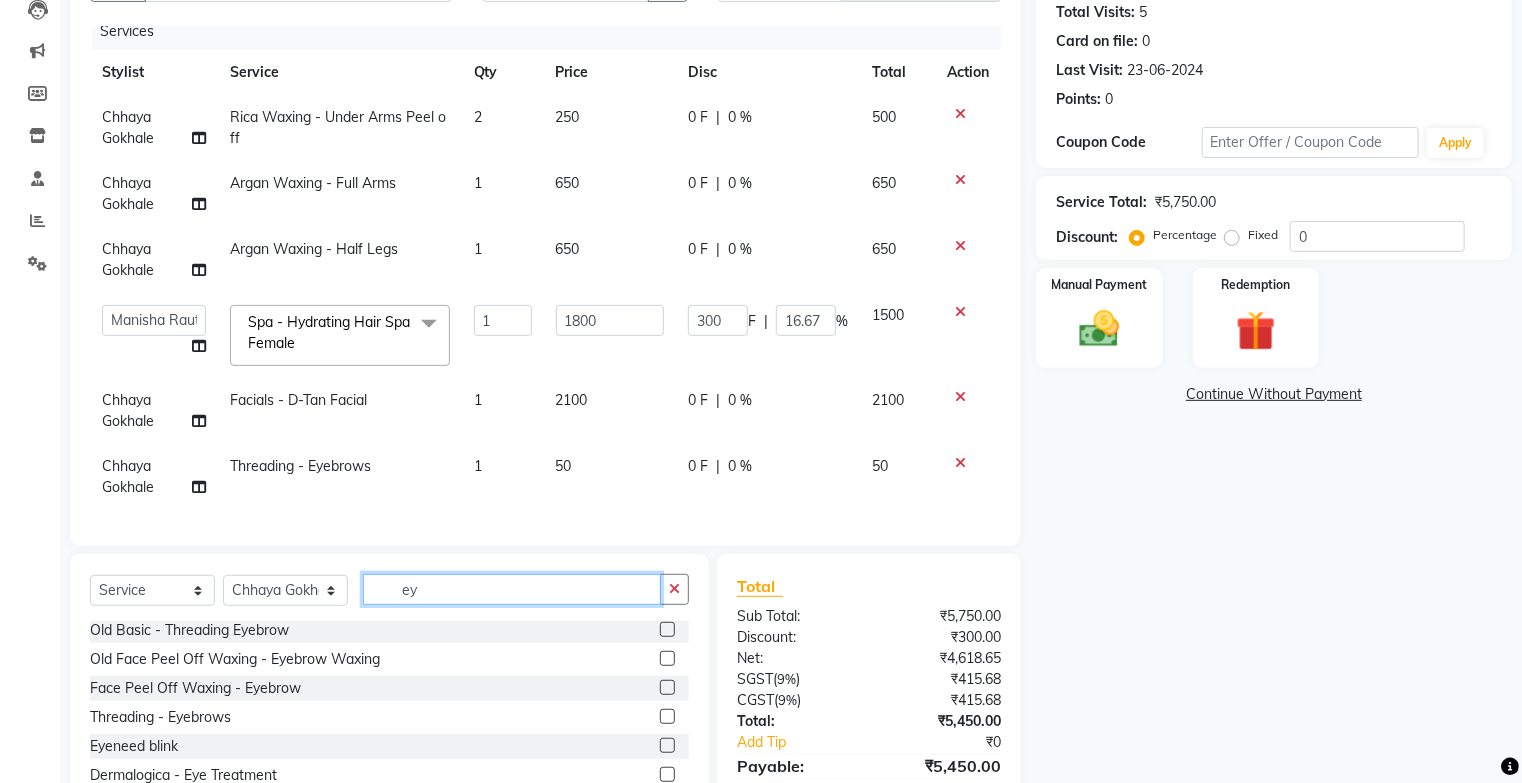 type on "e" 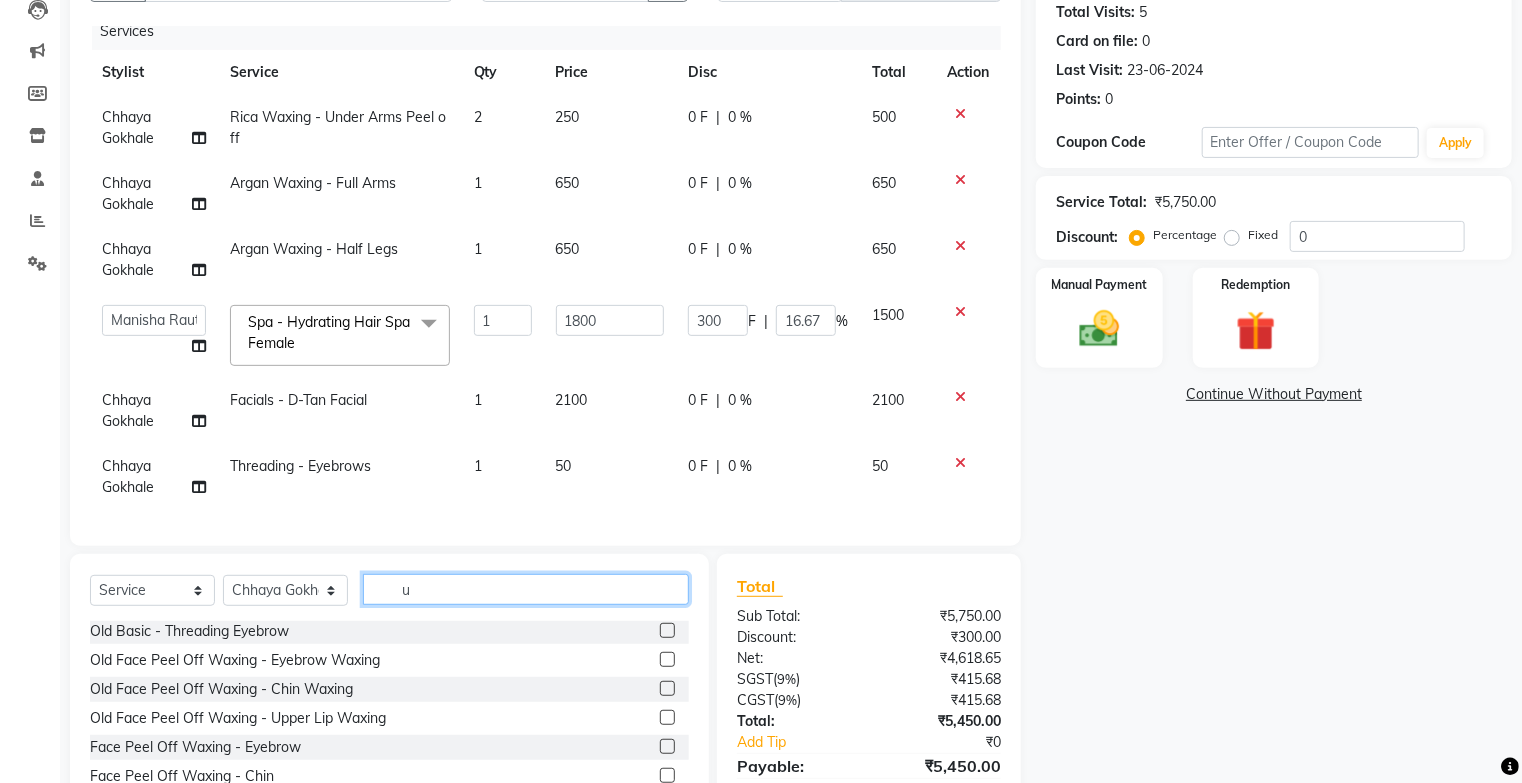 scroll, scrollTop: 0, scrollLeft: 0, axis: both 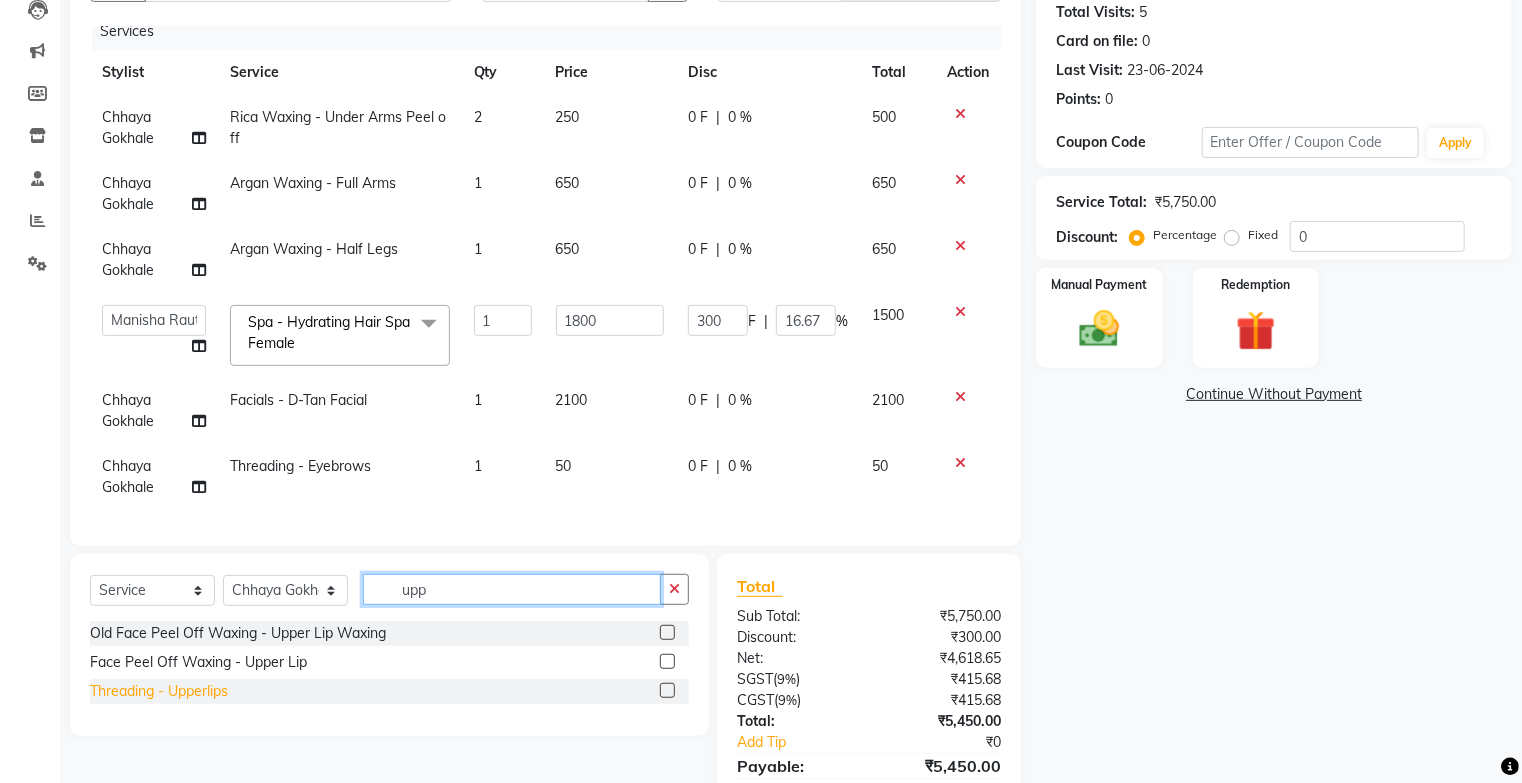 type on "upp" 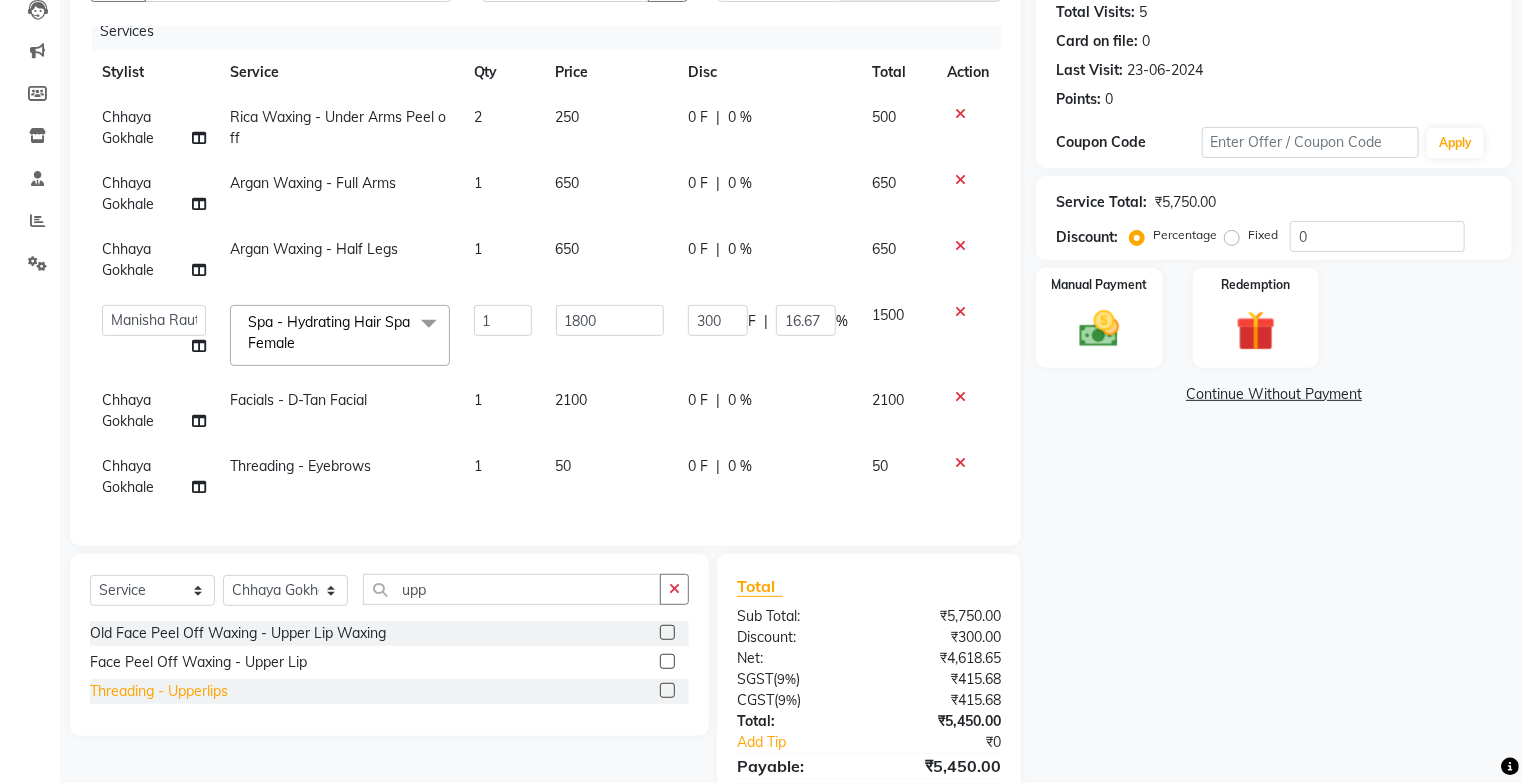 click on "Threading - Upperlips" 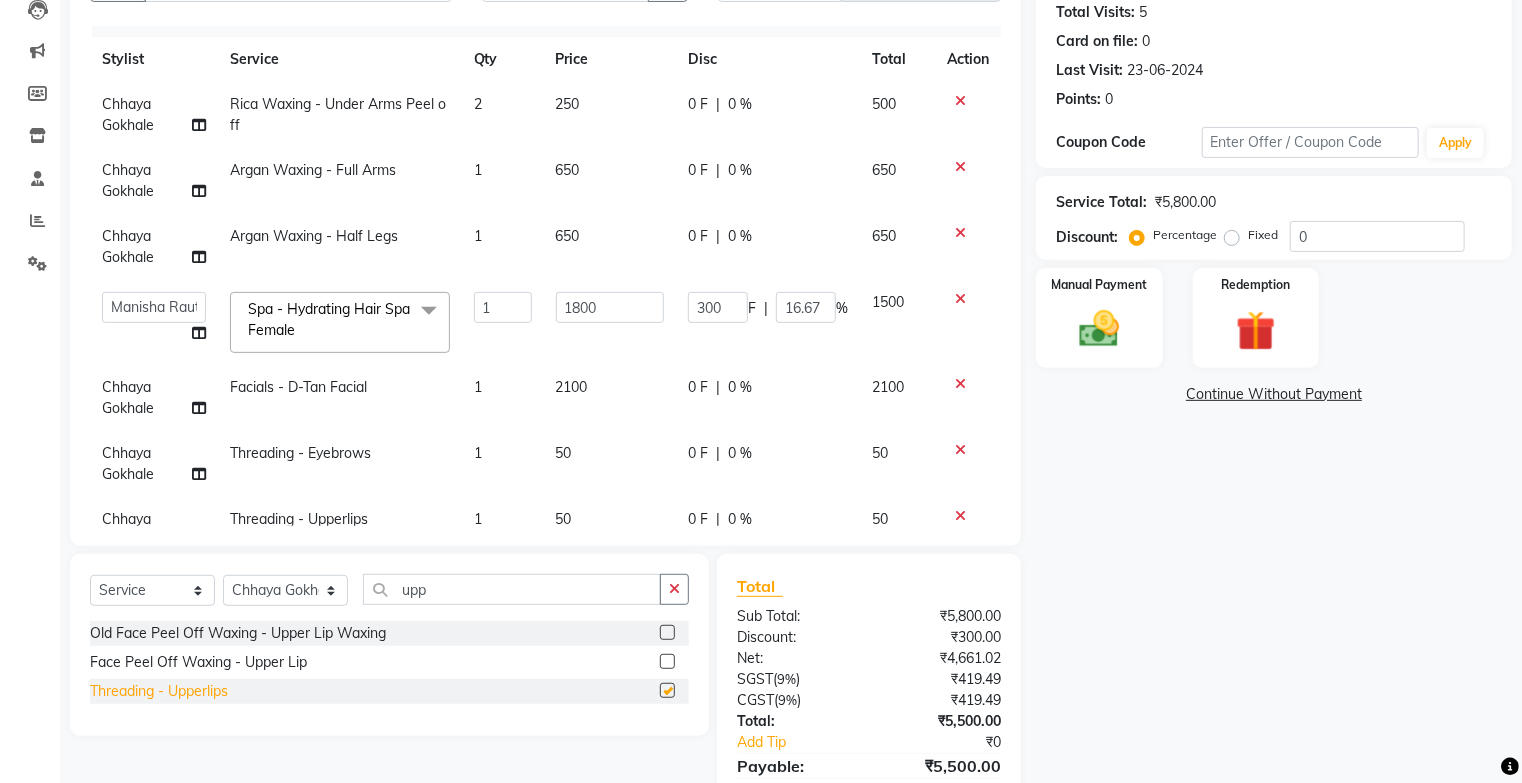 checkbox on "false" 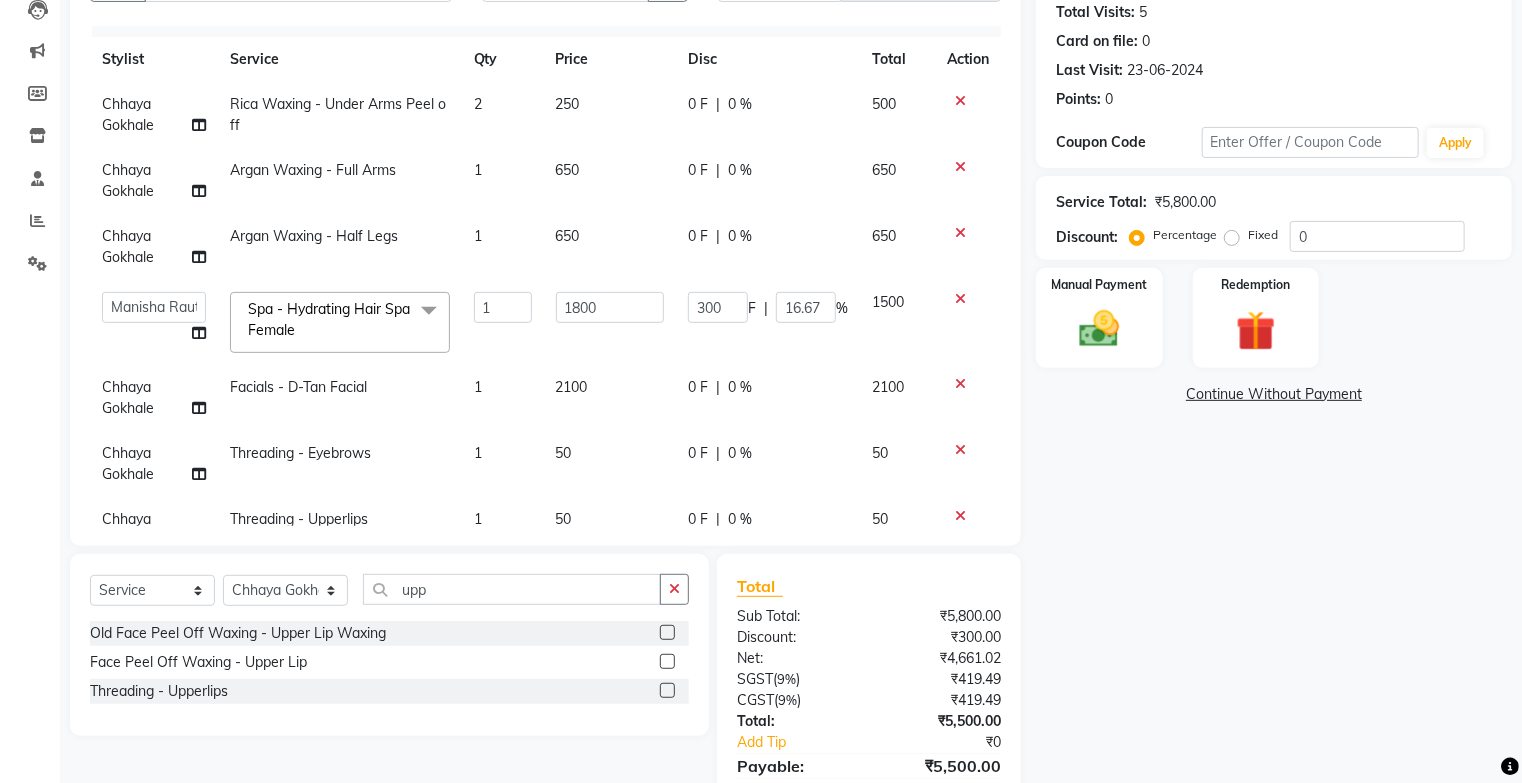 scroll, scrollTop: 92, scrollLeft: 0, axis: vertical 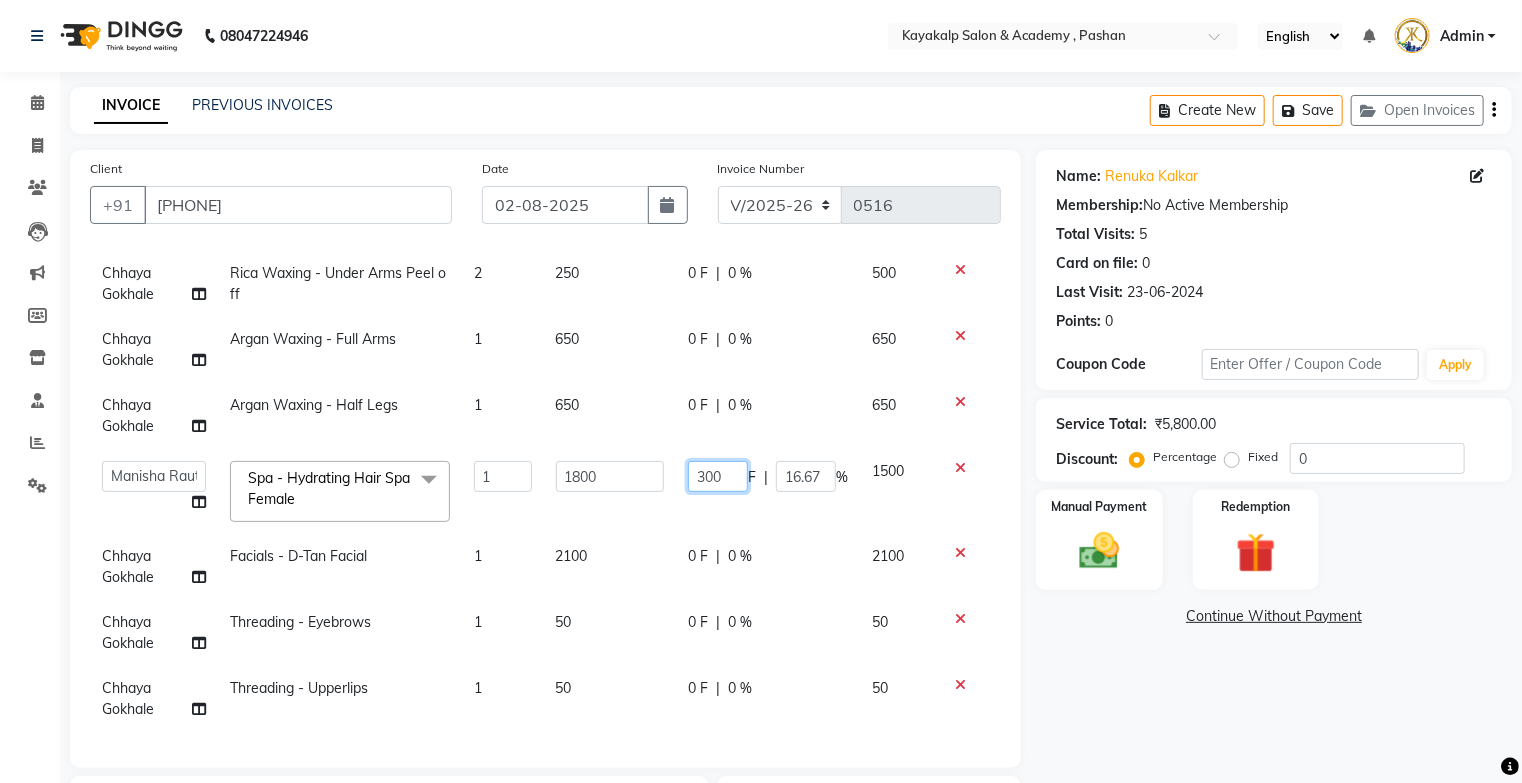 click on "300" 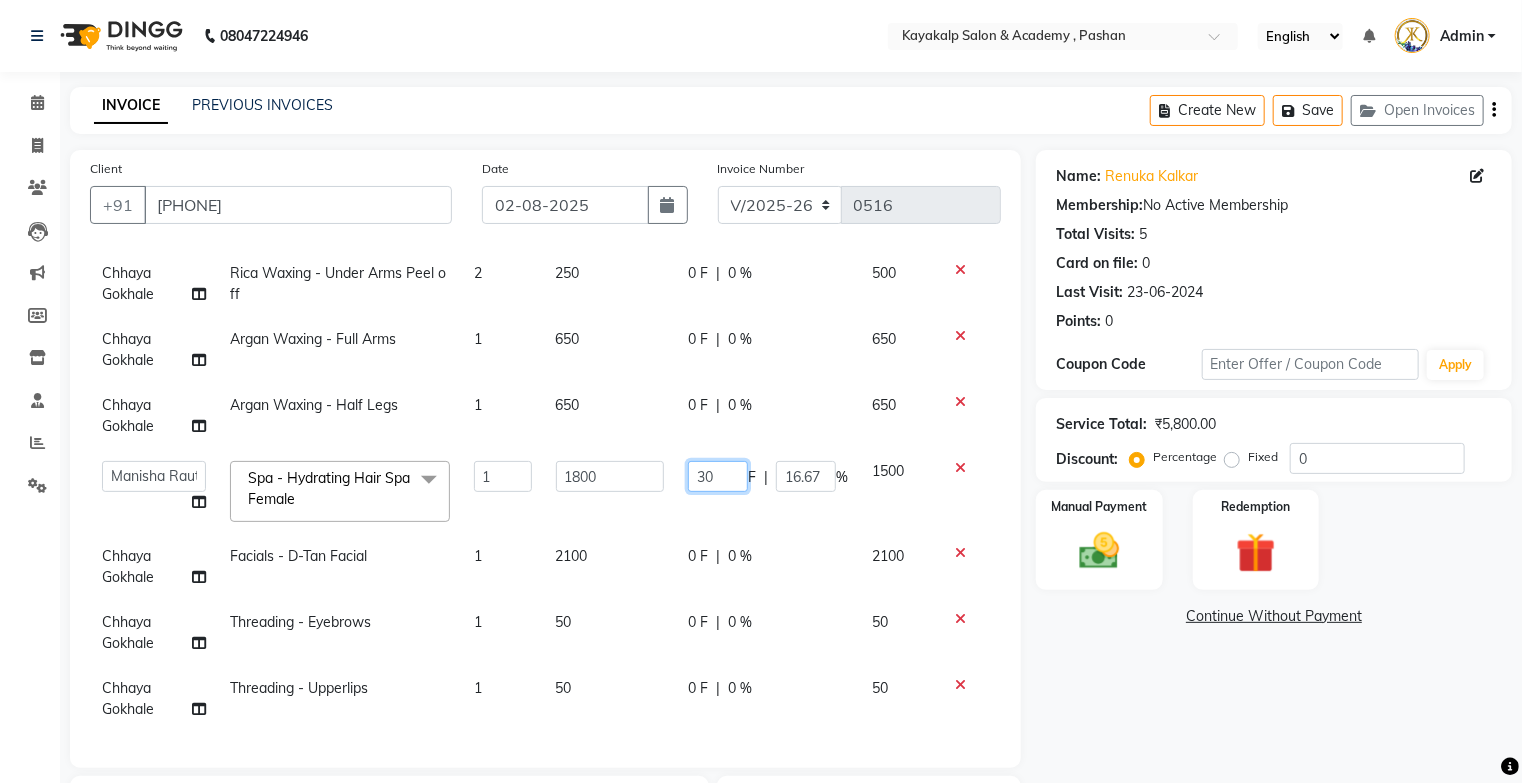 type on "3" 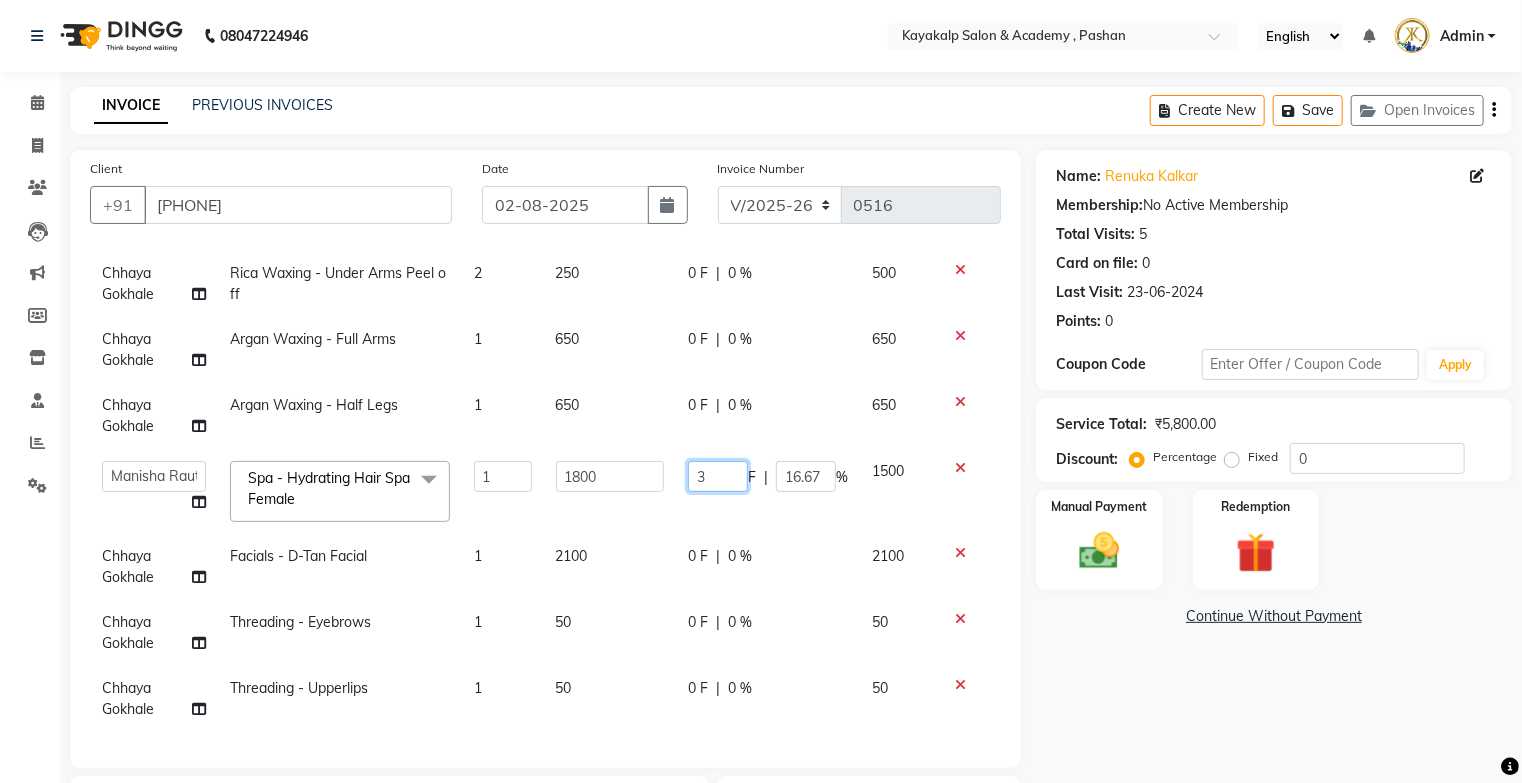 type 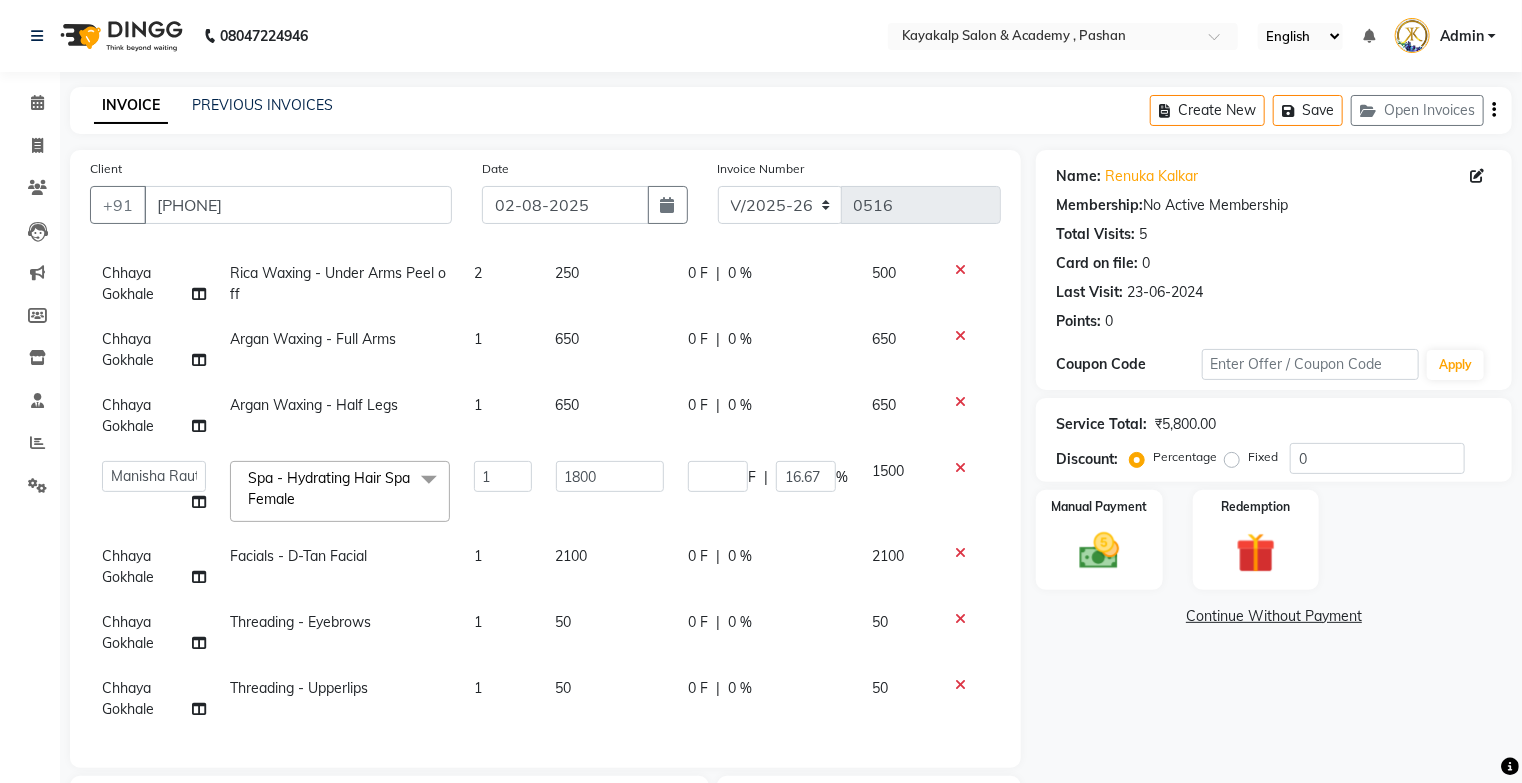 click on "[PERSON] [PERSON] [PERSON] Spa - Hydrating Hair Spa Female x Old Pedicure - Aroma Pedicure Old Hair Color - Igora Touch Up 2 Inch Old Basic - Threading Eyebrow Old Face Peel Off Waxing - Eyebrow Waxing Old Face Peel Off Waxing - Chin Waxing Old Face Peel Off Waxing - Upper Lip Waxing Face Peel Off Waxing - Eyebrow Face Peel Off Waxing - Chin Face Peel Off Waxing - Upper Lip Face Peel Off Waxing - Side Locks Face Peel Off Waxing - Jawline Face Peel Off Waxing - Neck Face Peel Off Waxing - Face Face Peel Off Waxing - Lower Lip Fored peel off waxing Old Rica Waxing - Brazilian Threading - Eyebrows Threading - Upperlips Threading - Chin Threading - Forehead Threading - Neck Threading - Side Locks Threading - Jawline Threading - Face skin Counsultation Eyeneed blink Threading - lowerlip Rica Waxing - Normal Under Arms Rica Waxing - Under Arms Peel off Rica Waxing - Half Arms Rica Waxing - Full Arms Rica Waxing - Blouse Line Rica Waxing - Half Legs Rica Waxing - Full Legs Rica Waxing - Half Front" 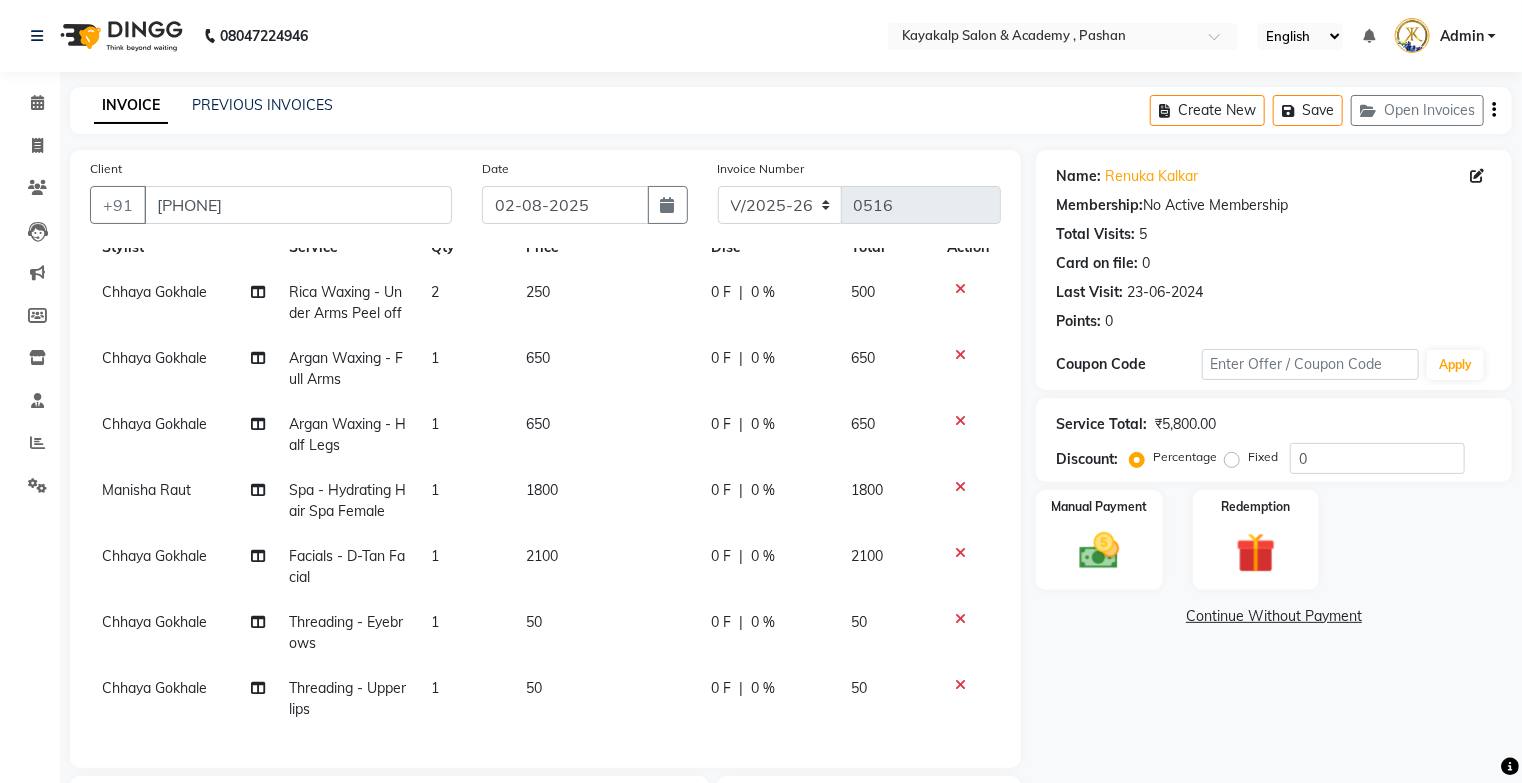 scroll, scrollTop: 94, scrollLeft: 0, axis: vertical 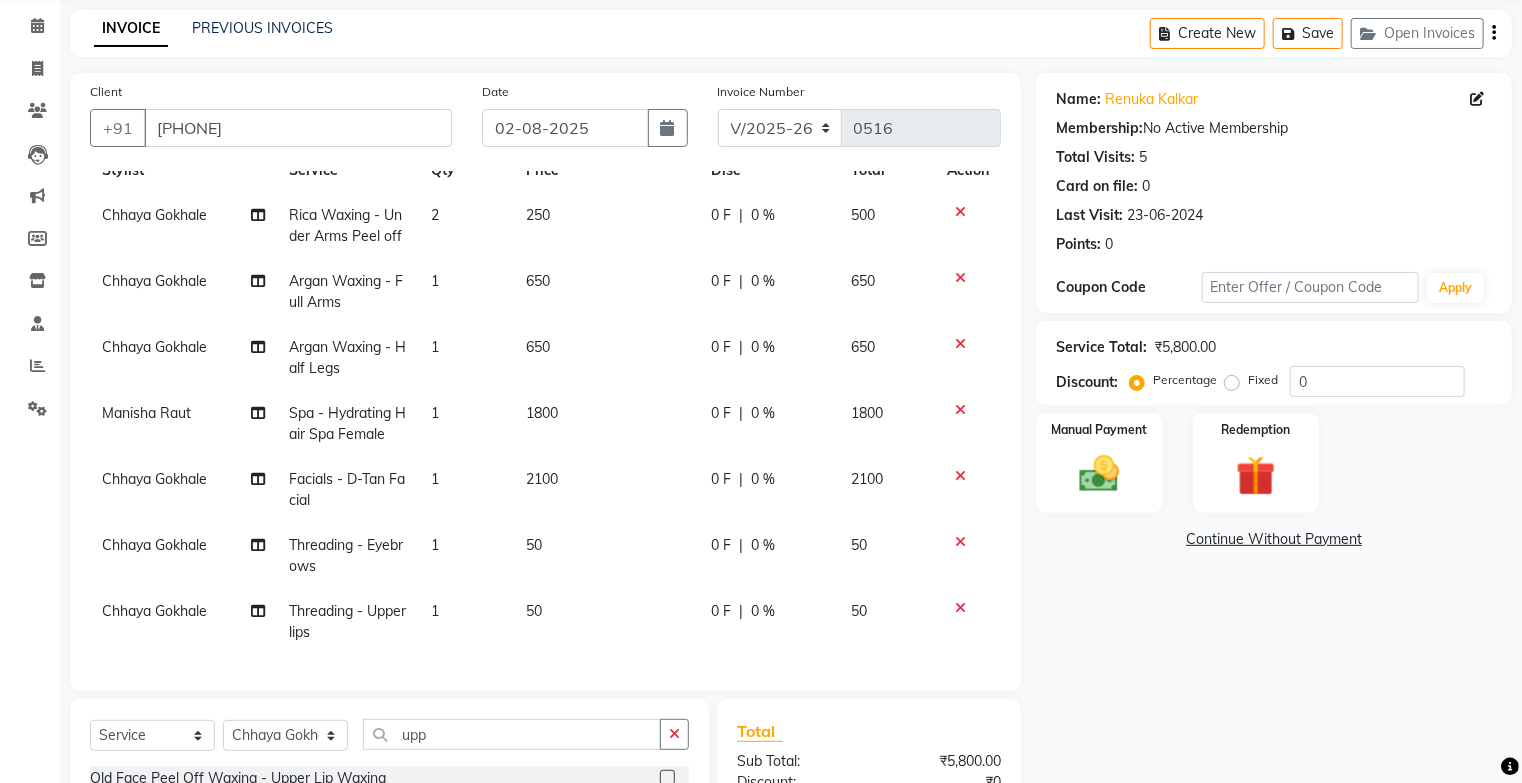 click on "2100" 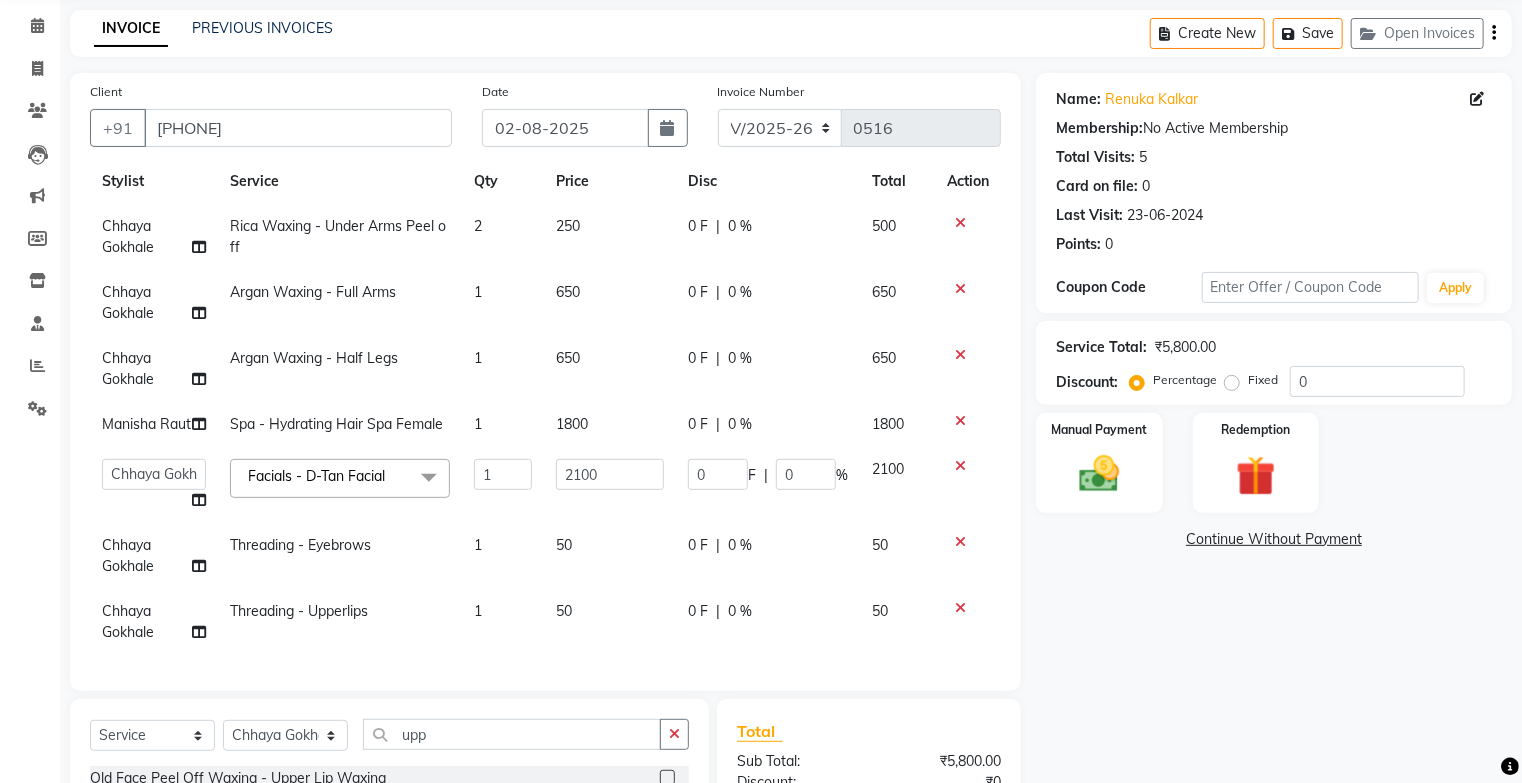 scroll, scrollTop: 84, scrollLeft: 0, axis: vertical 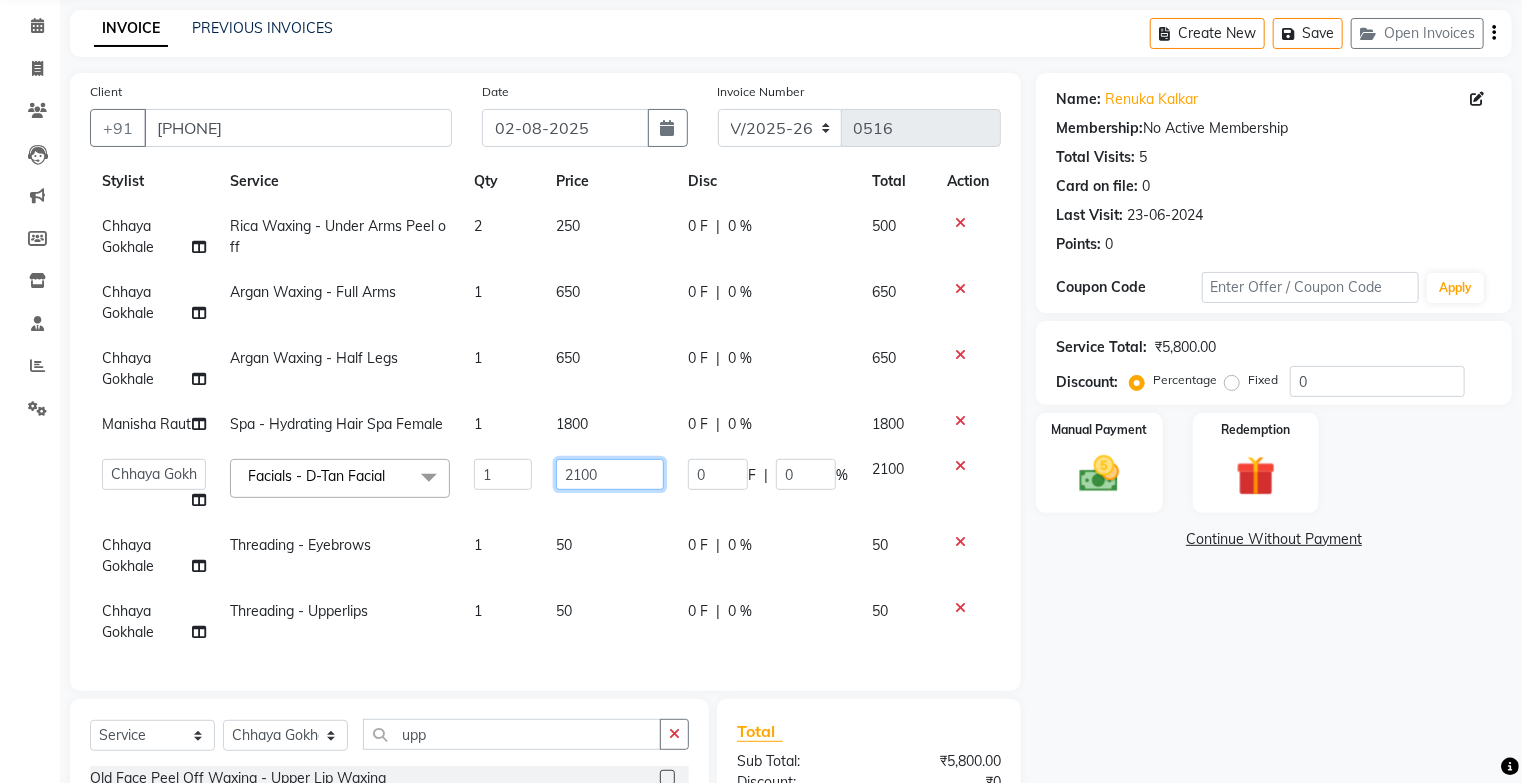 click on "2100" 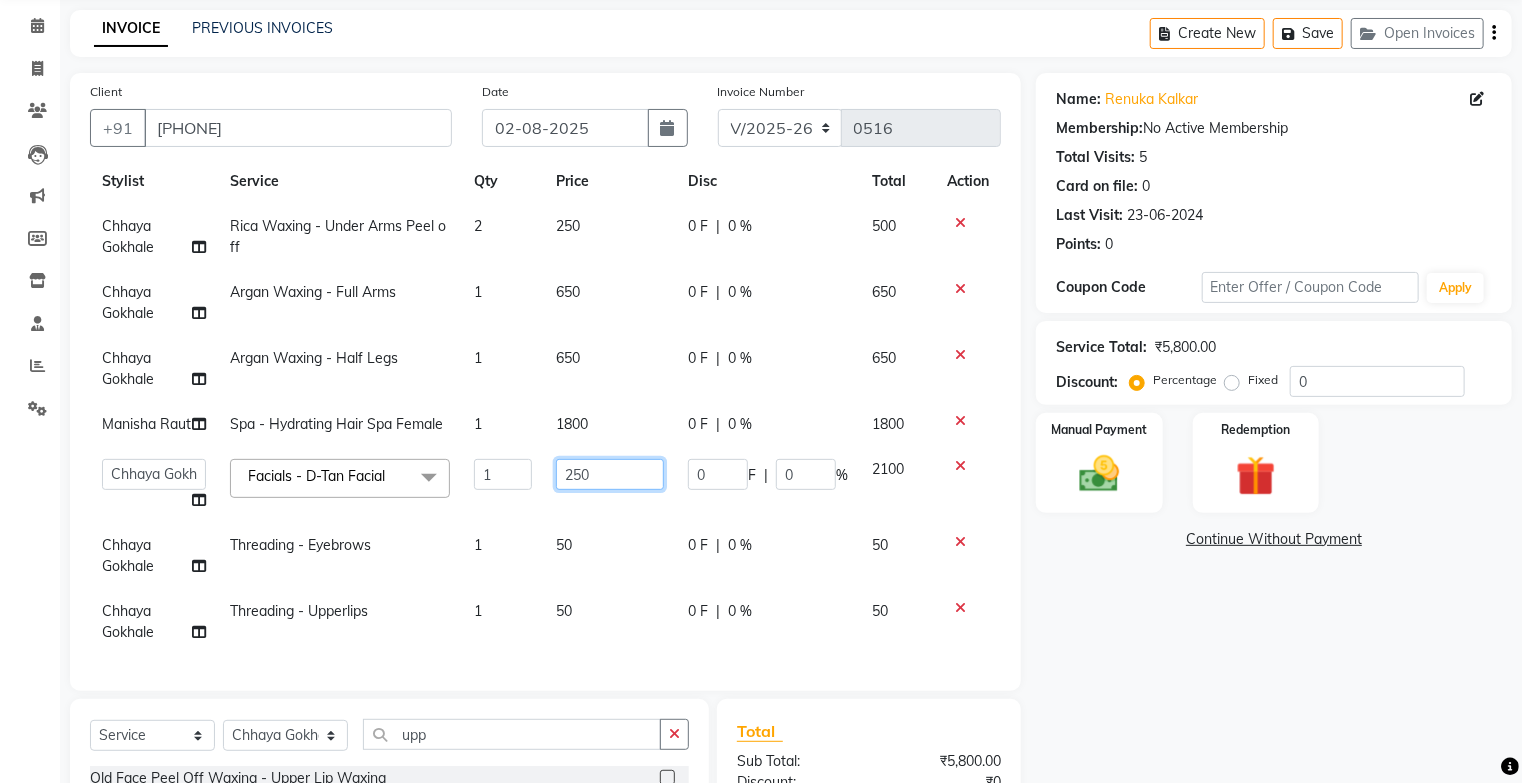 type on "2500" 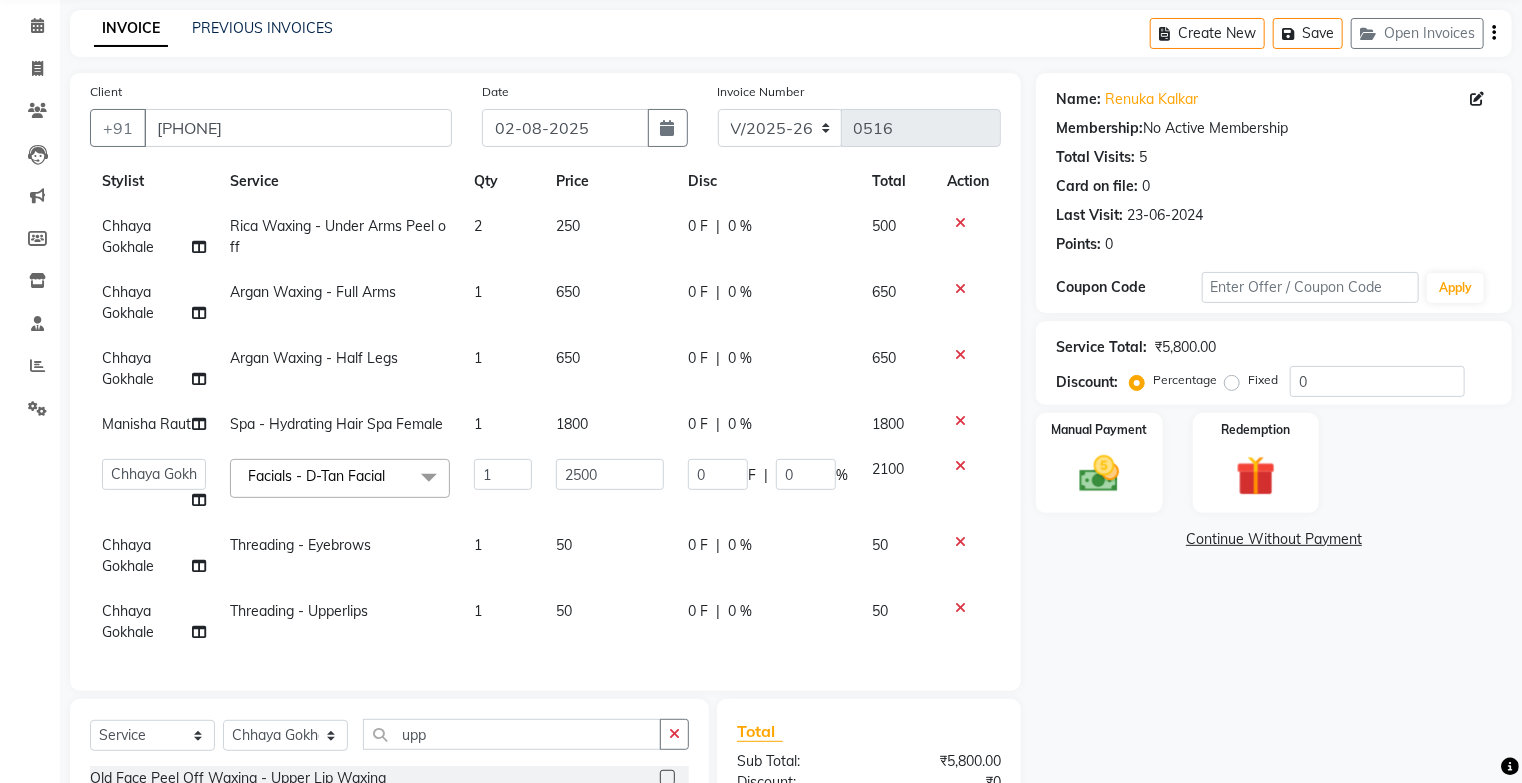 click on "2500" 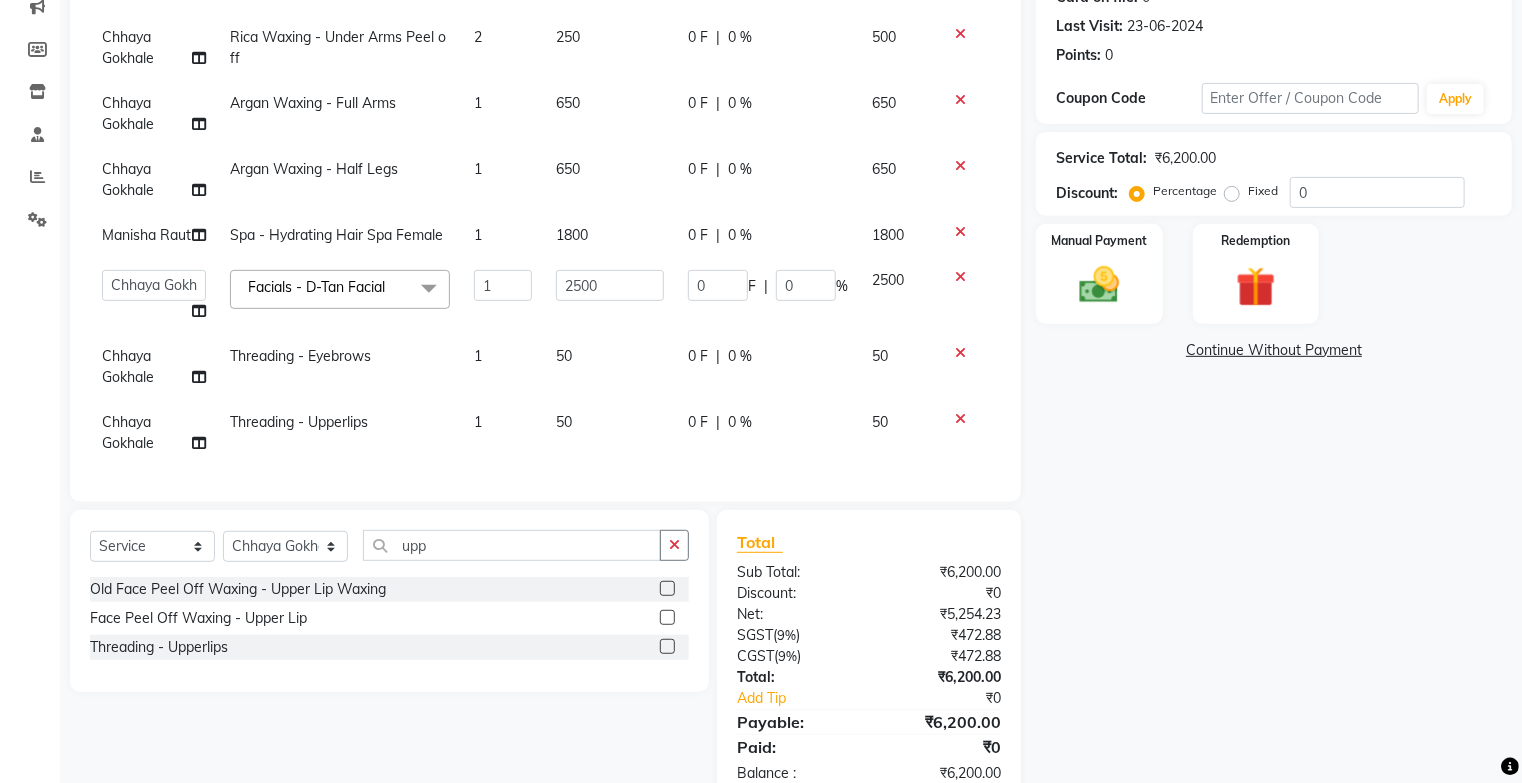scroll, scrollTop: 237, scrollLeft: 0, axis: vertical 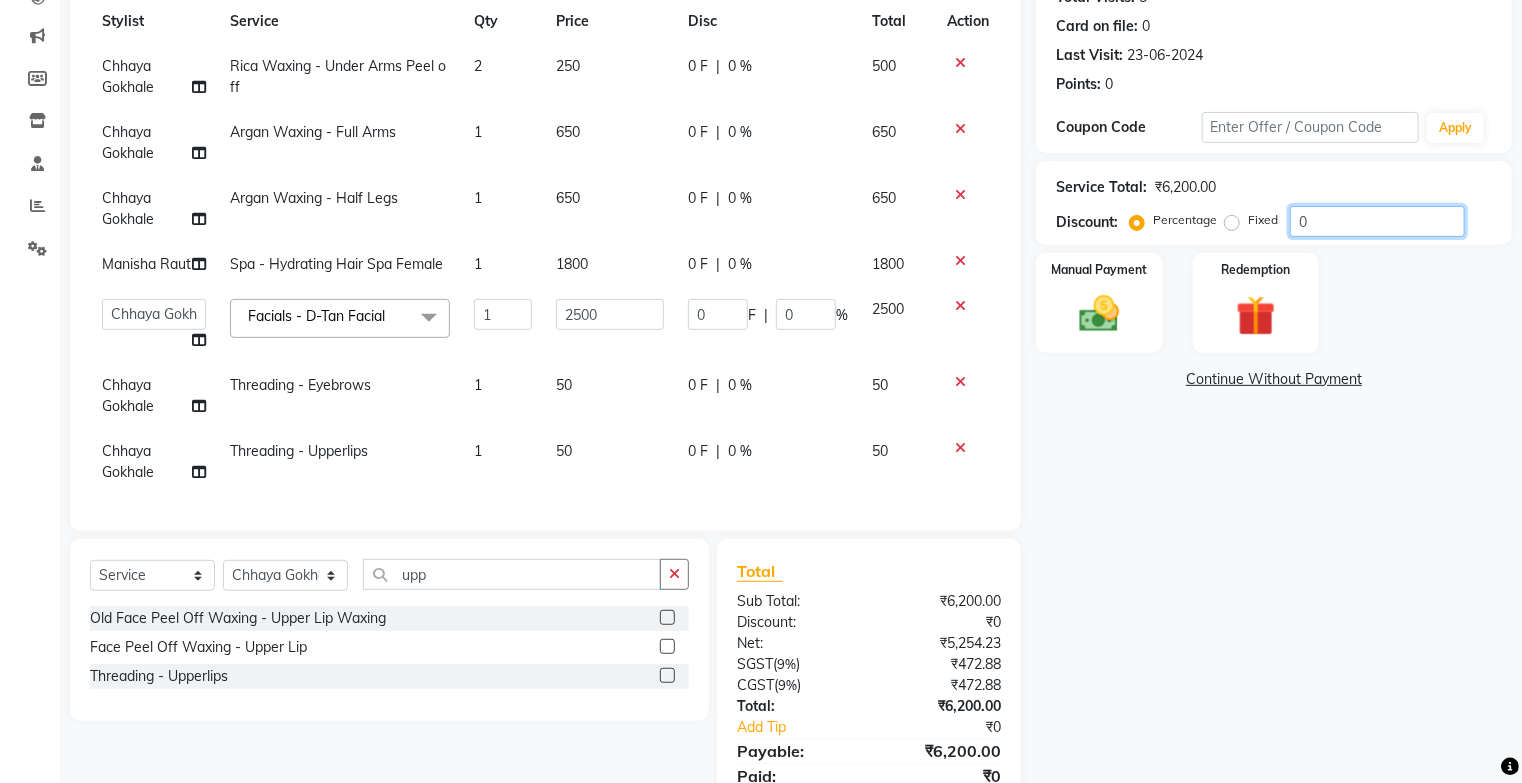 click on "0" 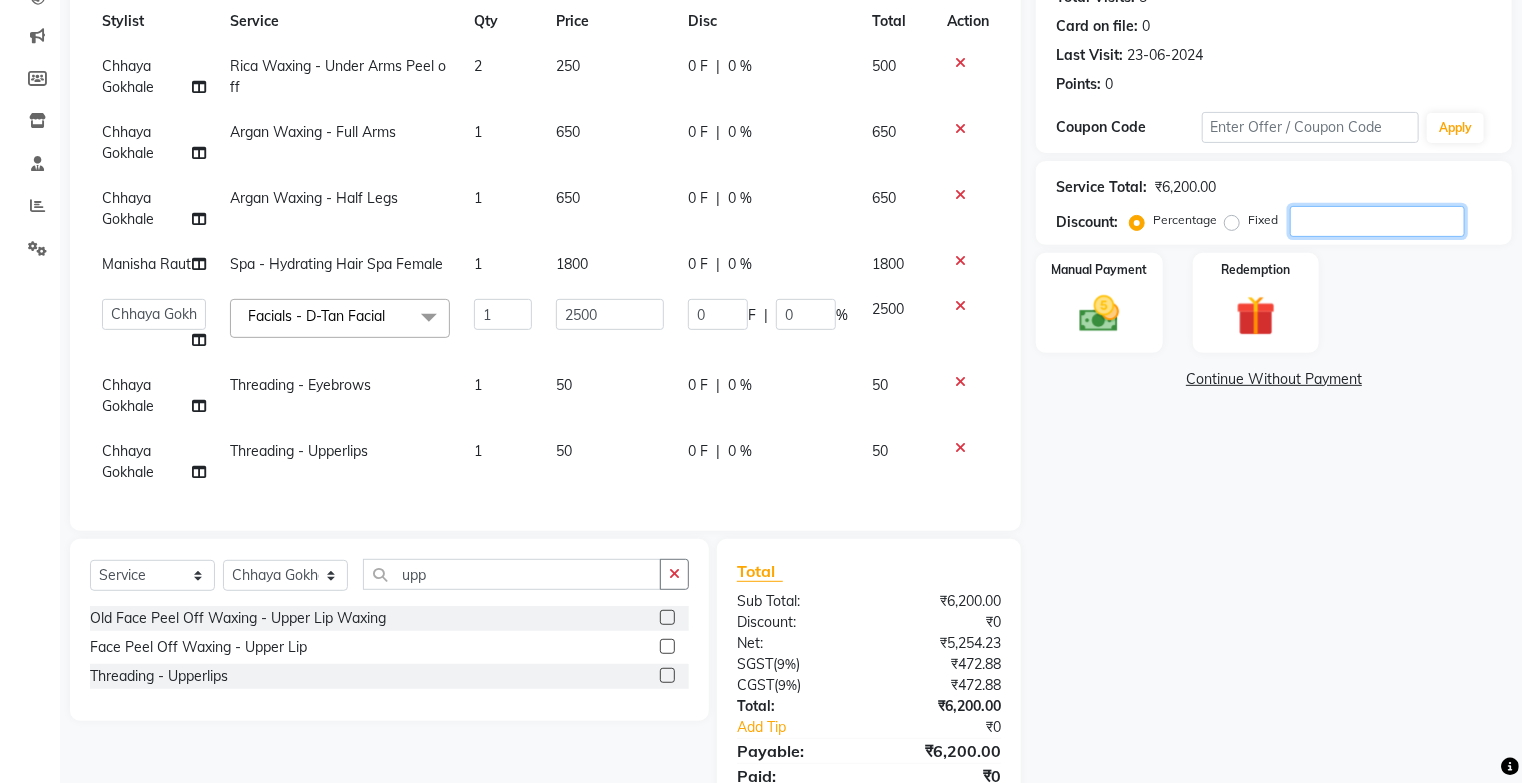 type on "1" 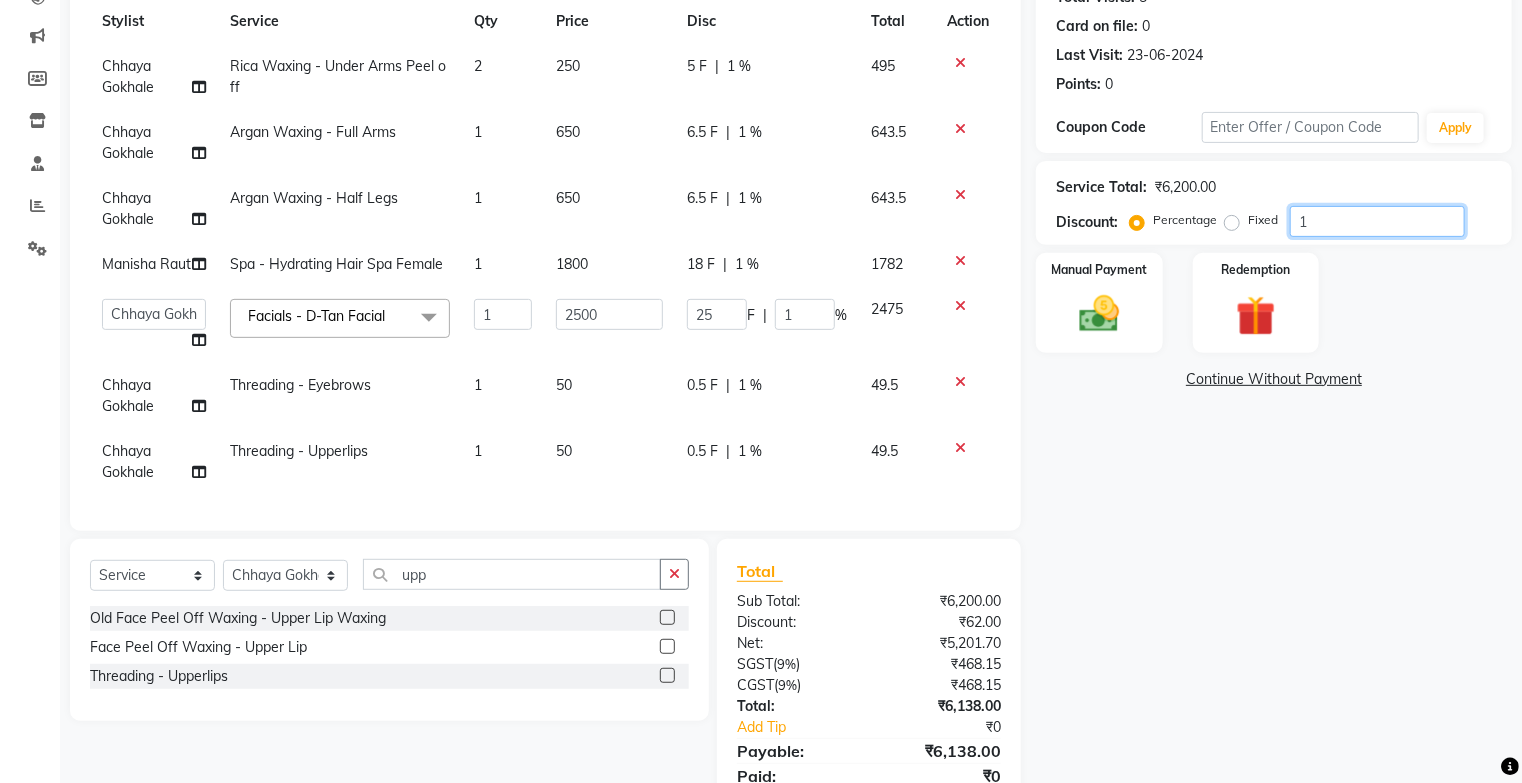 type on "10" 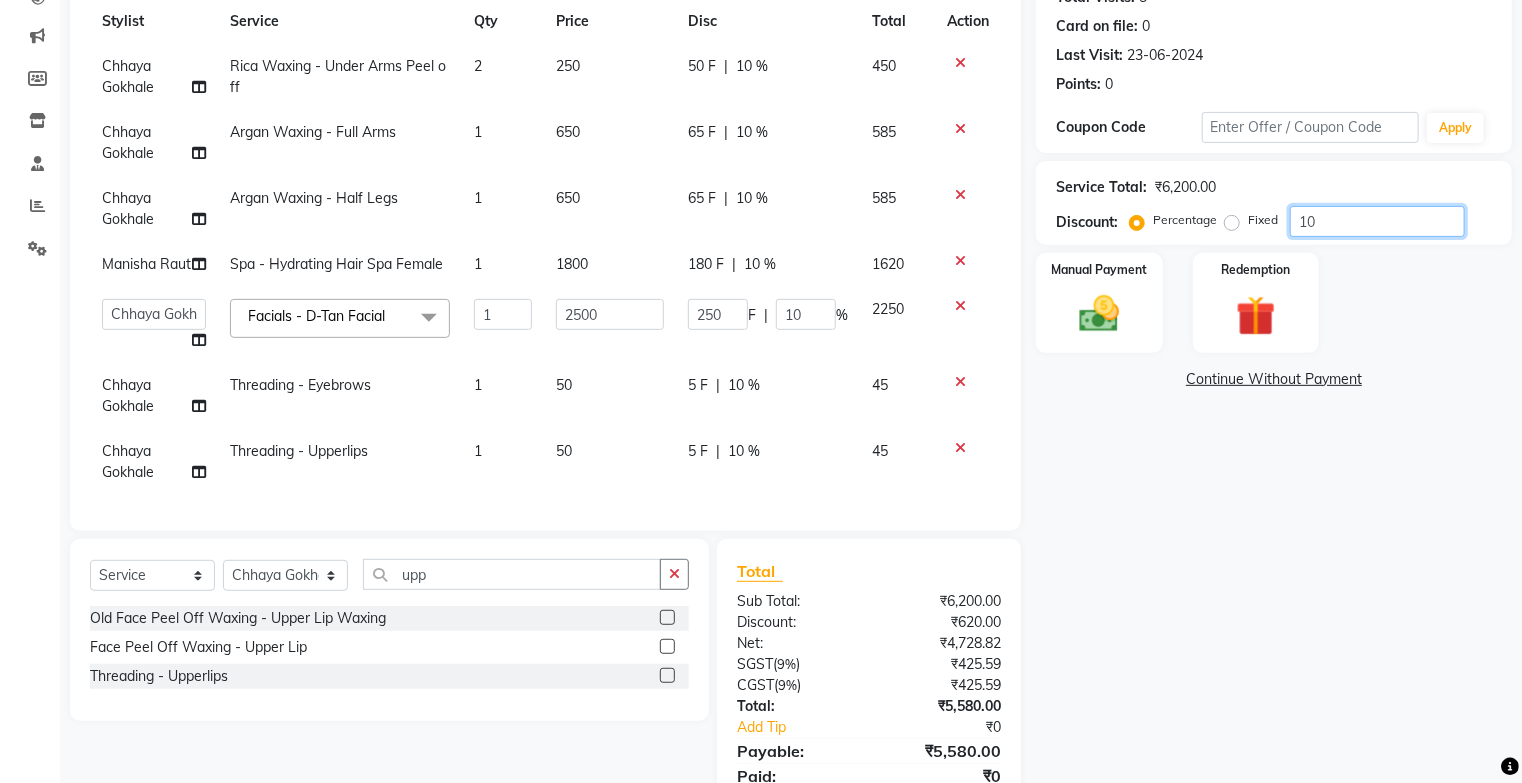 scroll, scrollTop: 80, scrollLeft: 0, axis: vertical 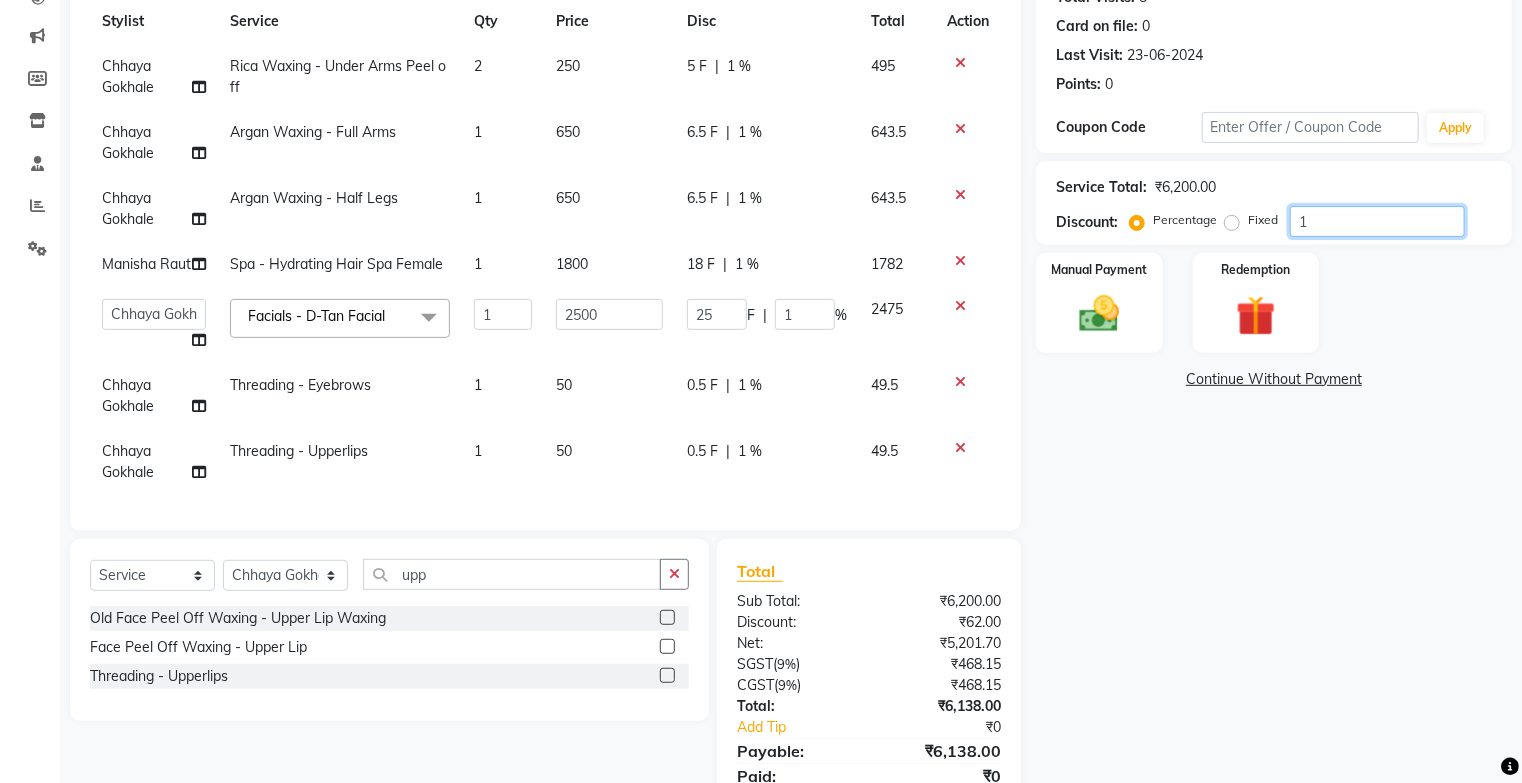 type 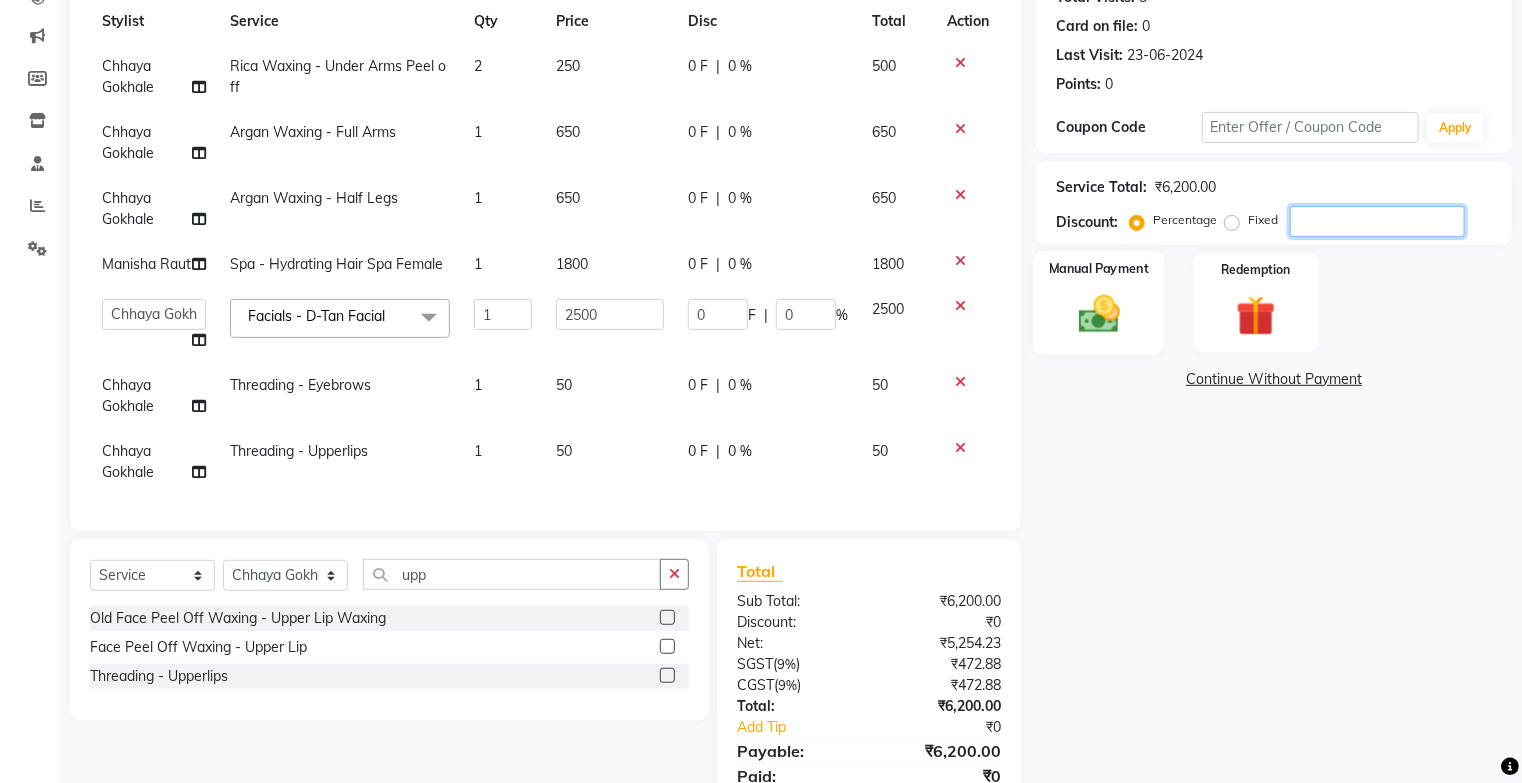 type 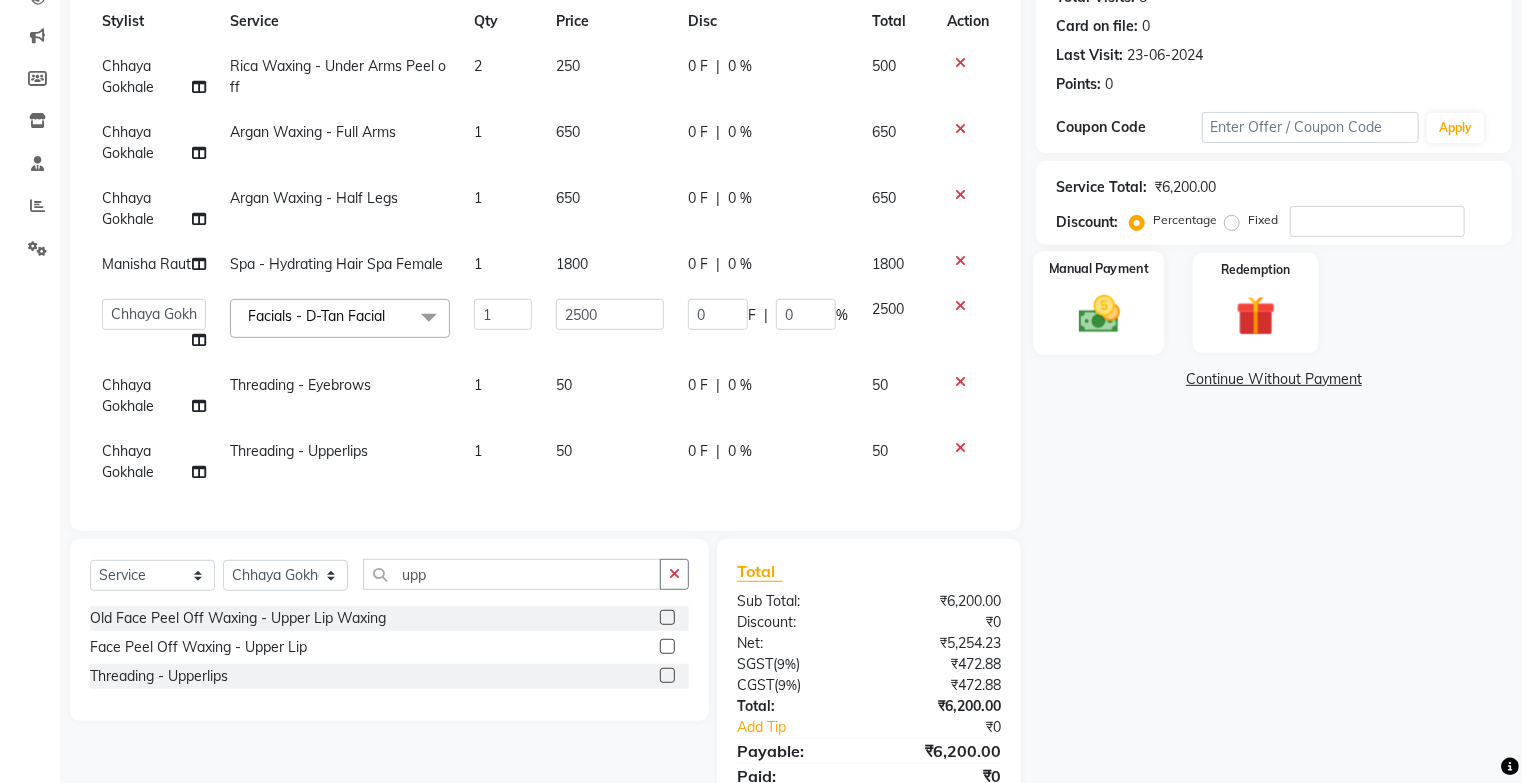click 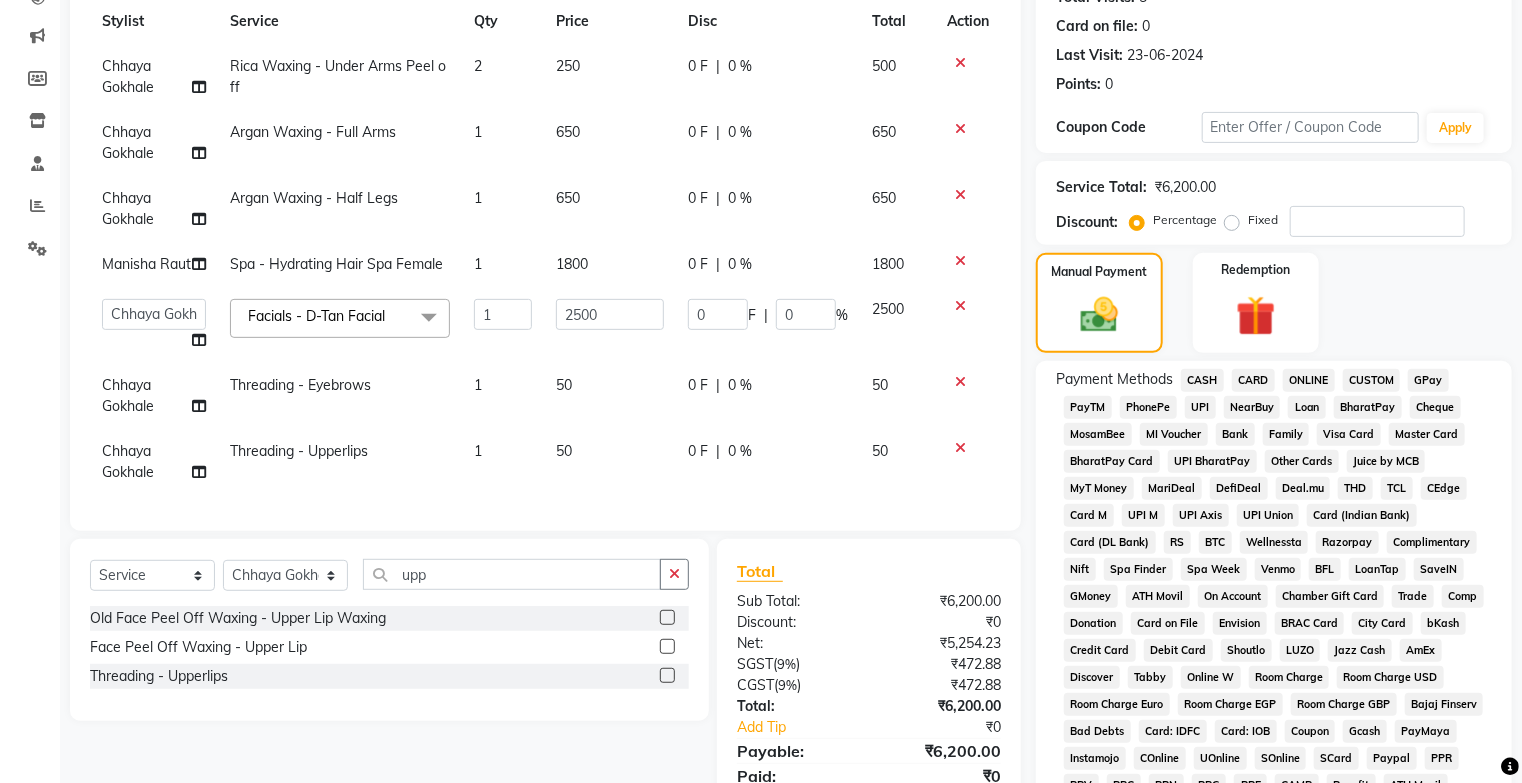click on "GPay" 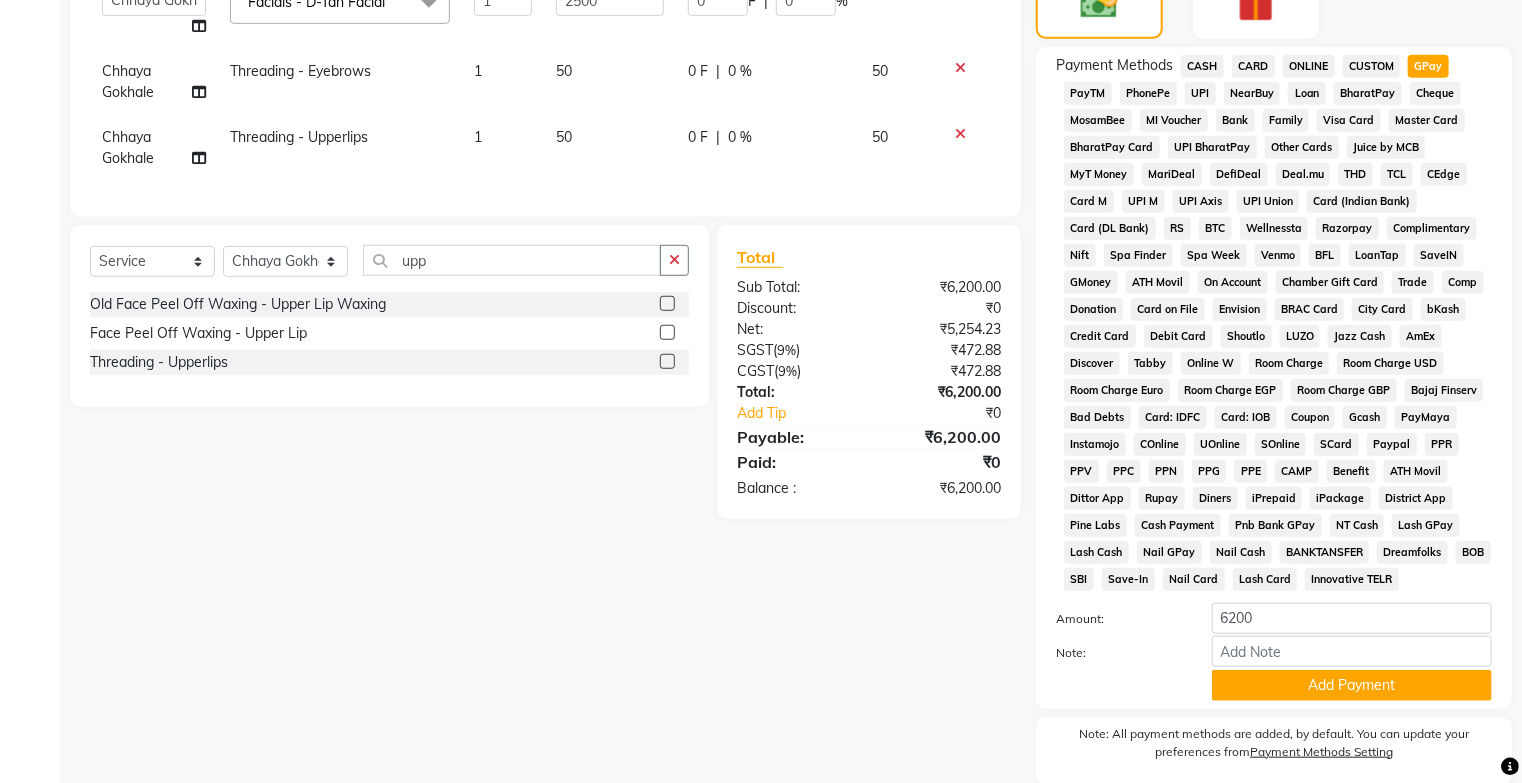 scroll, scrollTop: 640, scrollLeft: 0, axis: vertical 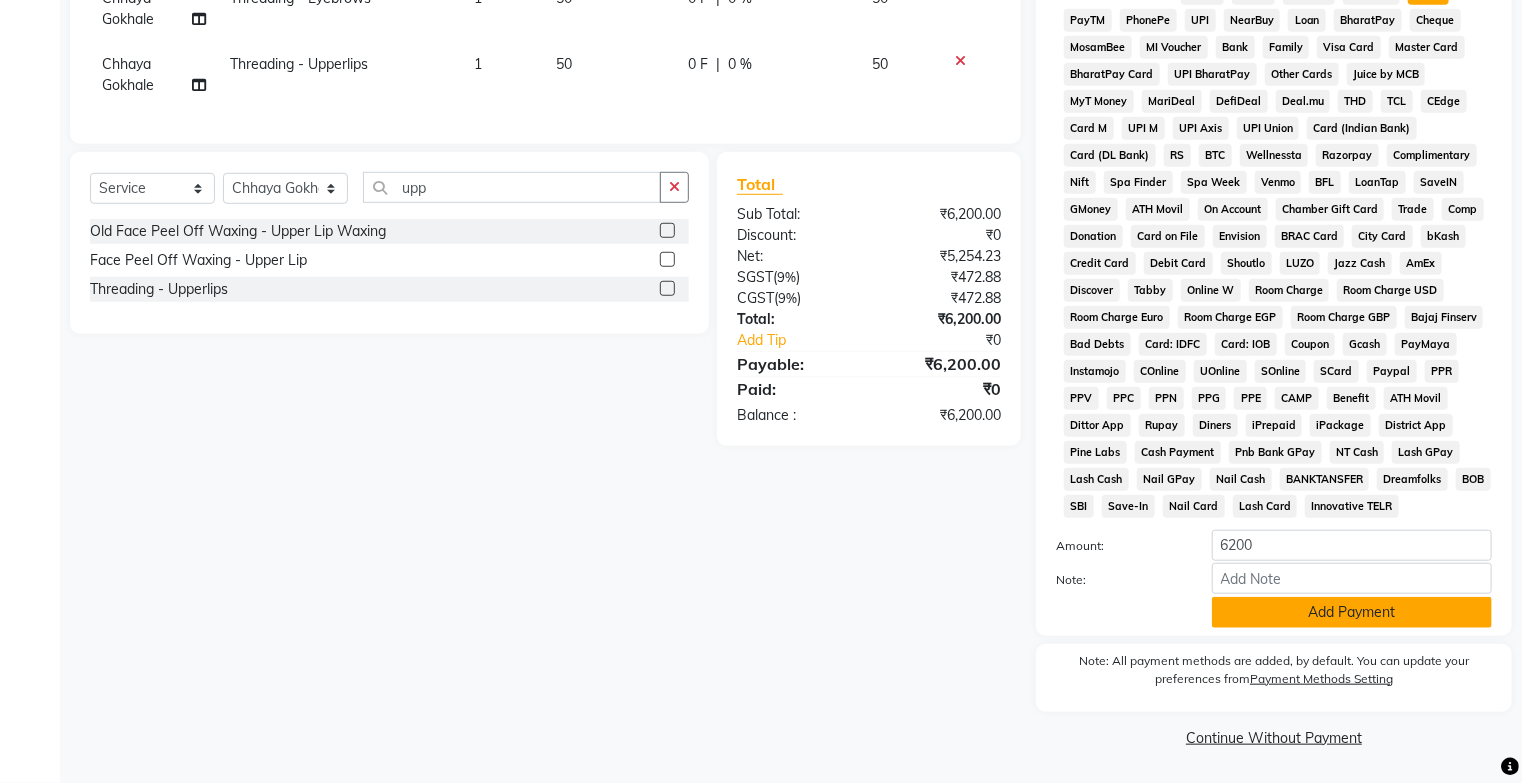 click on "Add Payment" 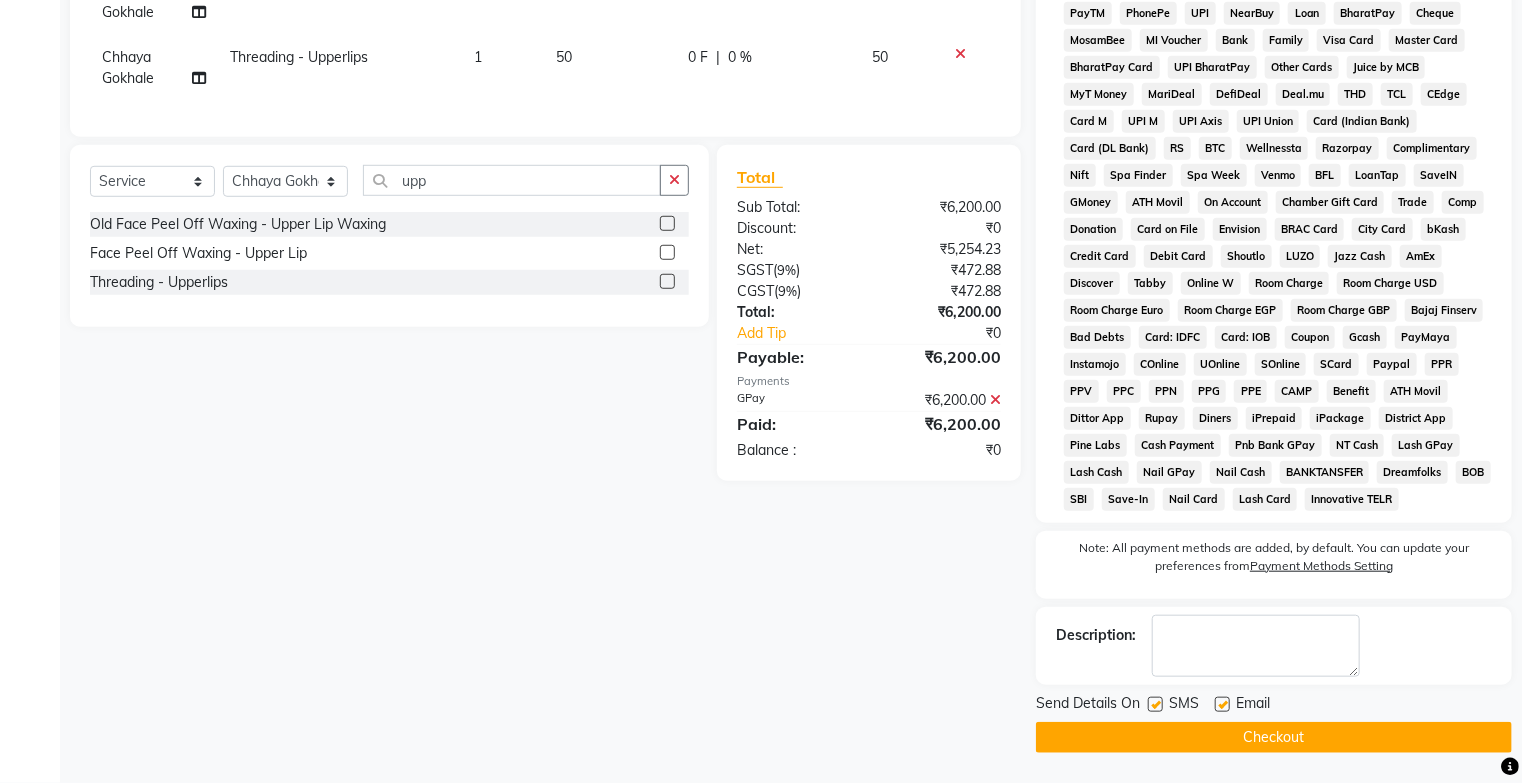 click on "Checkout" 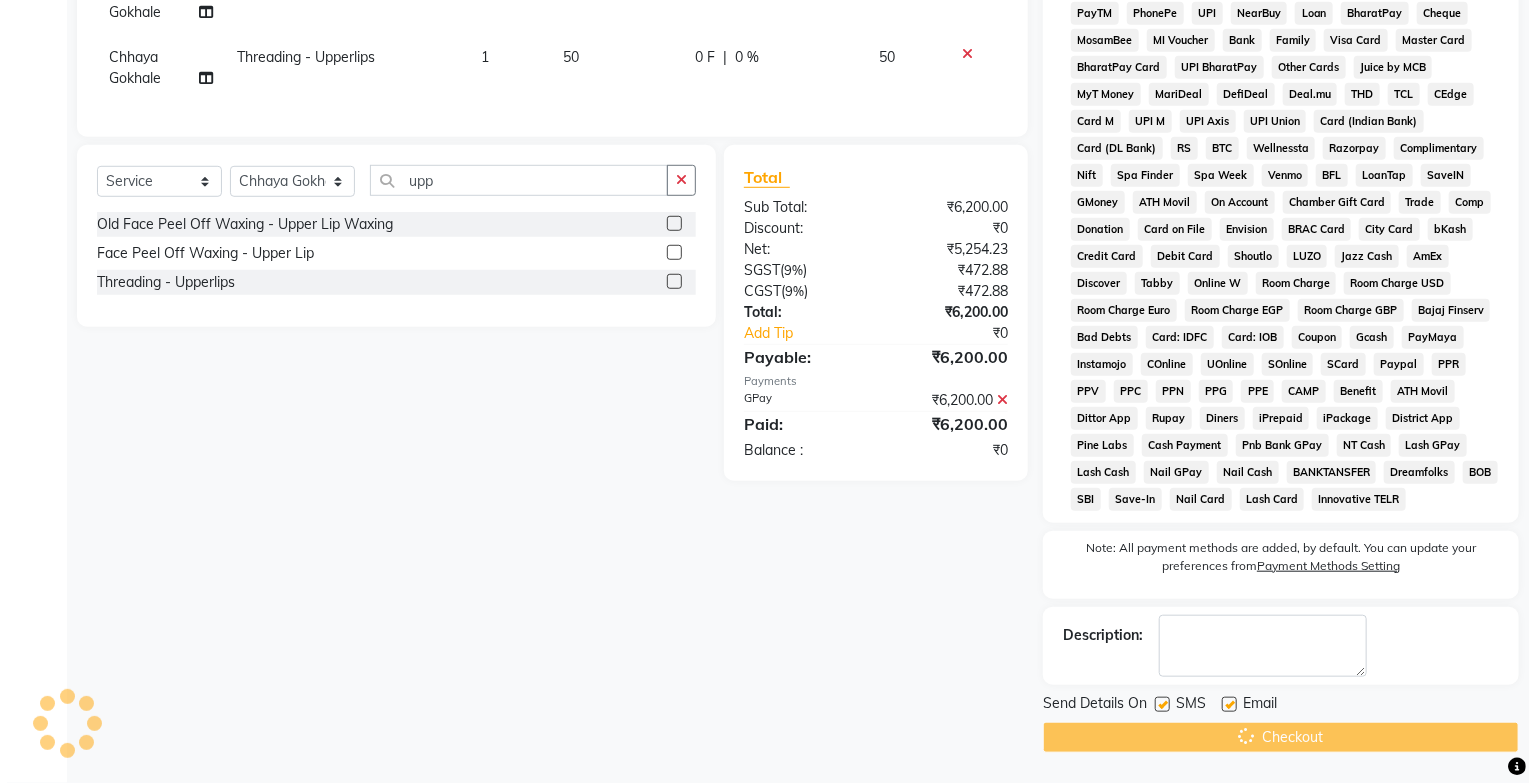scroll, scrollTop: 0, scrollLeft: 0, axis: both 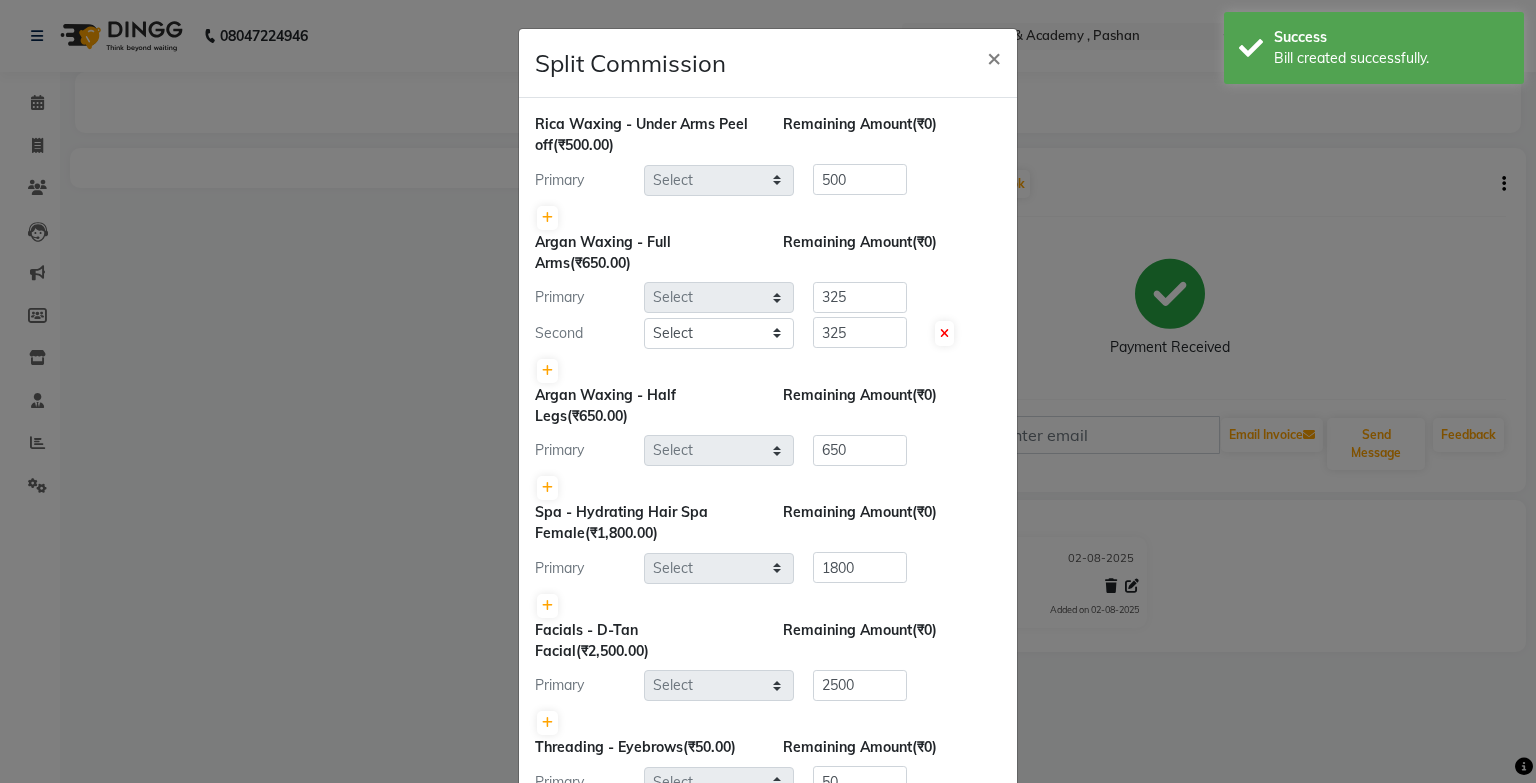select on "29289" 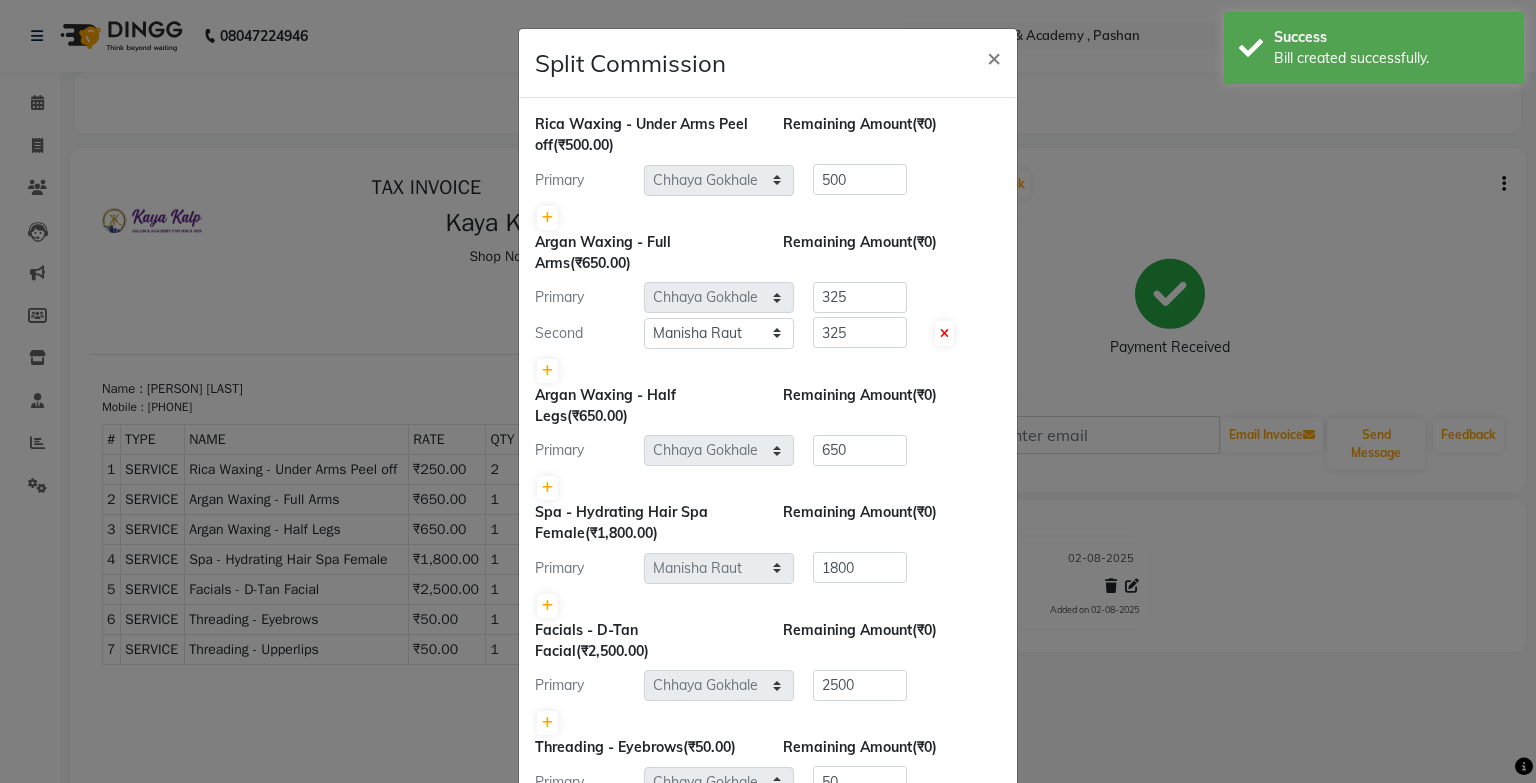 scroll, scrollTop: 0, scrollLeft: 0, axis: both 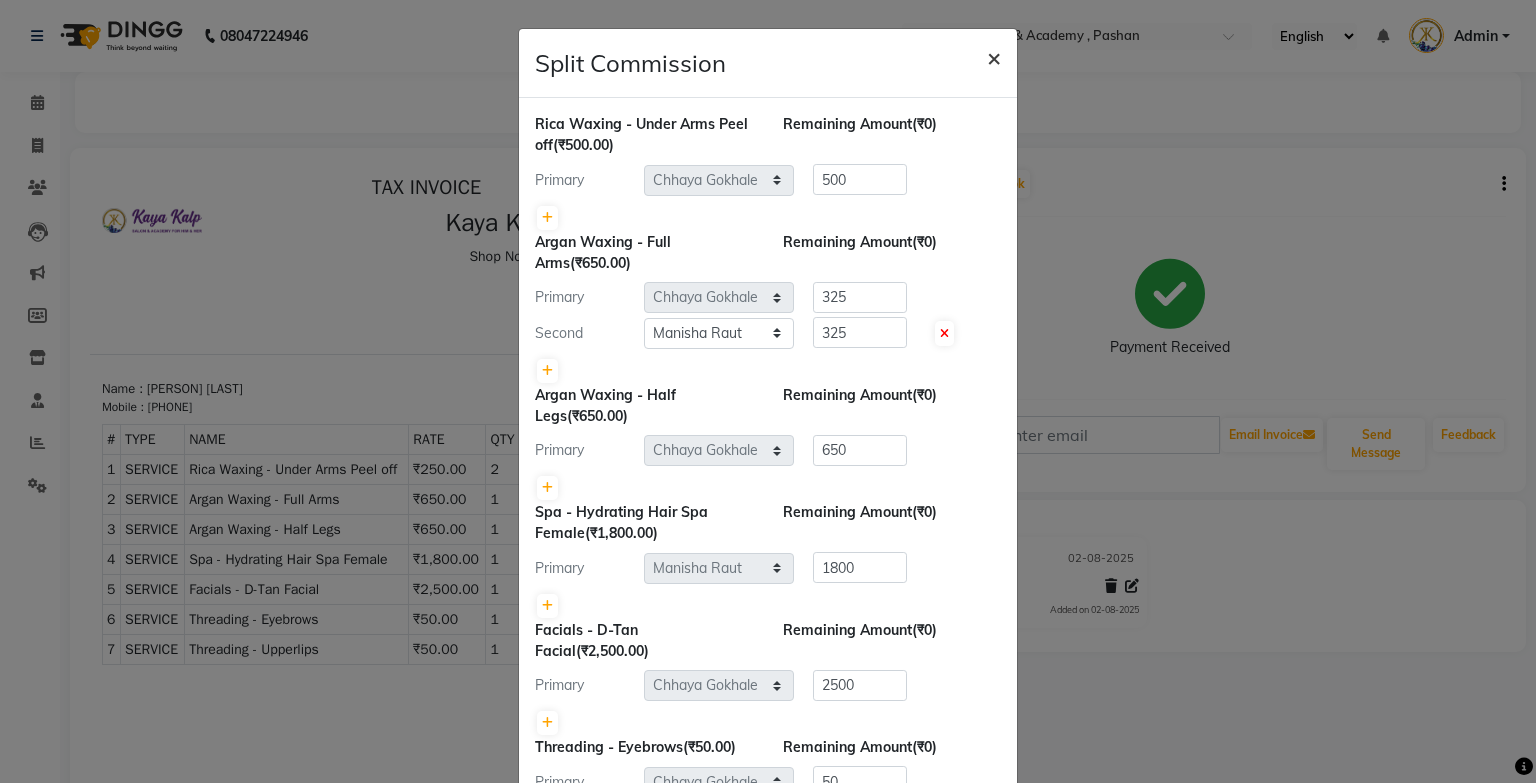 click on "×" 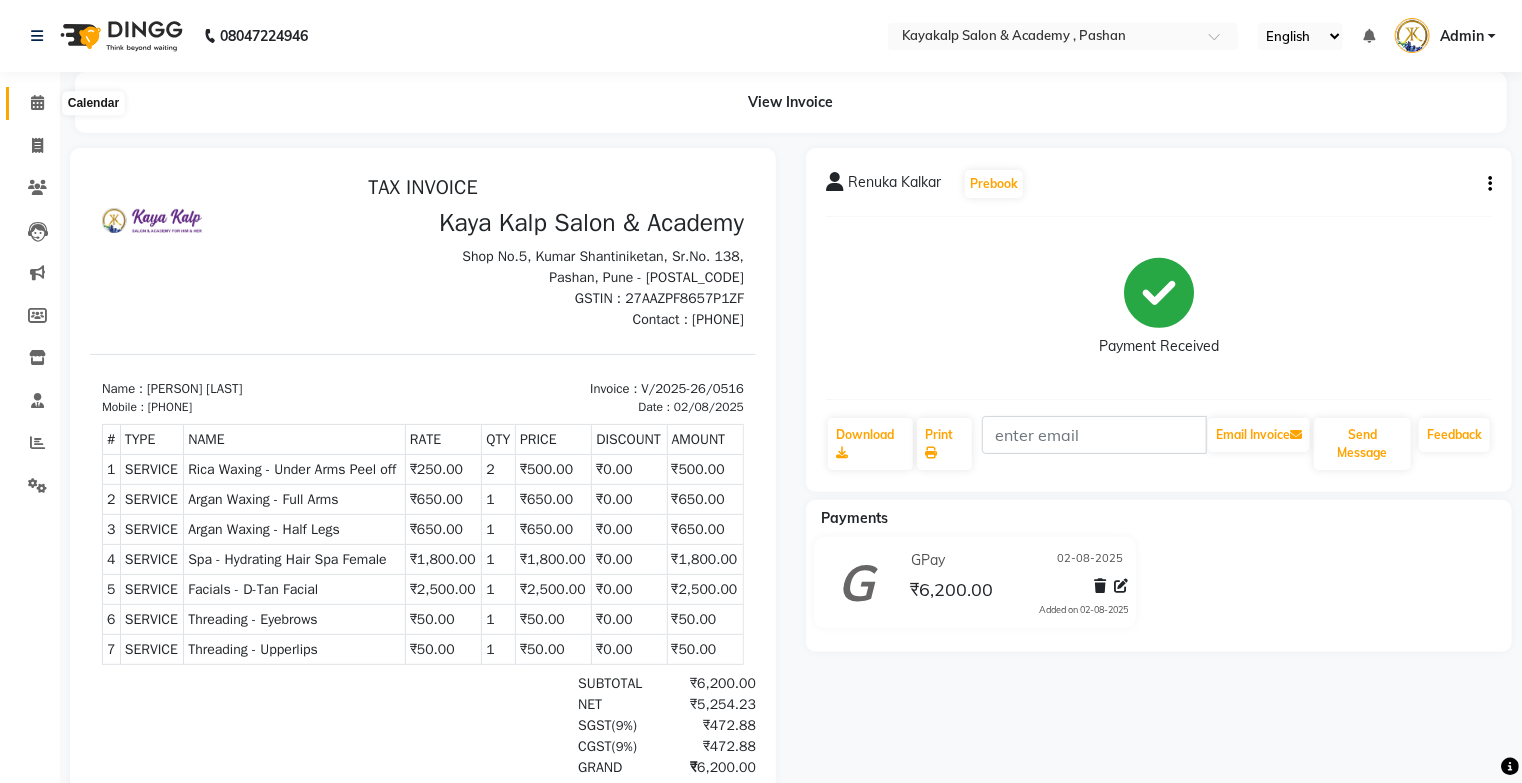click 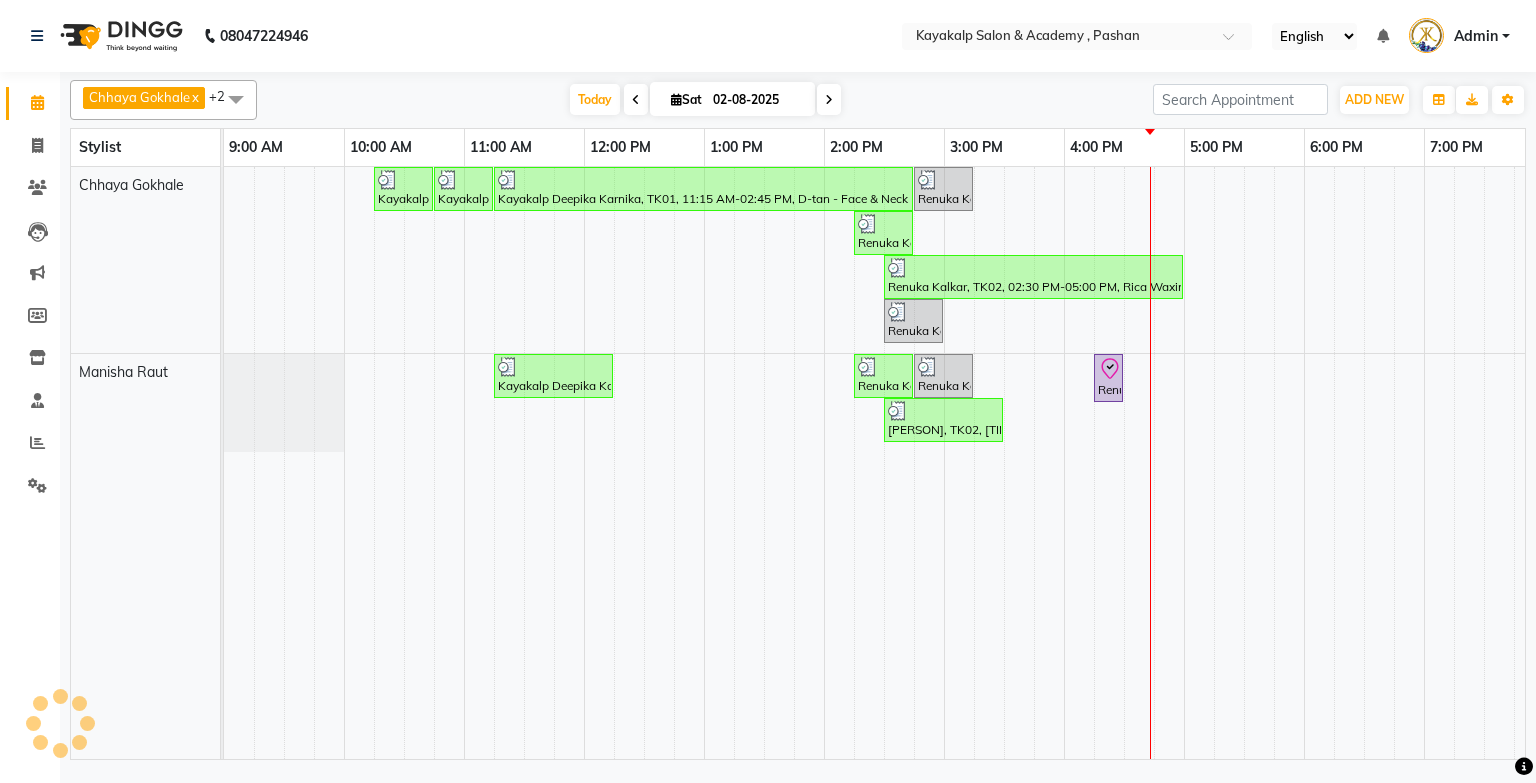 scroll, scrollTop: 0, scrollLeft: 138, axis: horizontal 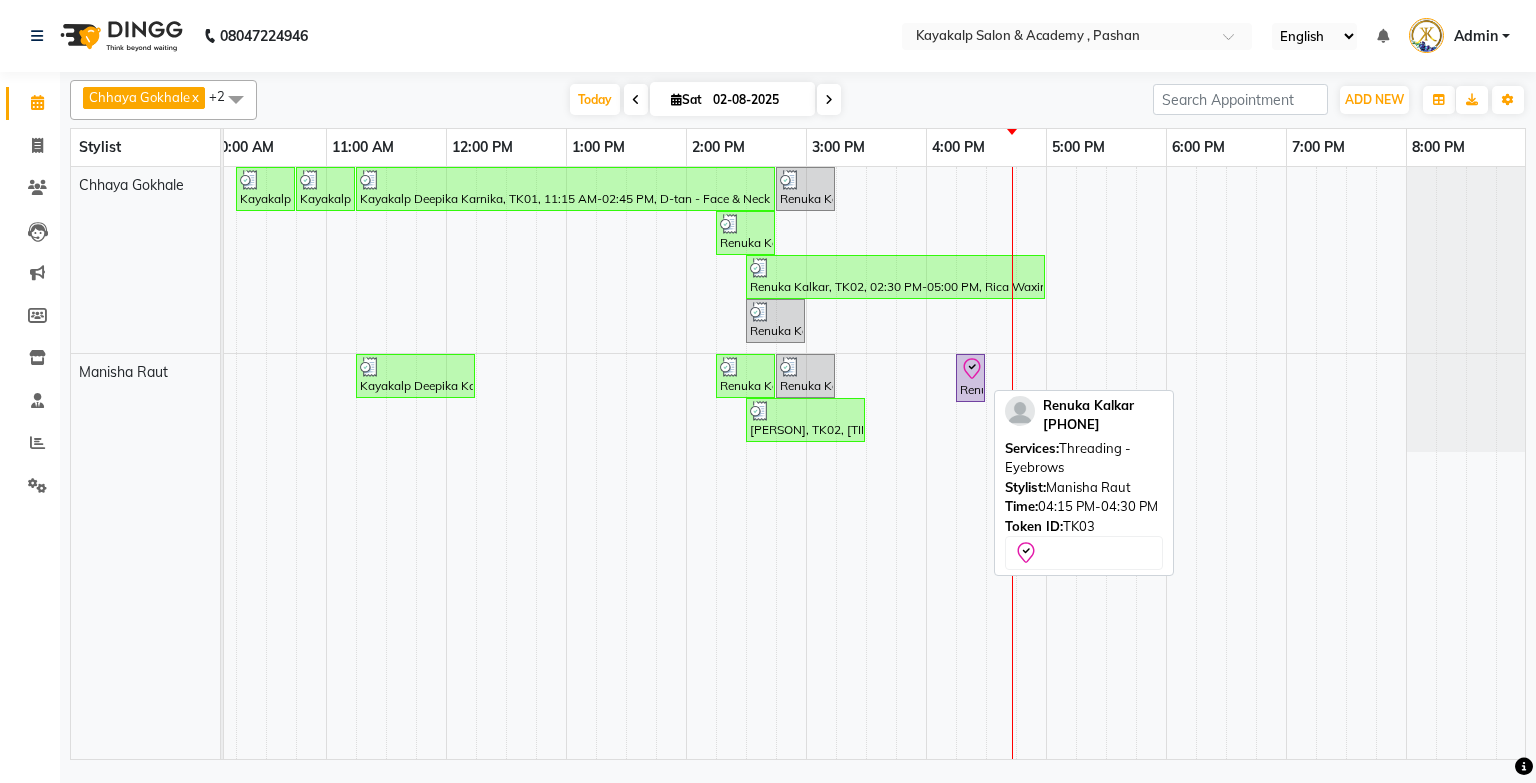 click on "Renuka Kalkar, TK03, 04:15 PM-04:30 PM, Threading - Eyebrows" at bounding box center (970, 378) 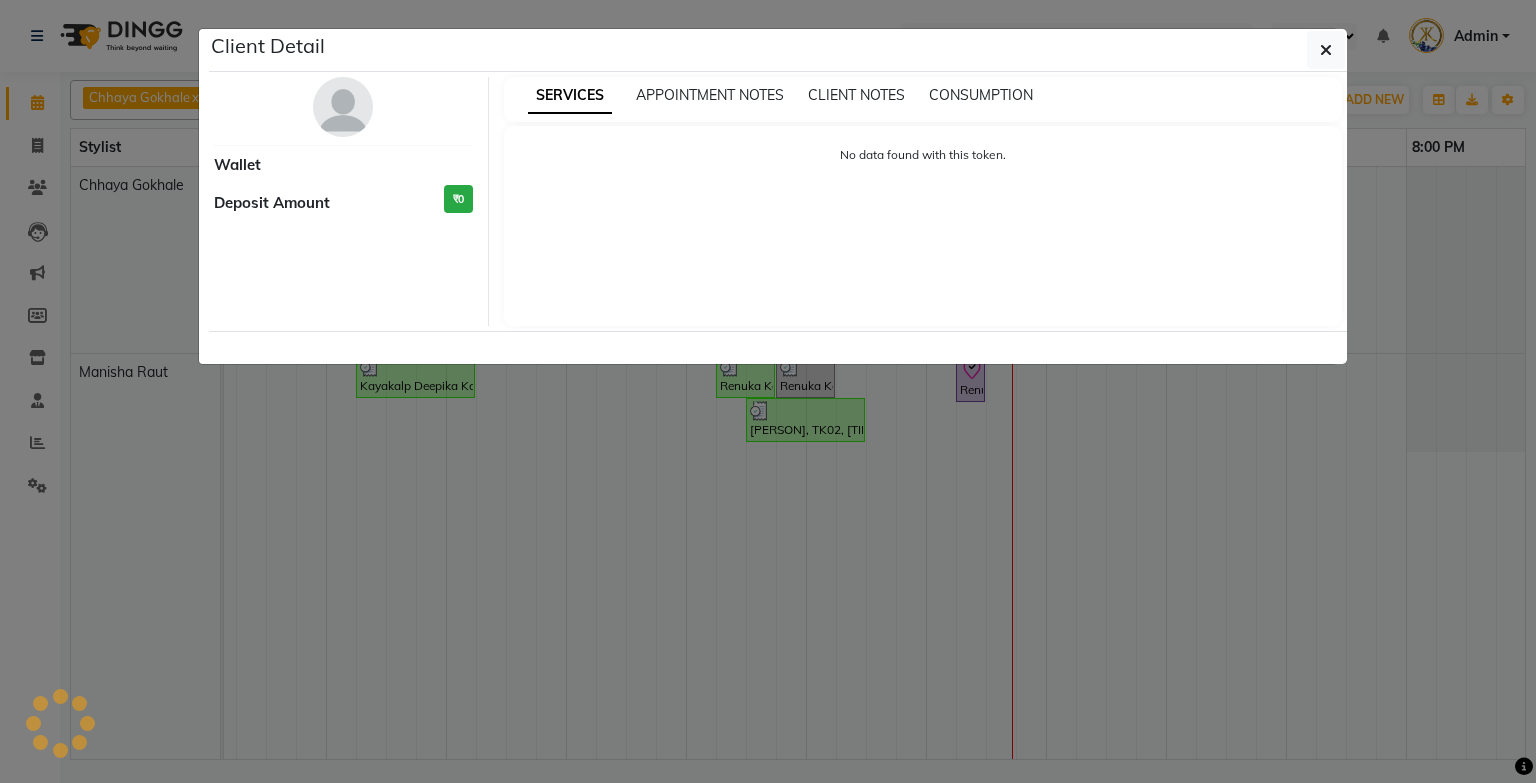 select on "8" 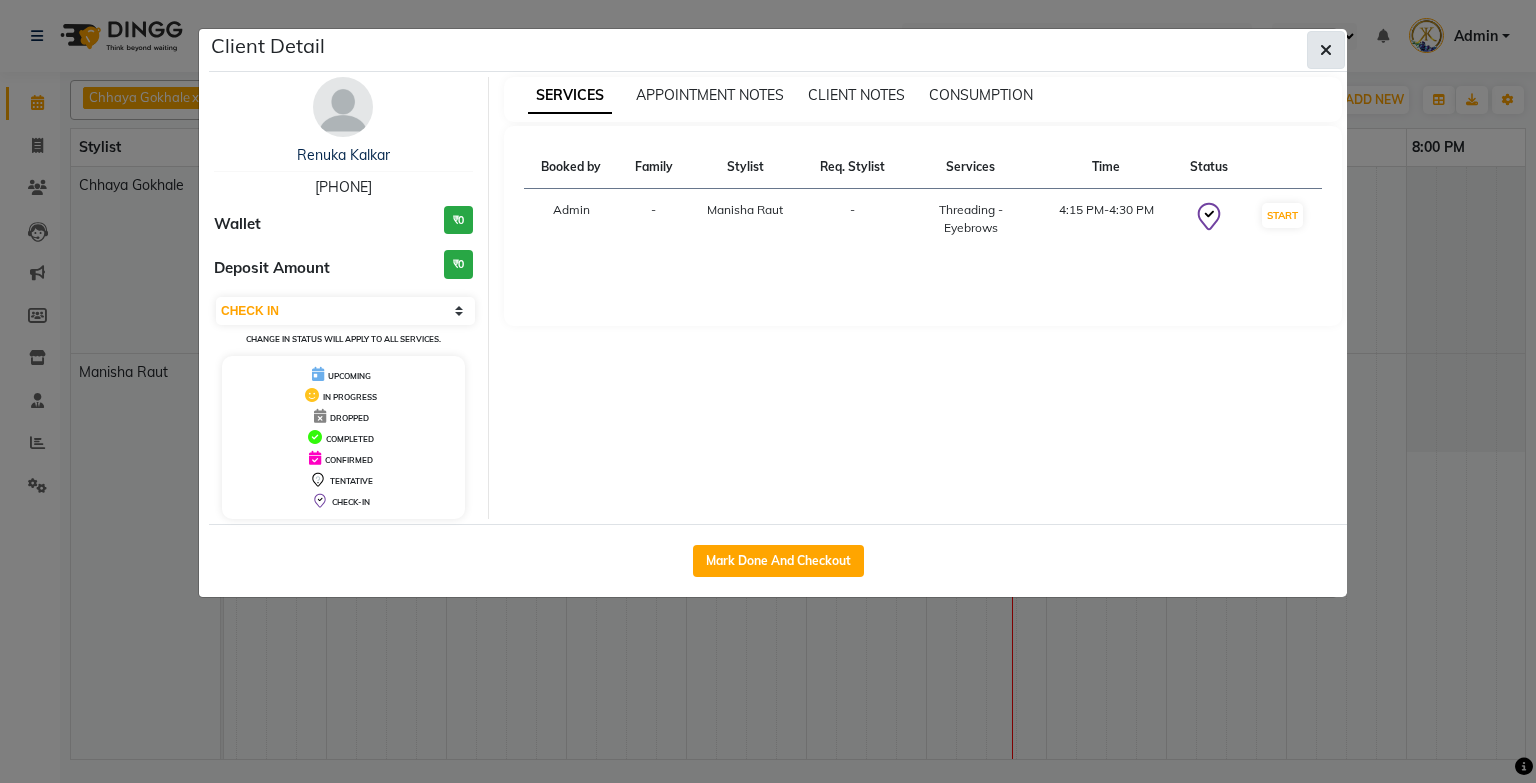 click 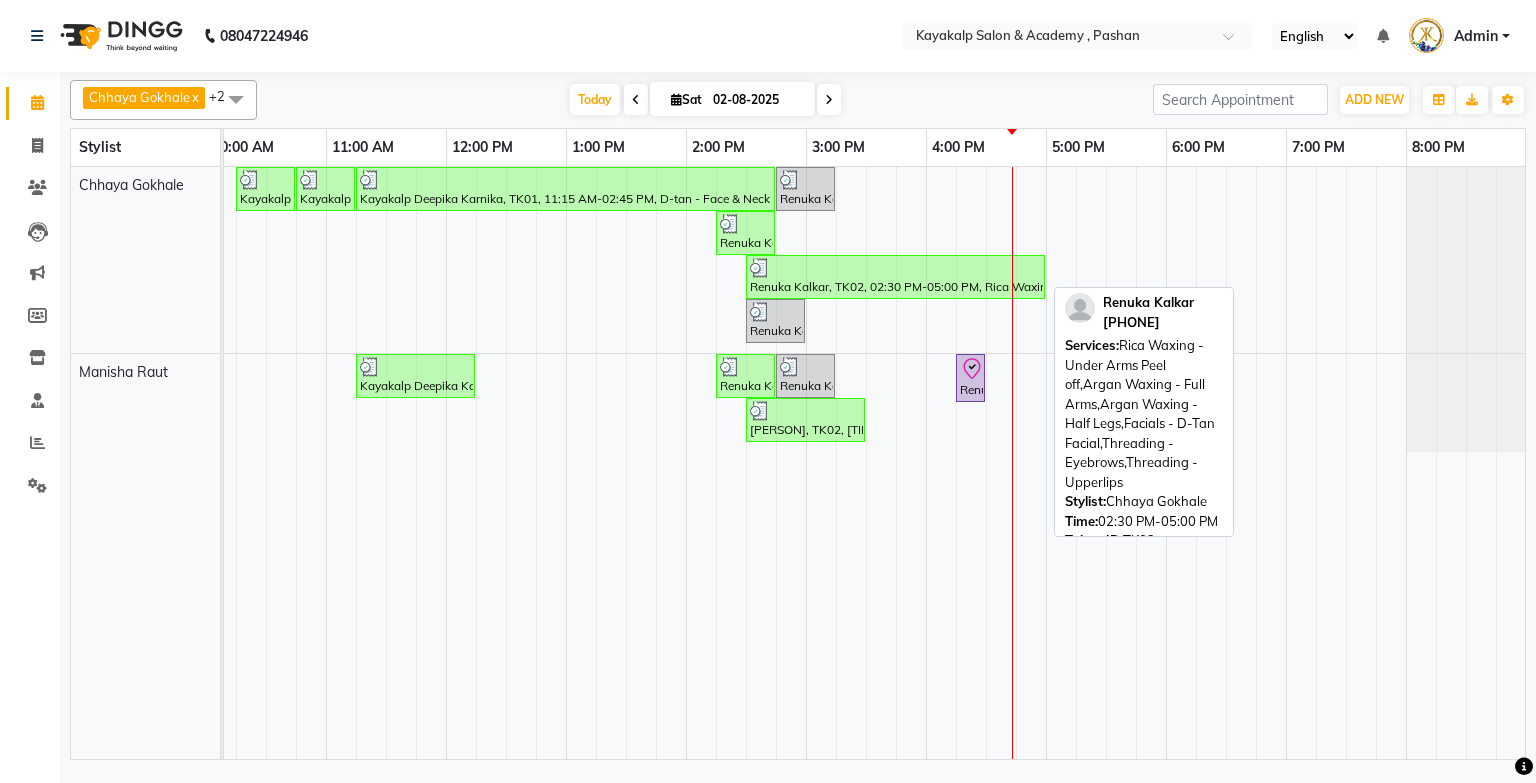 click at bounding box center (895, 268) 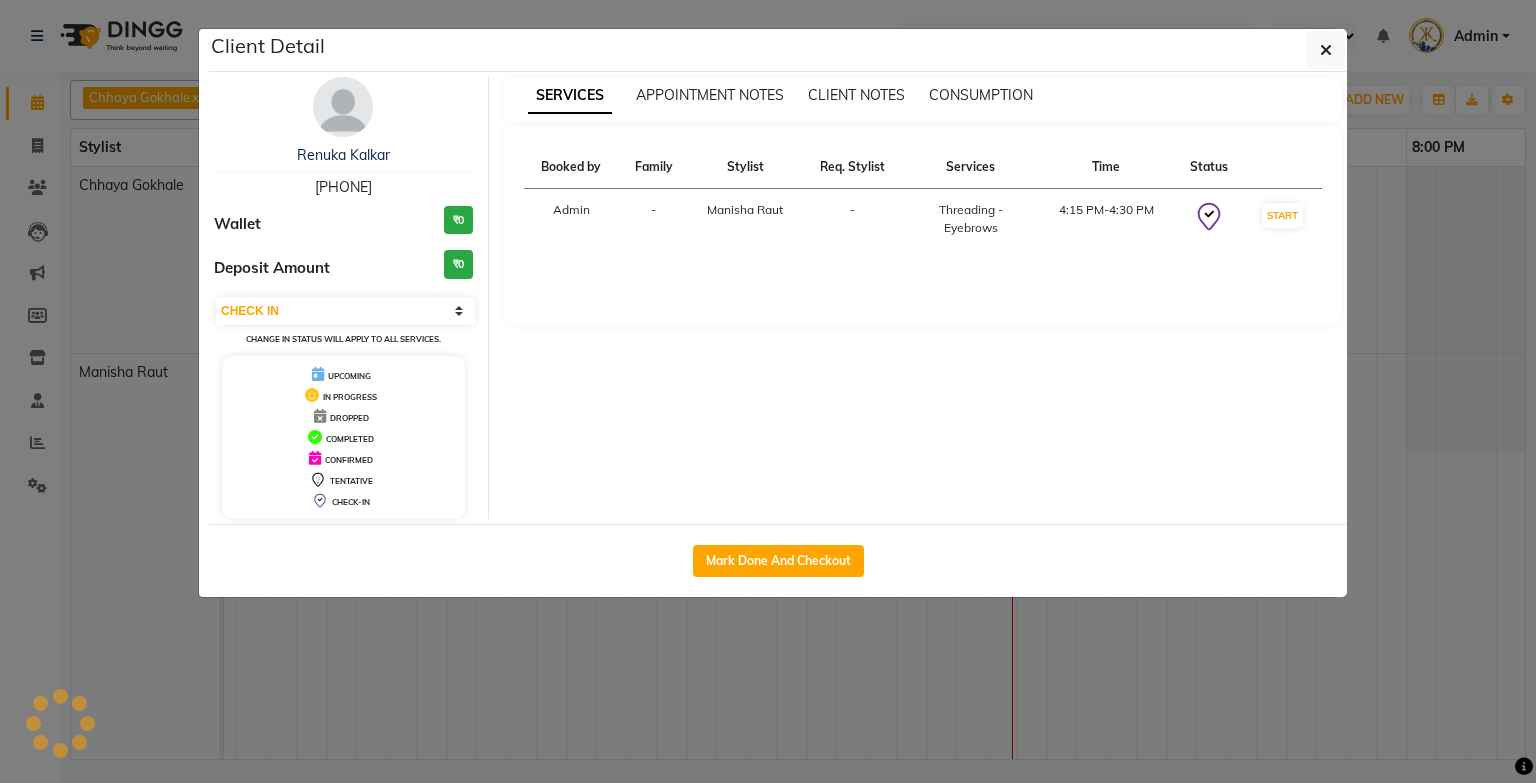 select on "3" 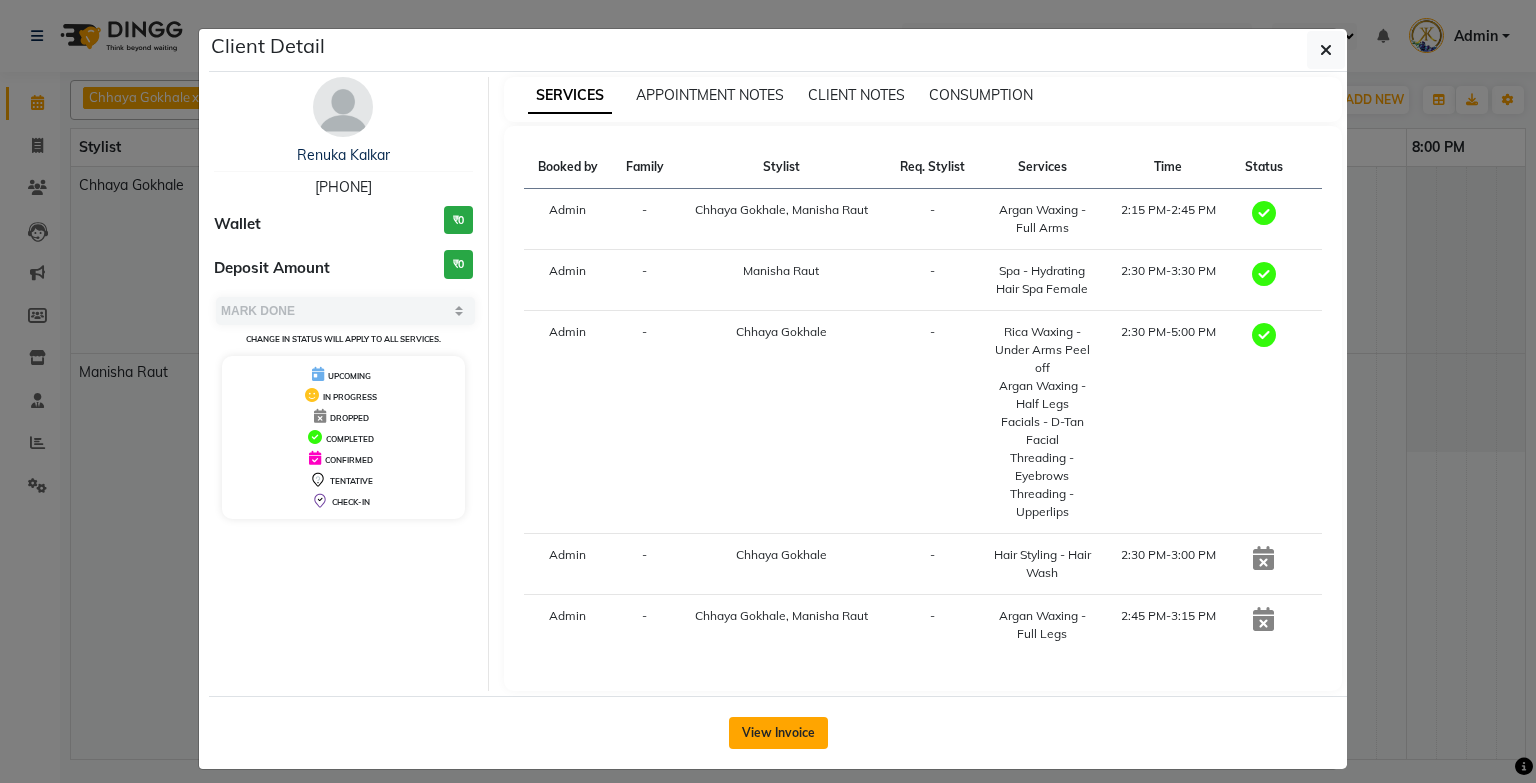 click on "View Invoice" 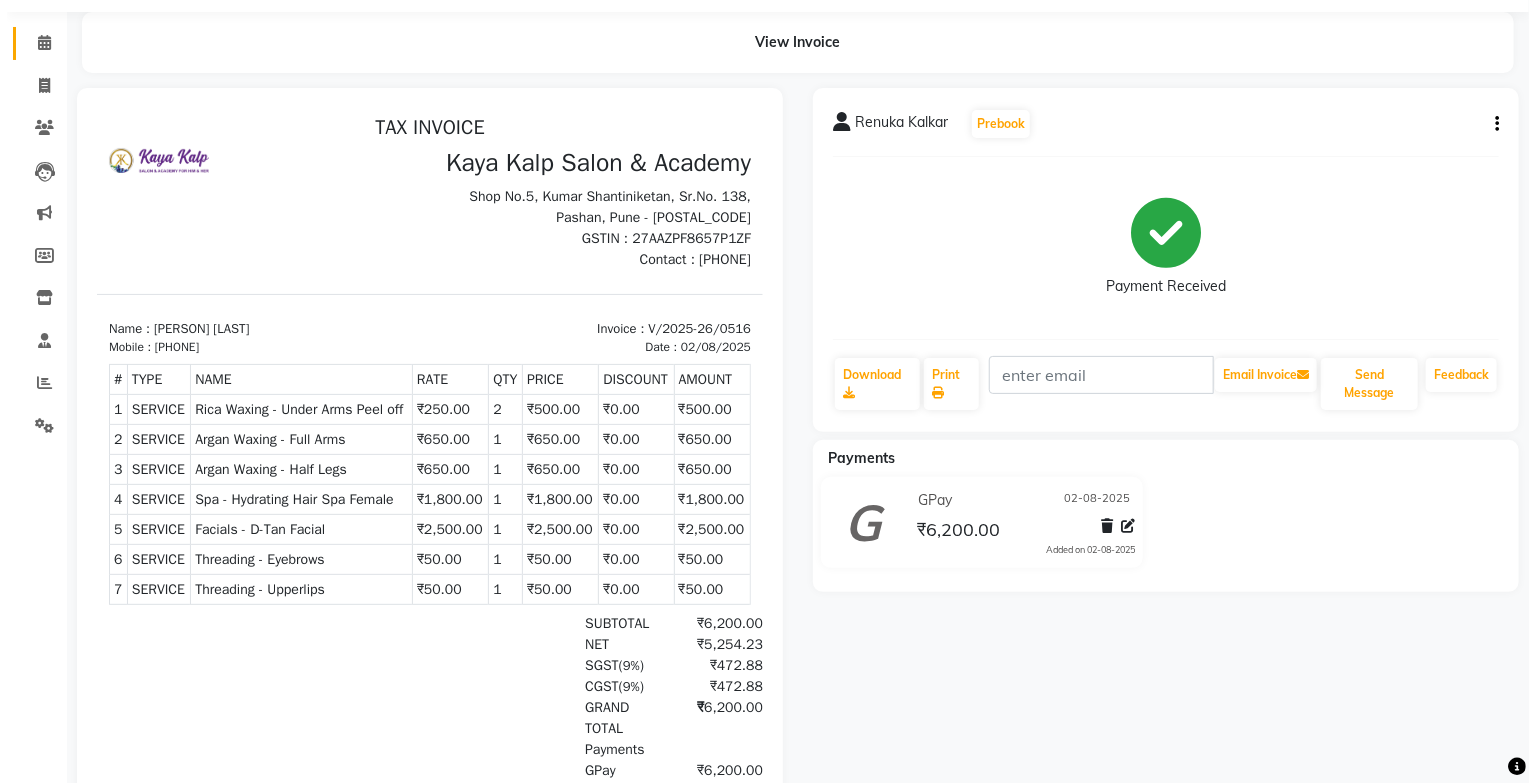 scroll, scrollTop: 0, scrollLeft: 0, axis: both 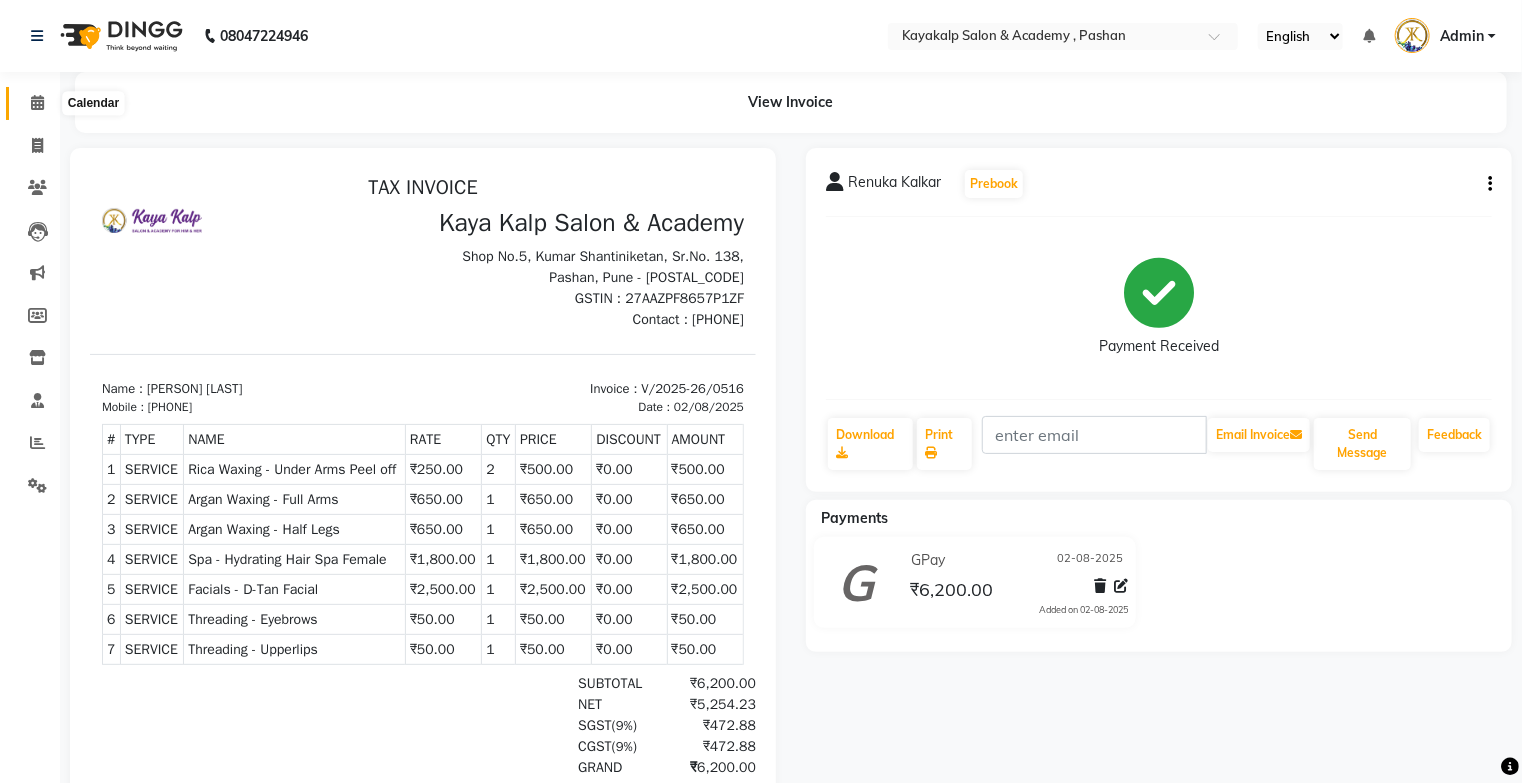 click 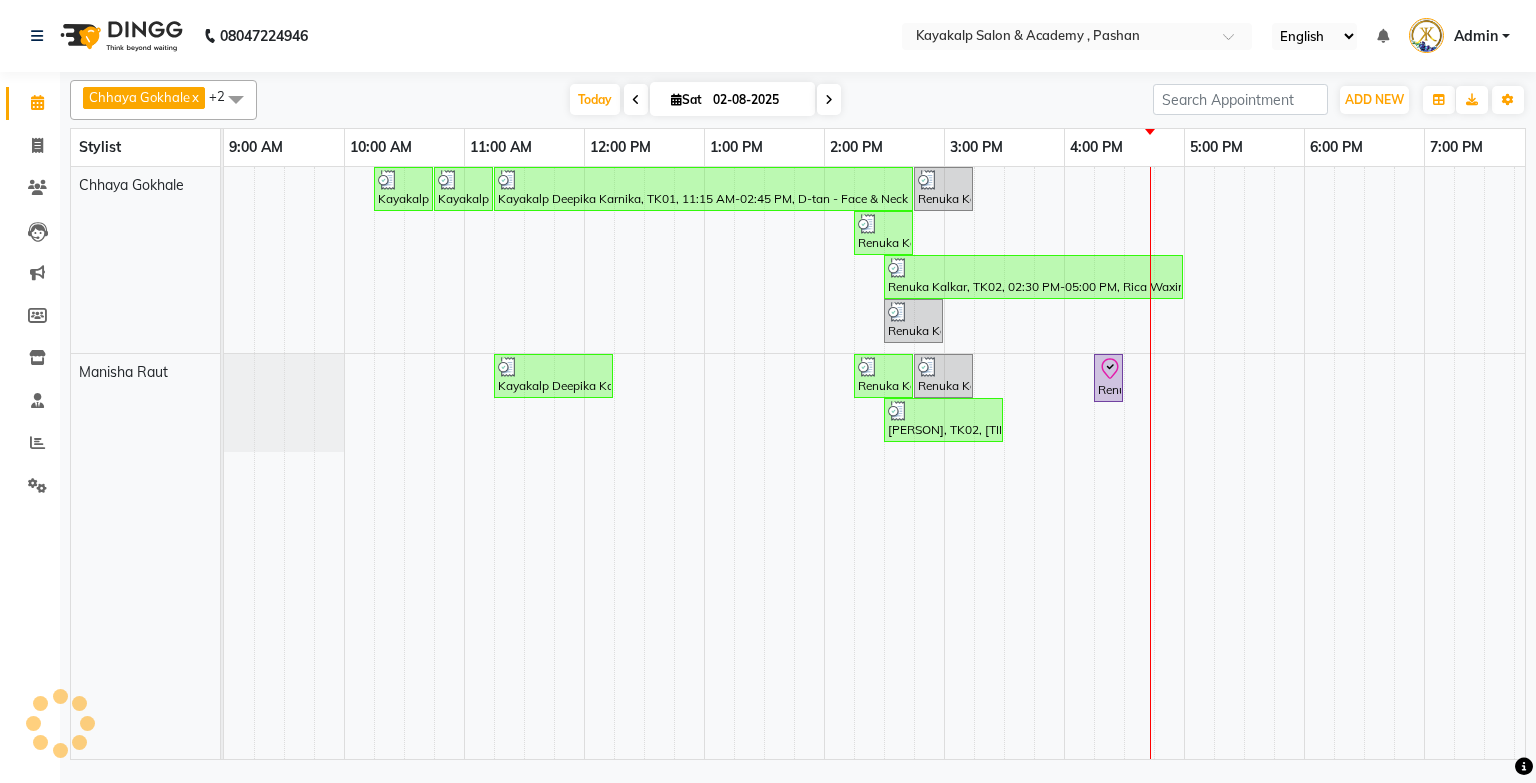 scroll, scrollTop: 0, scrollLeft: 0, axis: both 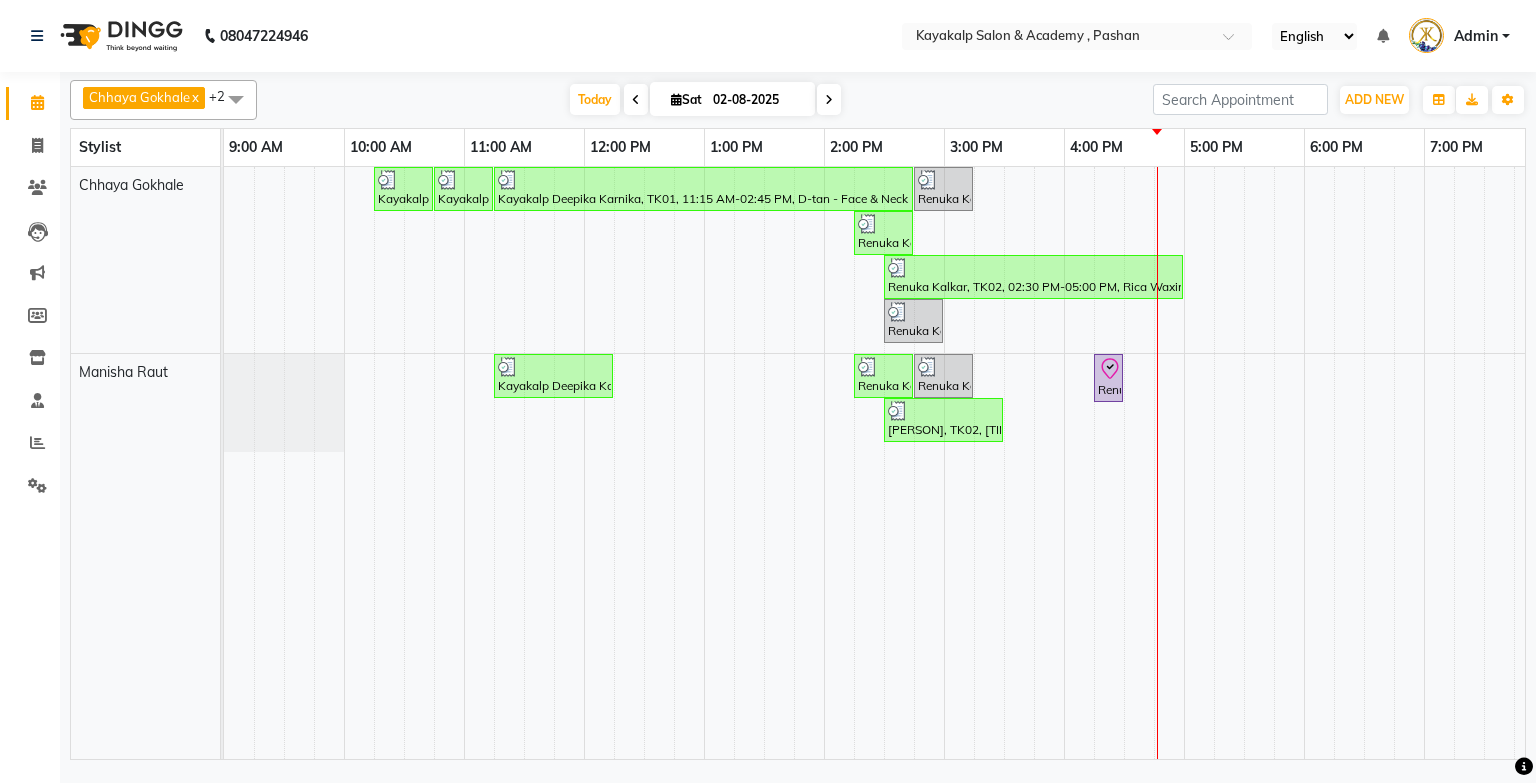 click at bounding box center (829, 100) 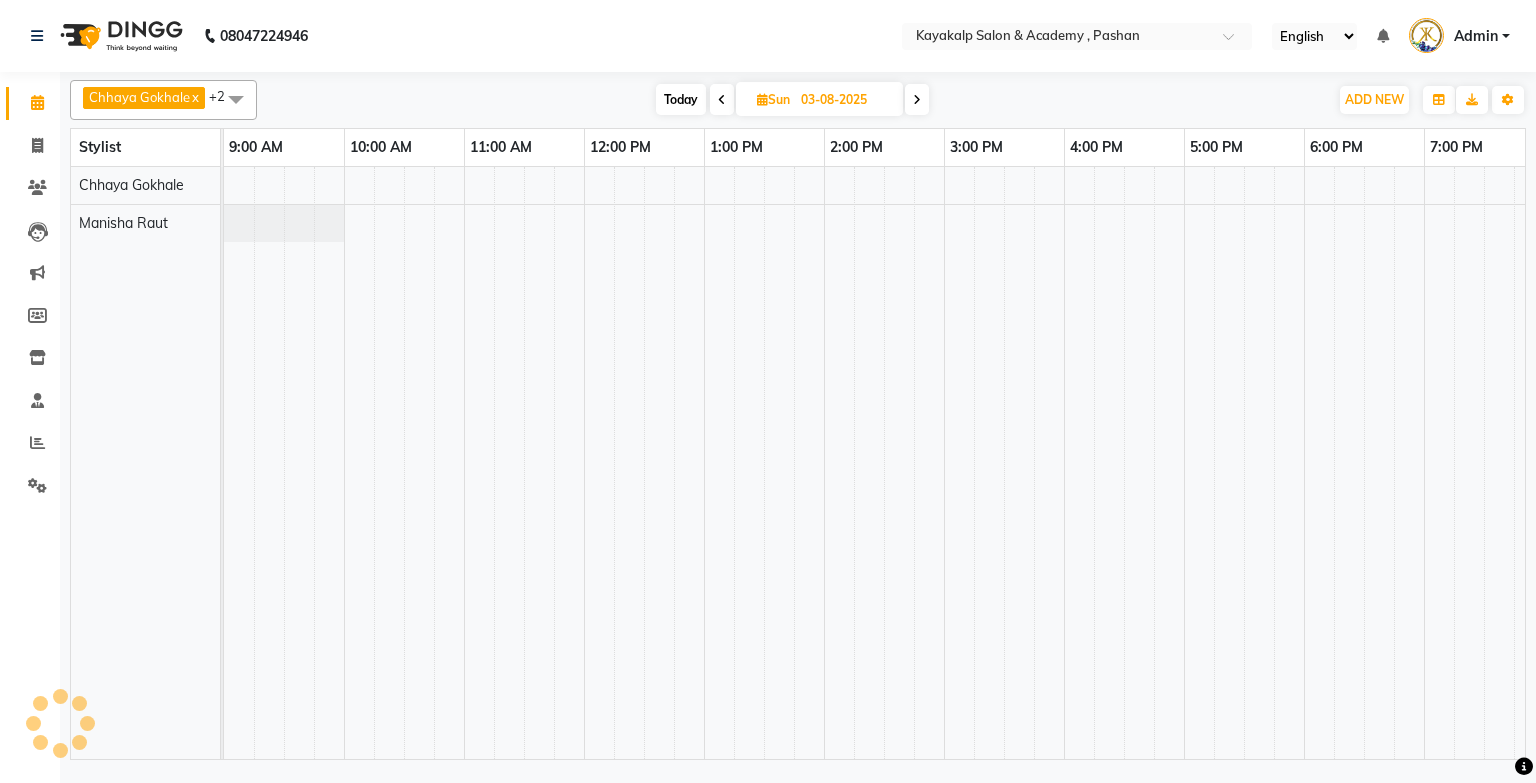 scroll, scrollTop: 0, scrollLeft: 138, axis: horizontal 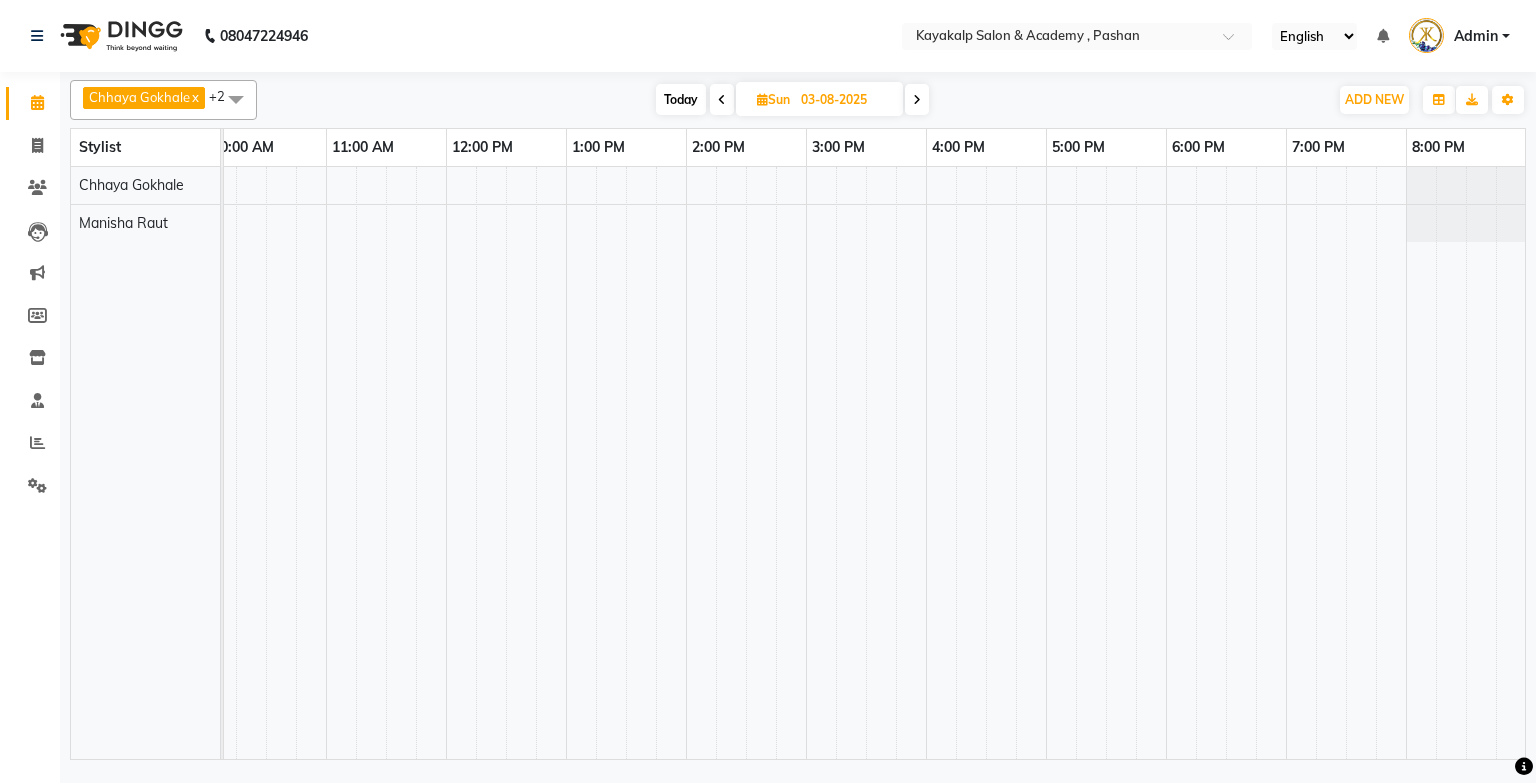 click on "Today" at bounding box center (681, 99) 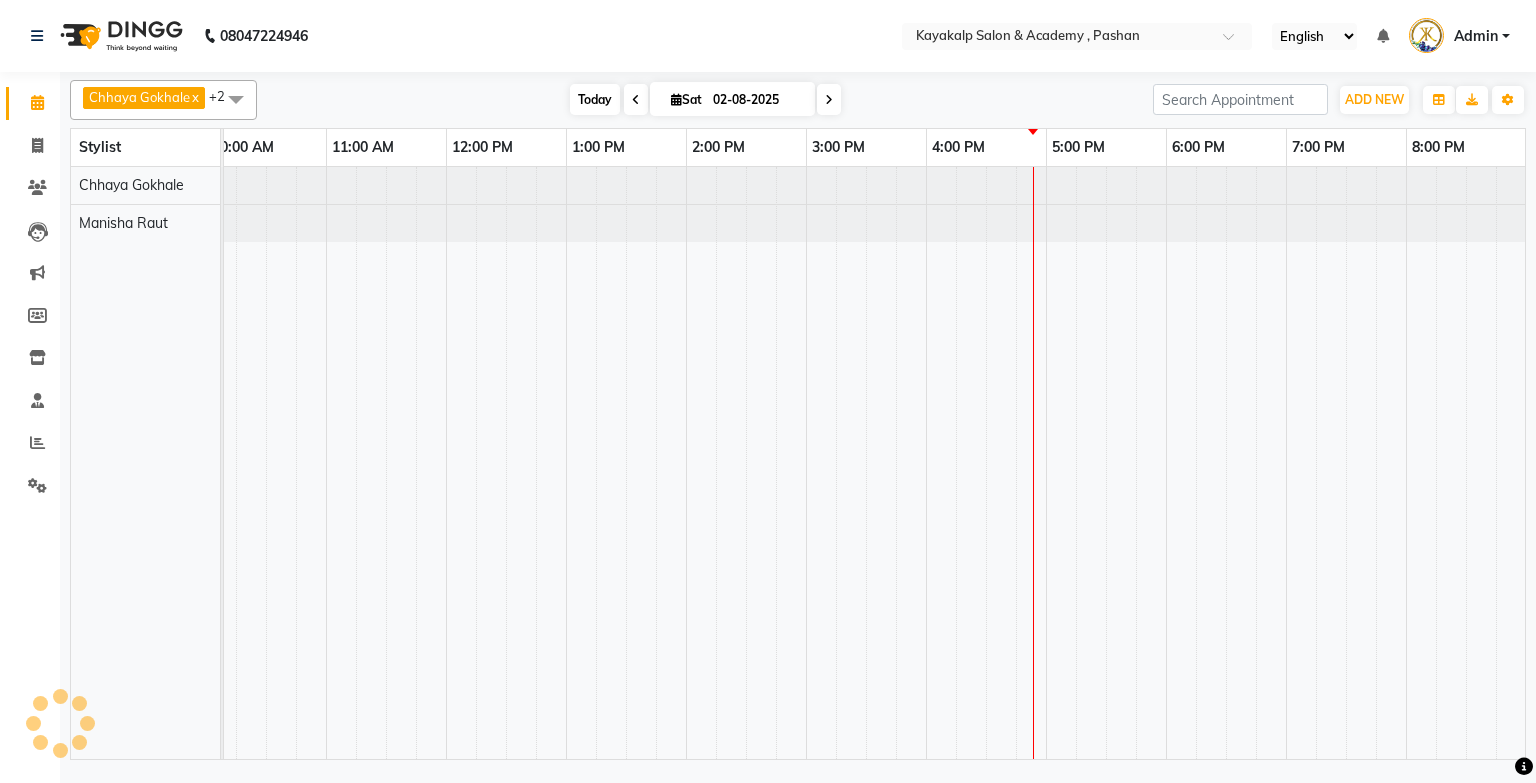 scroll, scrollTop: 0, scrollLeft: 138, axis: horizontal 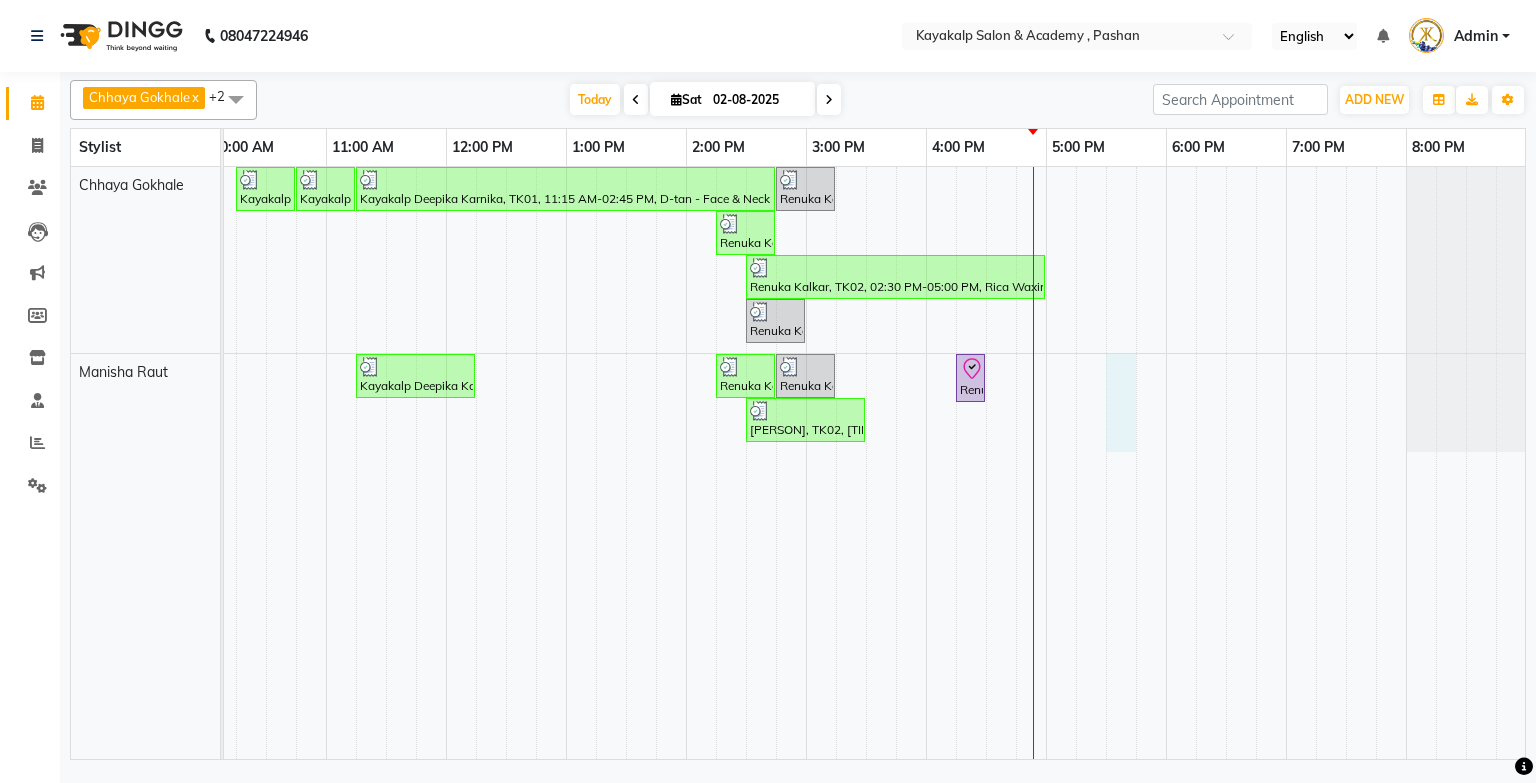 click on "Kayakalp [PERSON] [PERSON], TK01, [TIME]-[TIME], D-tan - Face & Neck D-tan     Kayakalp [PERSON] [PERSON], TK01, [TIME]-[TIME], D-tan - Face & Neck D-tan     Kayakalp [PERSON] [PERSON], TK01, [TIME]-[TIME], D-tan - Face & Neck D-tan,Dermalogica - Derma Basic,D-tan - Face & Neck D-tan,Dermalogica - Dermaproskin 30,Hair Styling - Wash & Blow Dry (Midback),Dermalogica - Eye Treatment     [PERSON] [PERSON], TK02, [TIME]-[TIME], Argan Waxing - Full Legs     [PERSON] [PERSON], TK02, [TIME]-[TIME], Argan Waxing - Full Arms     [PERSON] [PERSON], TK02, [TIME]-[TIME], Rica Waxing - Under Arms Peel off,Argan Waxing - Full Arms,Argan Waxing - Half Legs,Facials - D-Tan Facial,Threading - Eyebrows,Threading - Upperlips     [PERSON] [PERSON], TK02, [TIME]-[TIME], Hair Styling - Hair Wash     Kayakalp [PERSON] [PERSON], TK01, [TIME]-[TIME], Hair Styling - Hair Wash,Nails - Cut File & Polish,Nails - Change of Polish     [PERSON] [PERSON], TK02, [TIME]-[TIME], Argan Waxing - Full Arms" at bounding box center [806, 463] 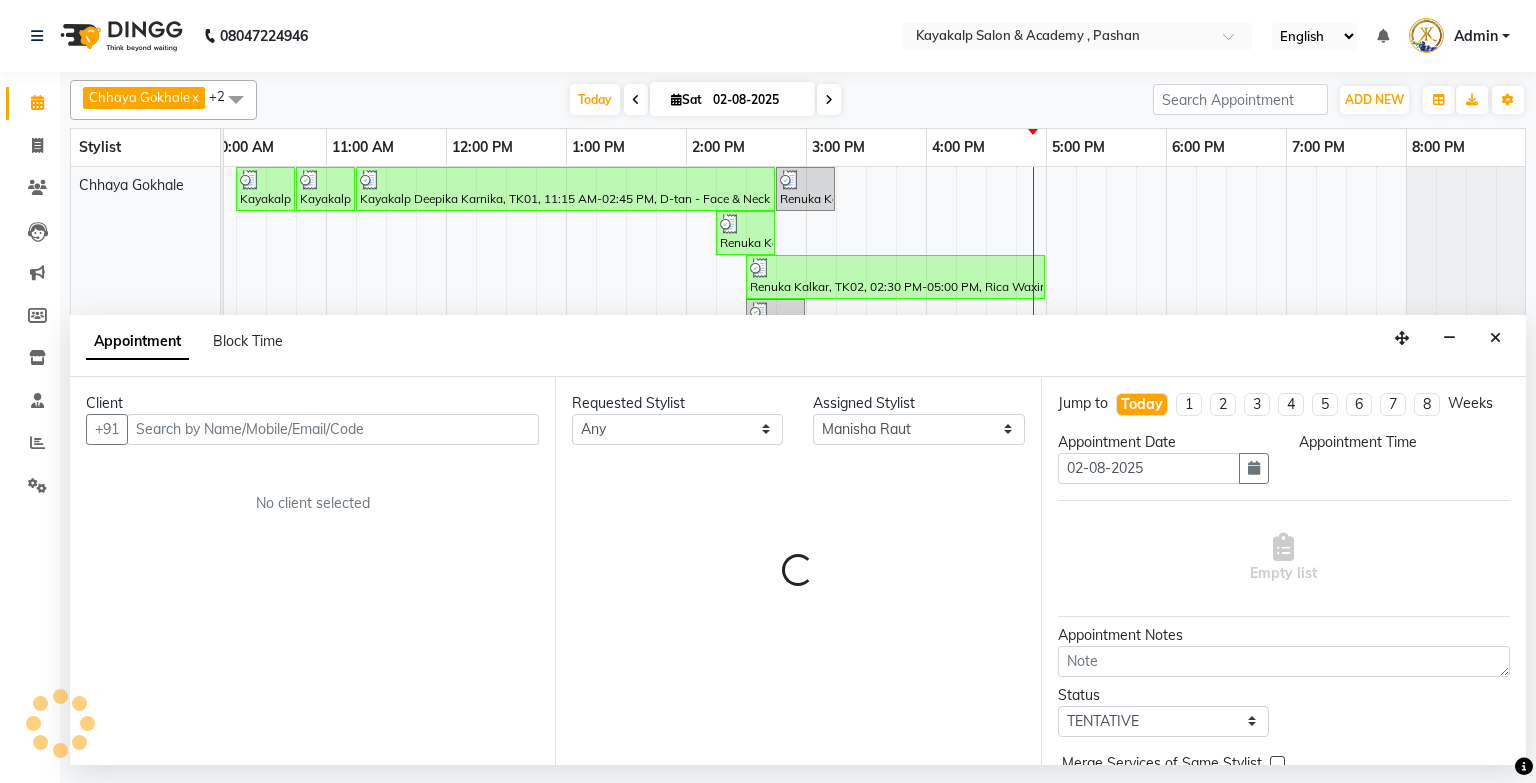 select on "1050" 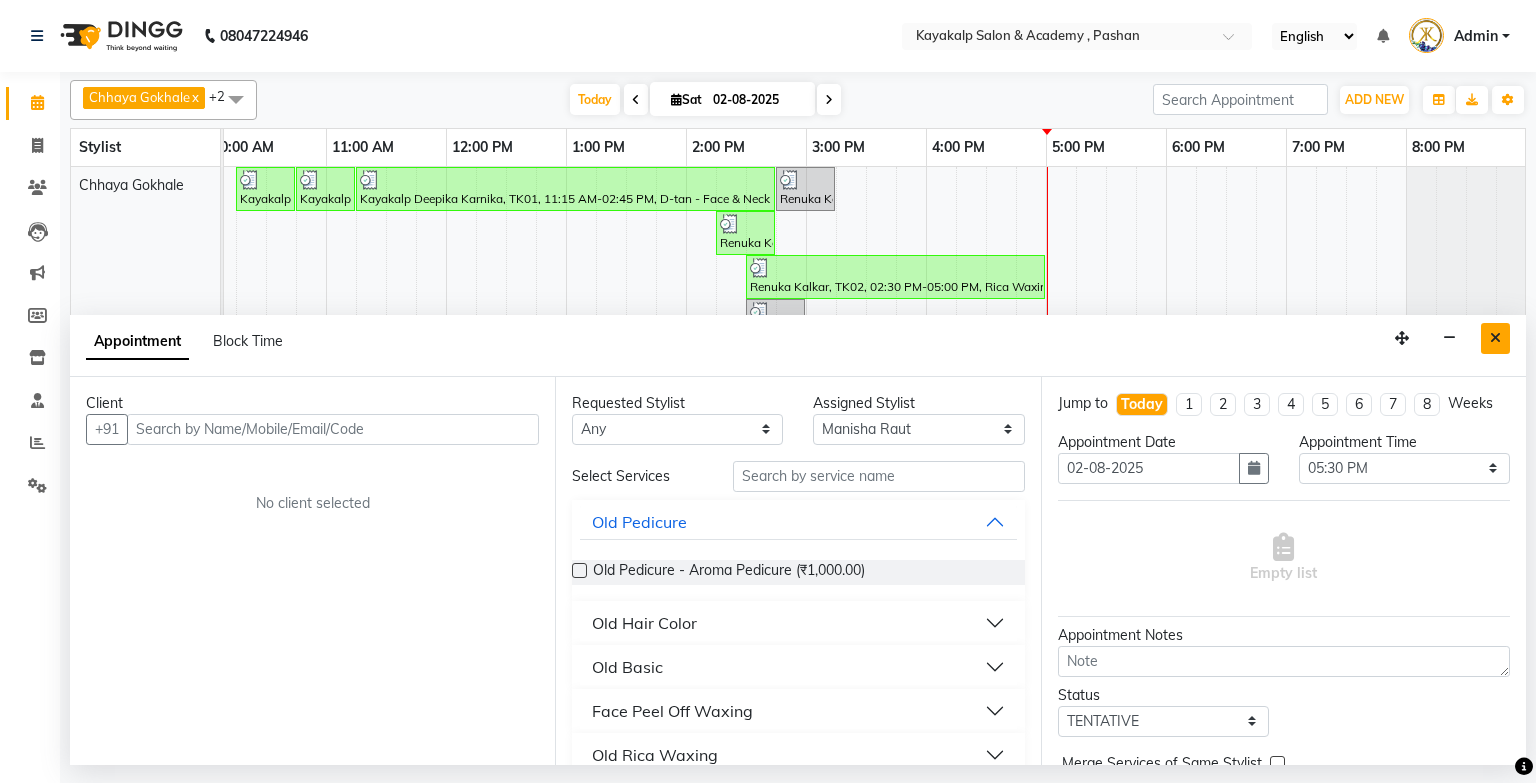 click at bounding box center (1495, 338) 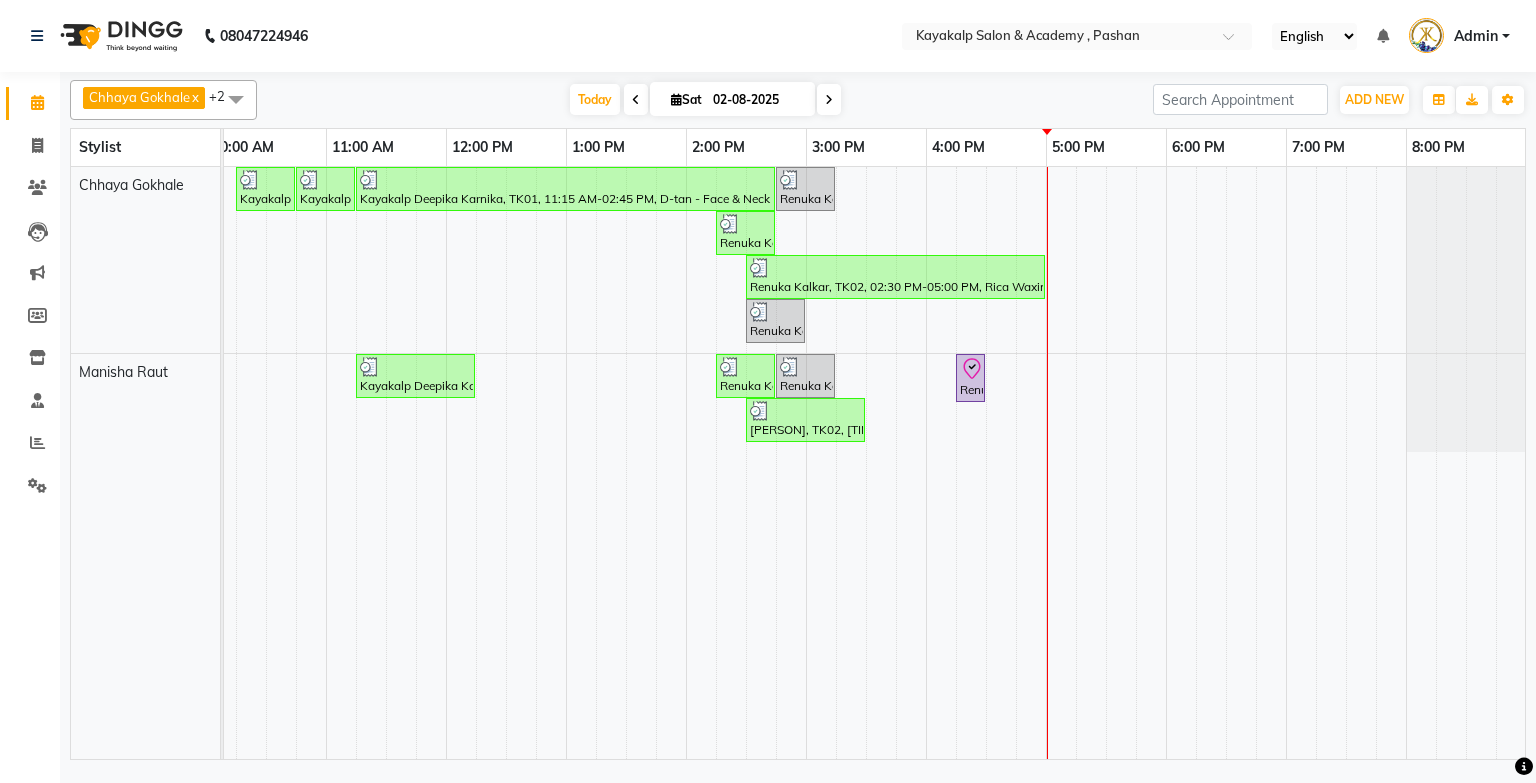 click on "02-08-2025" at bounding box center [757, 100] 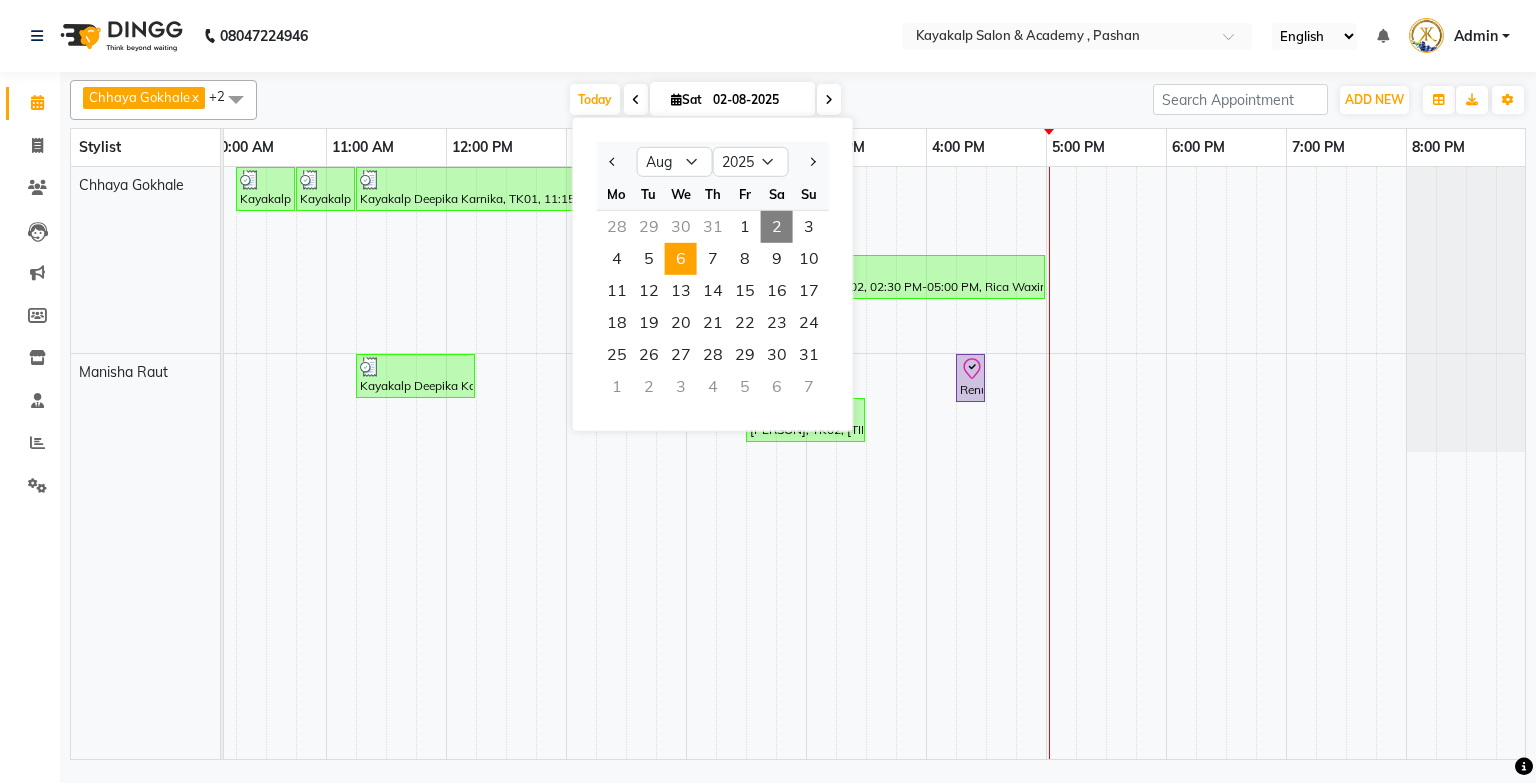 click on "6" at bounding box center (681, 259) 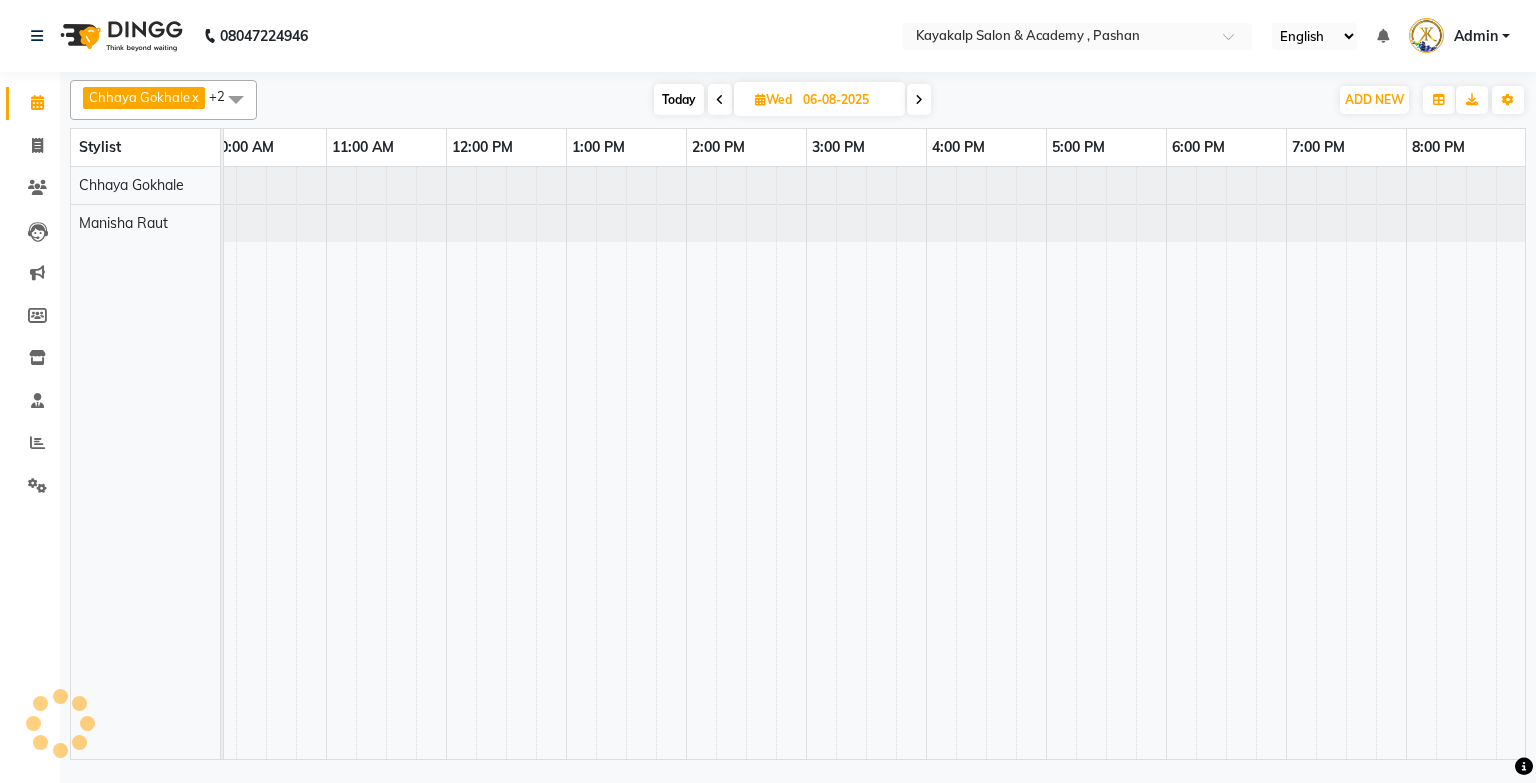 scroll, scrollTop: 0, scrollLeft: 138, axis: horizontal 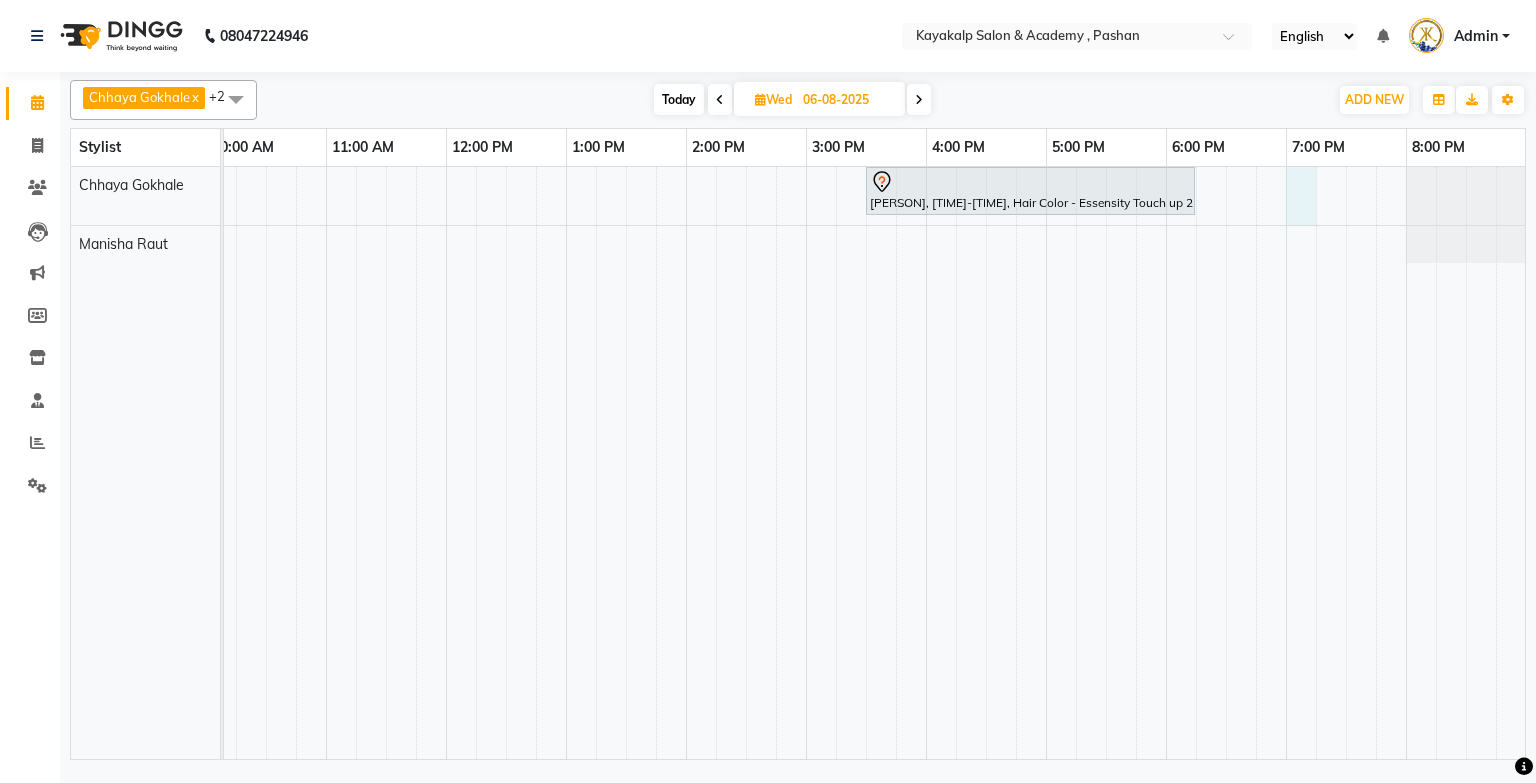 click on "[PERSON], [TIME]-[TIME], Hair Color - Essensity Touch up 2 inch" at bounding box center [806, 463] 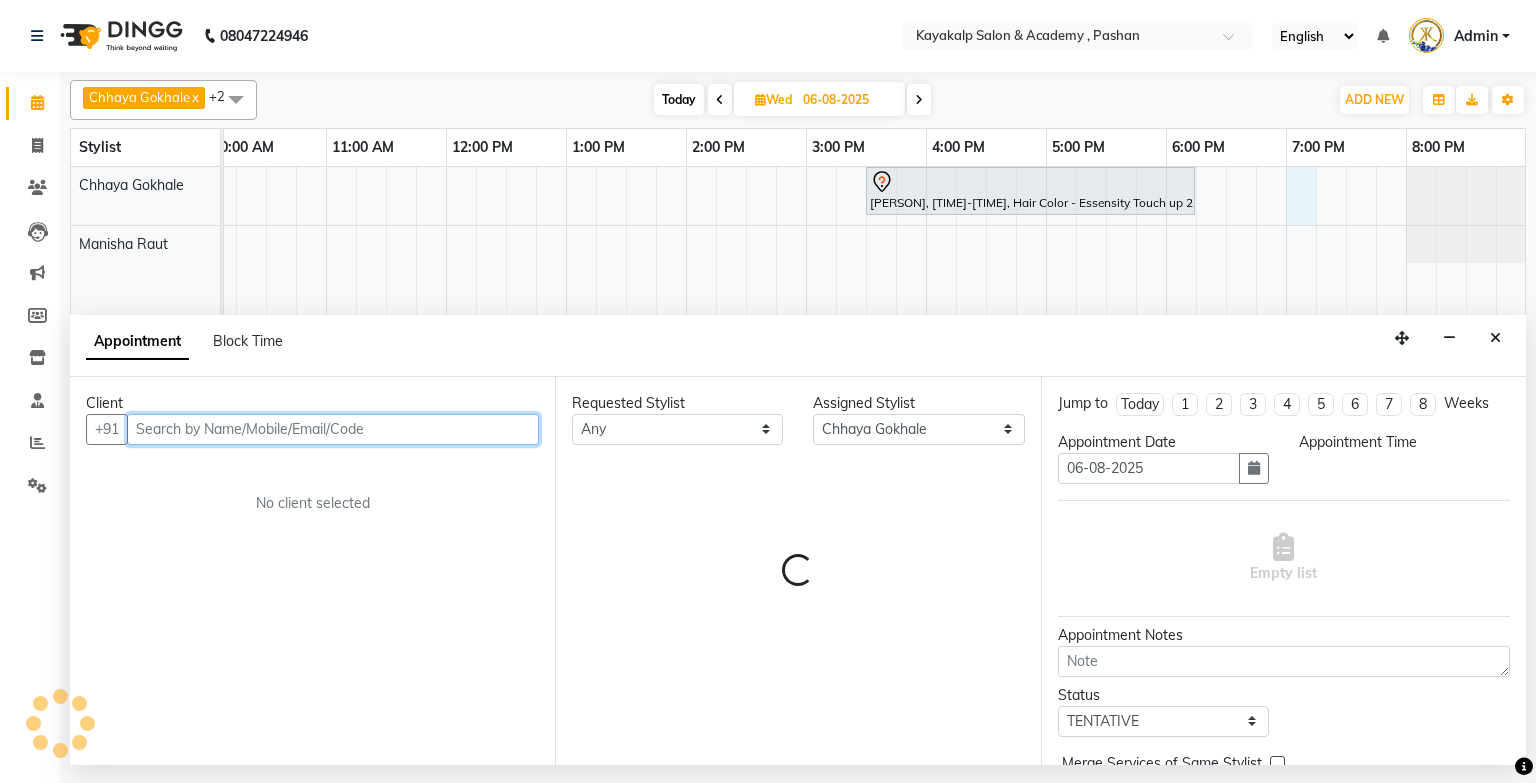 select on "1140" 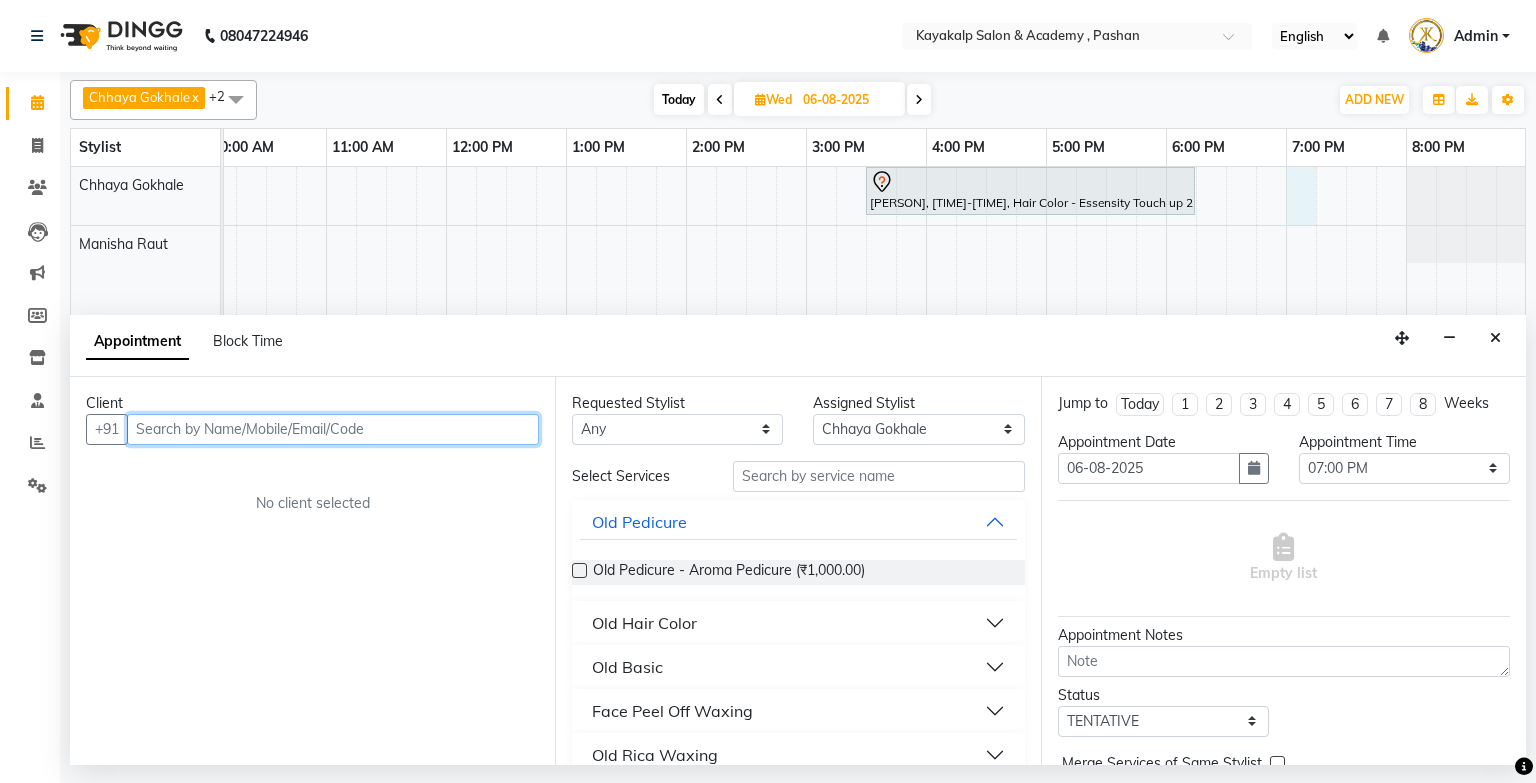 click at bounding box center (333, 429) 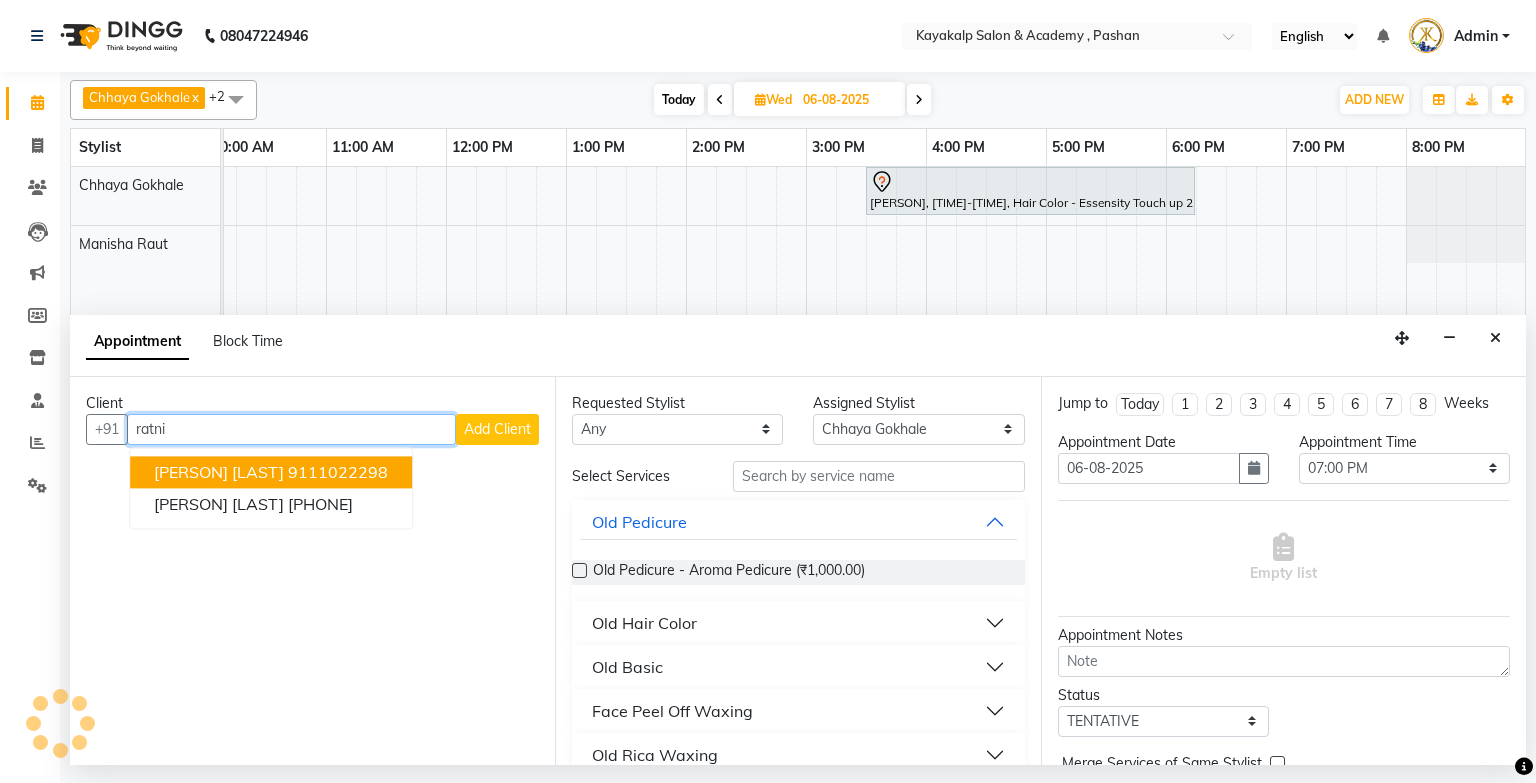 click on "[PERSON] [LAST]" at bounding box center (219, 472) 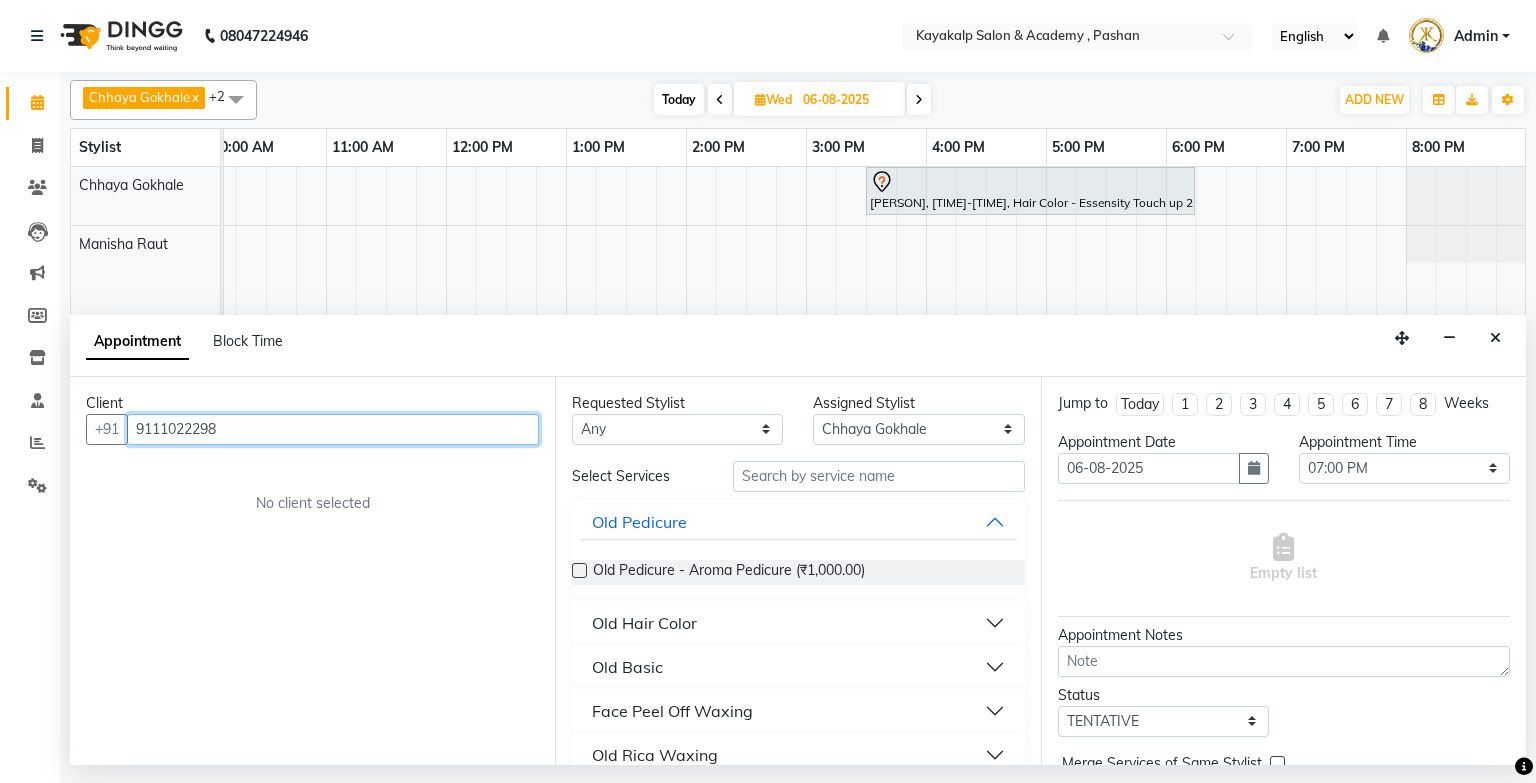 type on "9111022298" 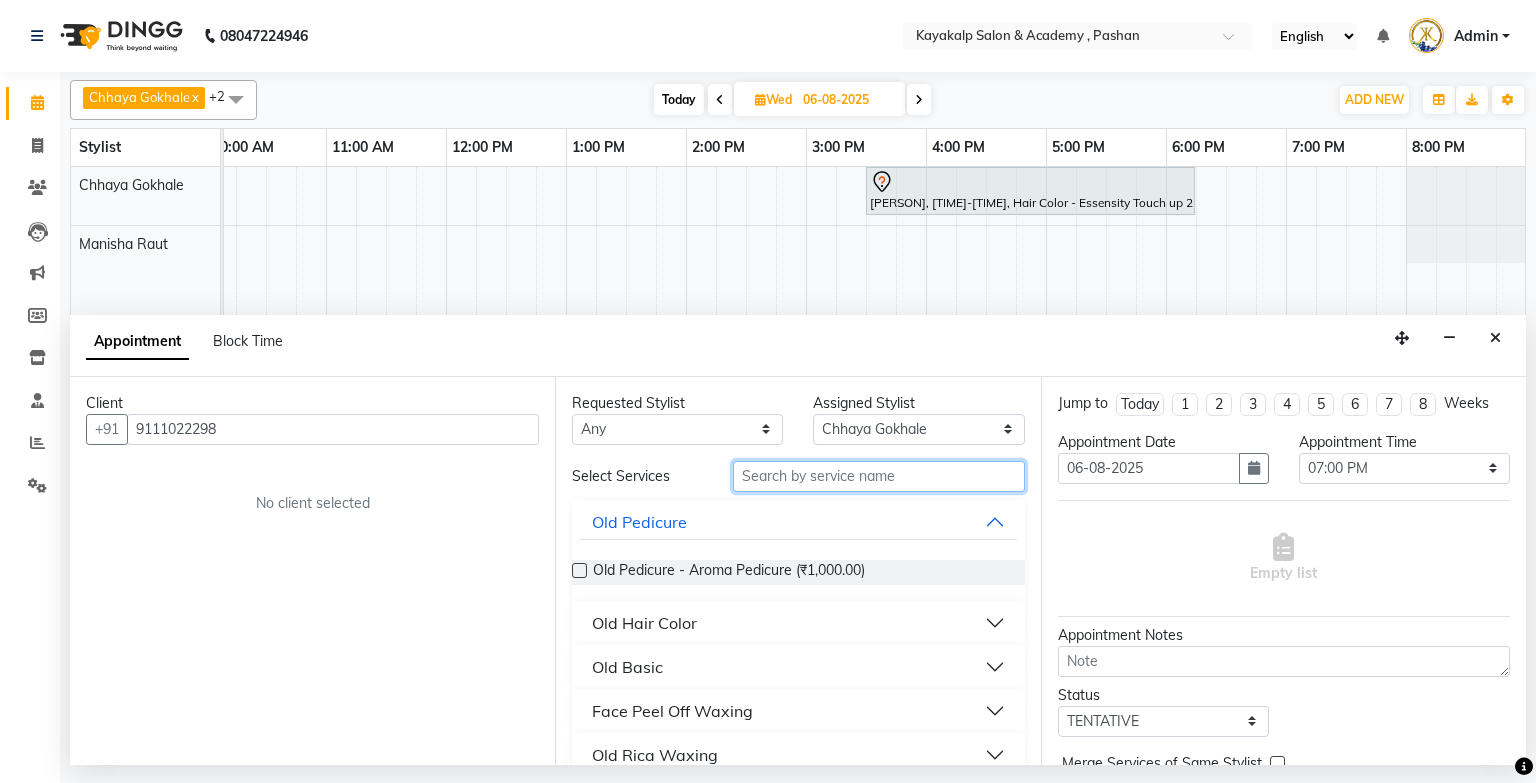 click at bounding box center (879, 476) 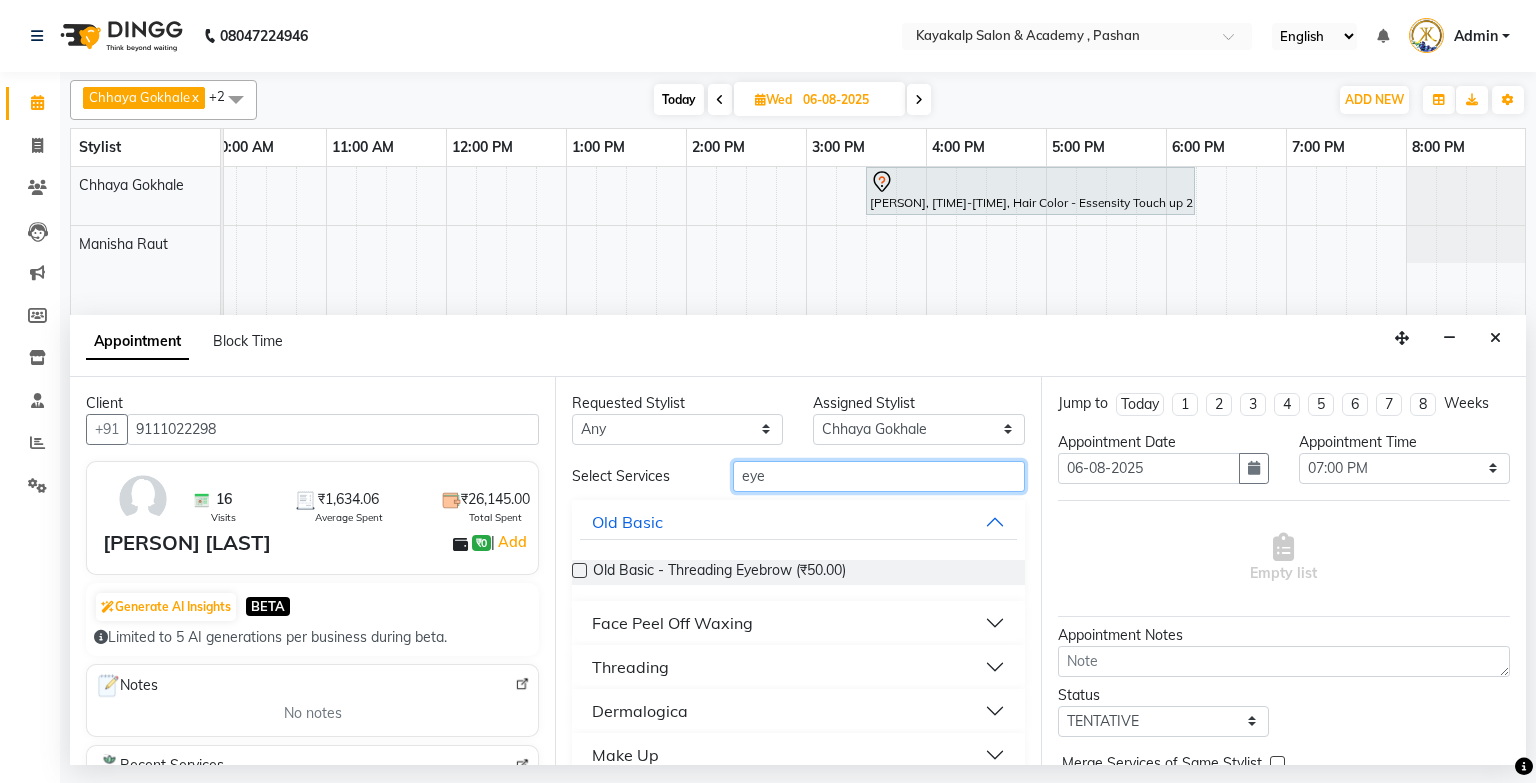 type on "eye" 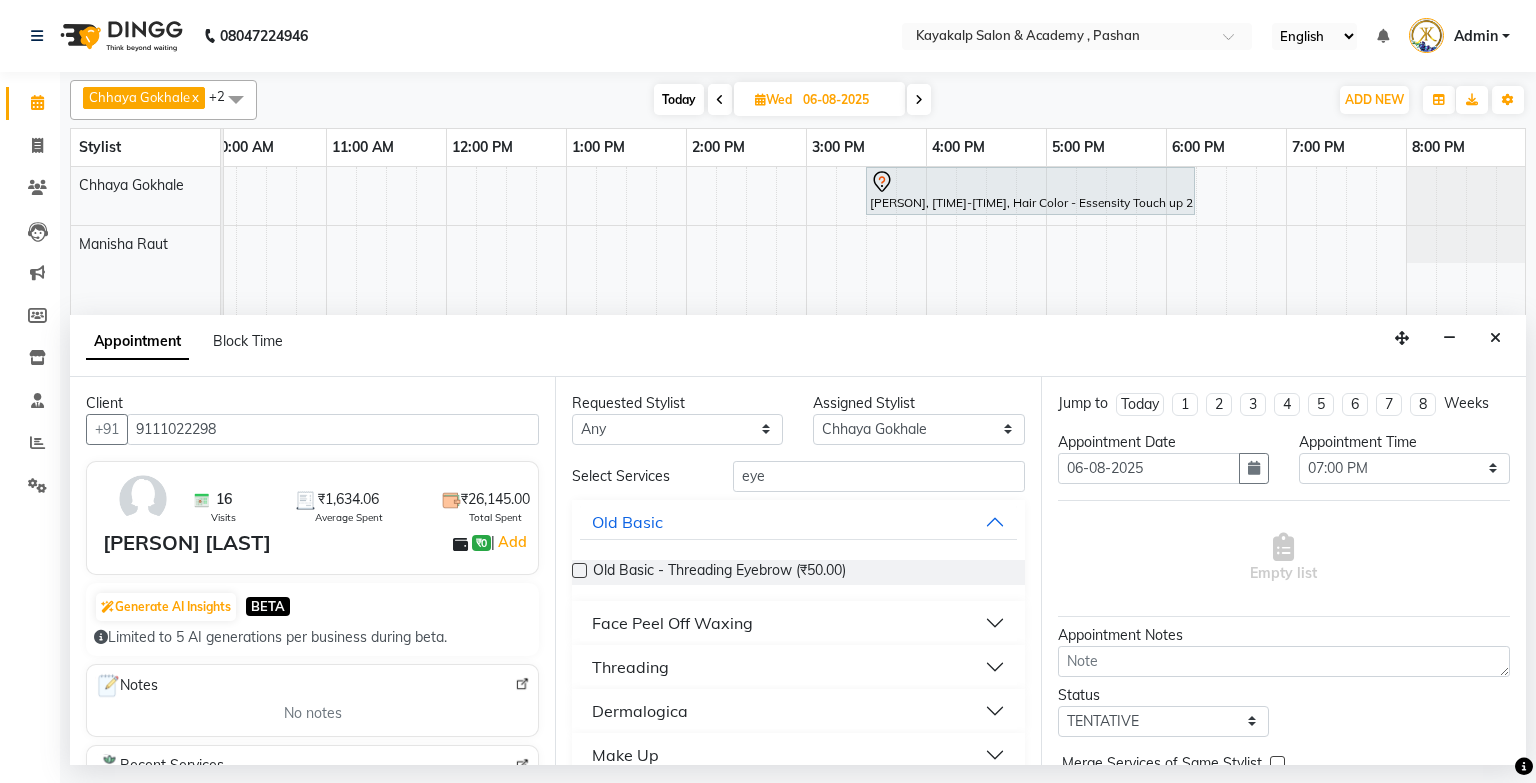 click on "Face Peel Off Waxing" at bounding box center [672, 623] 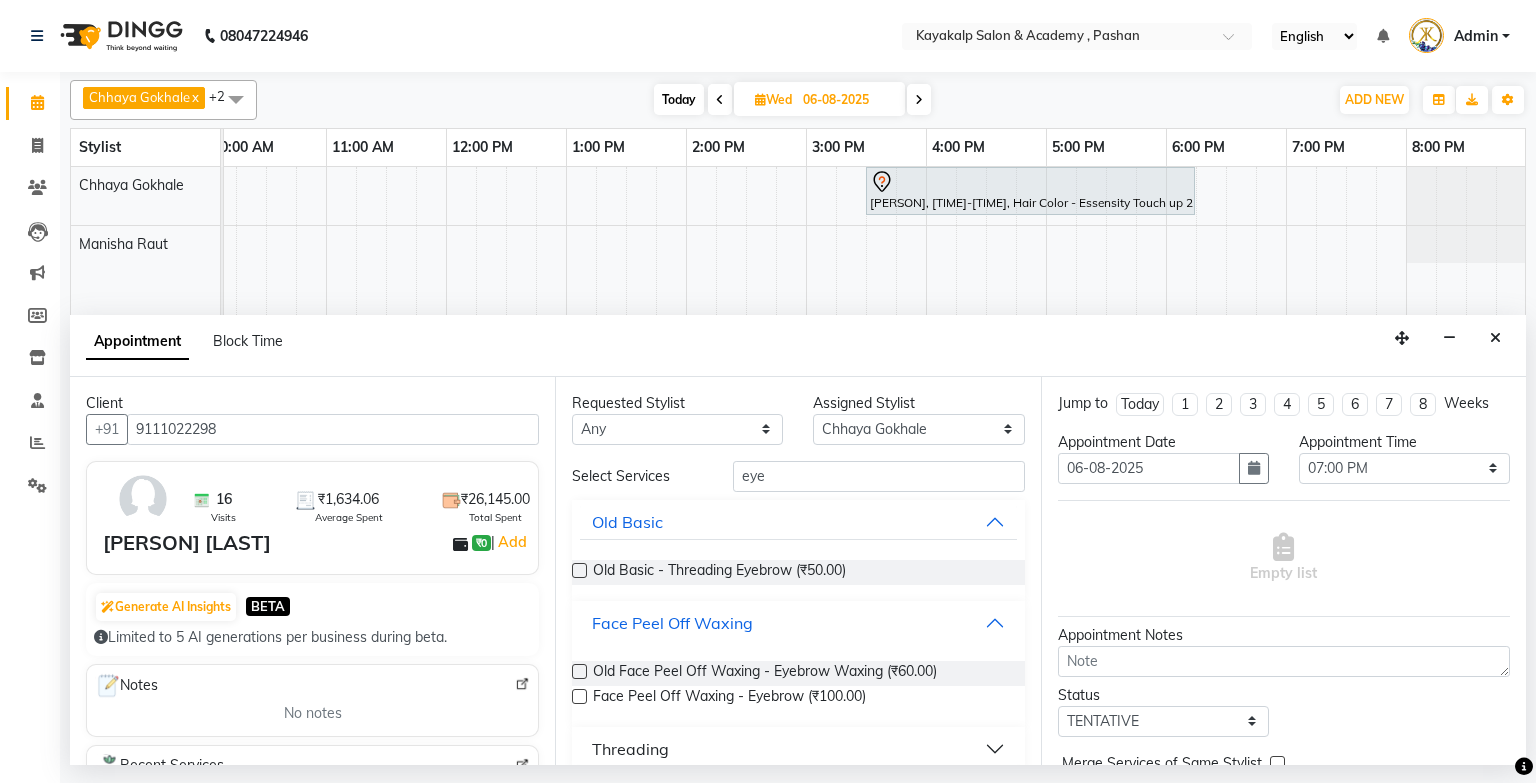 scroll, scrollTop: 80, scrollLeft: 0, axis: vertical 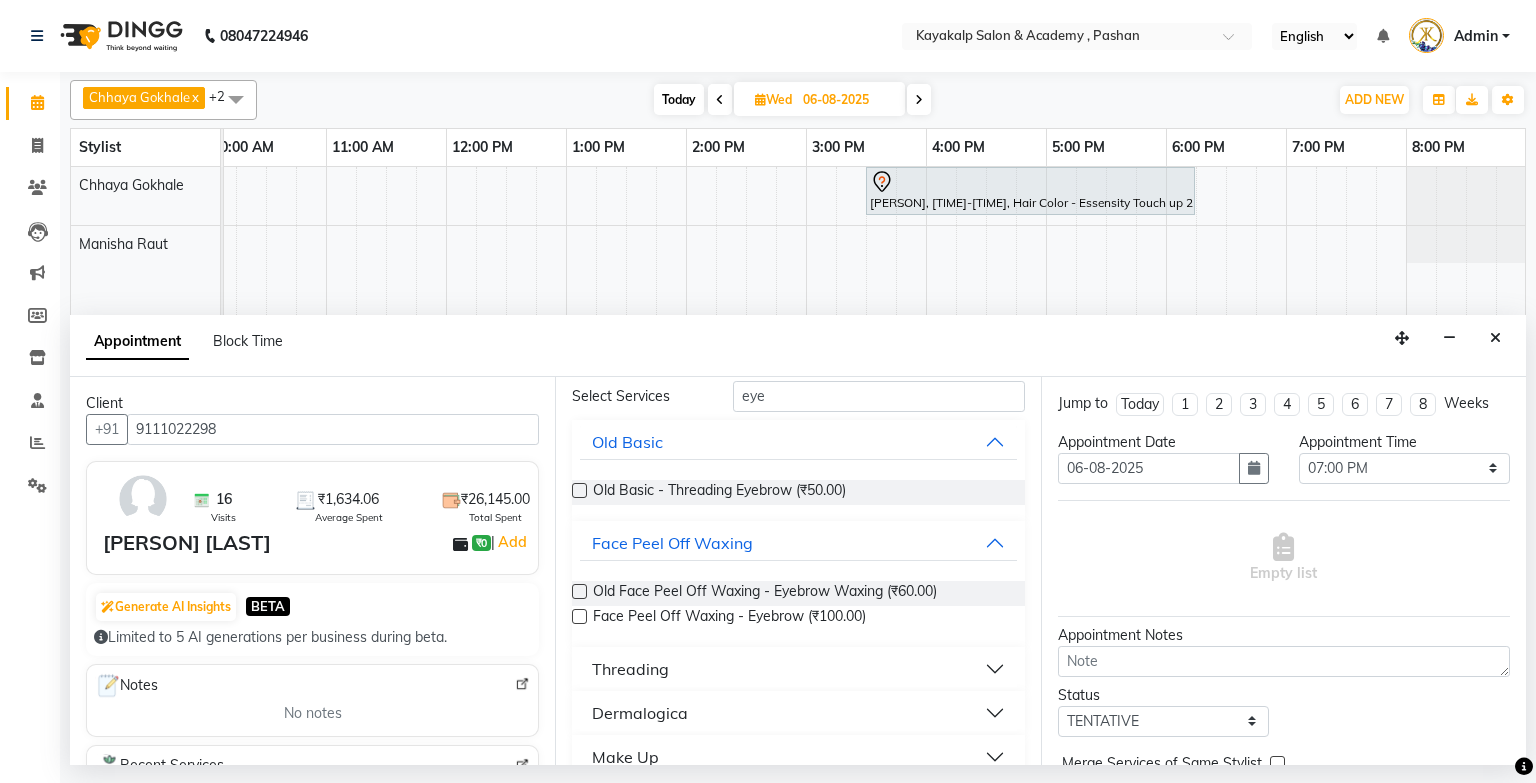 click at bounding box center (579, 616) 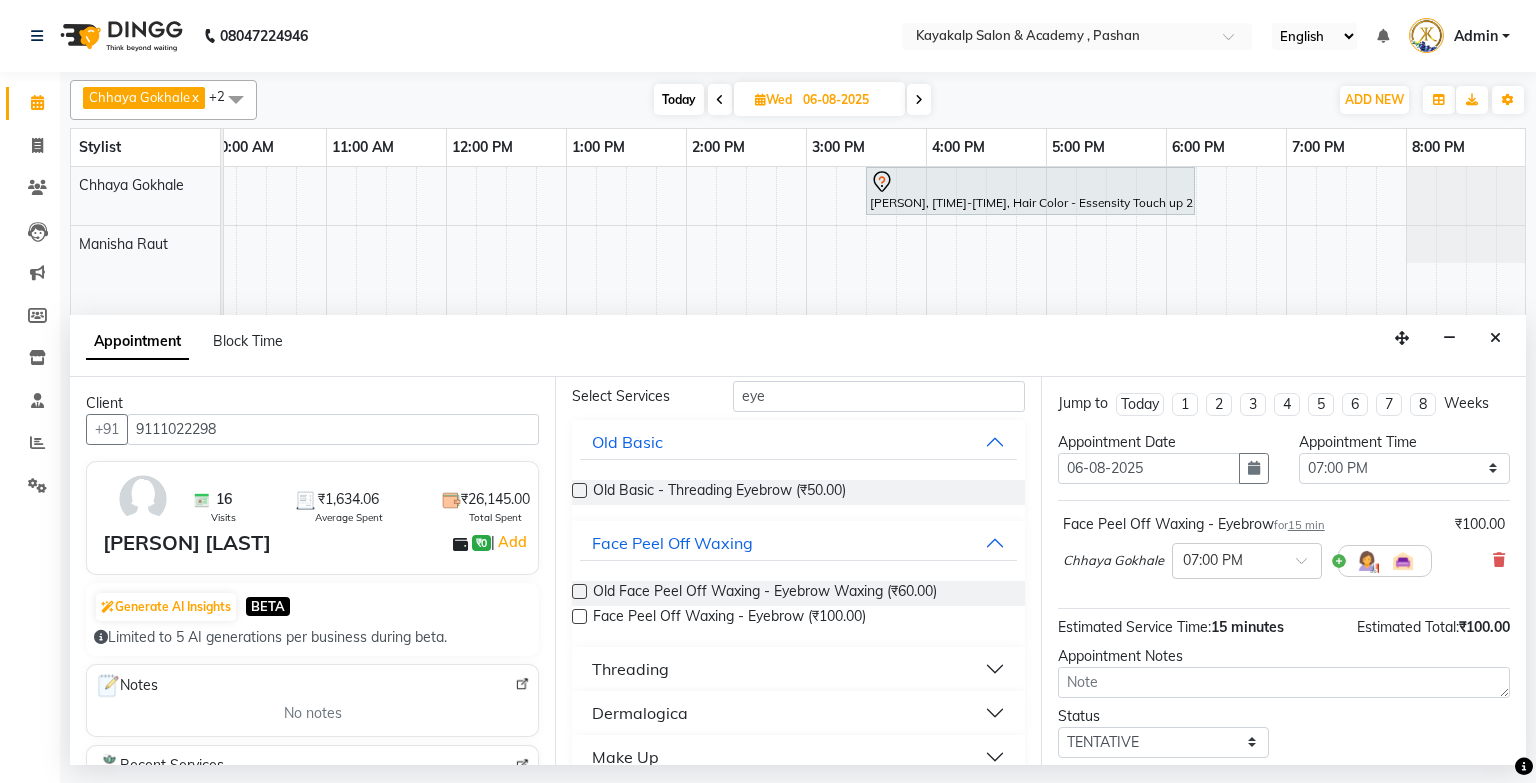 click at bounding box center (579, 616) 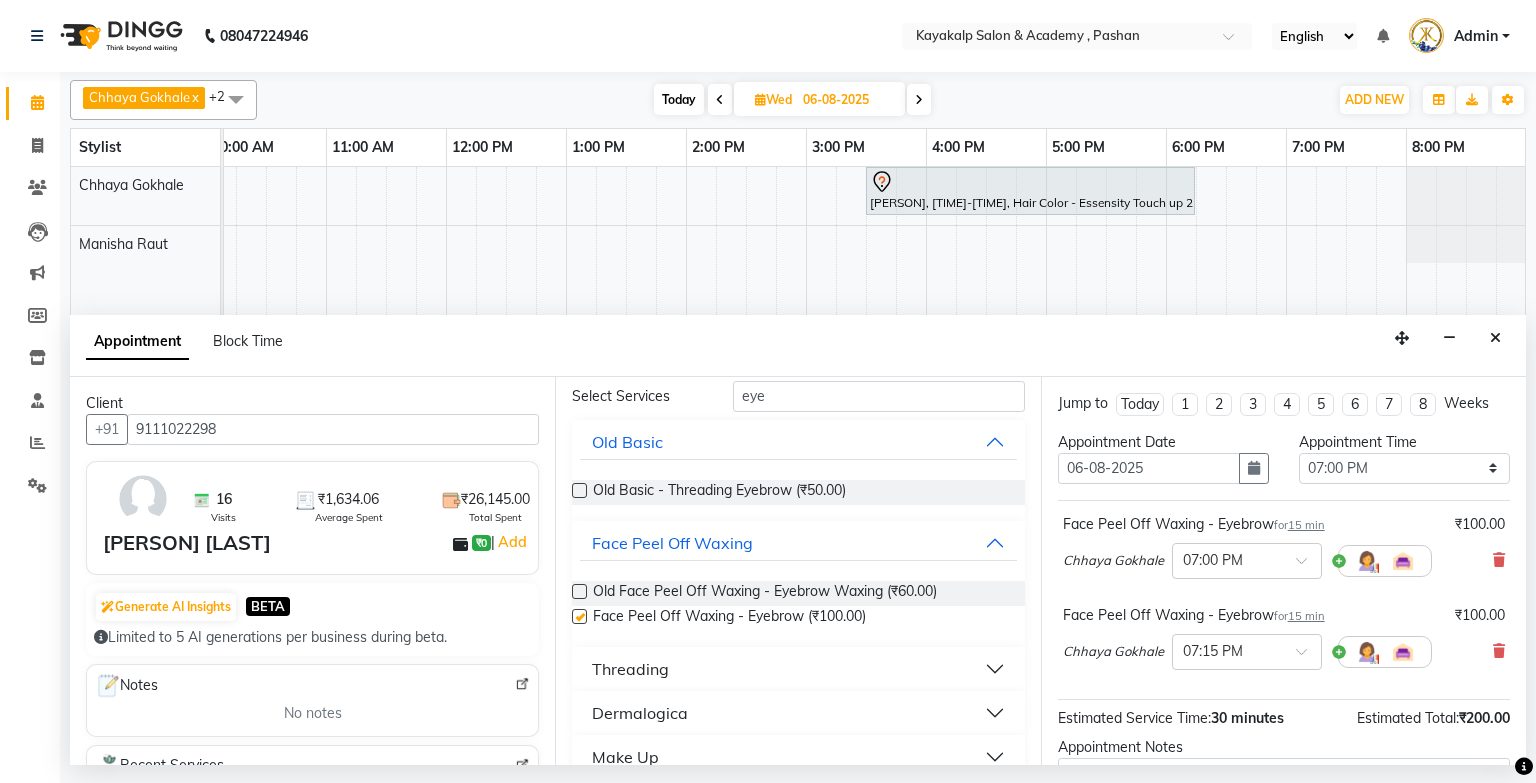 checkbox on "false" 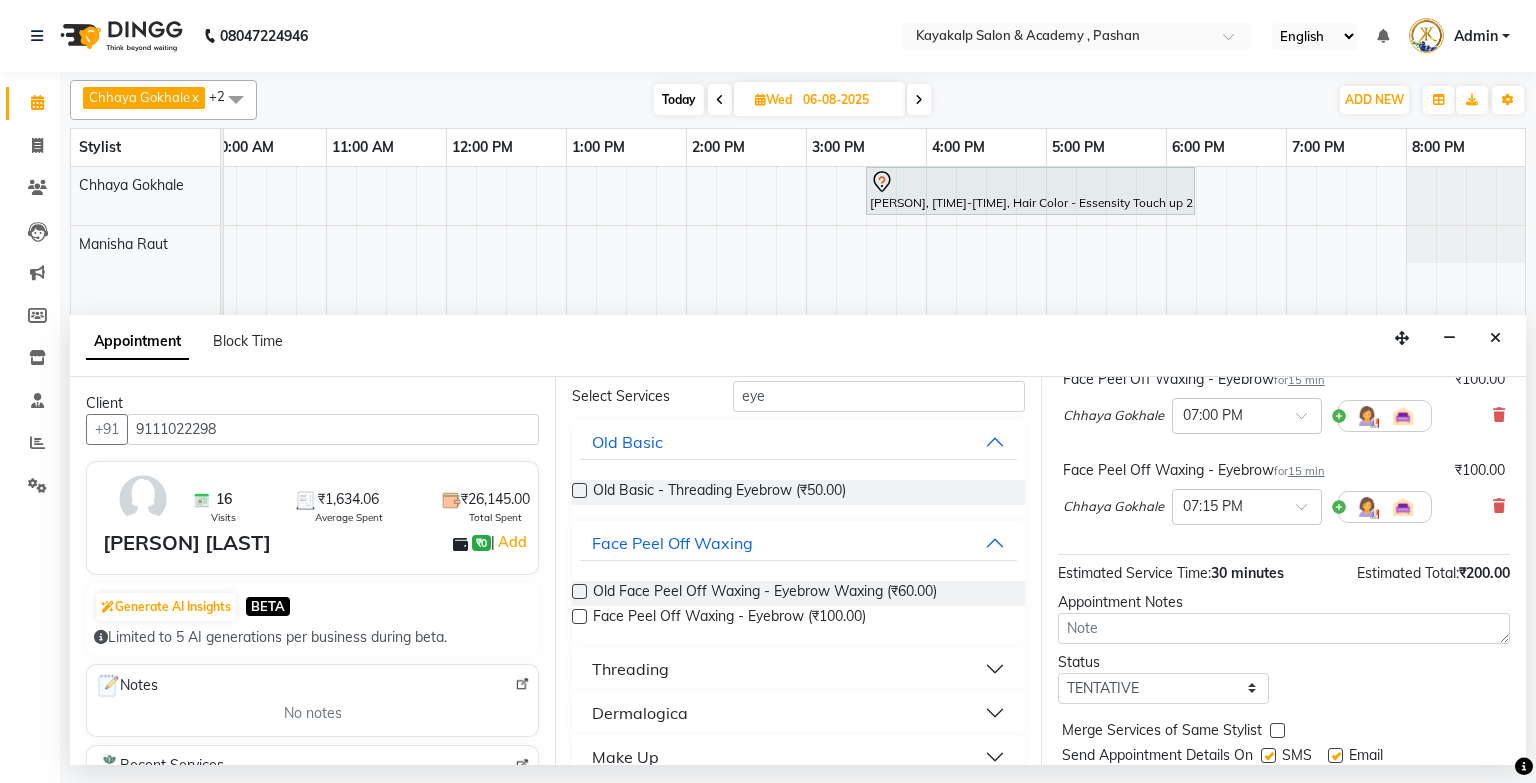 scroll, scrollTop: 208, scrollLeft: 0, axis: vertical 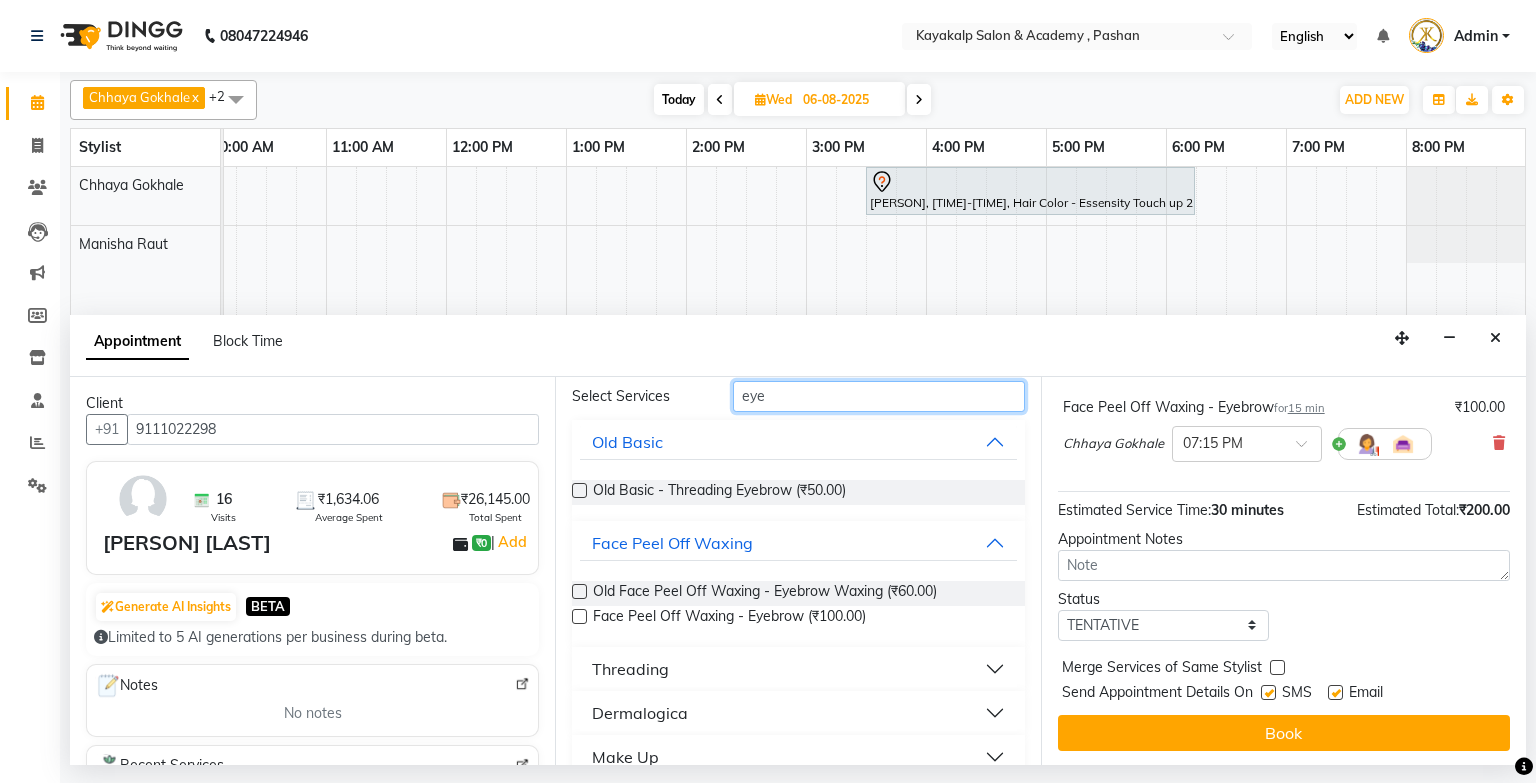 click on "eye" at bounding box center (879, 396) 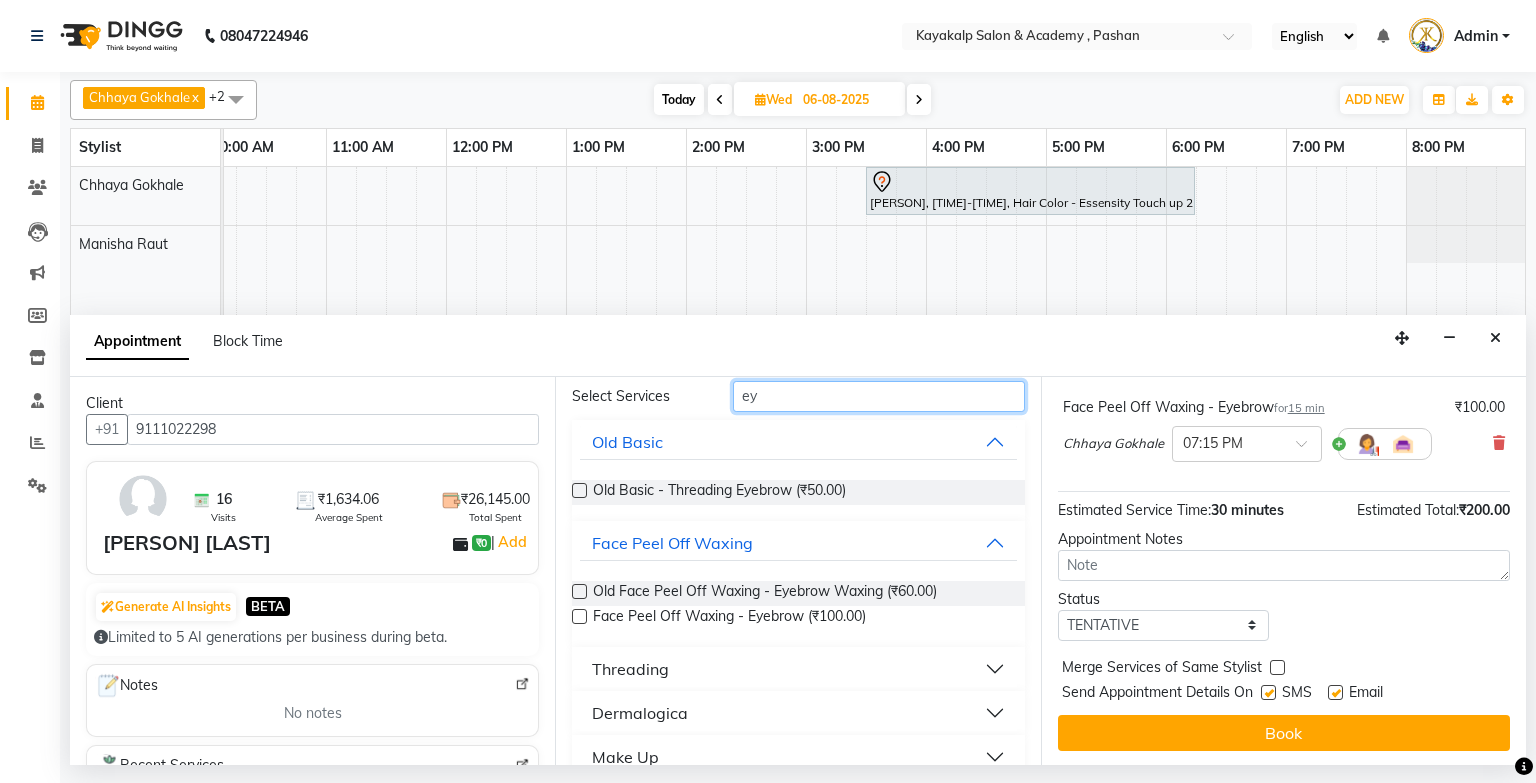 type on "e" 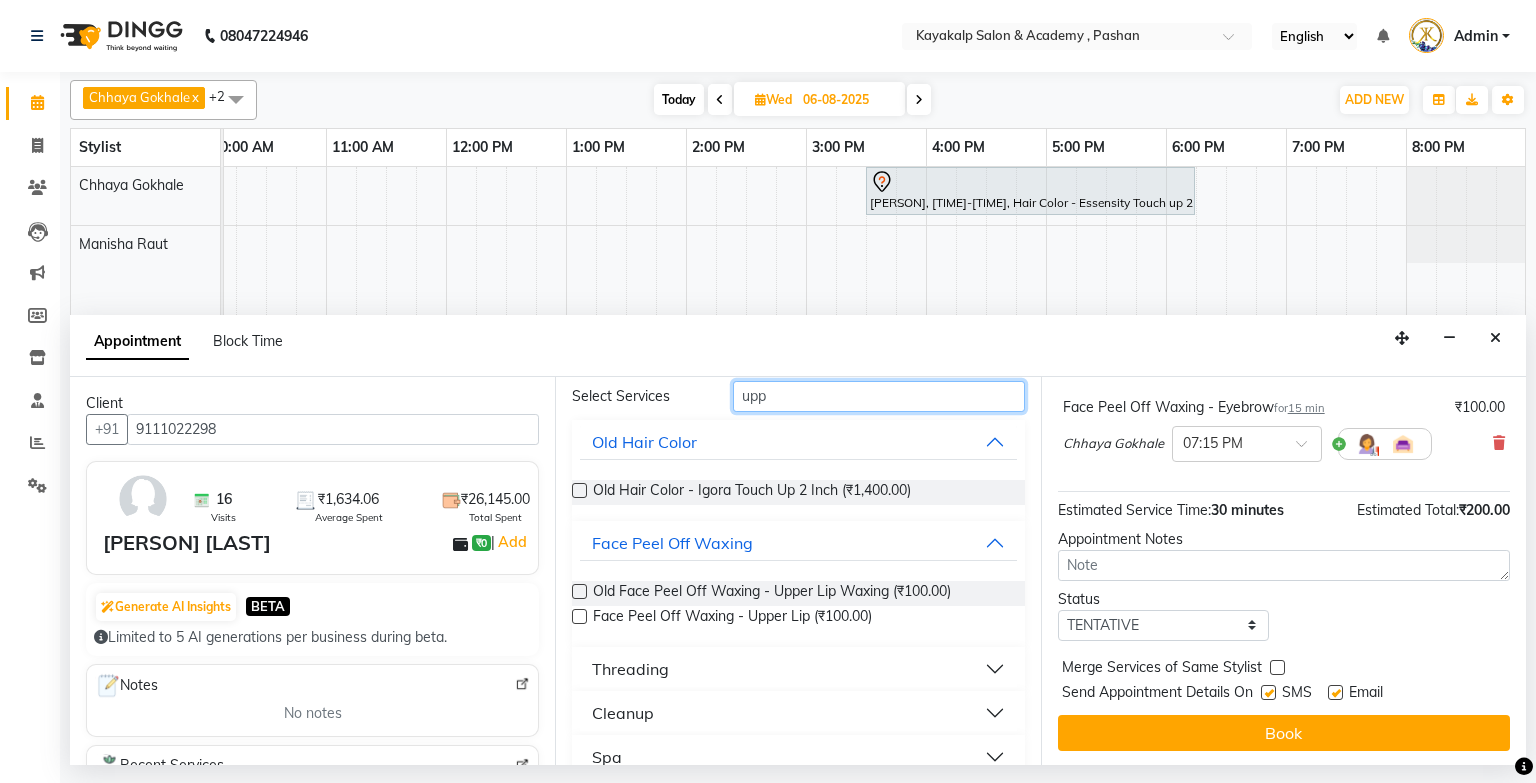 scroll, scrollTop: 0, scrollLeft: 0, axis: both 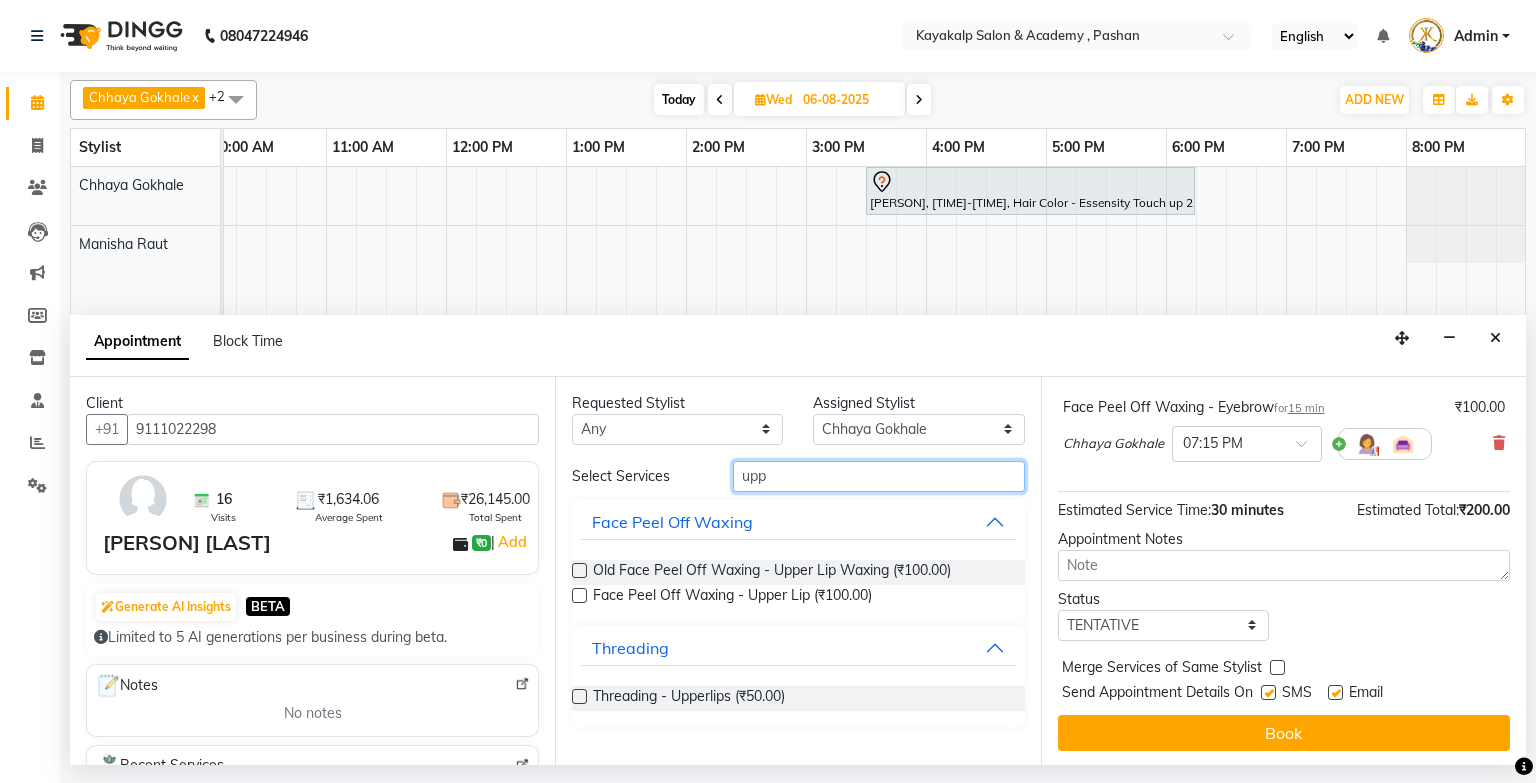 type on "upp" 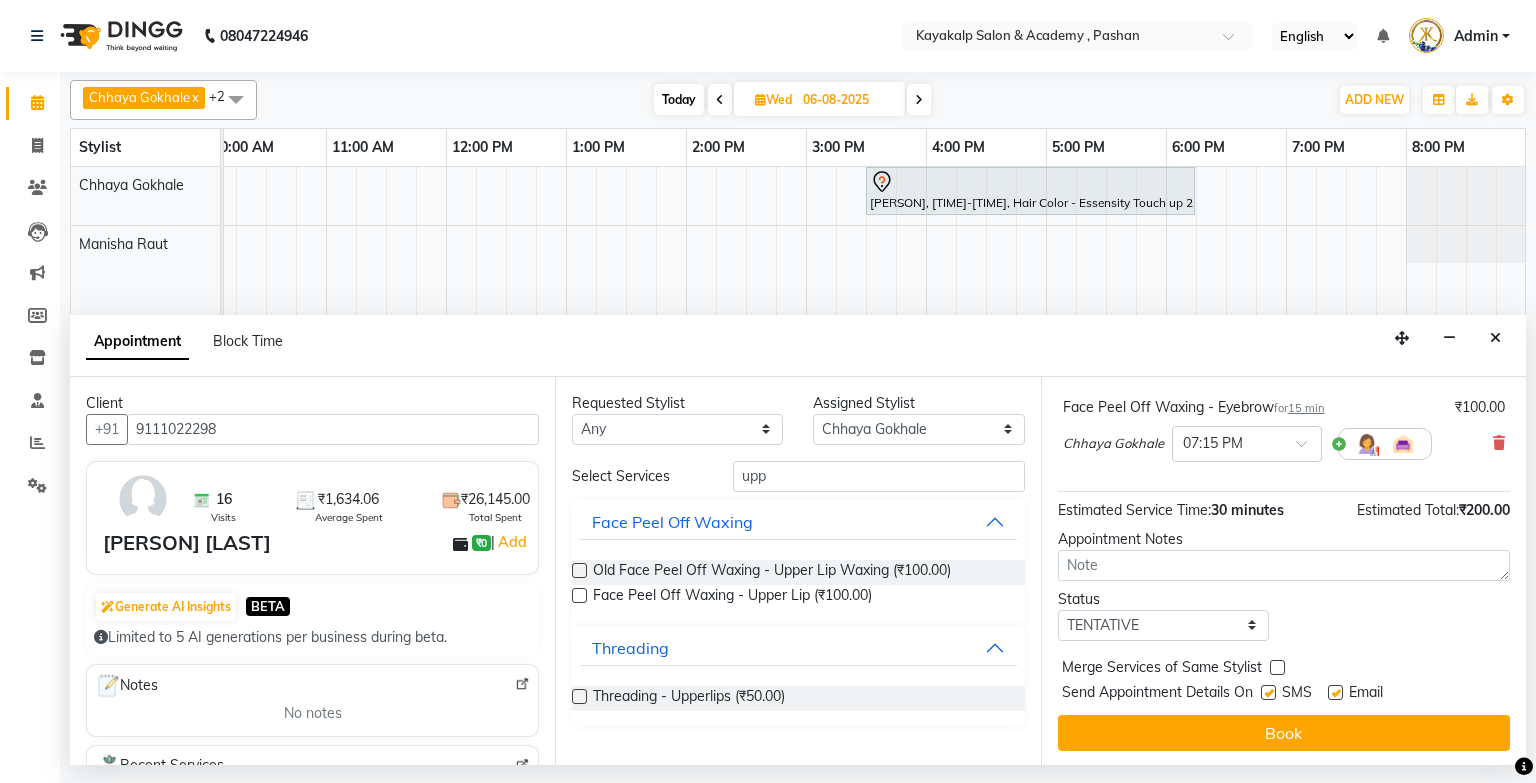 click at bounding box center (579, 595) 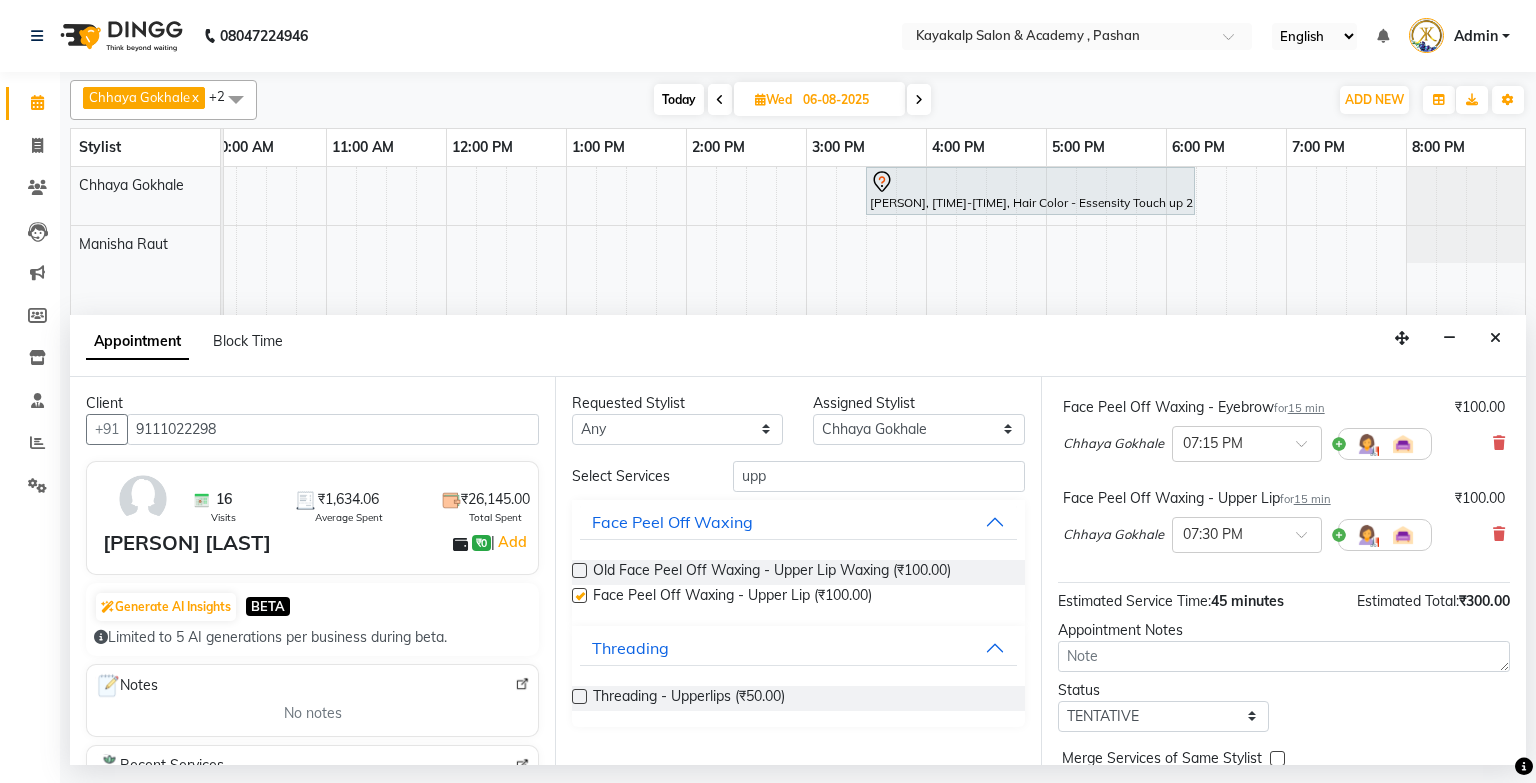 click at bounding box center (579, 595) 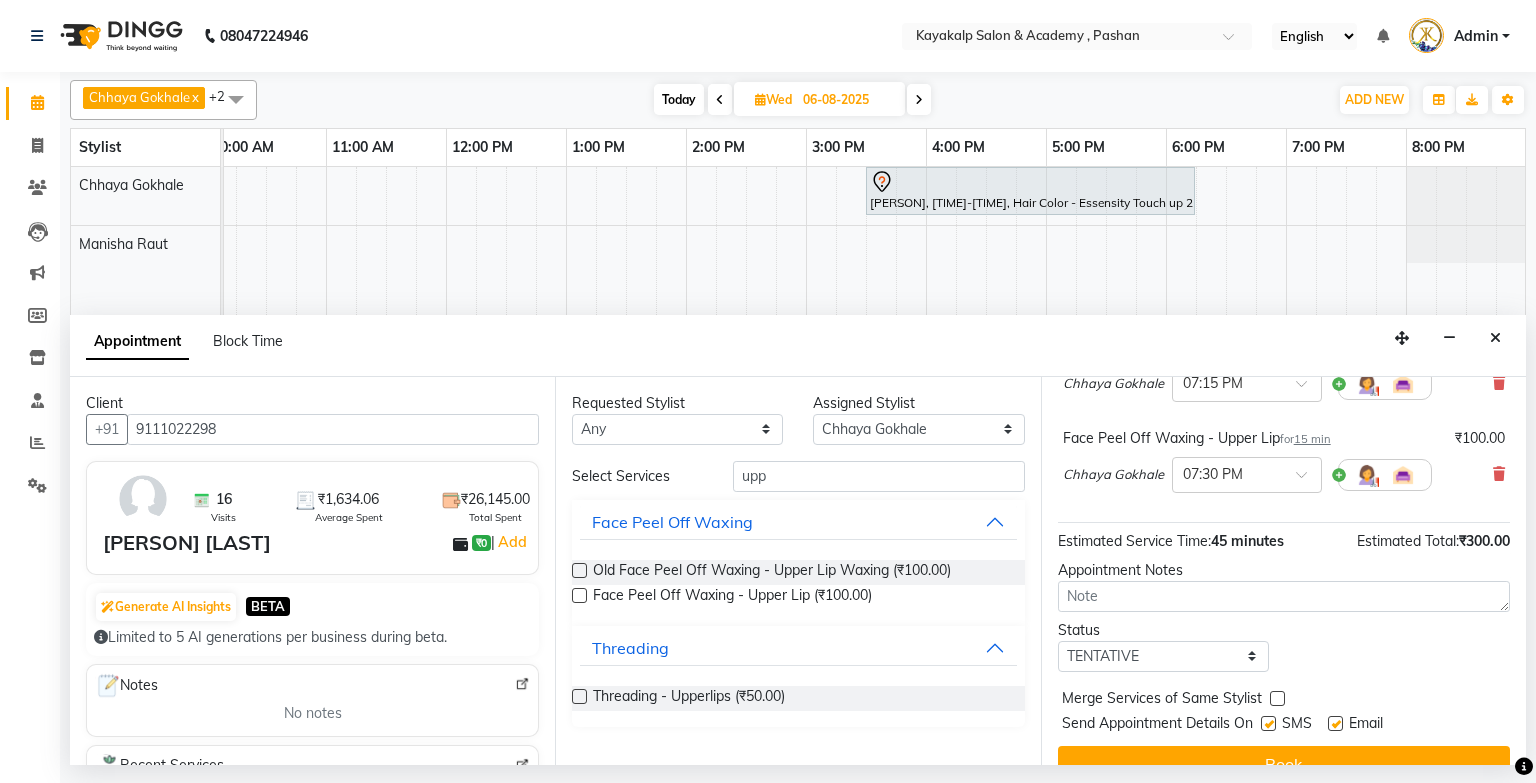 scroll, scrollTop: 300, scrollLeft: 0, axis: vertical 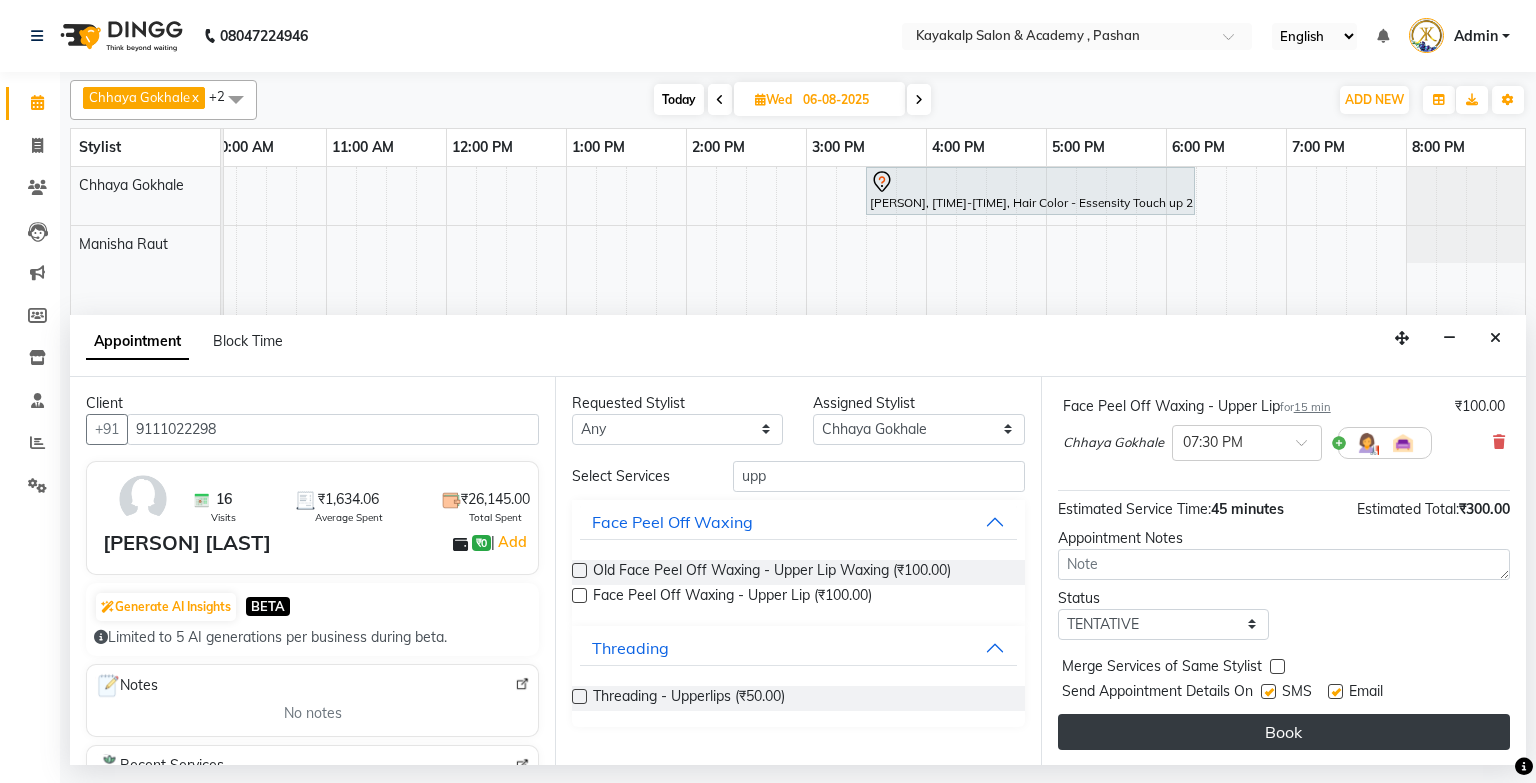 click on "Book" at bounding box center (1284, 732) 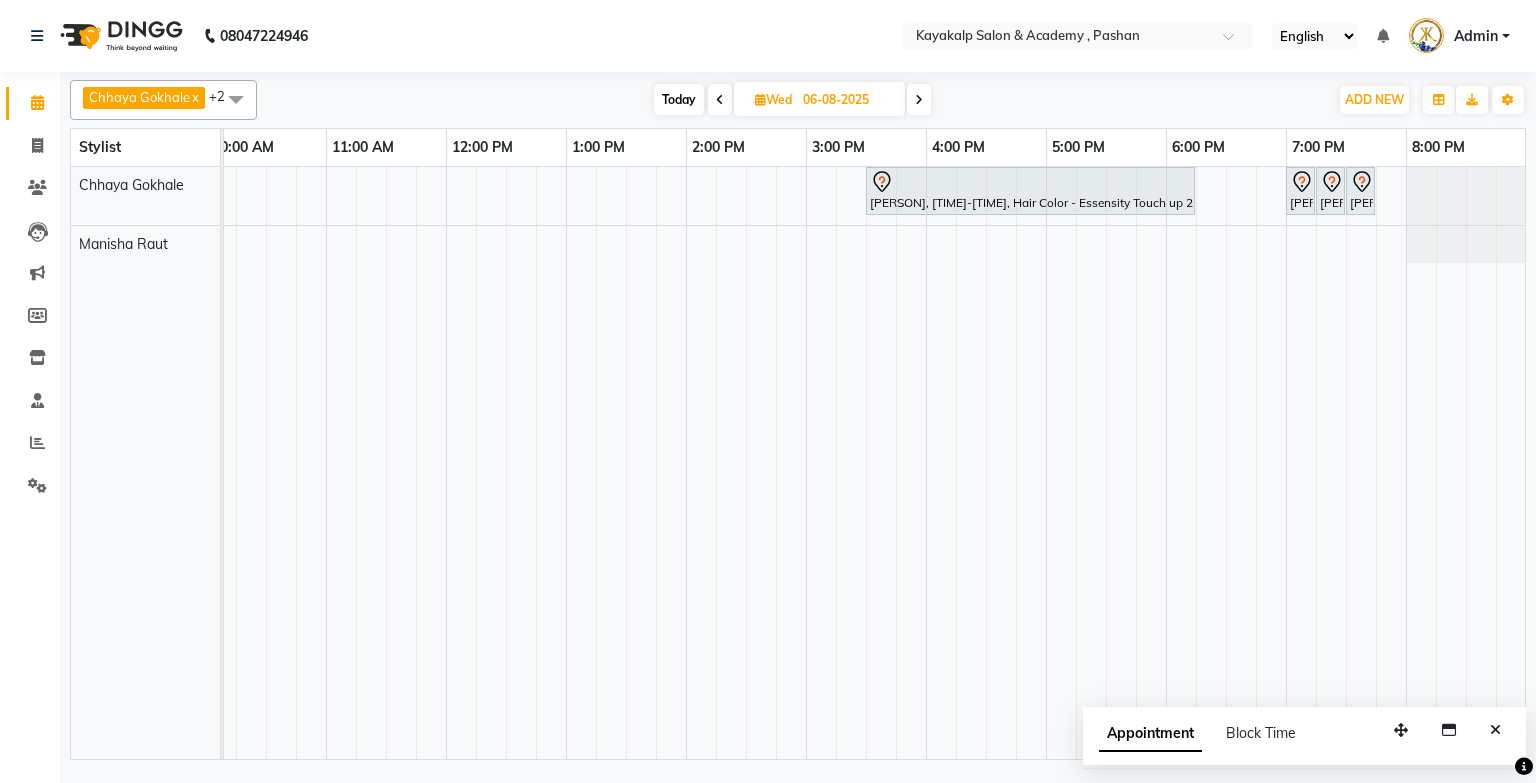 click on "Today" at bounding box center [679, 99] 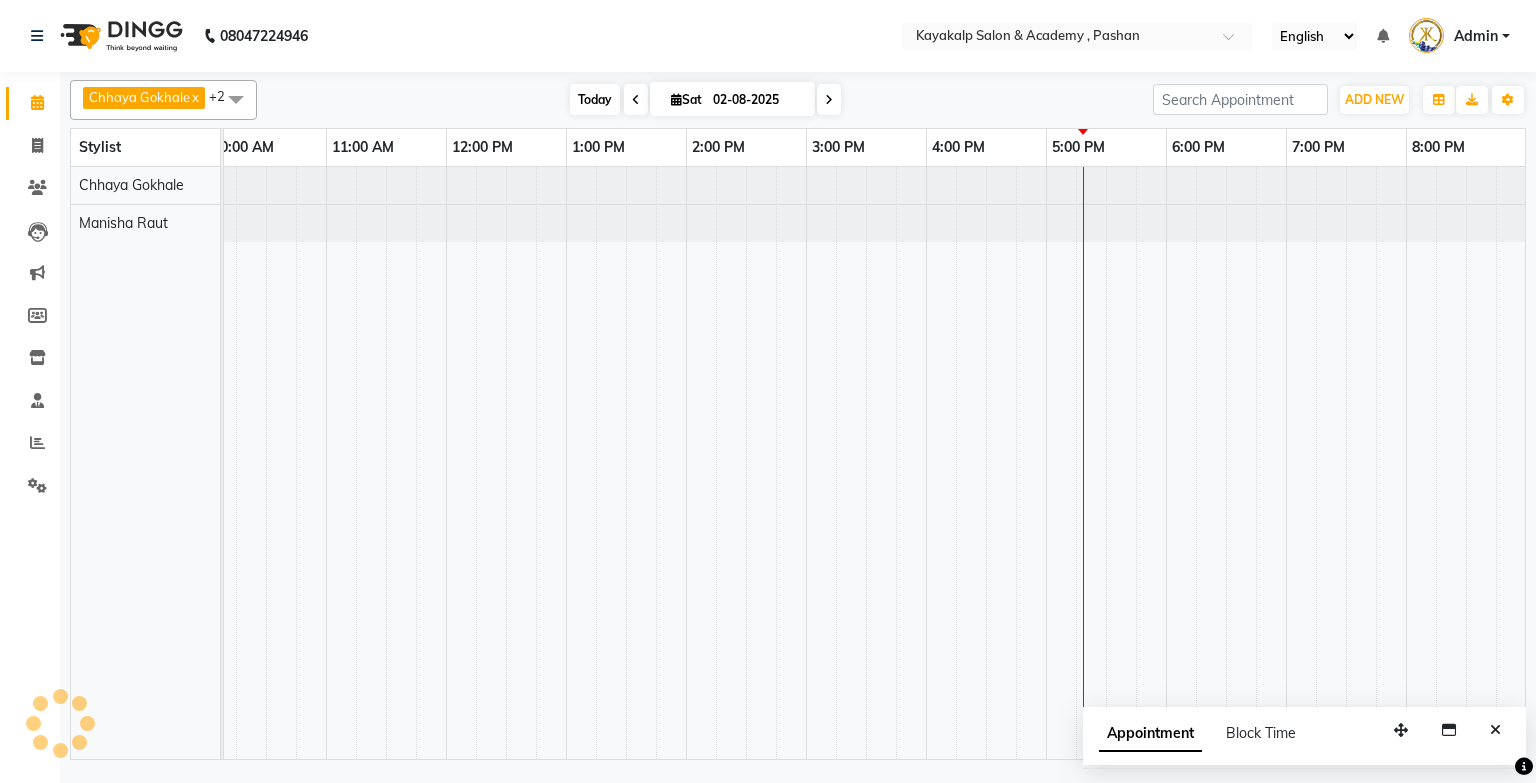 scroll, scrollTop: 0, scrollLeft: 138, axis: horizontal 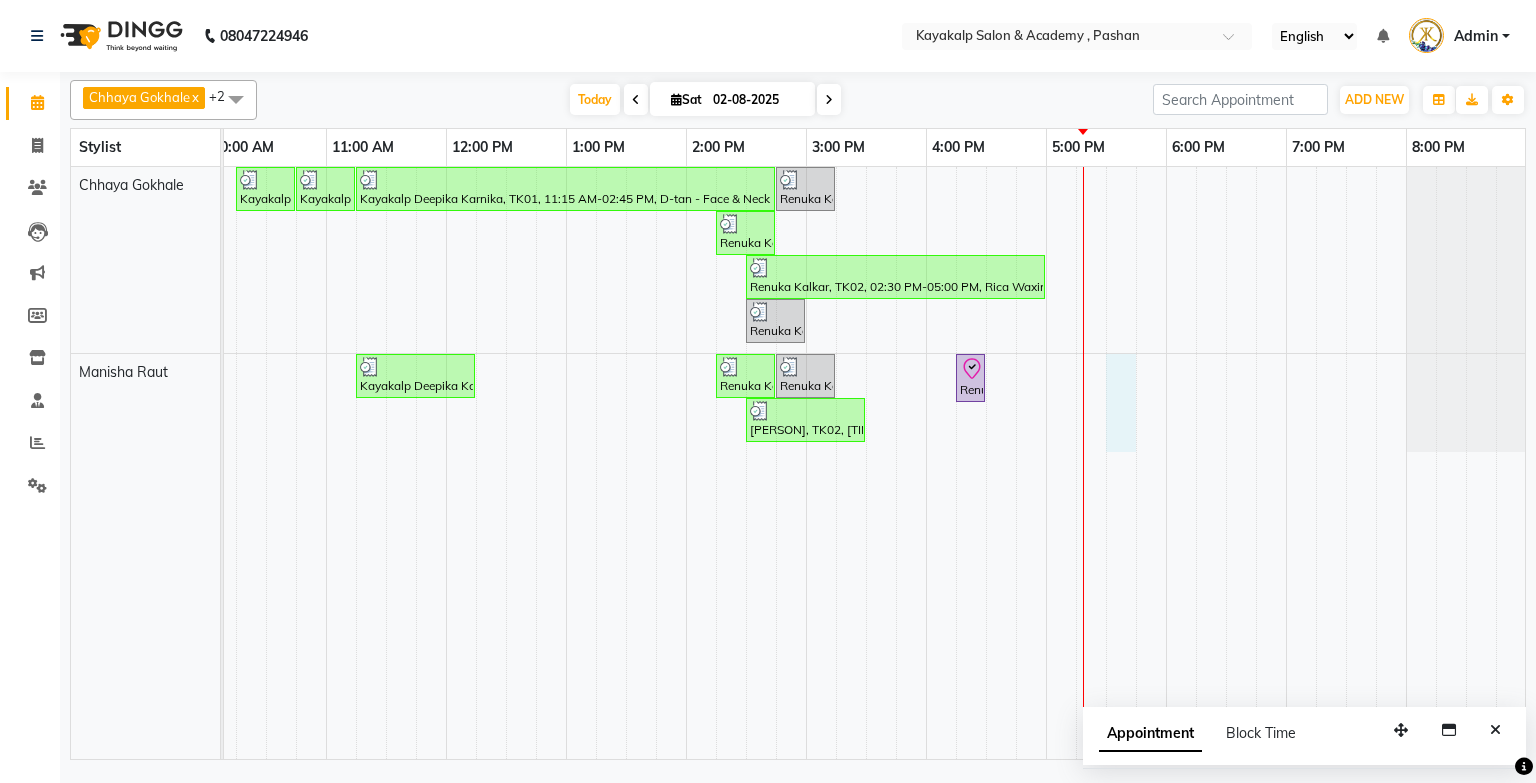 click on "Kayakalp [PERSON] [PERSON], TK01, [TIME]-[TIME], D-tan - Face & Neck D-tan     Kayakalp [PERSON] [PERSON], TK01, [TIME]-[TIME], D-tan - Face & Neck D-tan     Kayakalp [PERSON] [PERSON], TK01, [TIME]-[TIME], D-tan - Face & Neck D-tan,Dermalogica - Derma Basic,D-tan - Face & Neck D-tan,Dermalogica - Dermaproskin 30,Hair Styling - Wash & Blow Dry (Midback),Dermalogica - Eye Treatment     [PERSON] [PERSON], TK02, [TIME]-[TIME], Argan Waxing - Full Legs     [PERSON] [PERSON], TK02, [TIME]-[TIME], Argan Waxing - Full Arms     [PERSON] [PERSON], TK02, [TIME]-[TIME], Rica Waxing - Under Arms Peel off,Argan Waxing - Full Arms,Argan Waxing - Half Legs,Facials - D-Tan Facial,Threading - Eyebrows,Threading - Upperlips     [PERSON] [PERSON], TK02, [TIME]-[TIME], Hair Styling - Hair Wash     Kayakalp [PERSON] [PERSON], TK01, [TIME]-[TIME], Hair Styling - Hair Wash,Nails - Cut File & Polish,Nails - Change of Polish     [PERSON] [PERSON], TK02, [TIME]-[TIME], Argan Waxing - Full Arms" at bounding box center (806, 463) 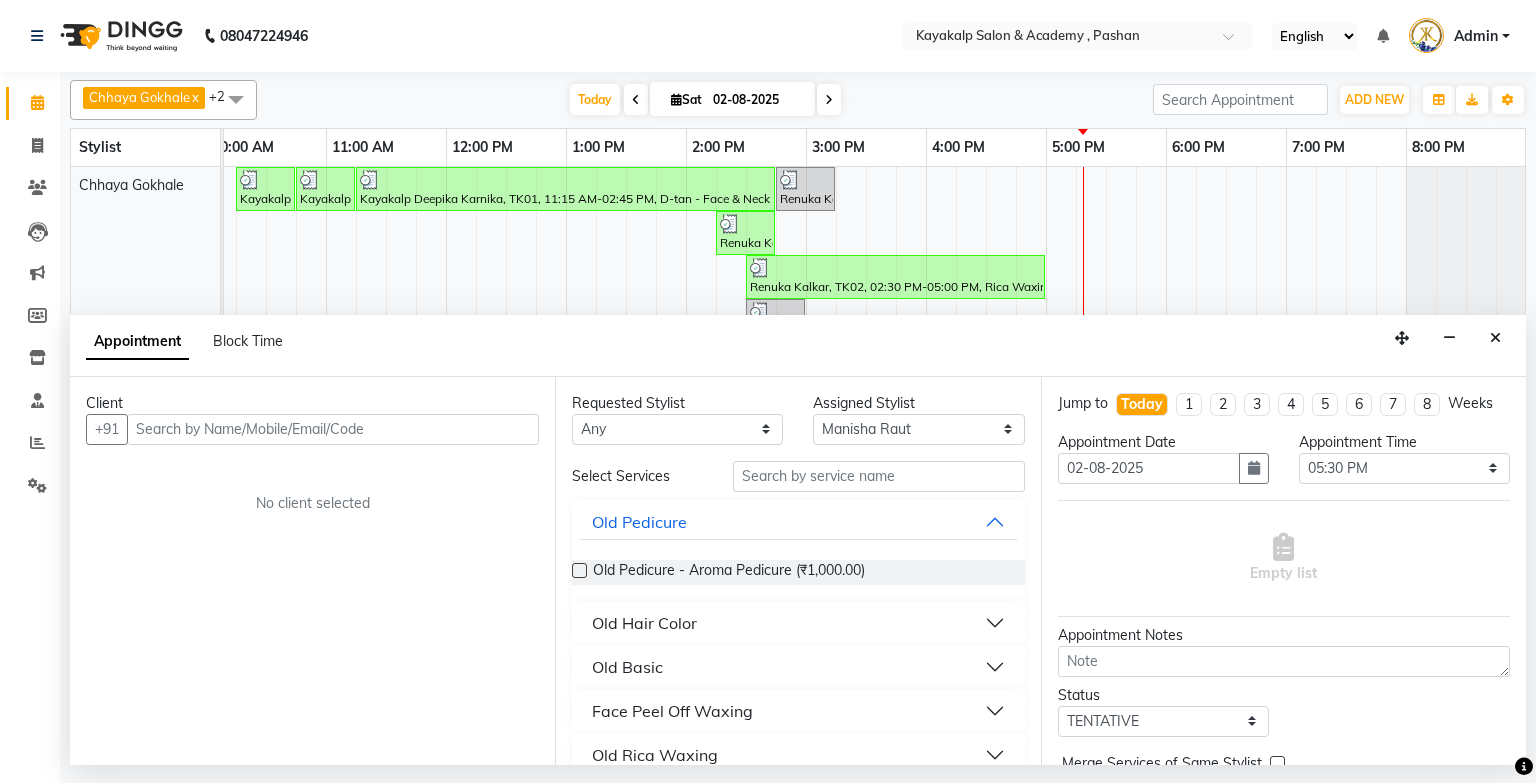 click at bounding box center [333, 429] 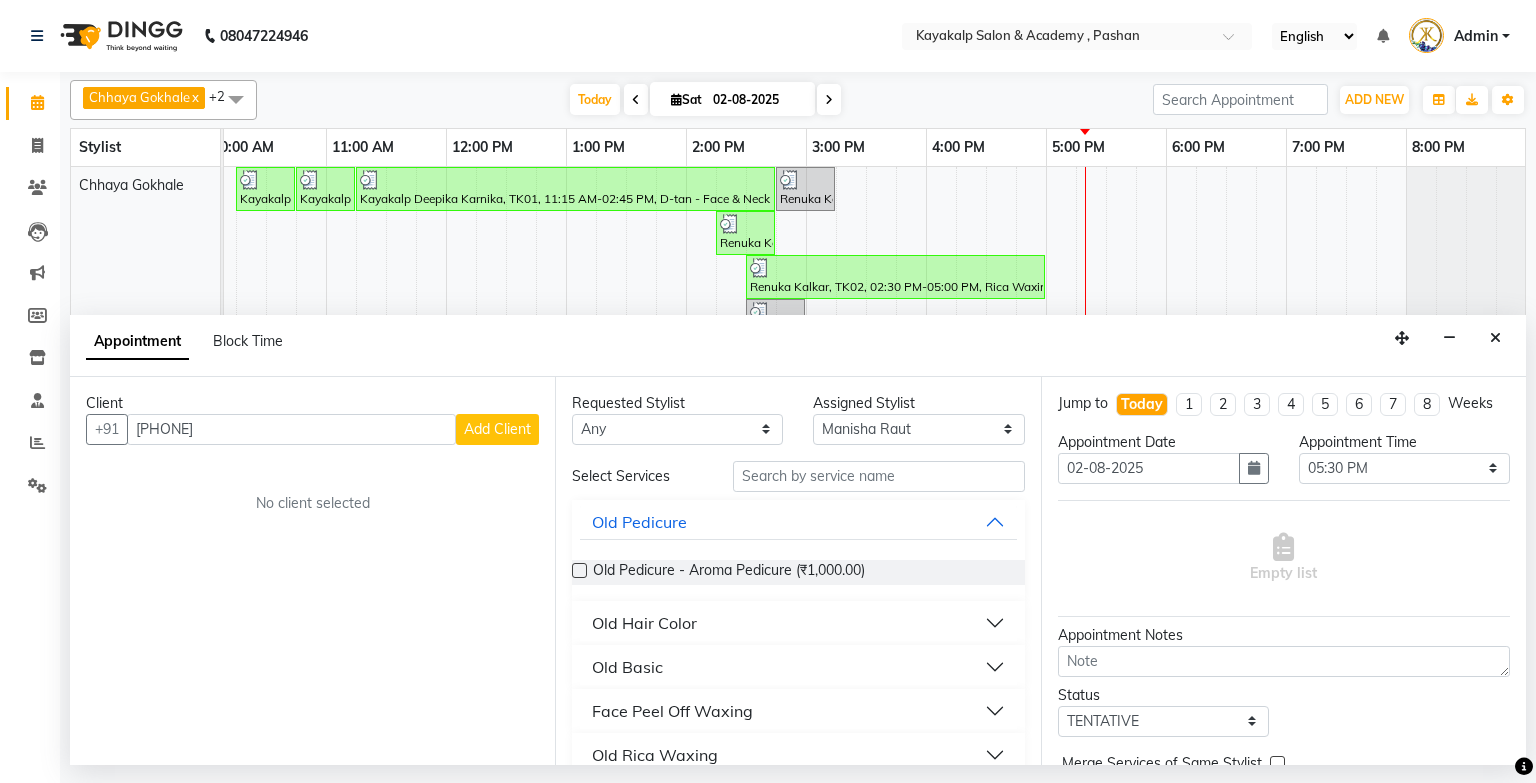 type on "[PHONE]" 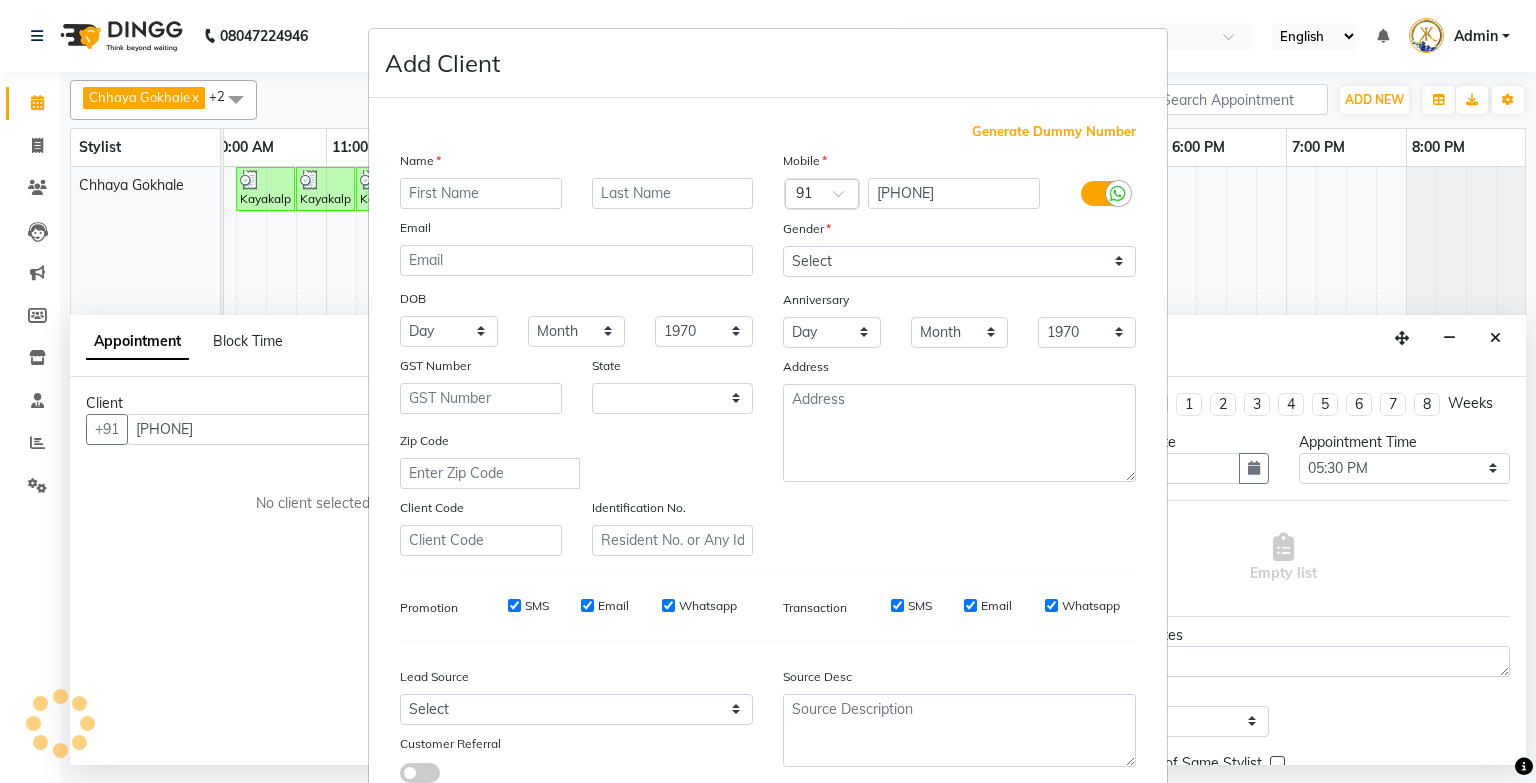 select on "22" 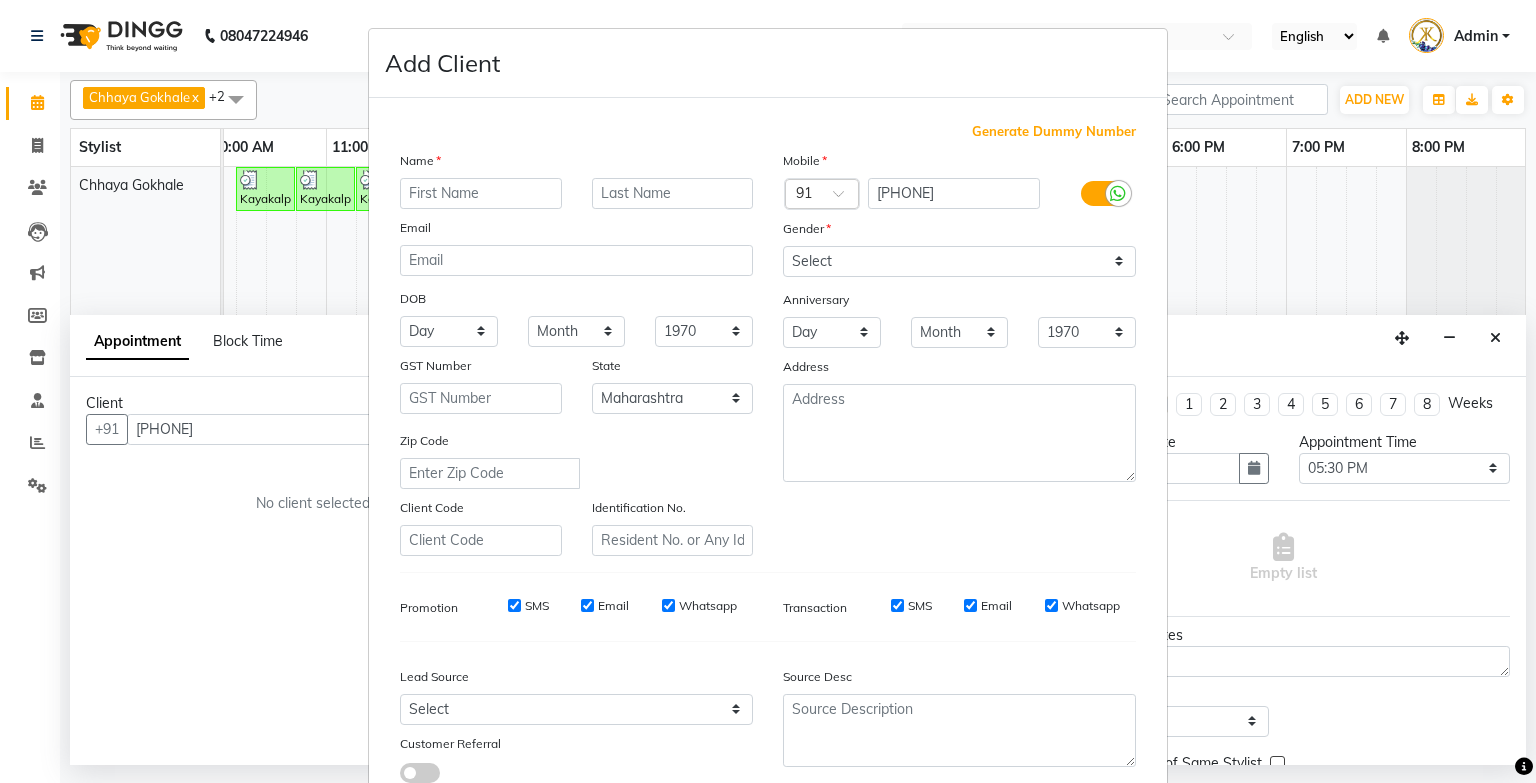 click at bounding box center (481, 193) 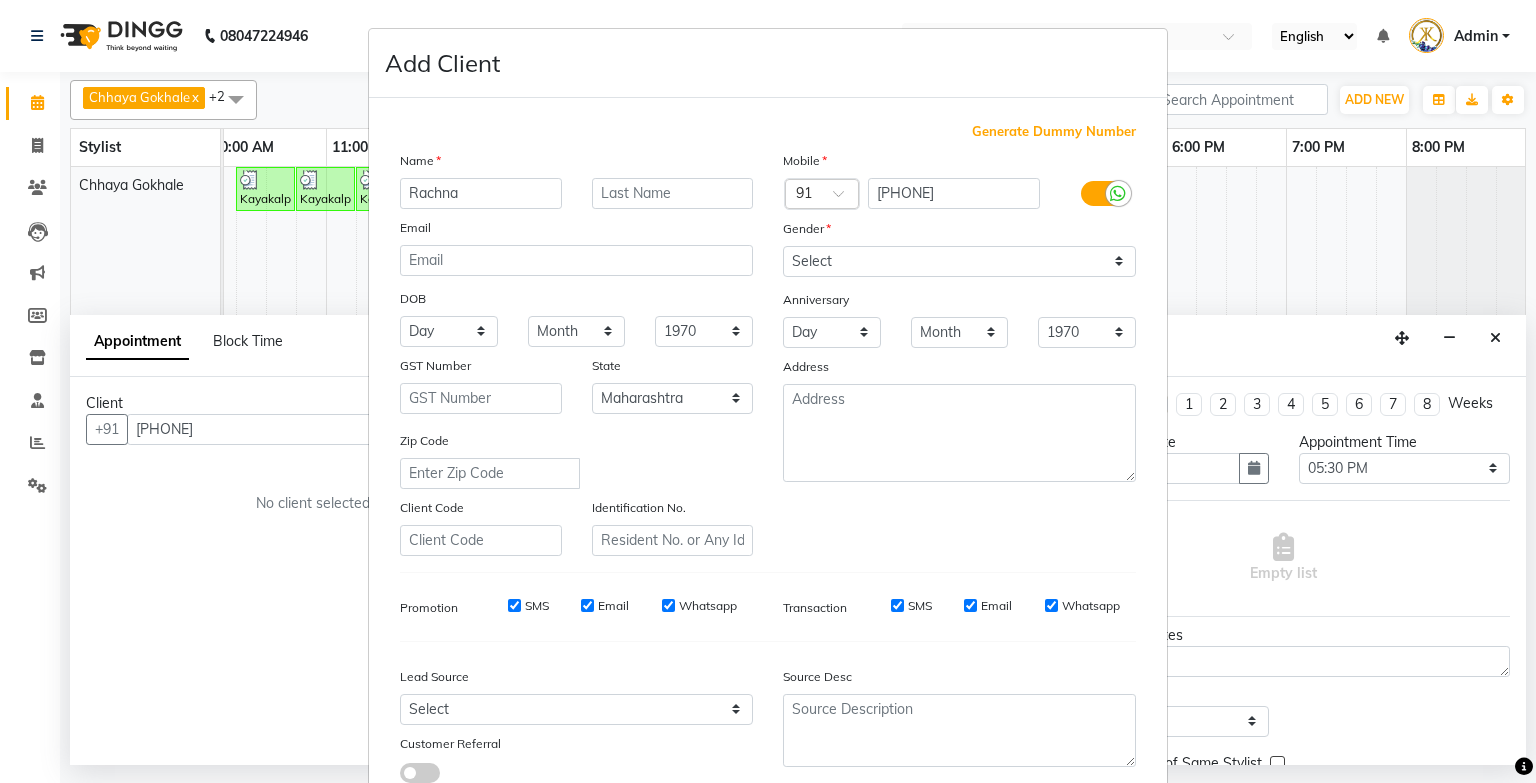 type on "Rachna" 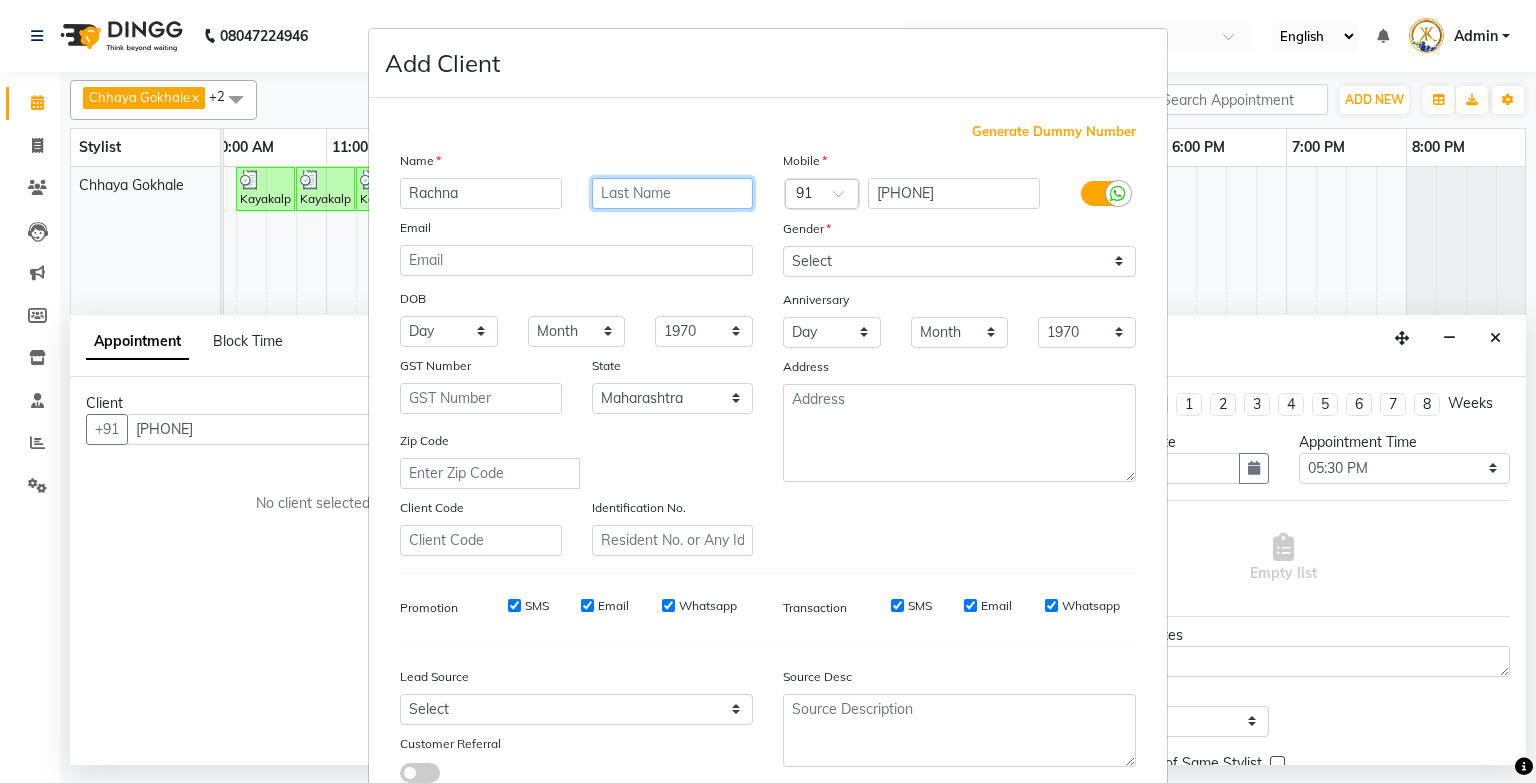 click at bounding box center (673, 193) 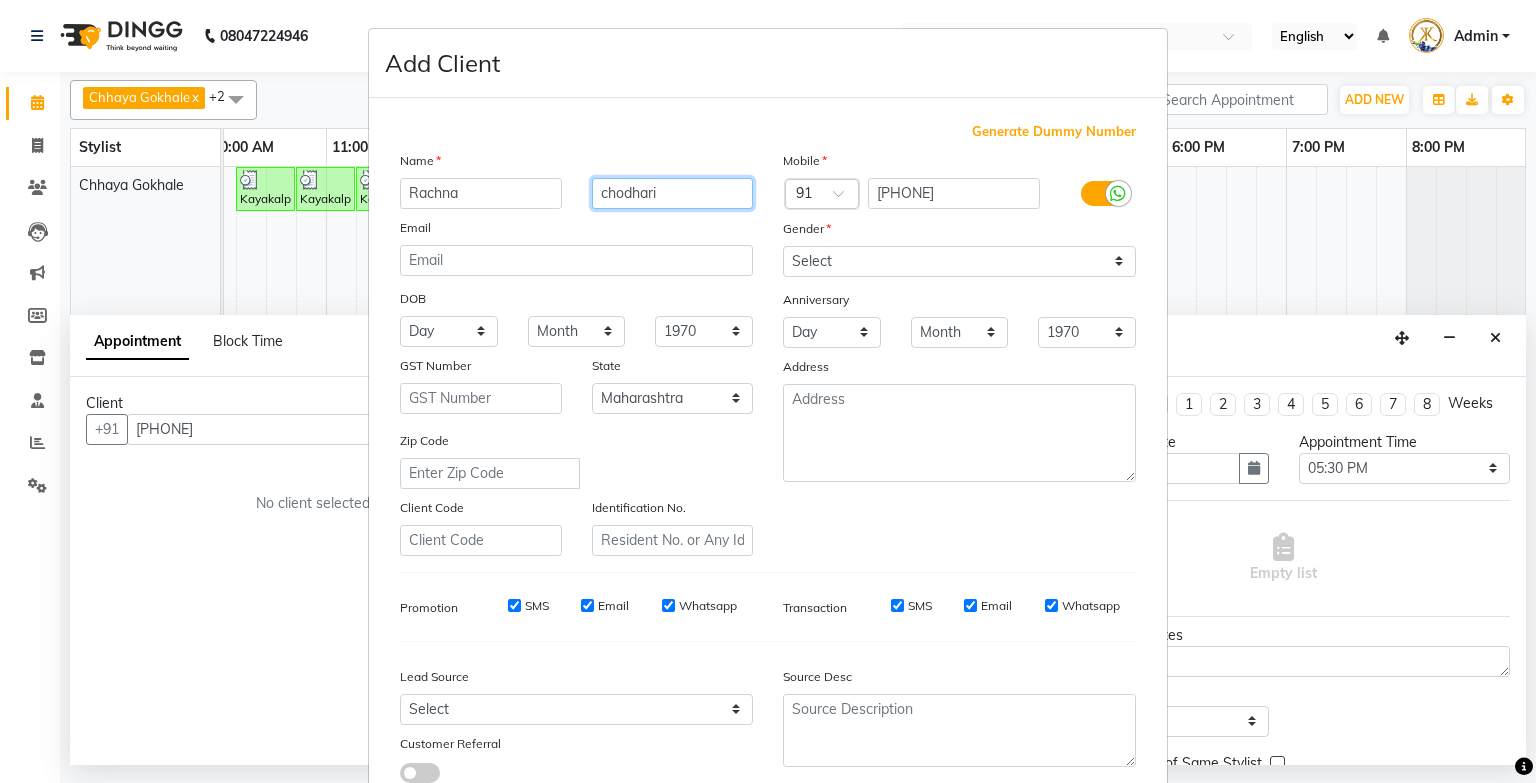 type on "chodhari" 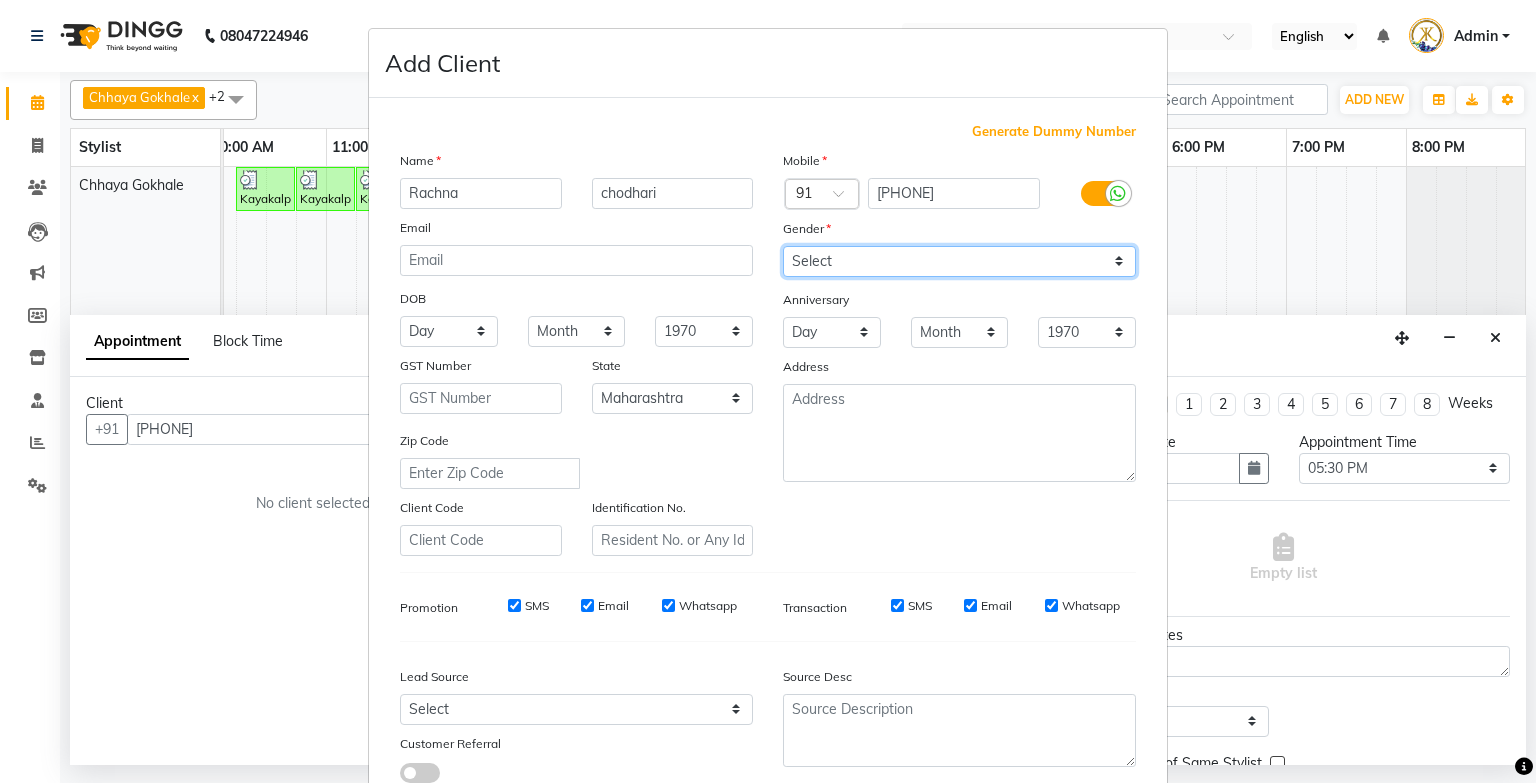 click on "Select Male Female Other Prefer Not To Say" at bounding box center (959, 261) 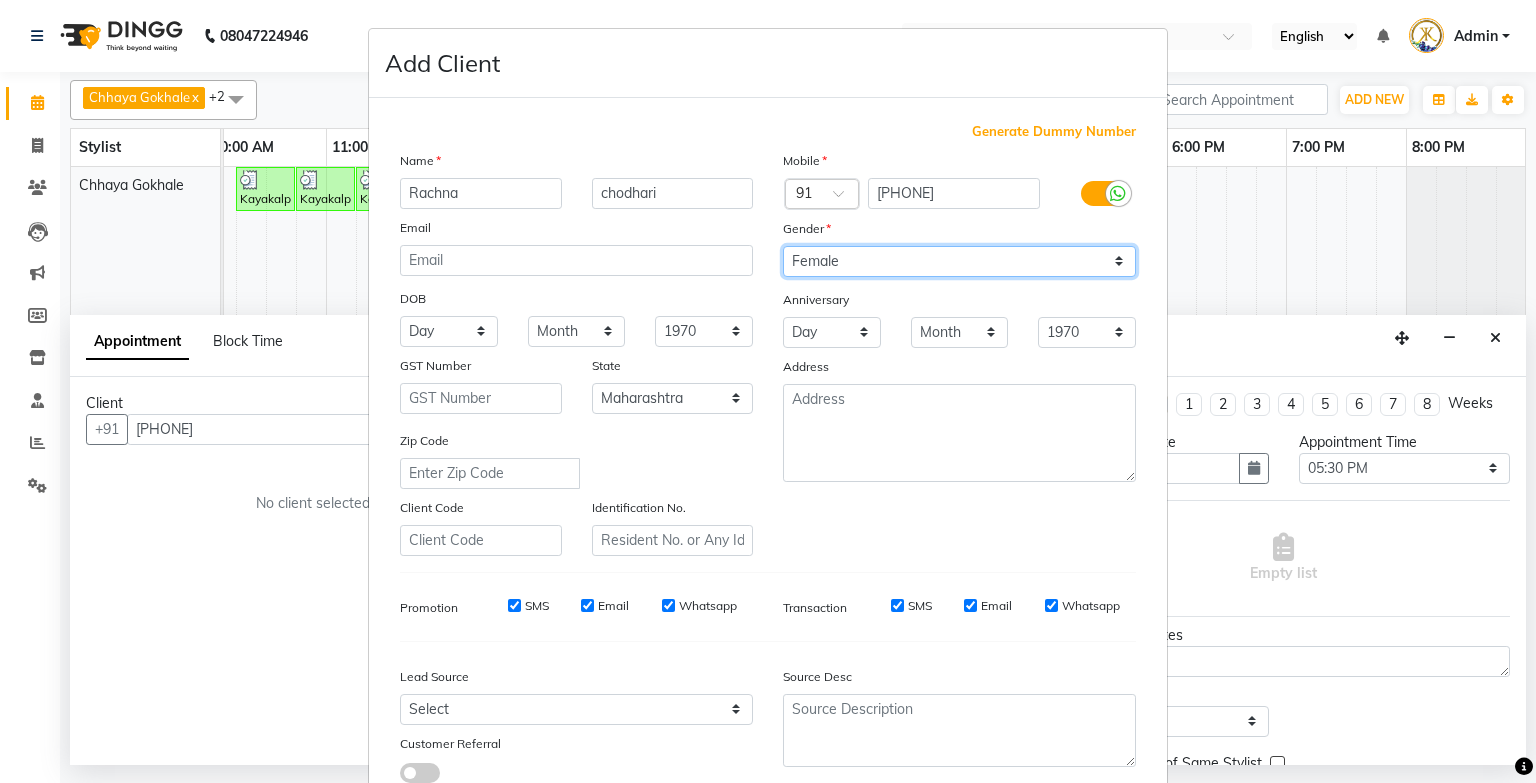 click on "Select Male Female Other Prefer Not To Say" at bounding box center (959, 261) 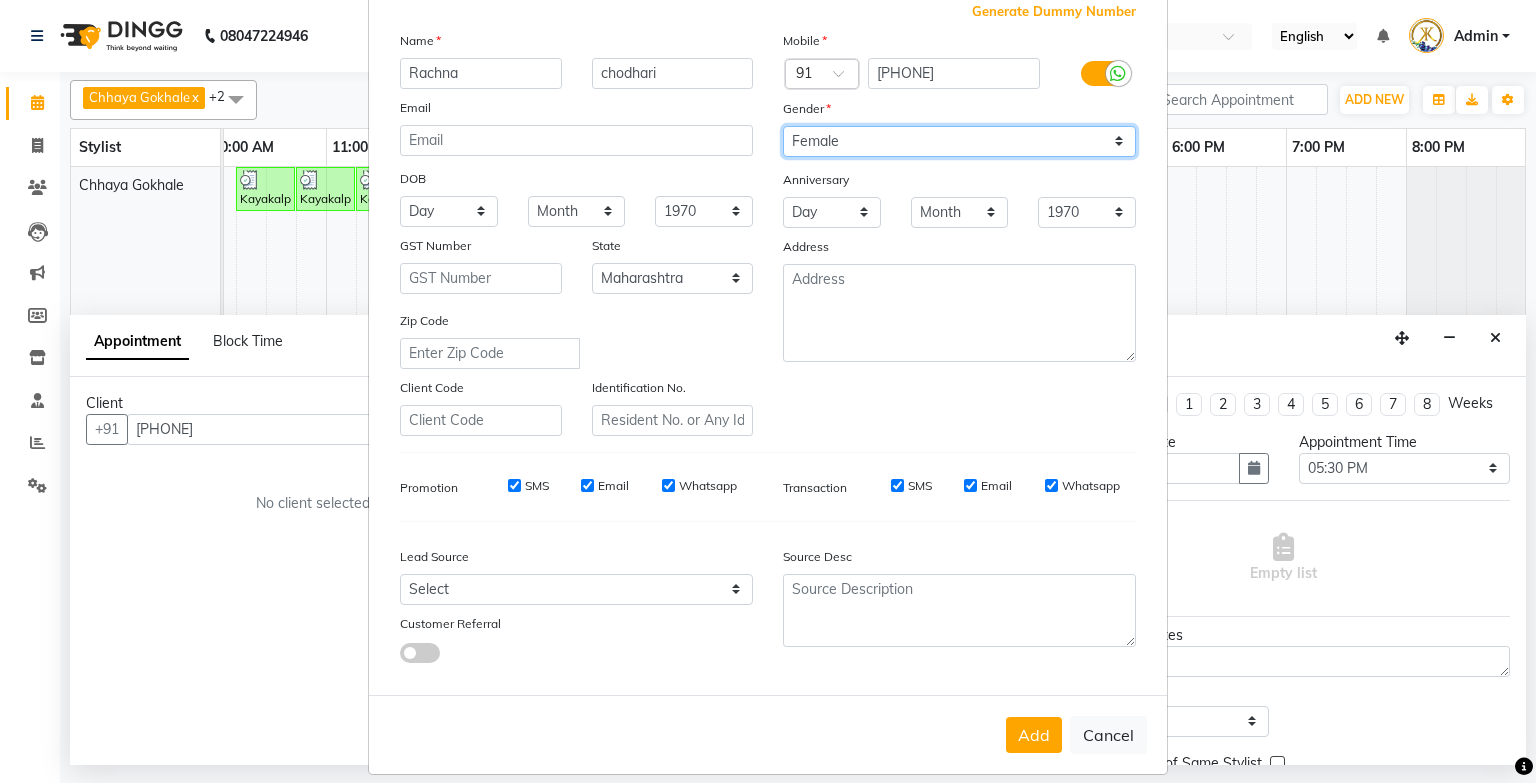 scroll, scrollTop: 149, scrollLeft: 0, axis: vertical 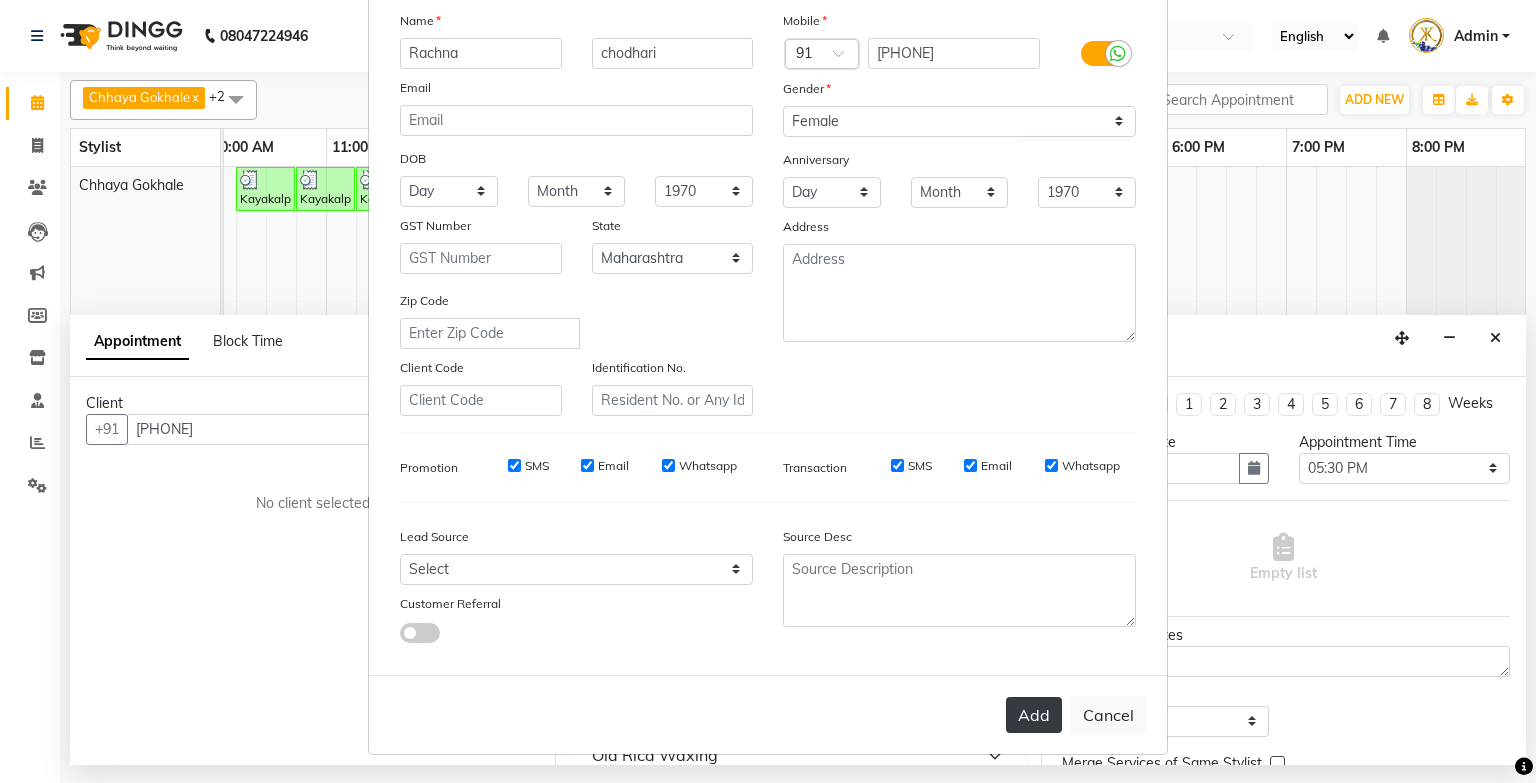 click on "Add" at bounding box center (1034, 715) 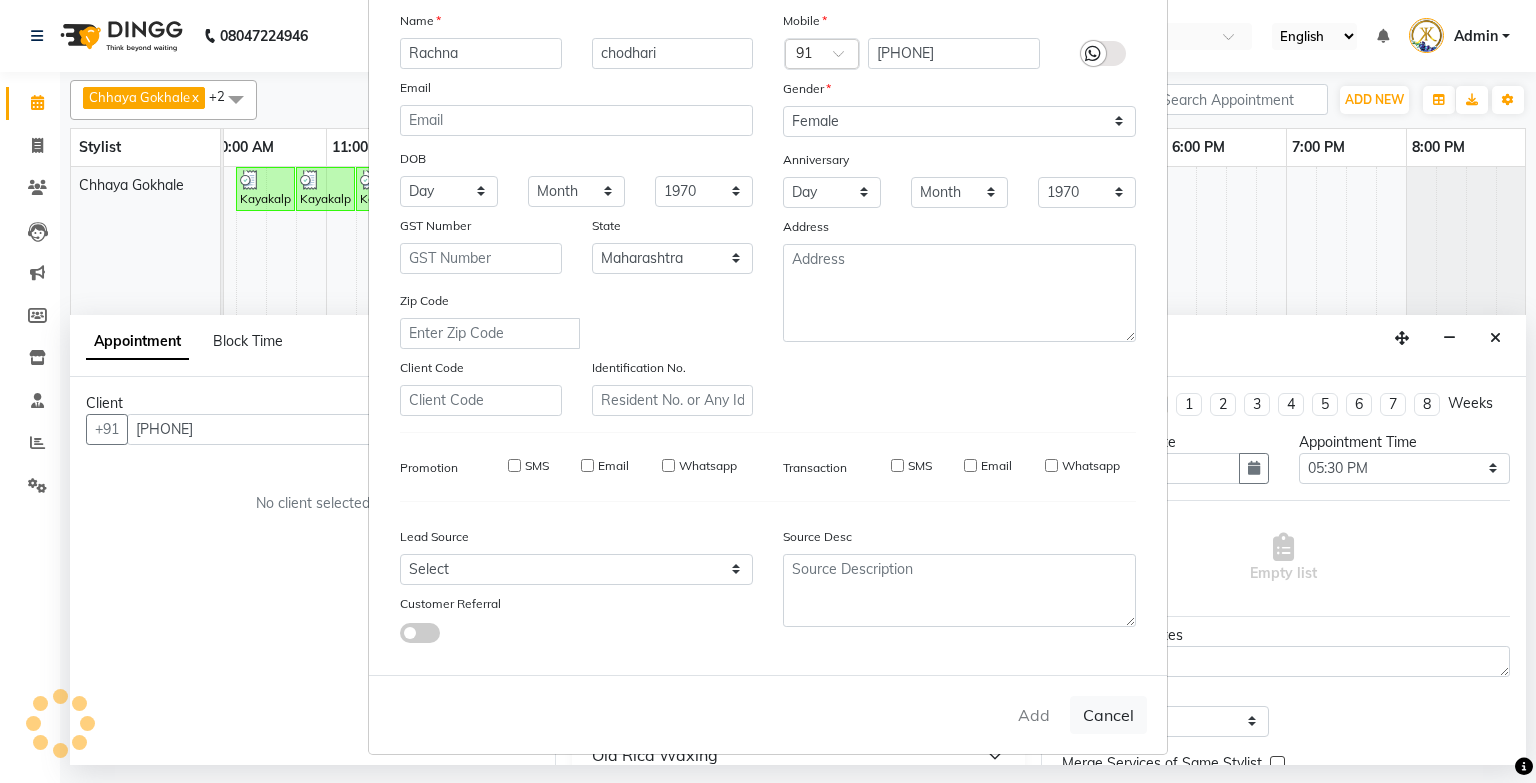 type 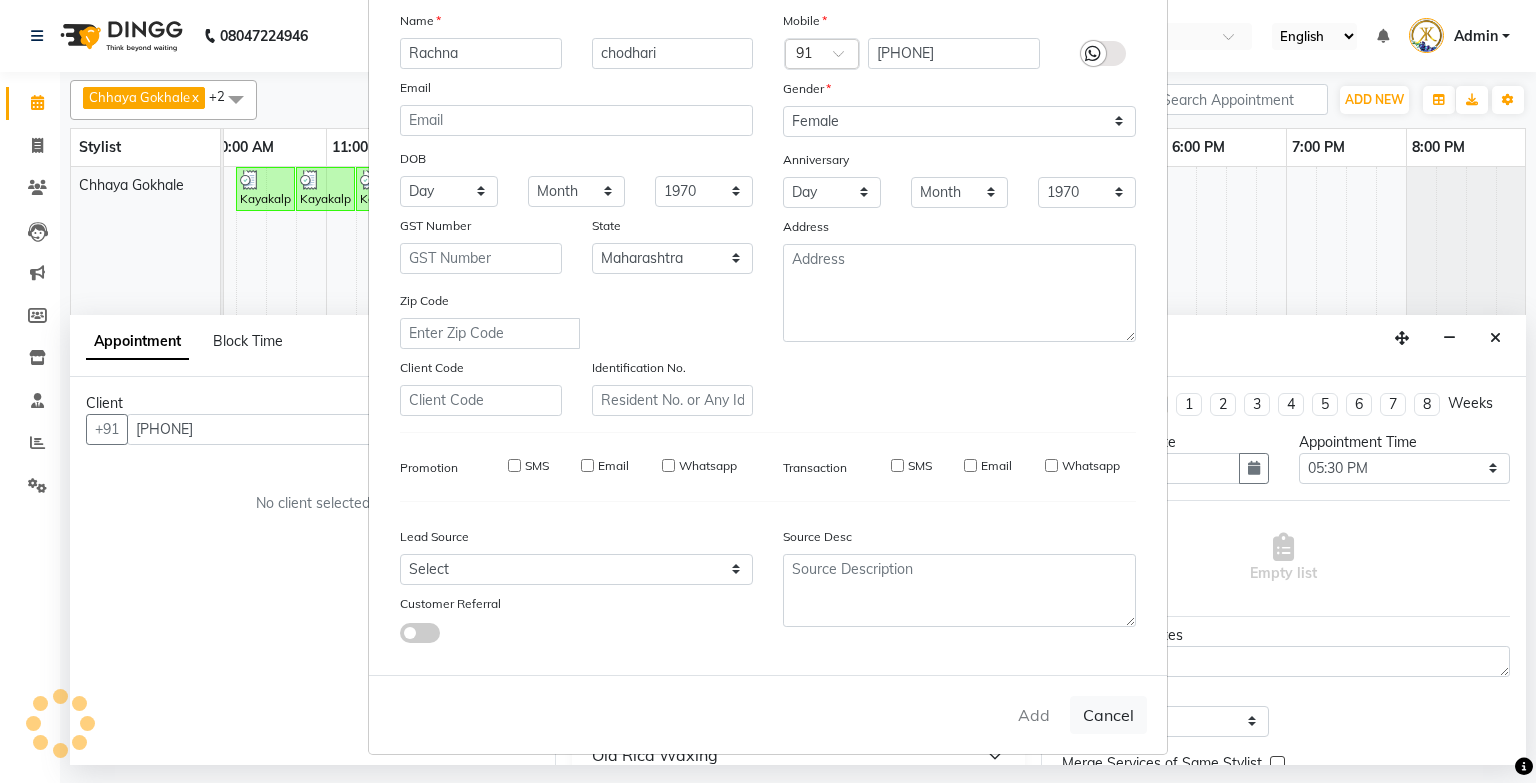 type 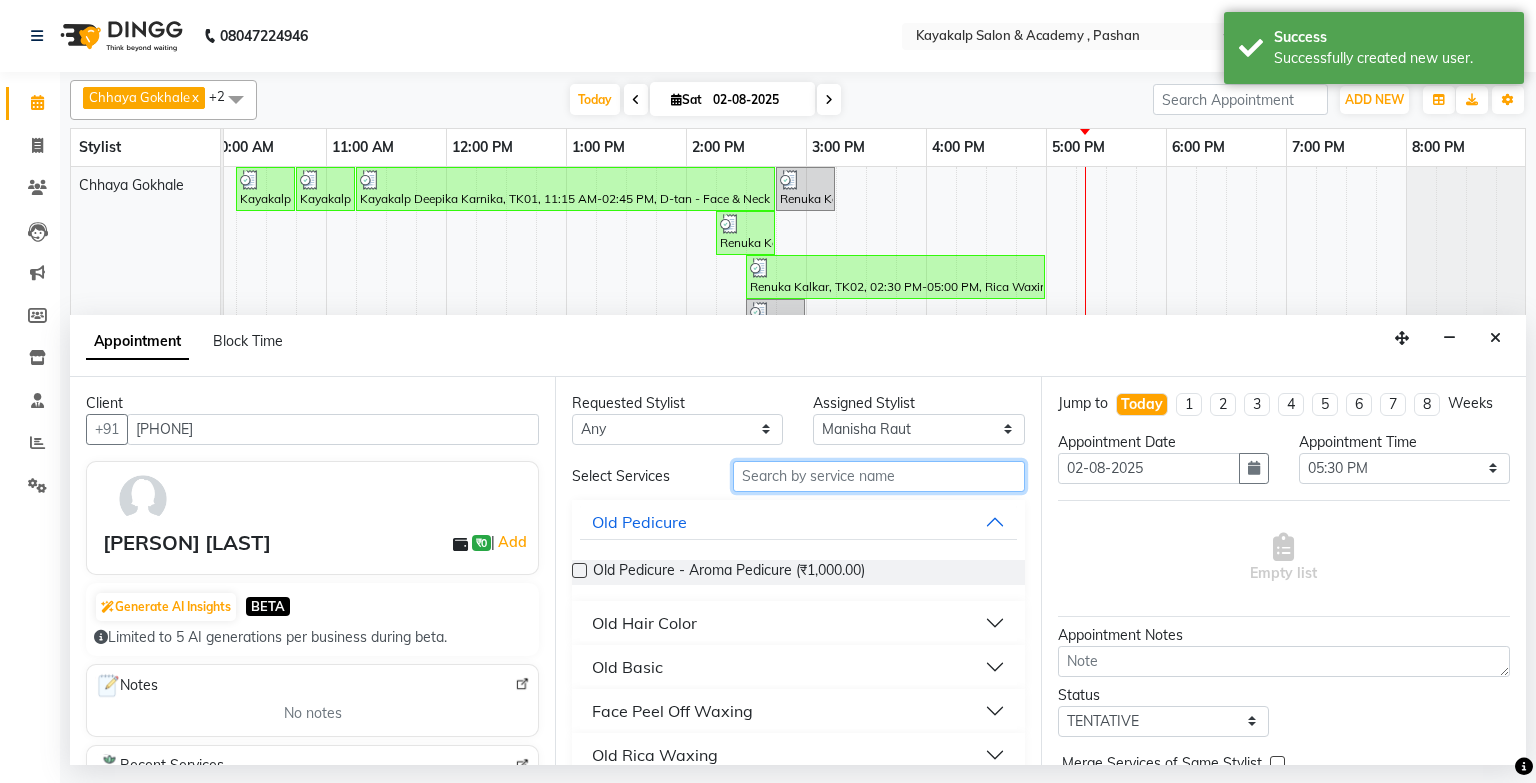 click at bounding box center (879, 476) 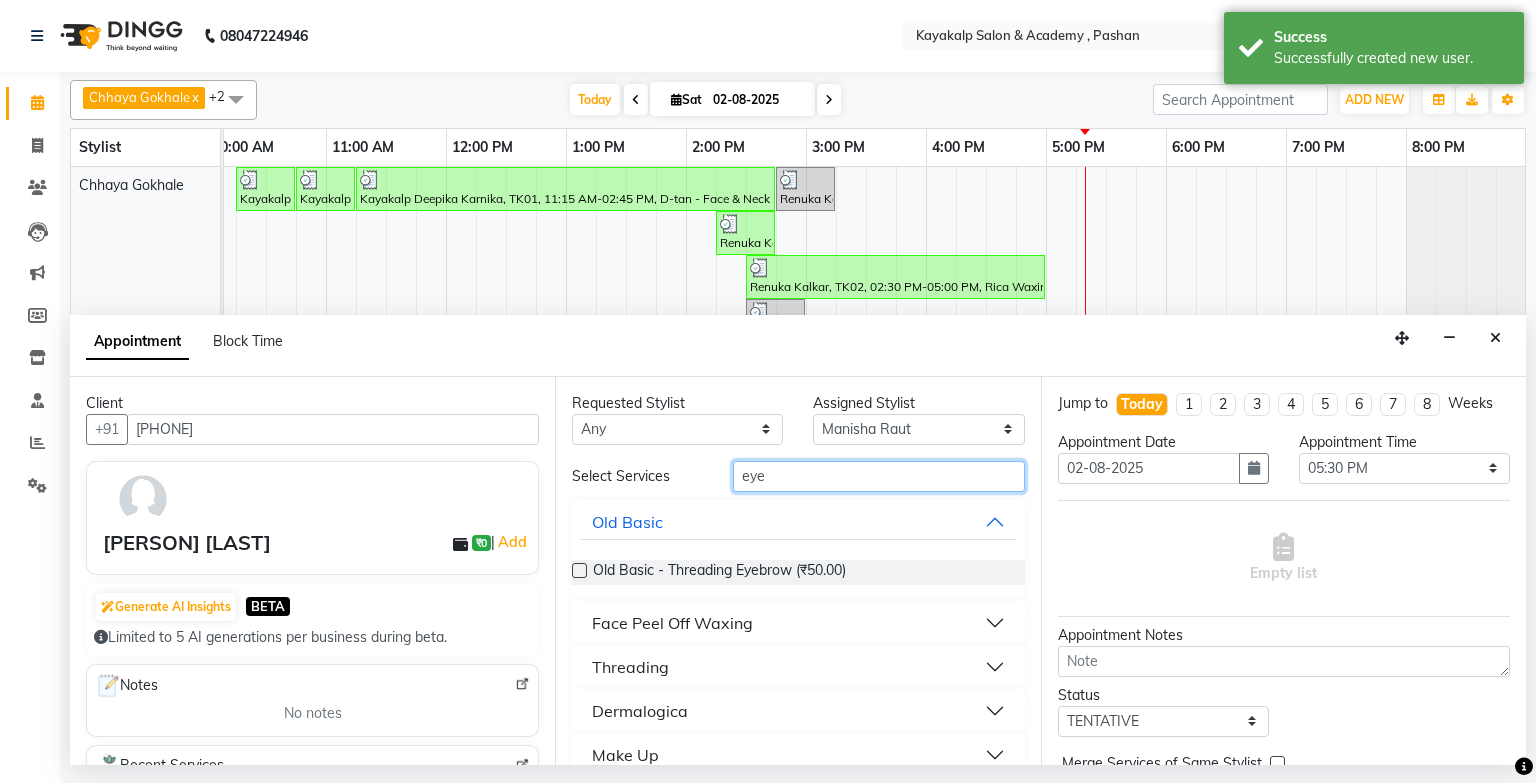 type on "eye" 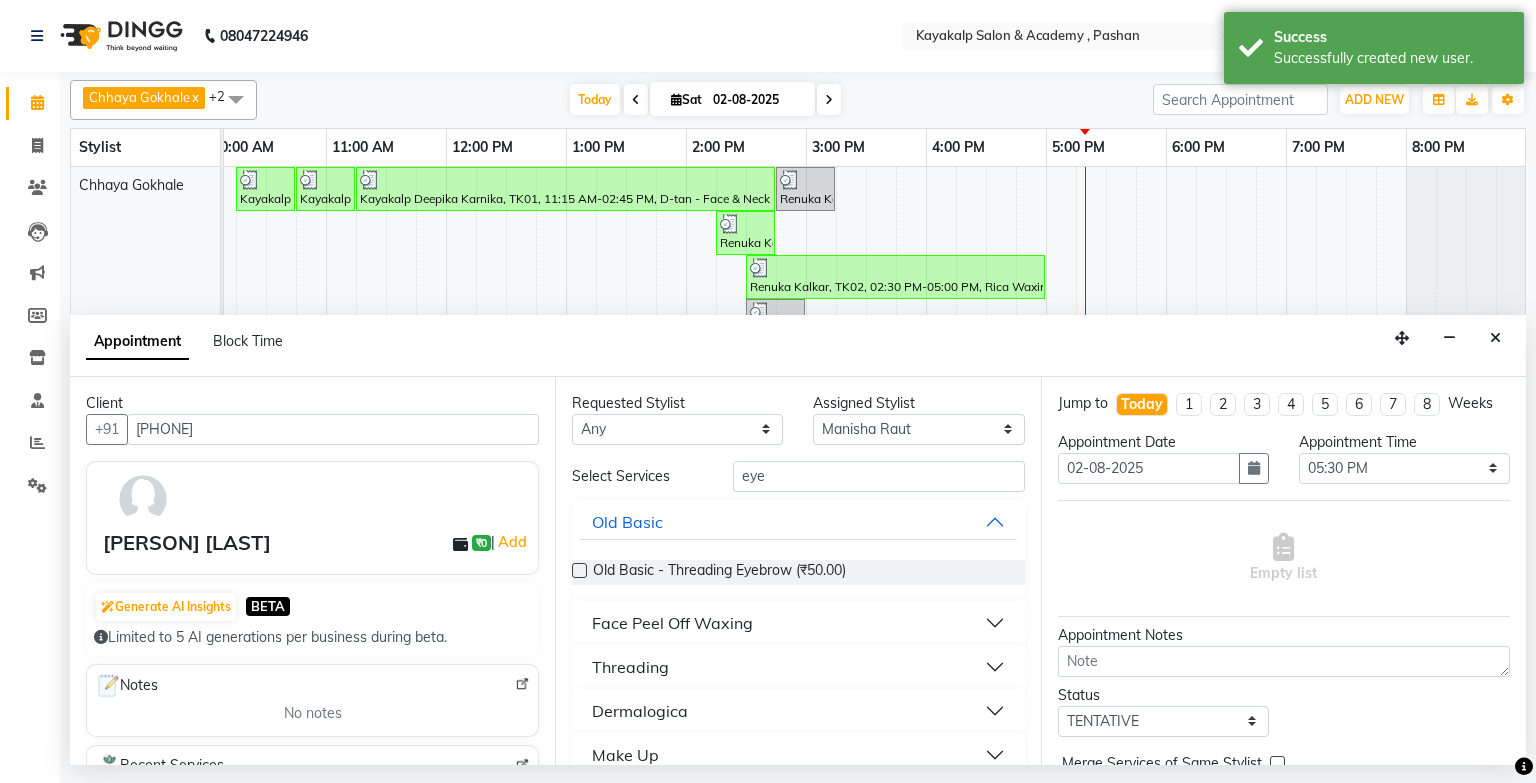 click on "Threading" at bounding box center (630, 667) 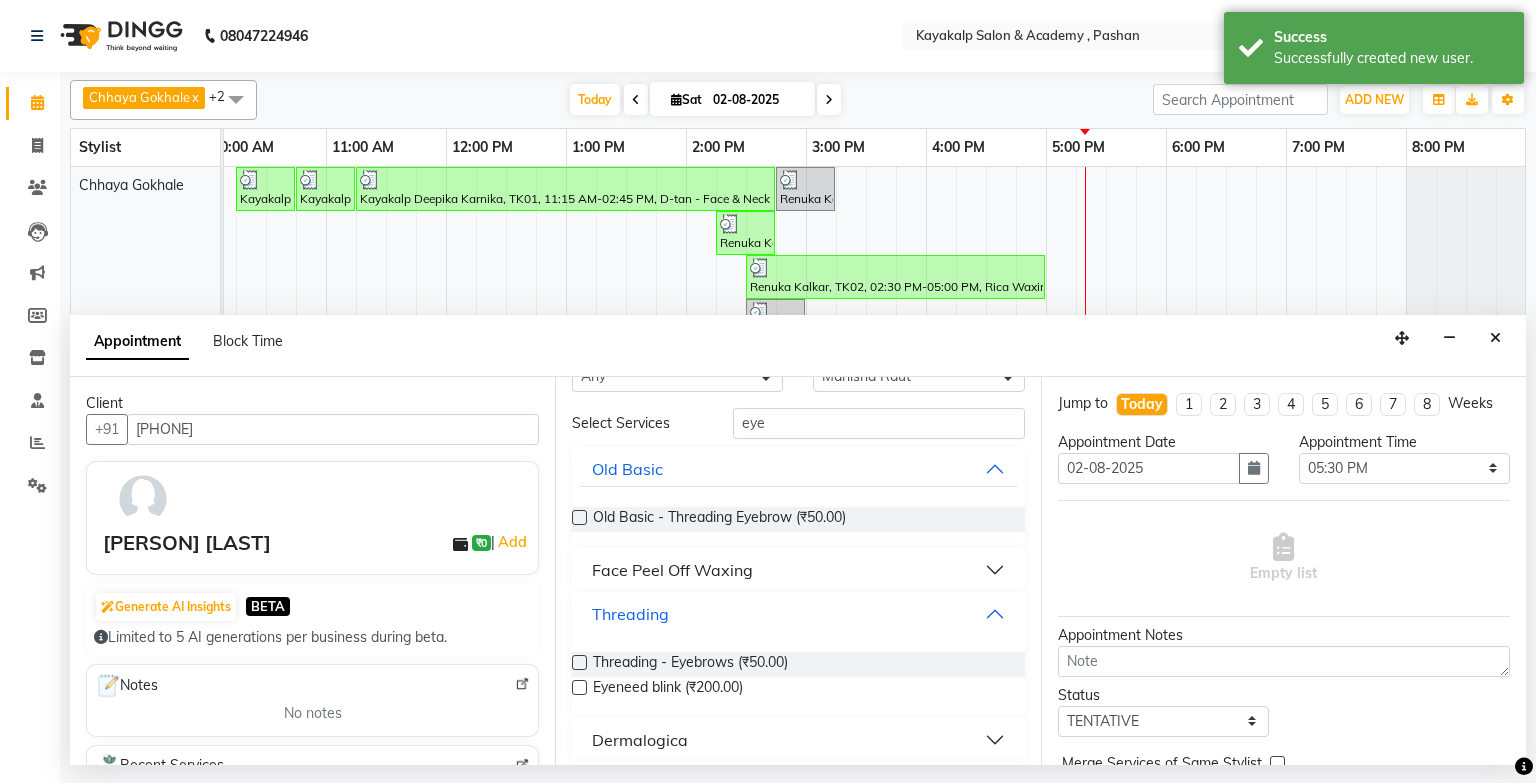 scroll, scrollTop: 80, scrollLeft: 0, axis: vertical 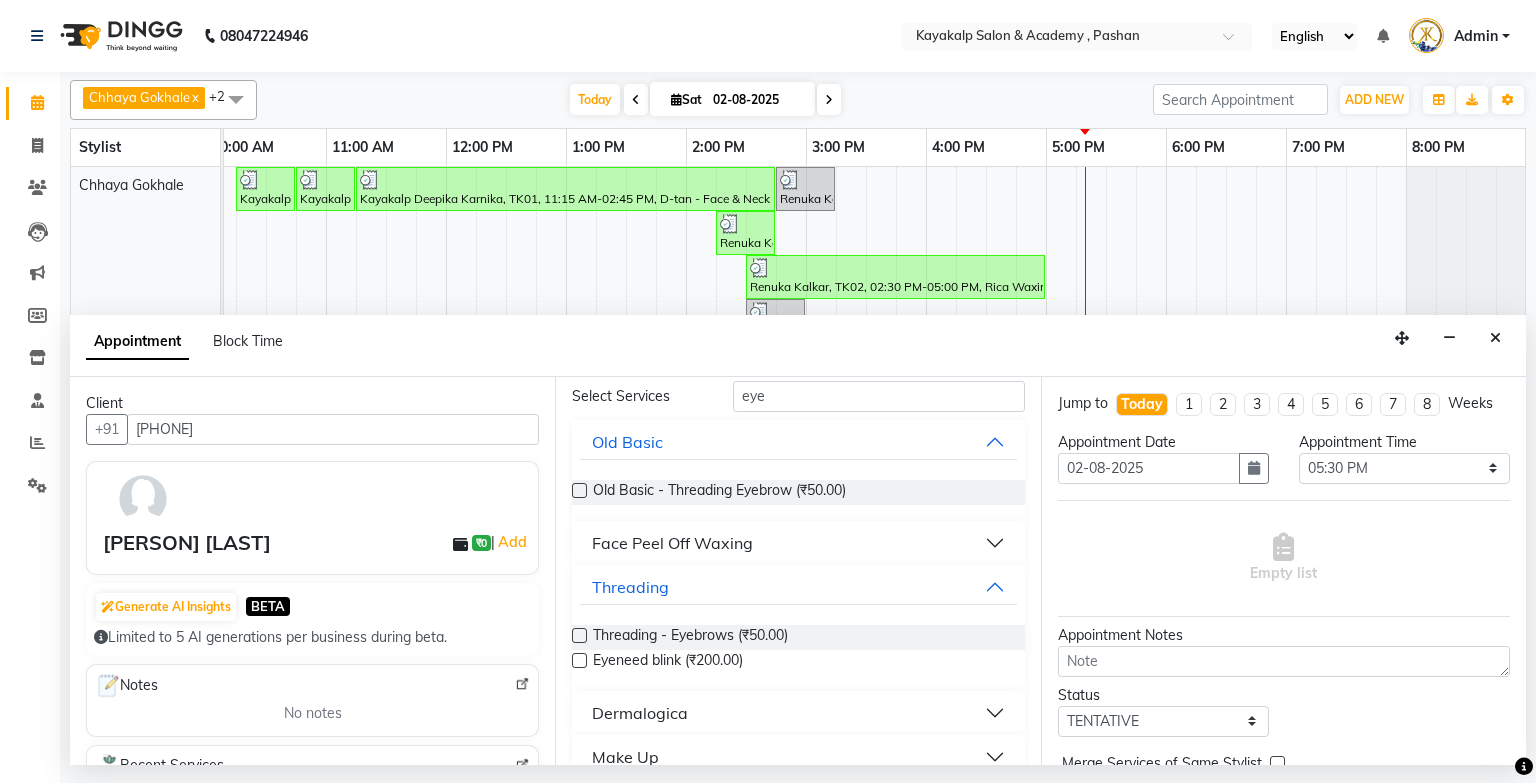 click at bounding box center (579, 635) 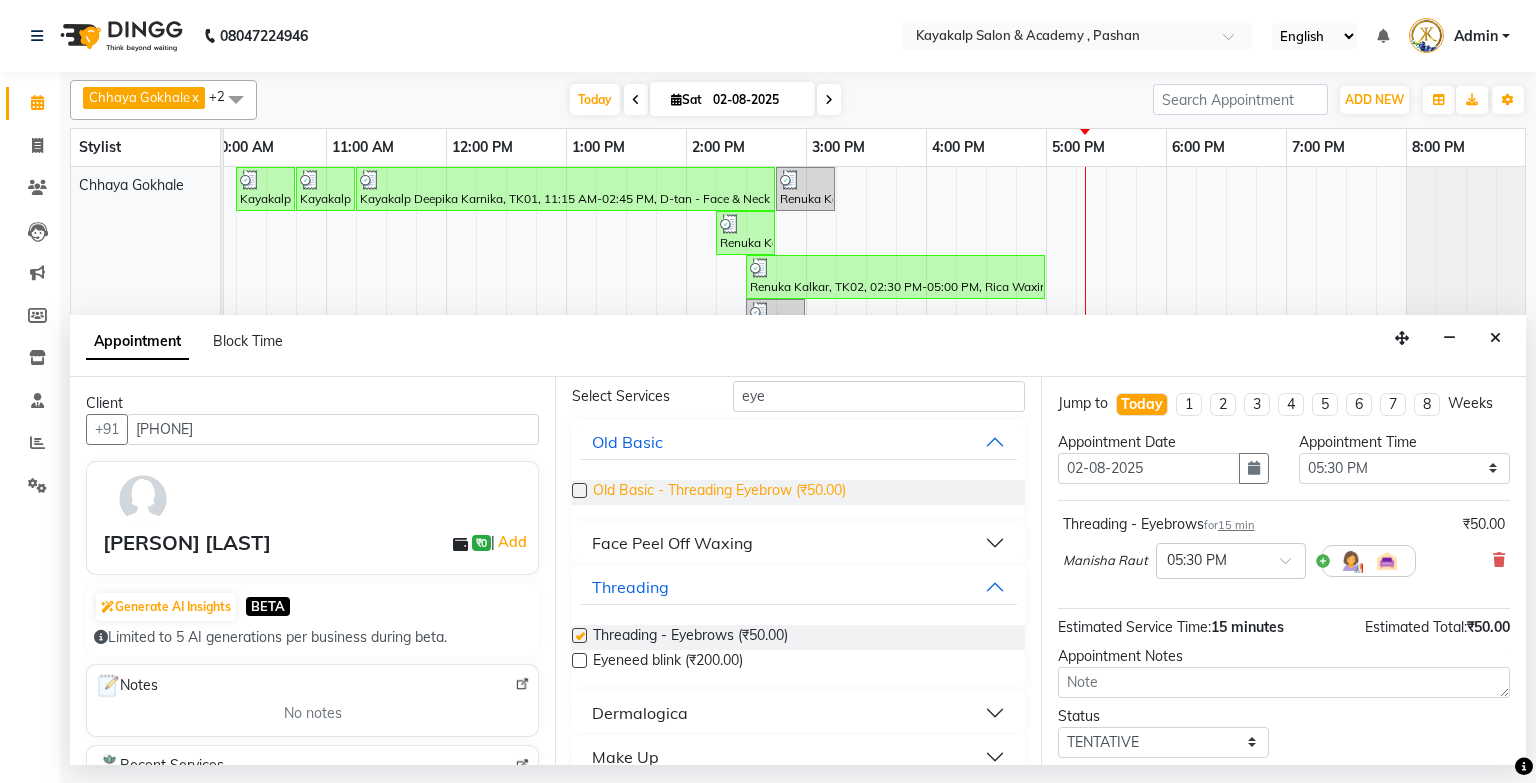 checkbox on "false" 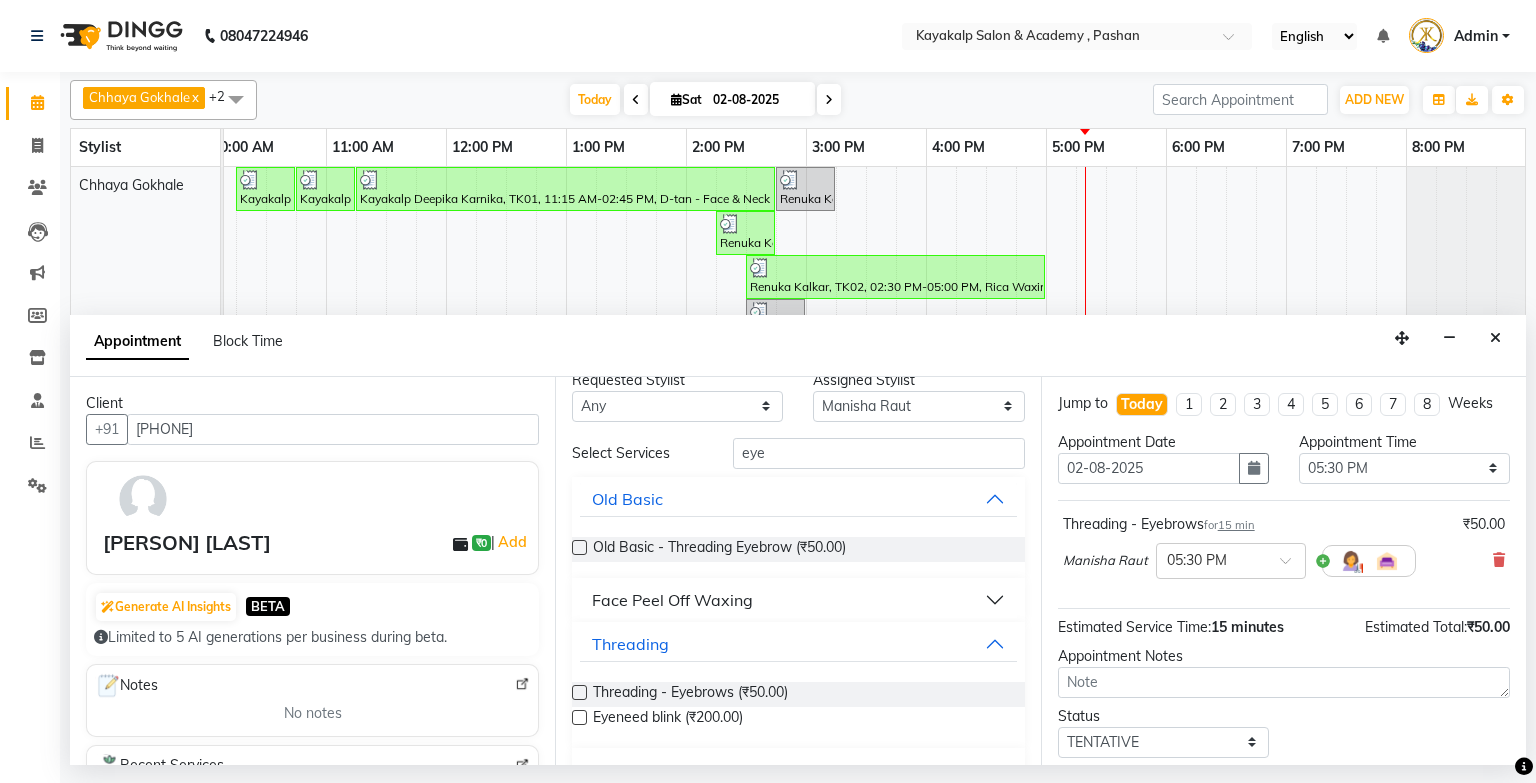 scroll, scrollTop: 0, scrollLeft: 0, axis: both 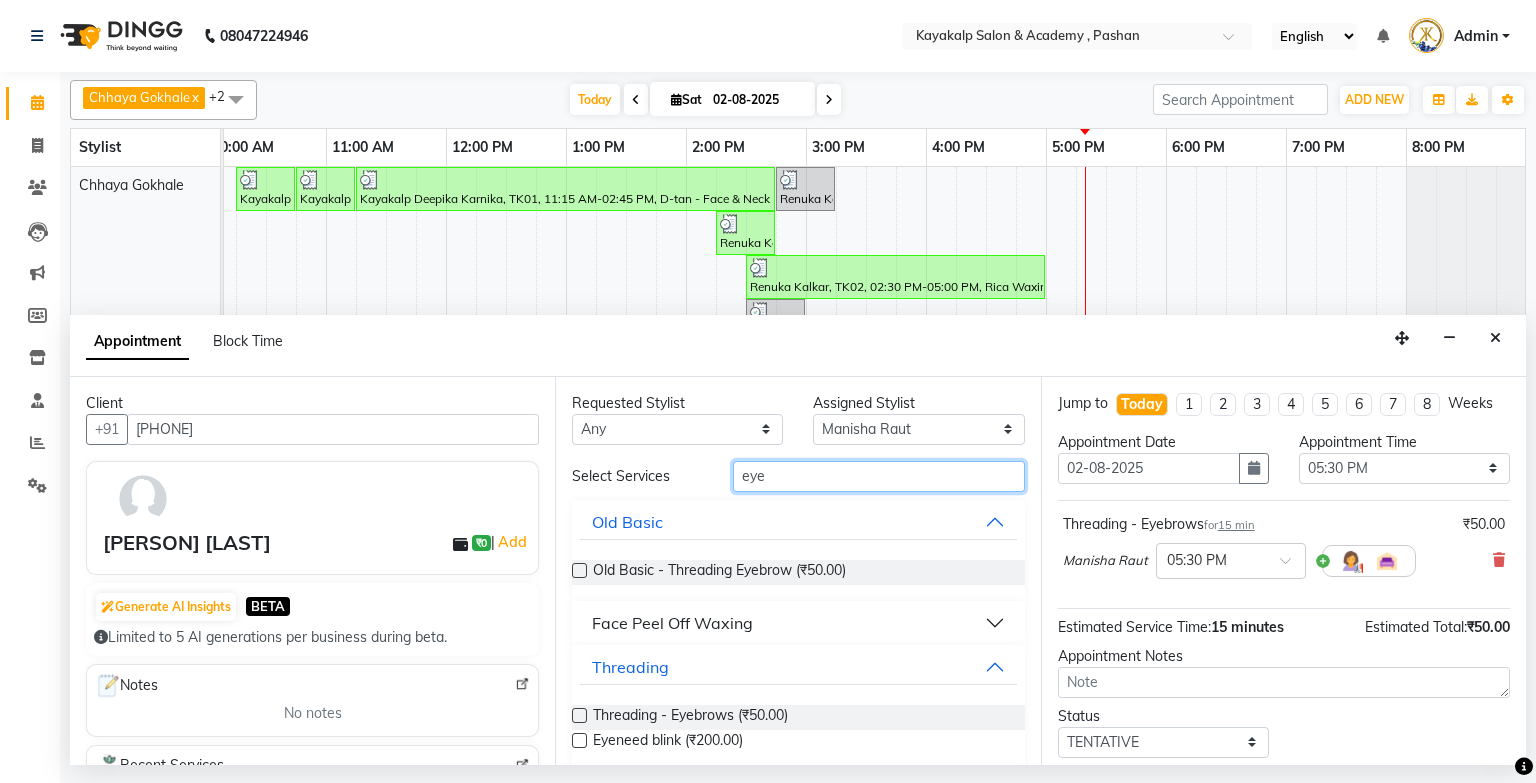 click on "eye" at bounding box center (879, 476) 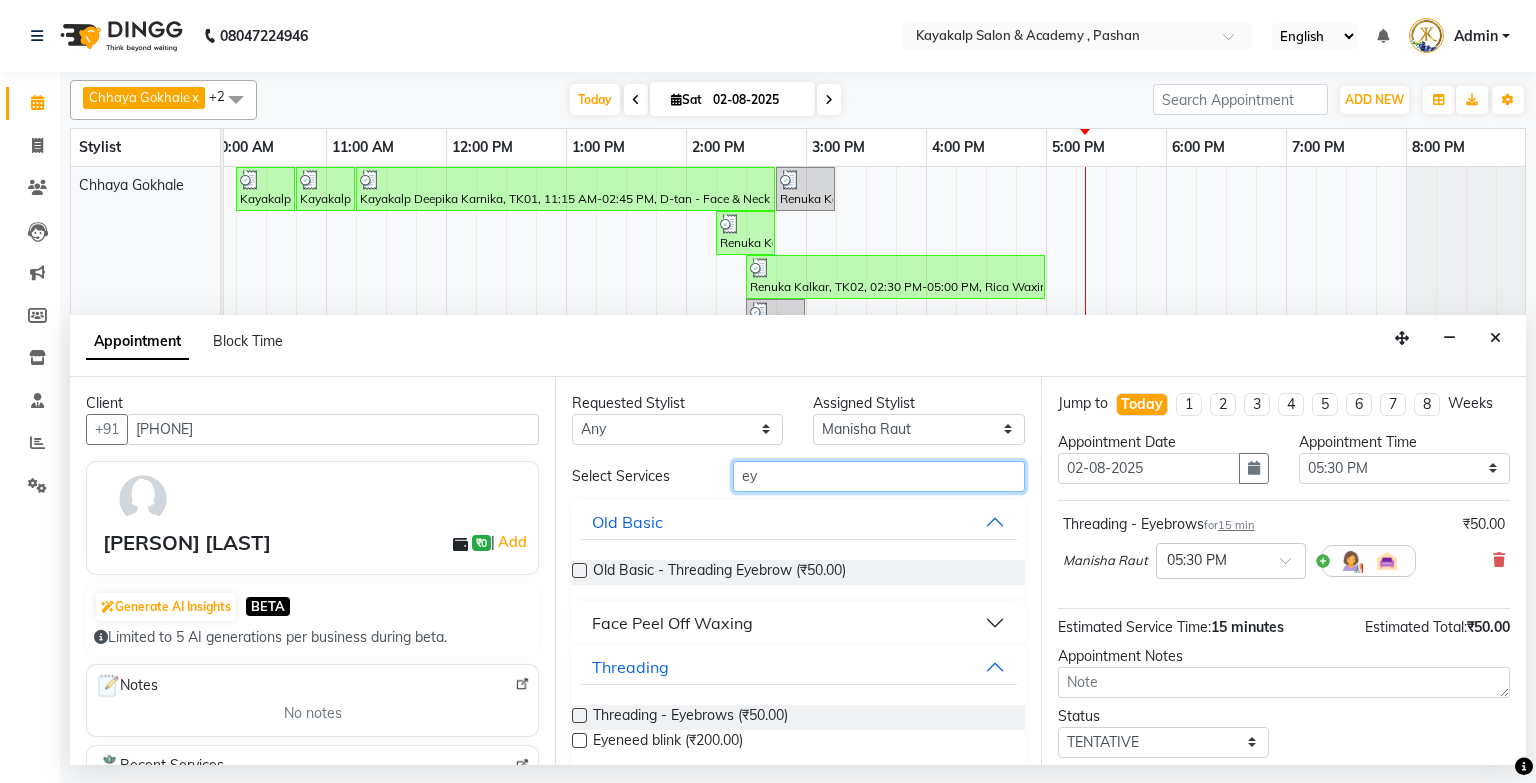 type on "e" 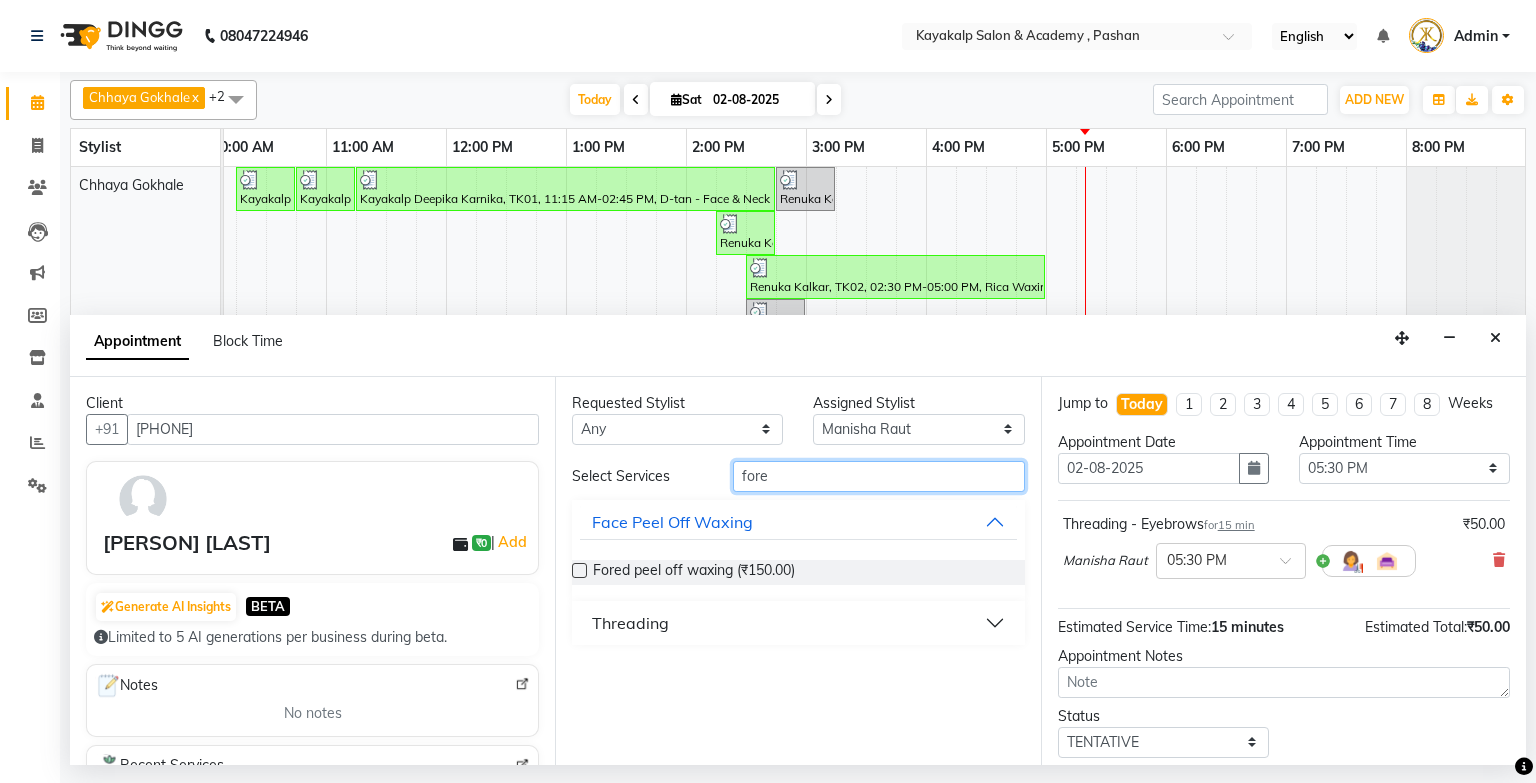 type on "fore" 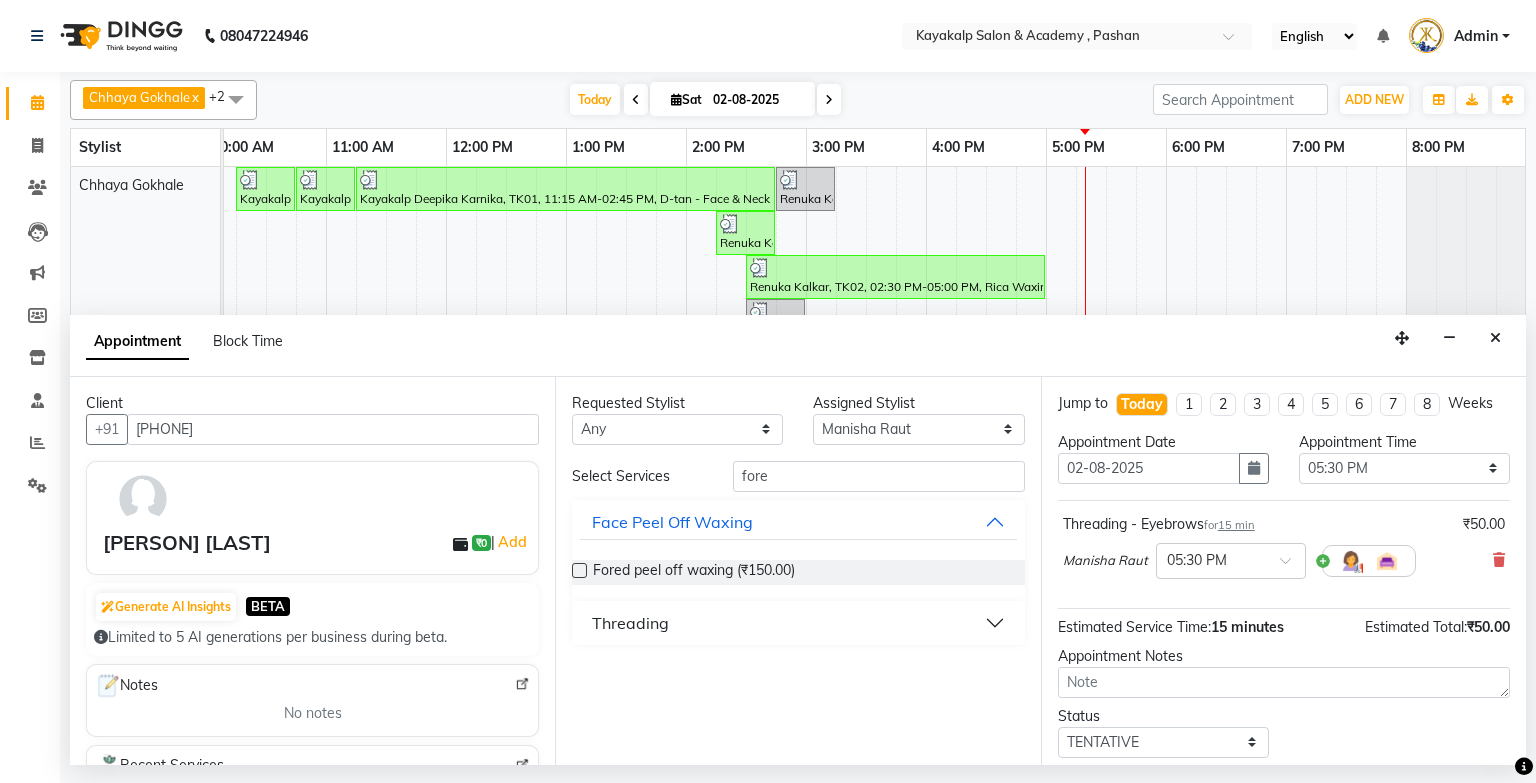 click on "Threading" at bounding box center [630, 623] 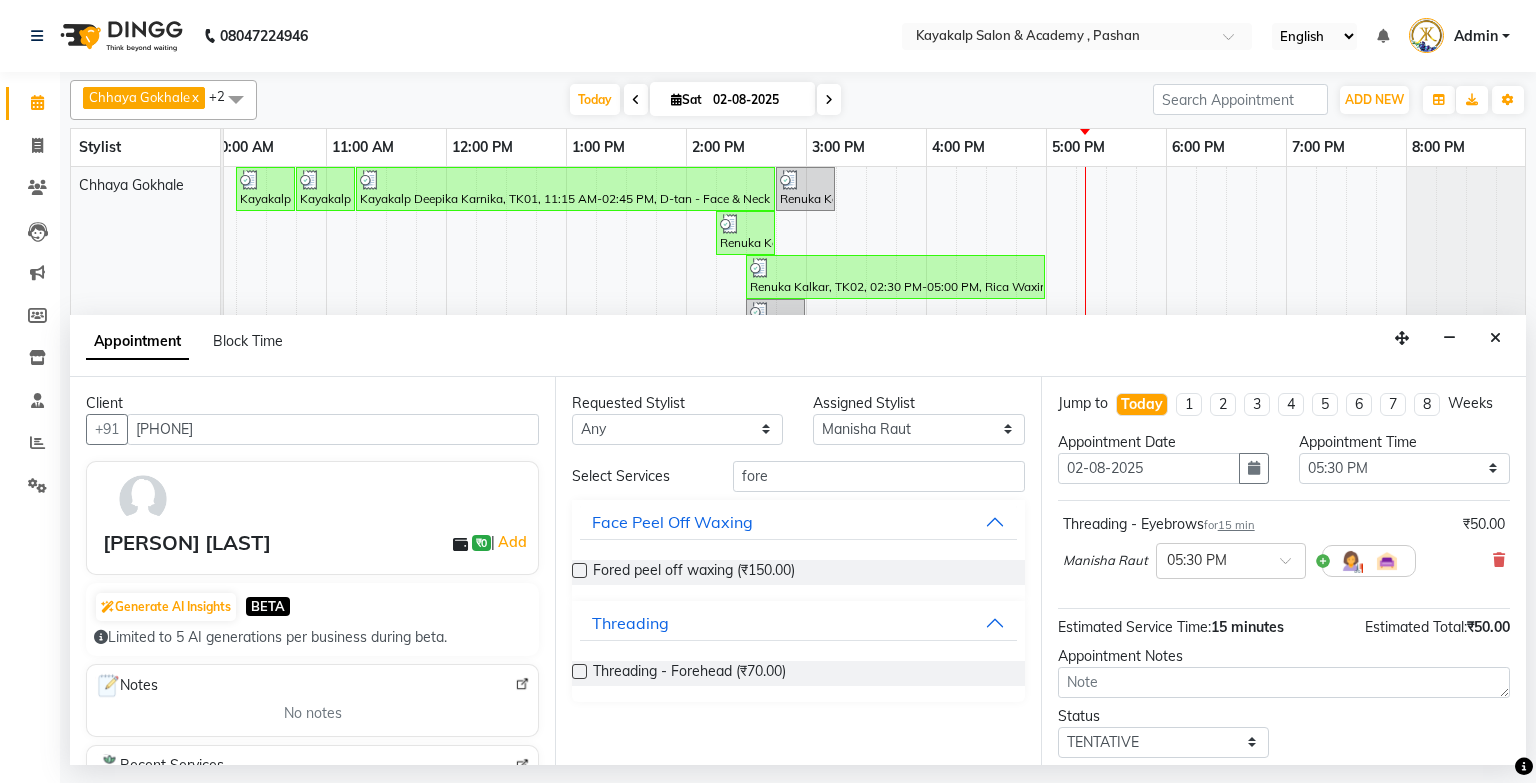 click at bounding box center (579, 671) 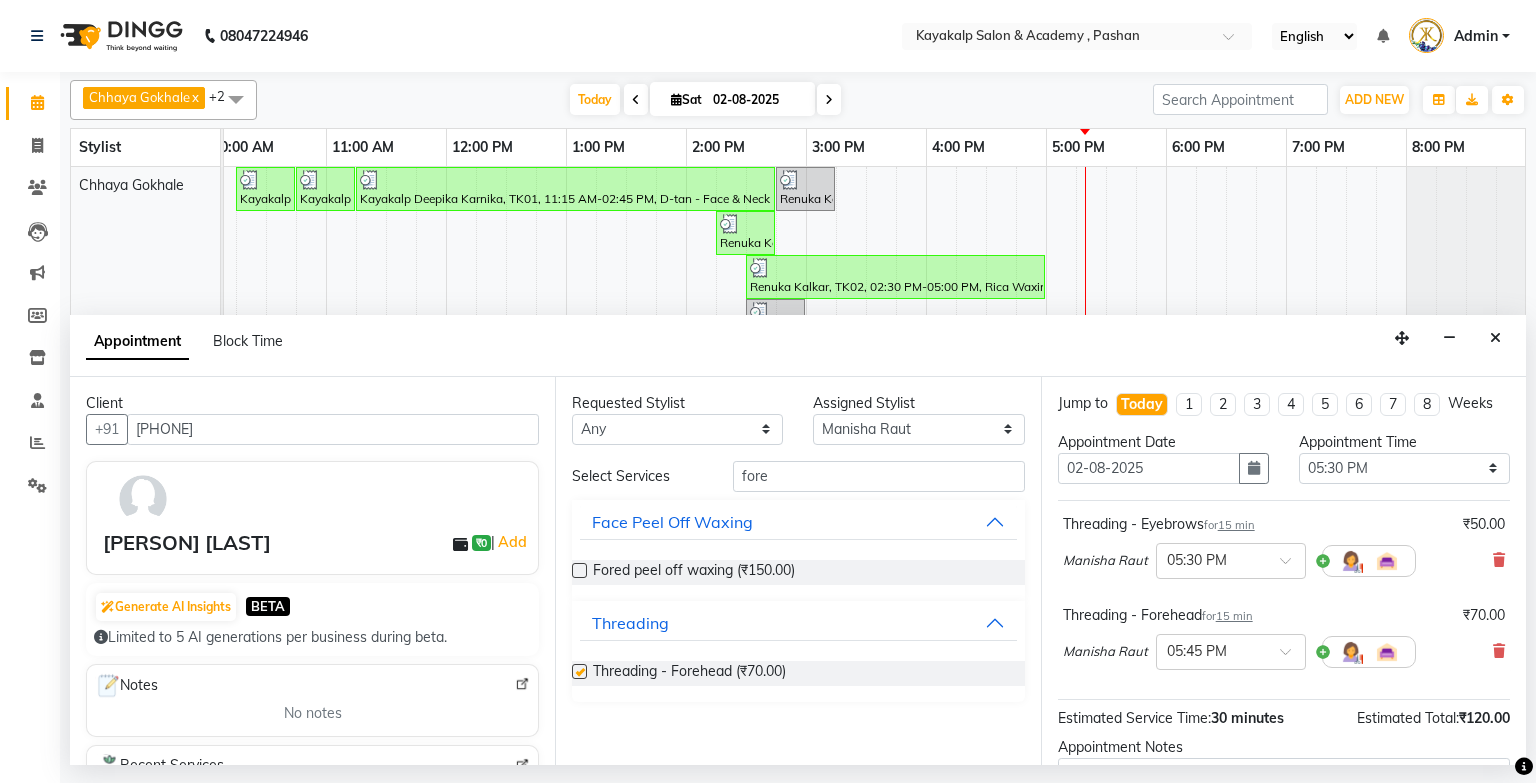 checkbox on "false" 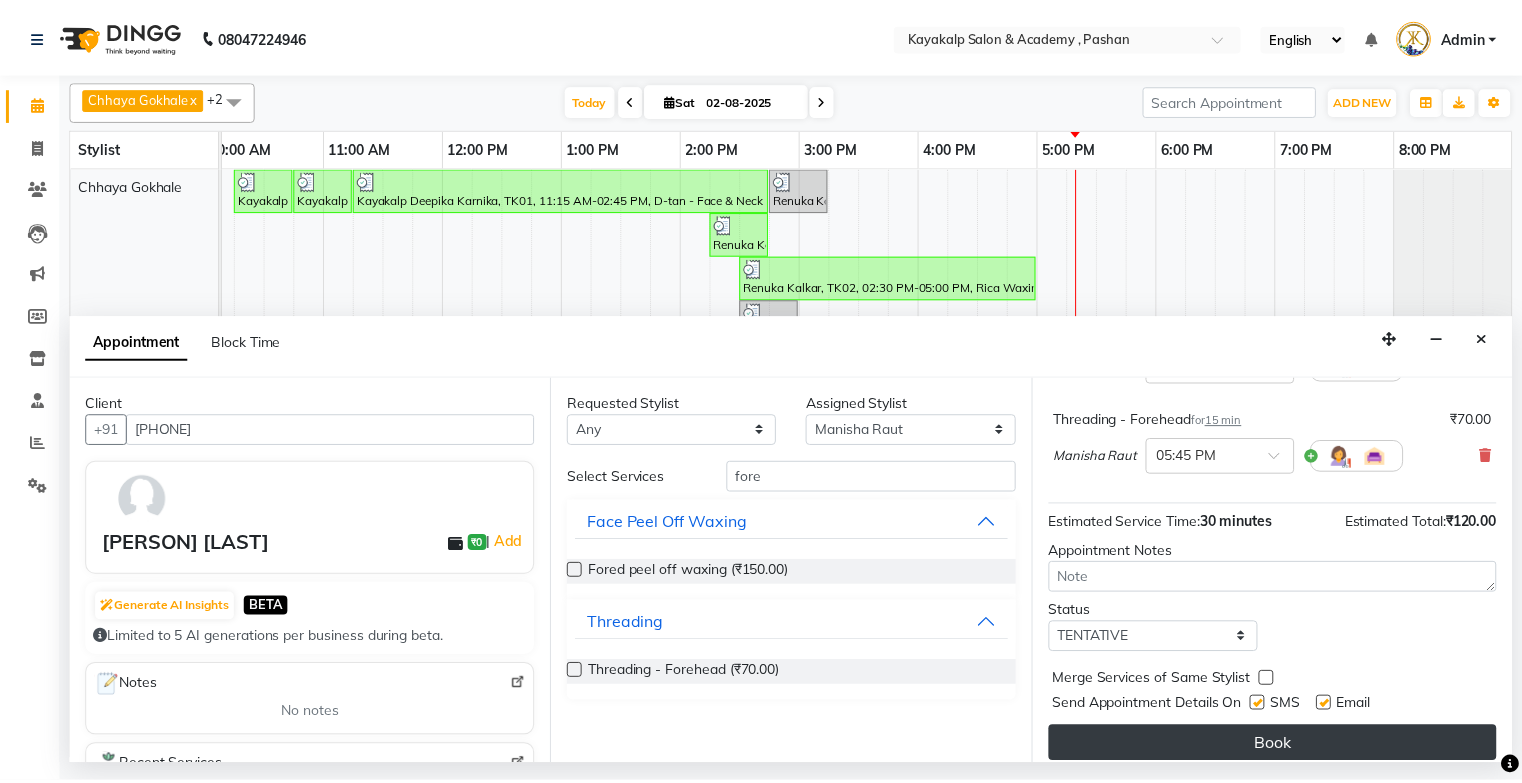 scroll, scrollTop: 208, scrollLeft: 0, axis: vertical 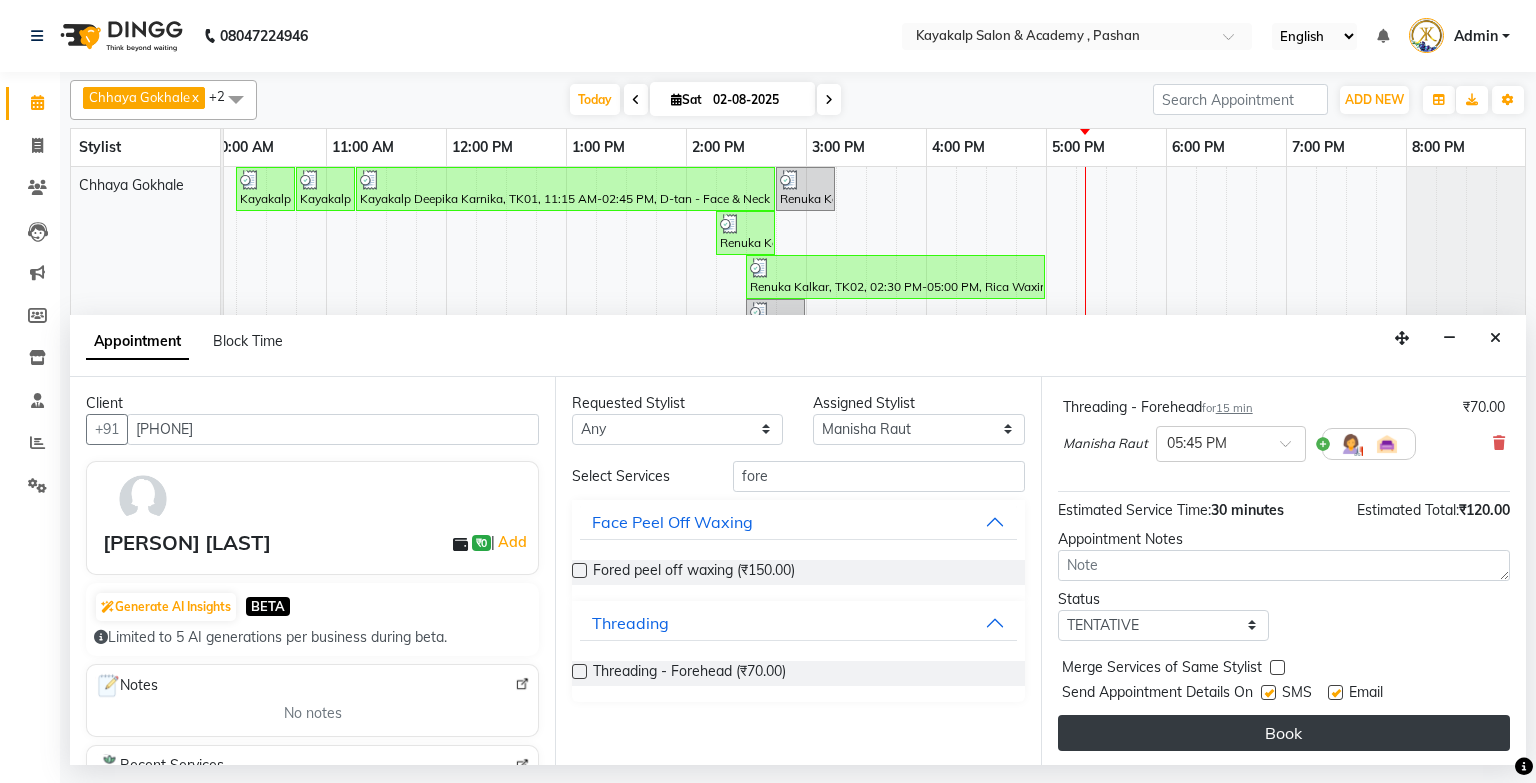 click on "Book" at bounding box center (1284, 733) 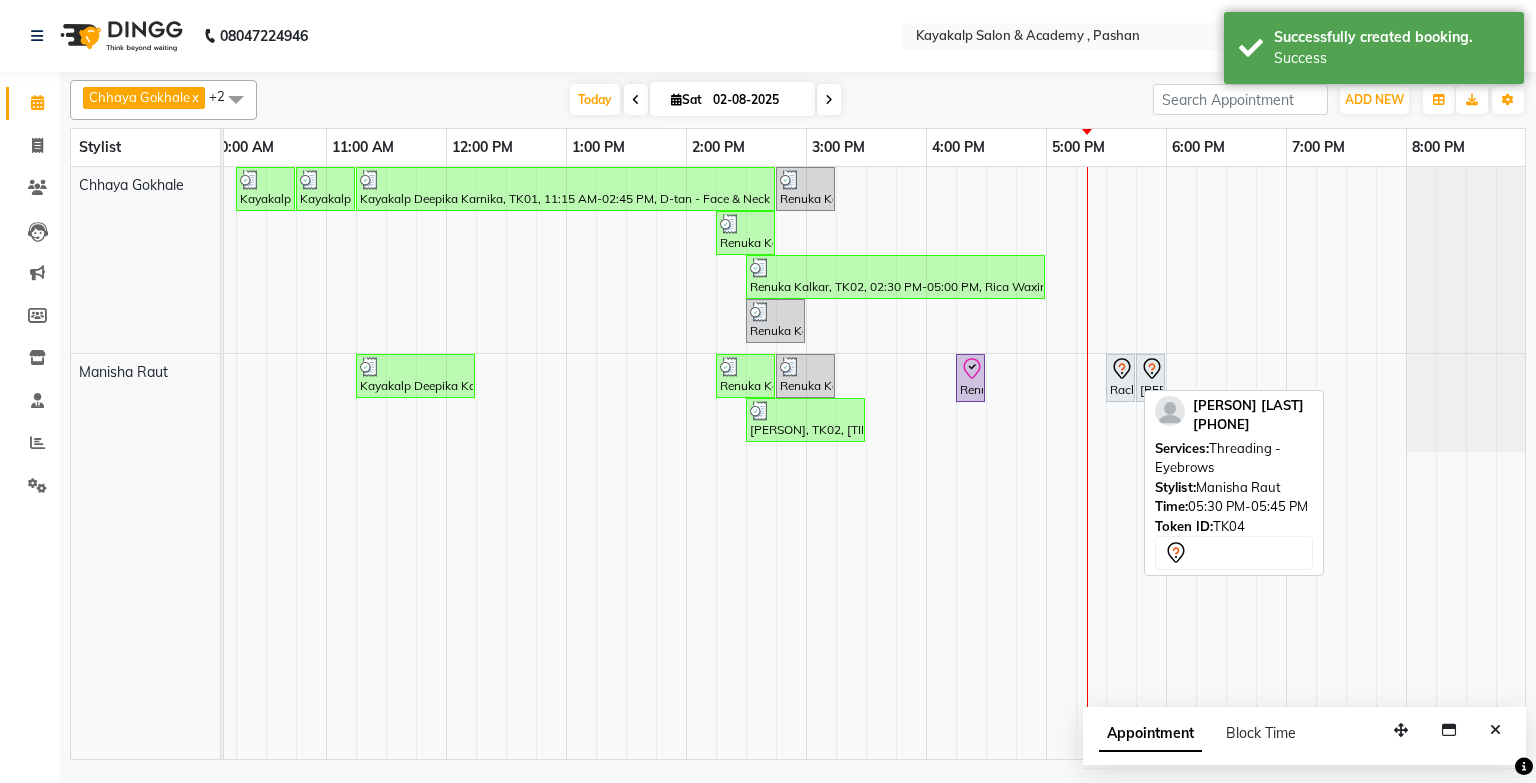 click on "Rachna chodhari, TK04, 05:30 PM-05:45 PM, Threading - Eyebrows" at bounding box center (1120, 378) 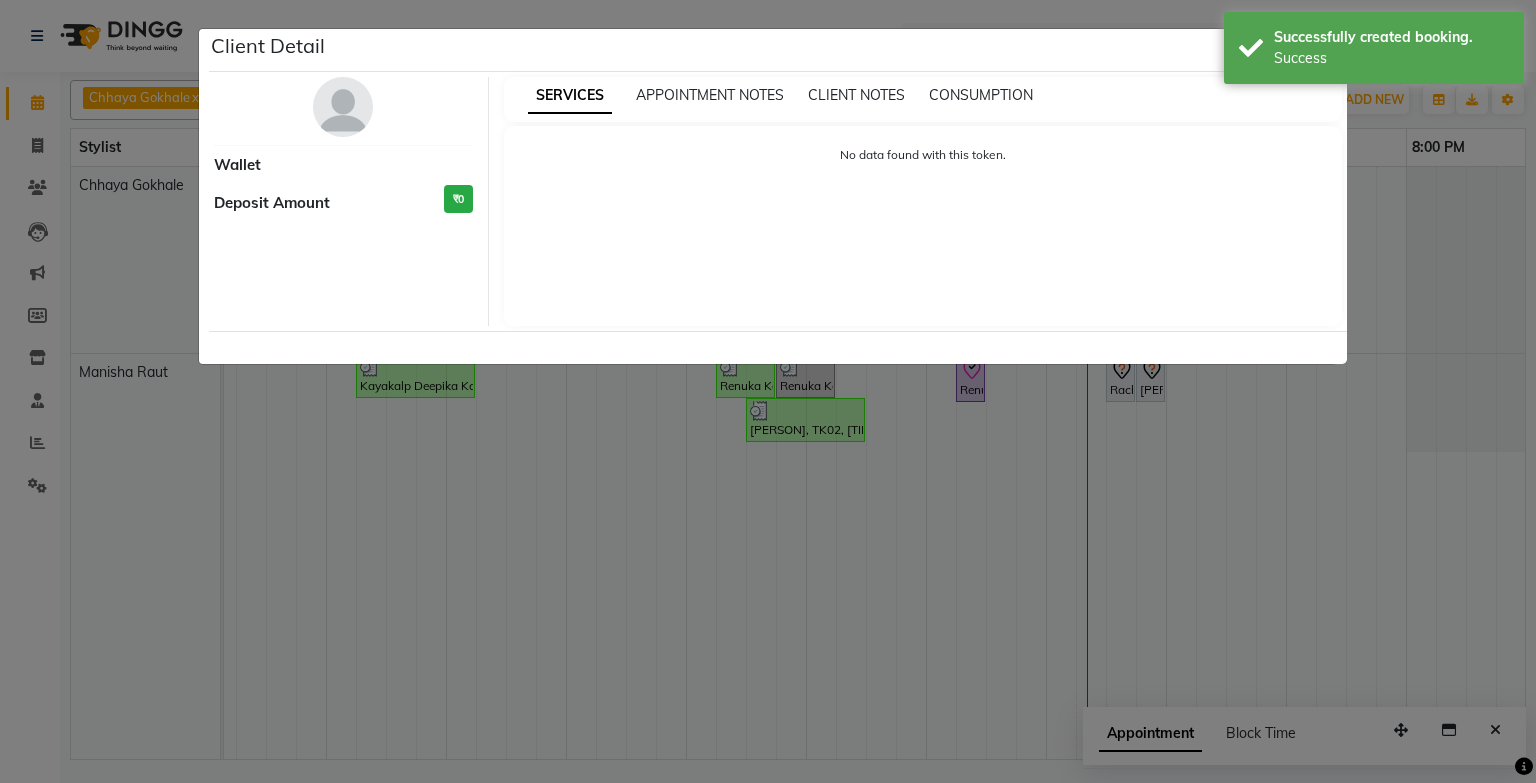 select on "7" 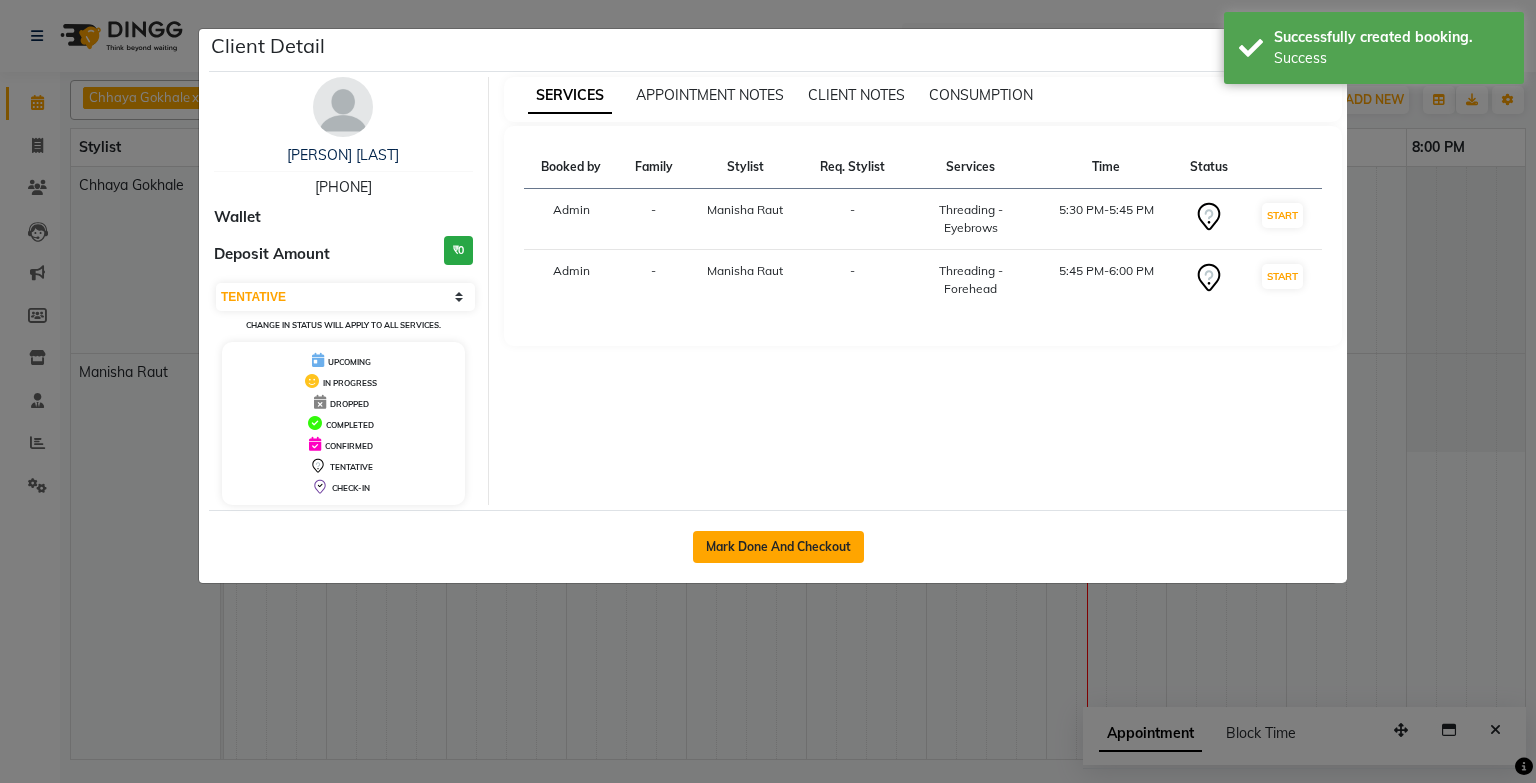 click on "Mark Done And Checkout" 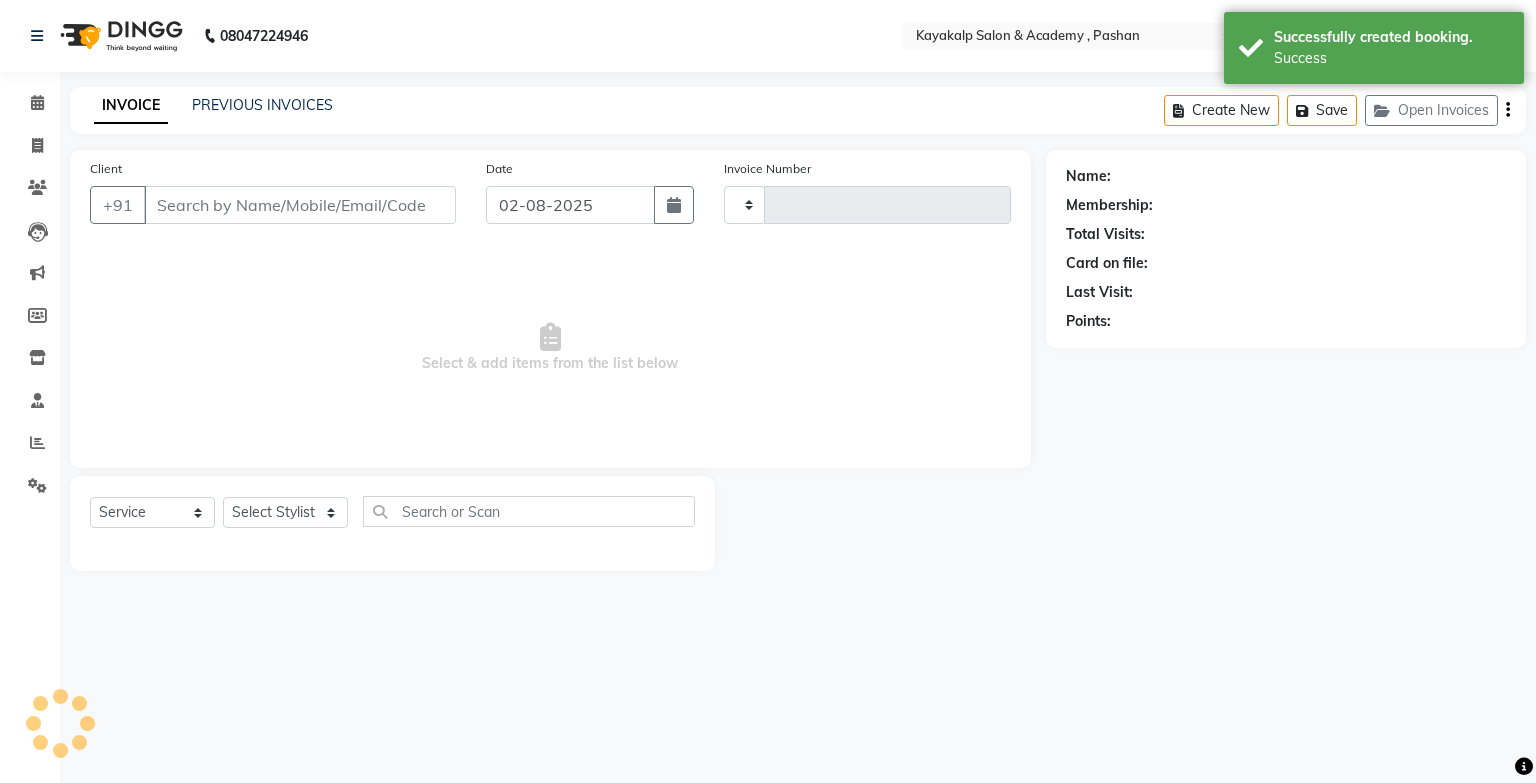 type on "0517" 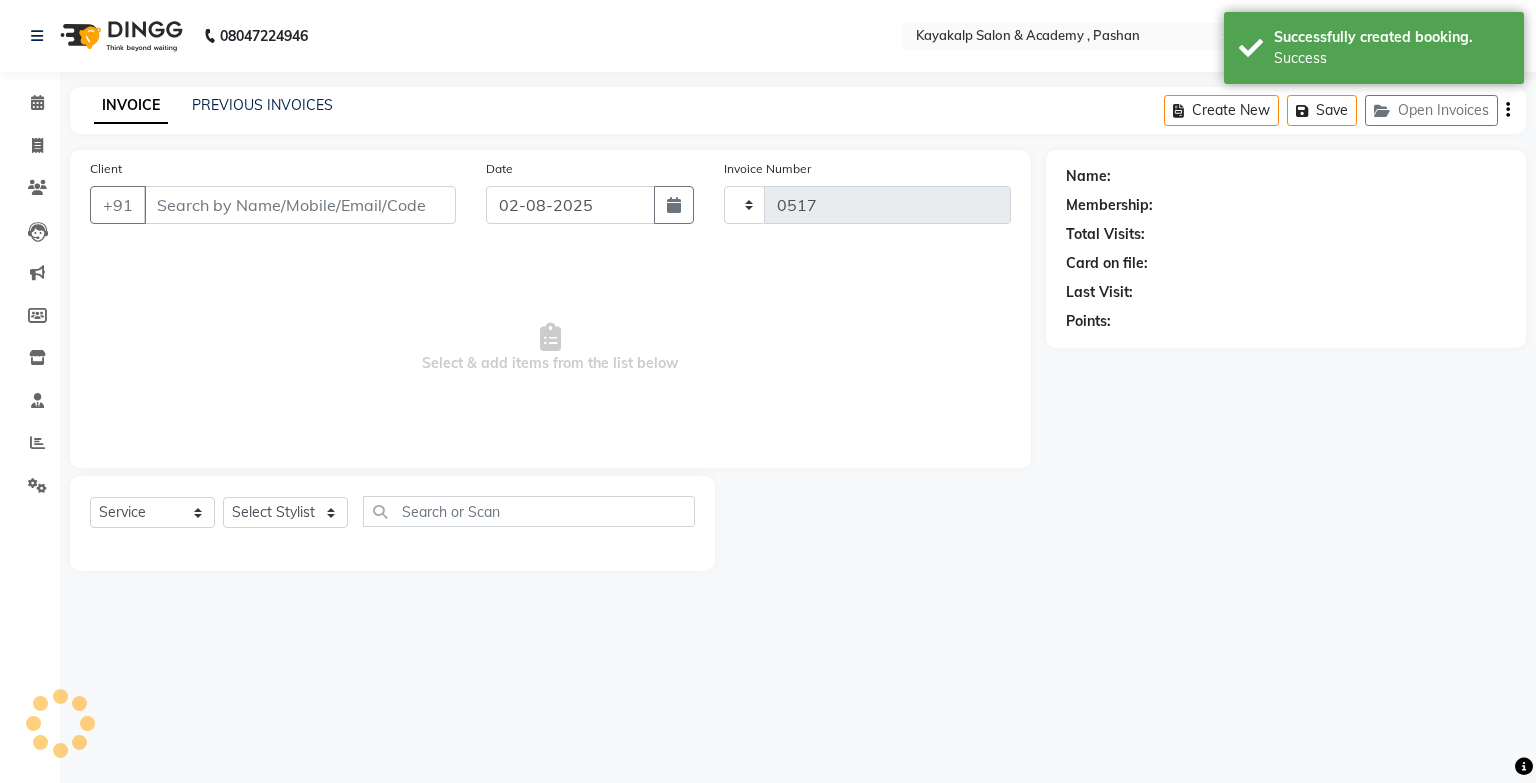 select on "4804" 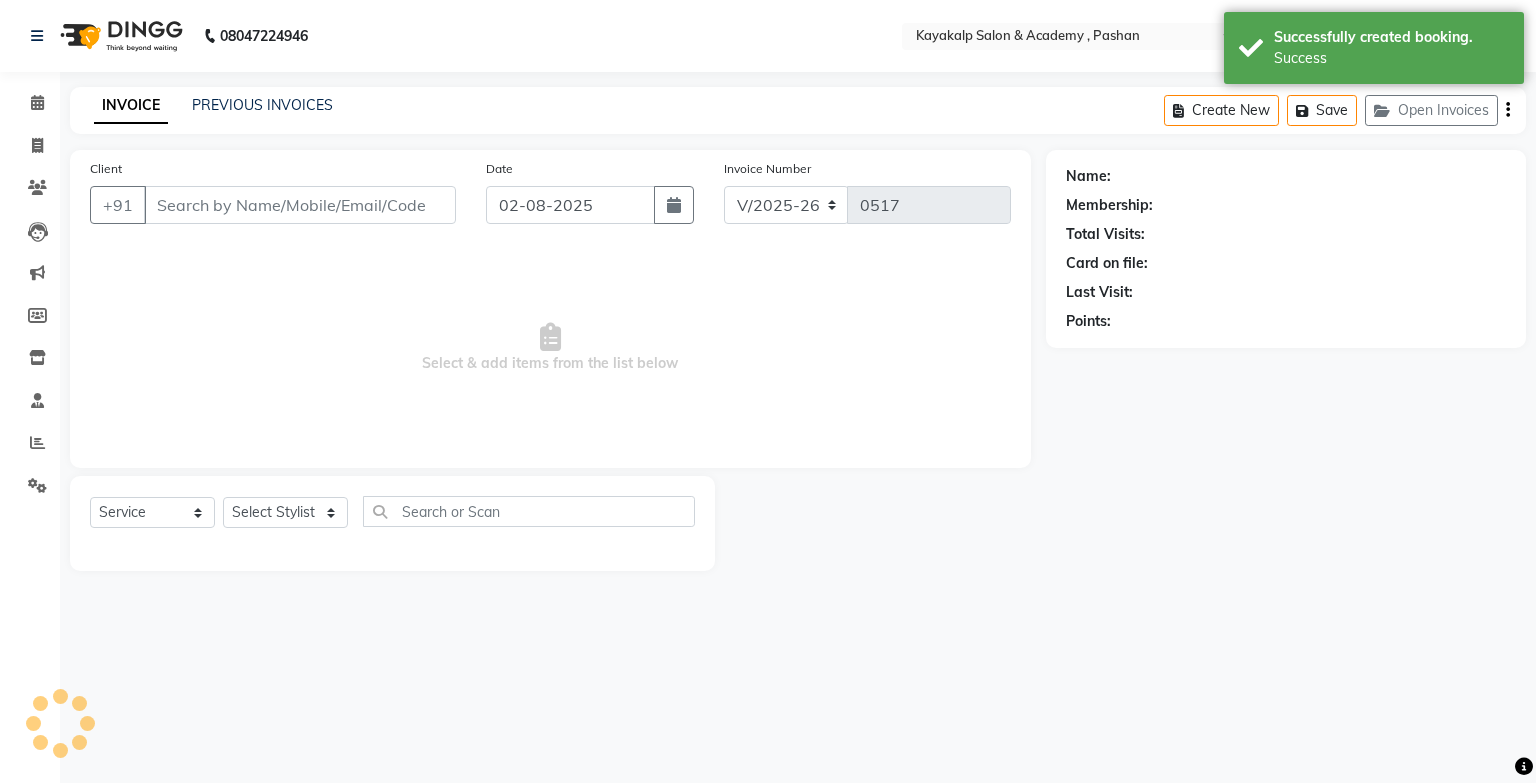 type on "[PHONE]" 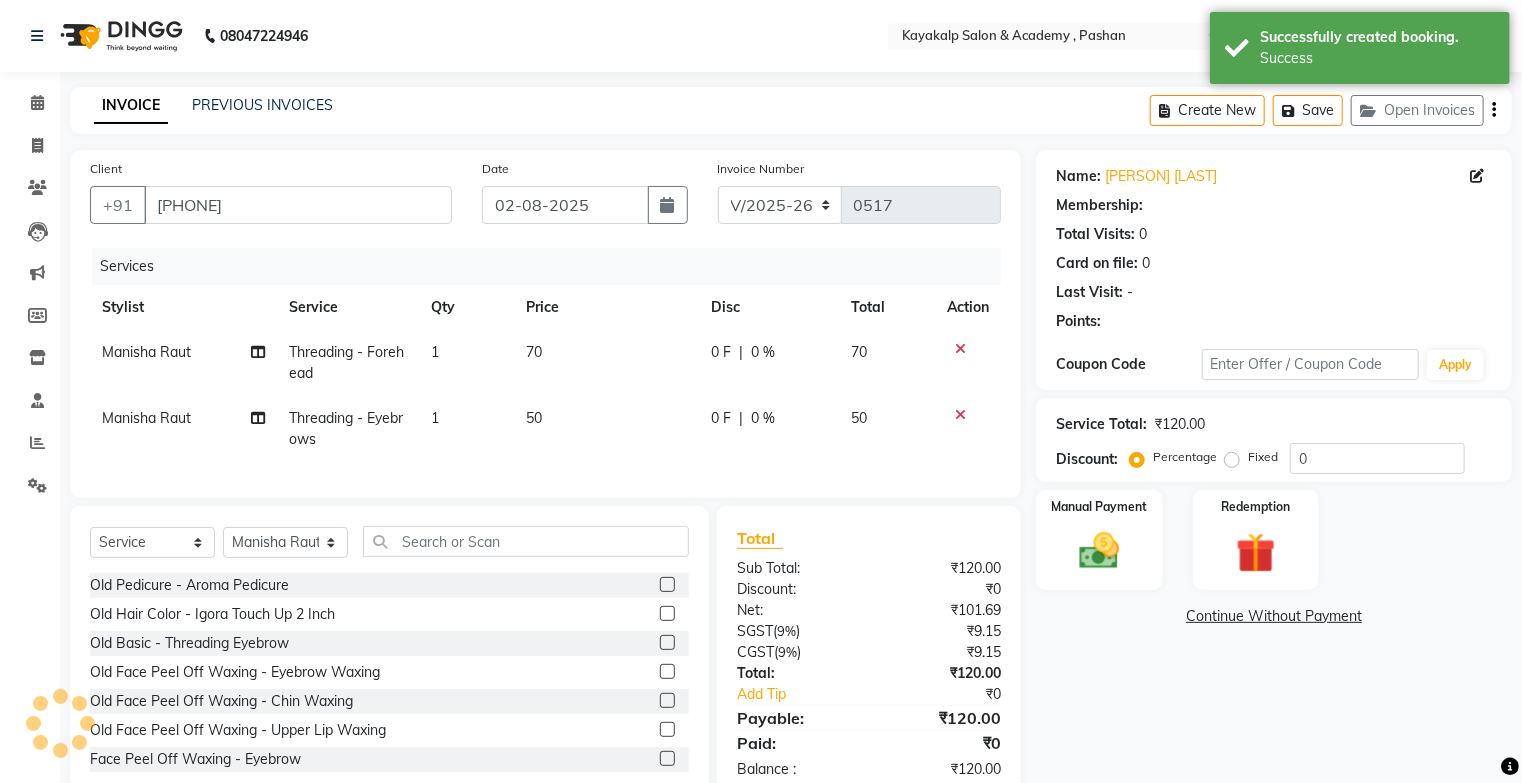 select on "1: Object" 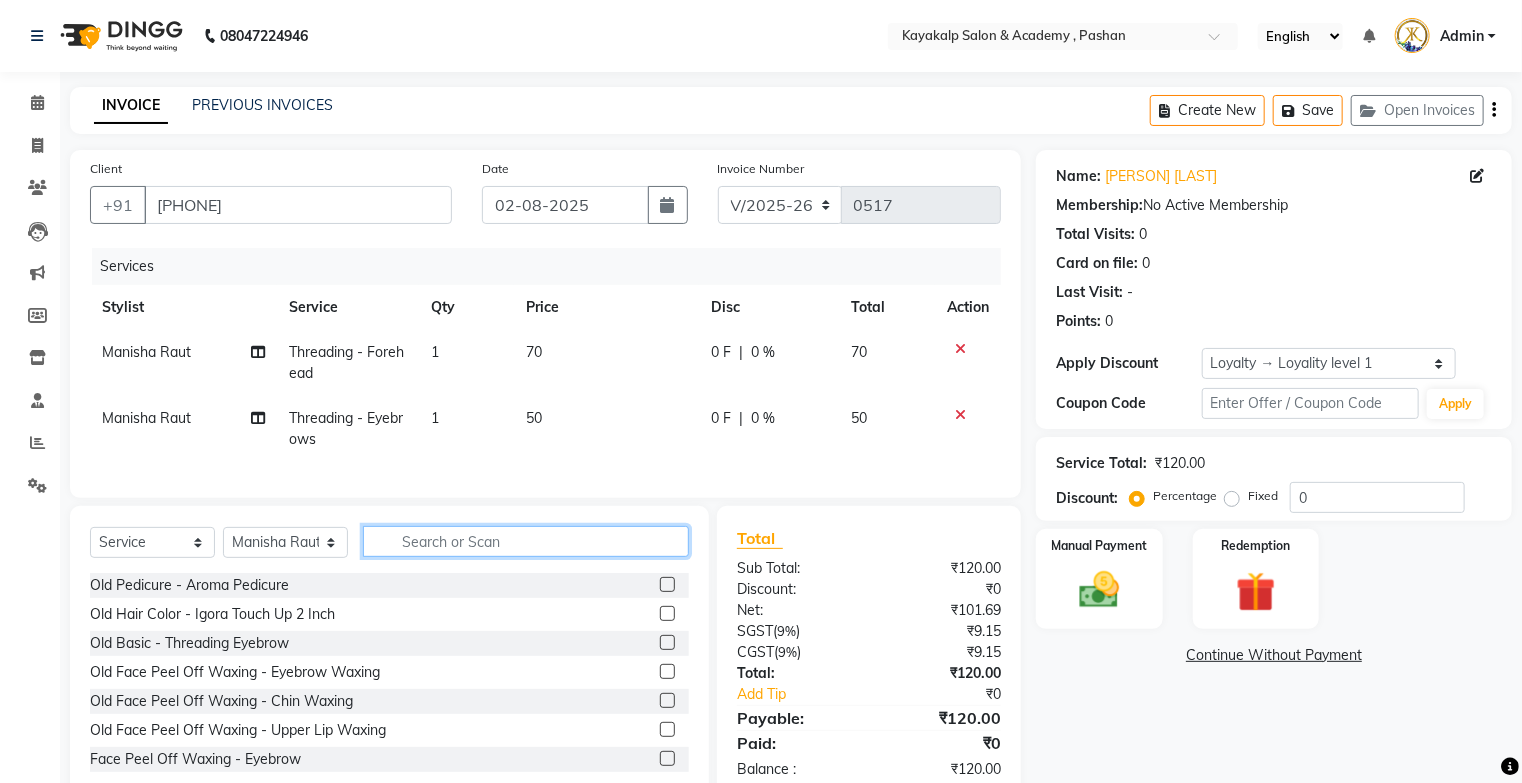 click 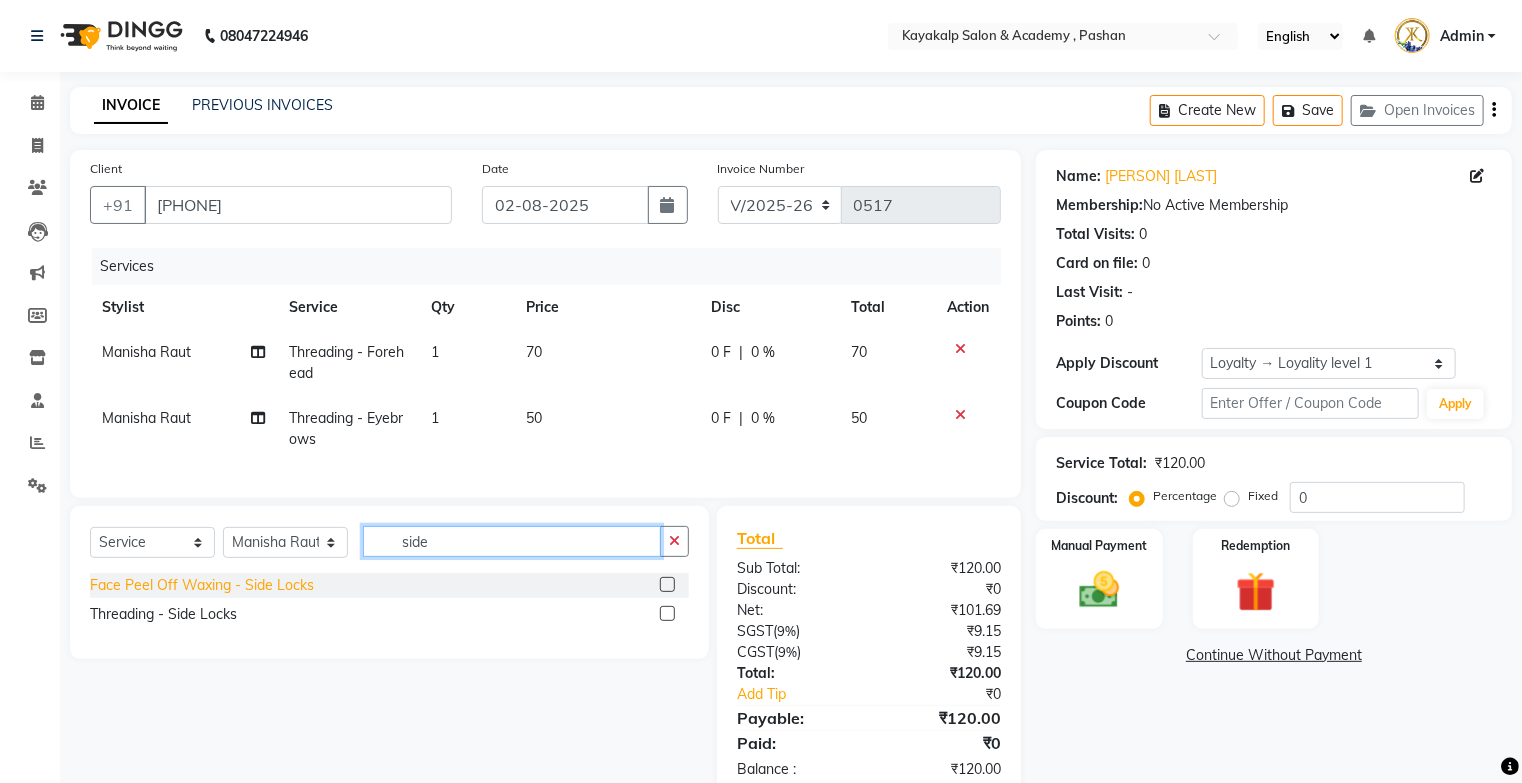 type on "side" 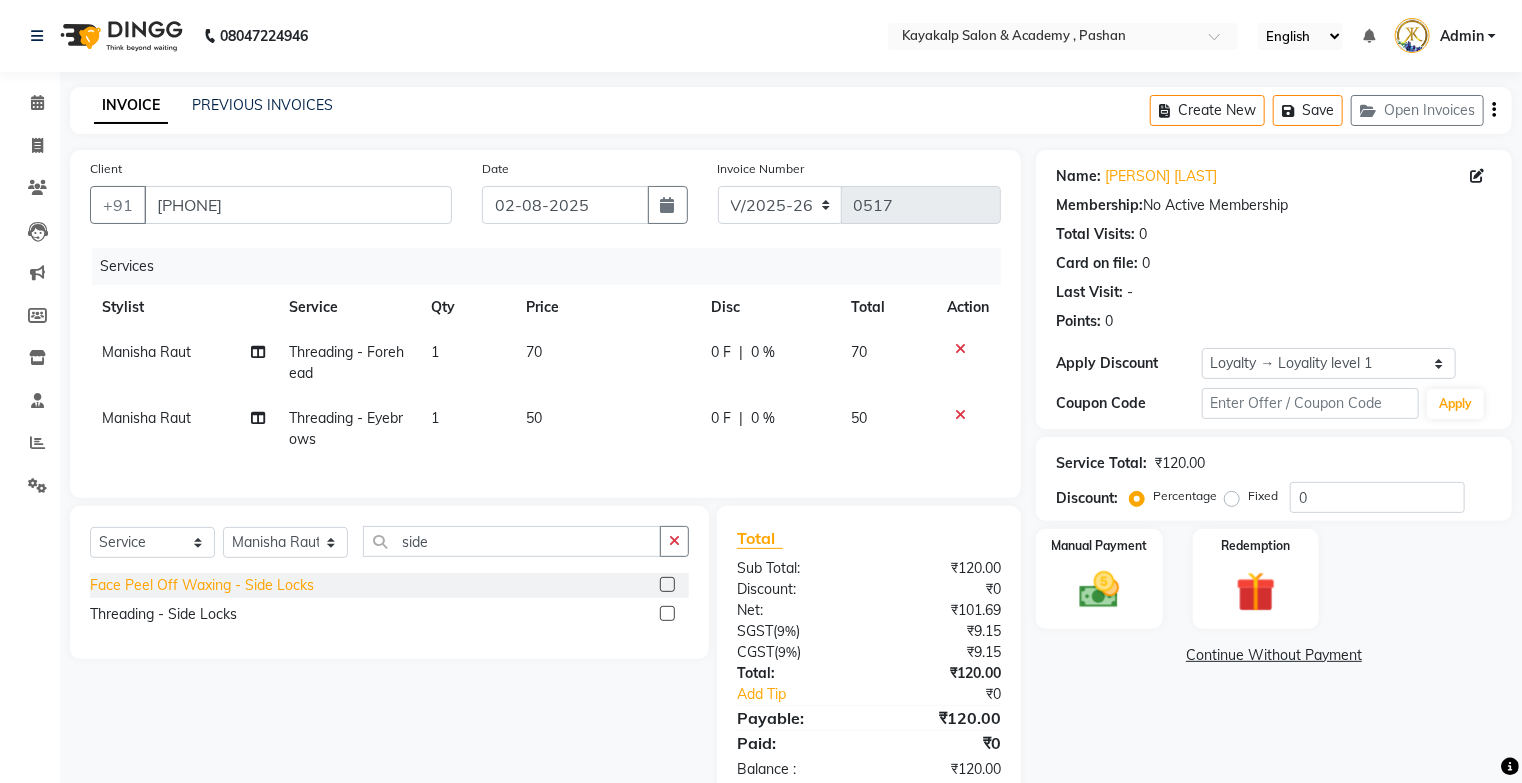 click on "Face Peel Off Waxing - Side Locks" 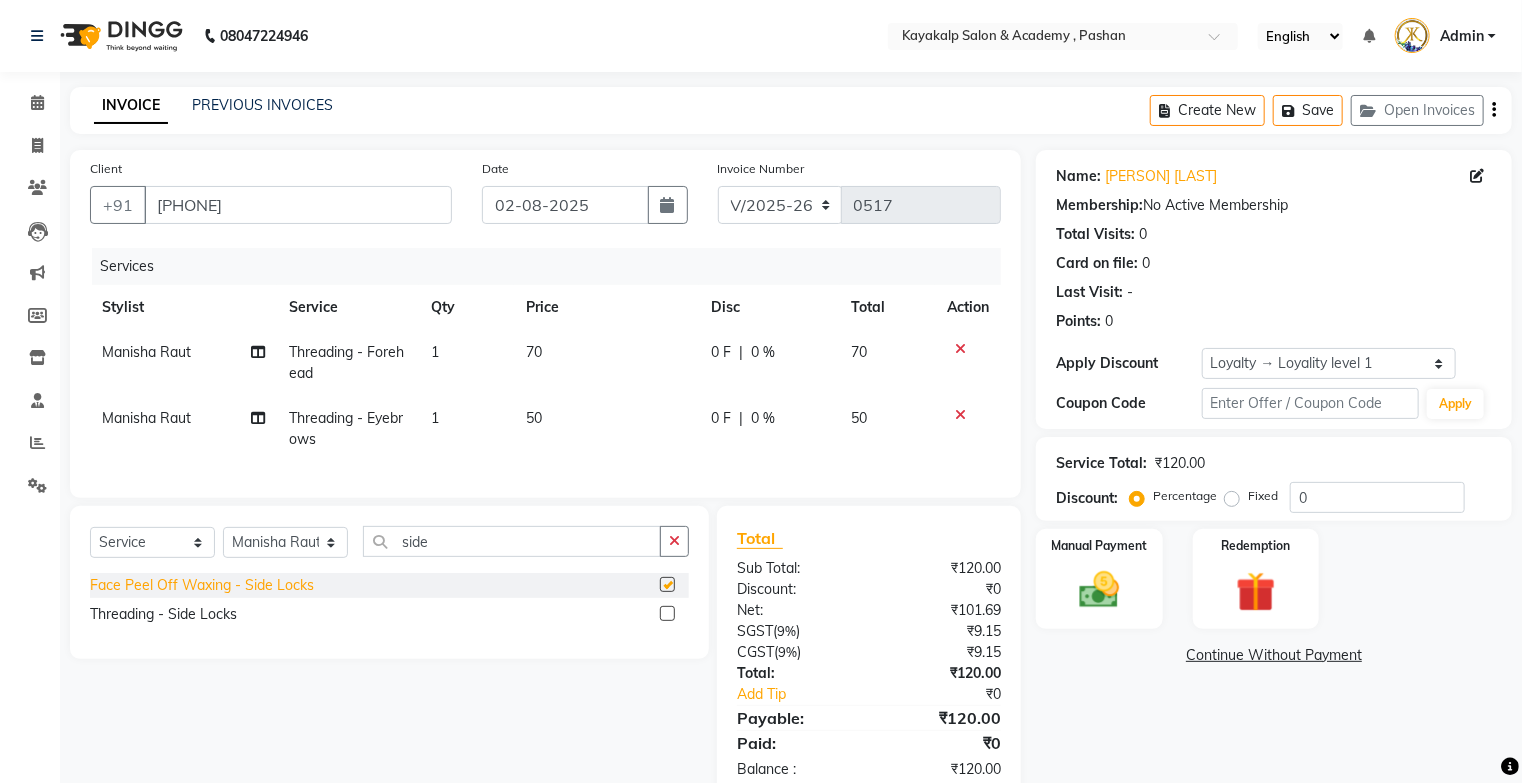 checkbox on "false" 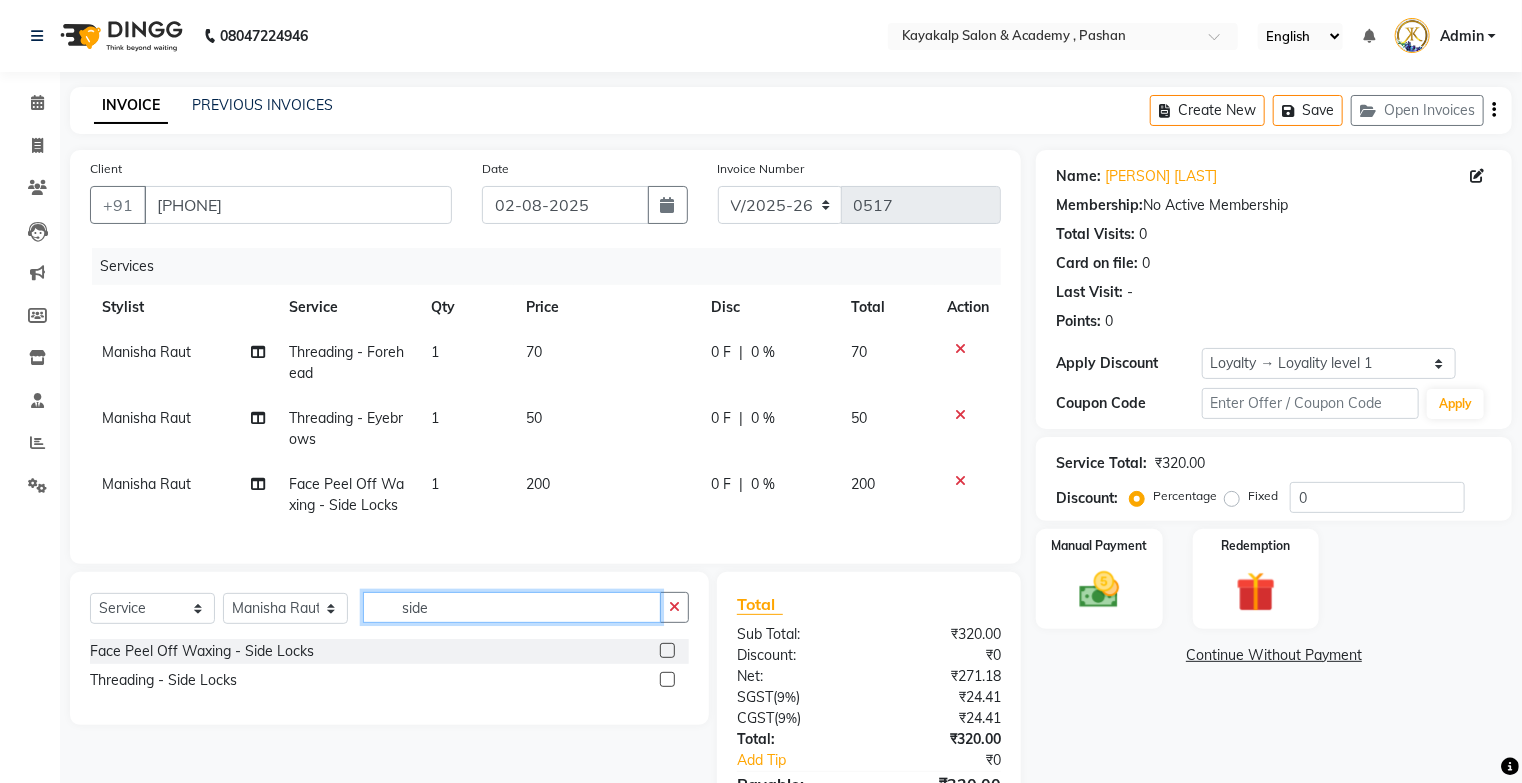 click on "side" 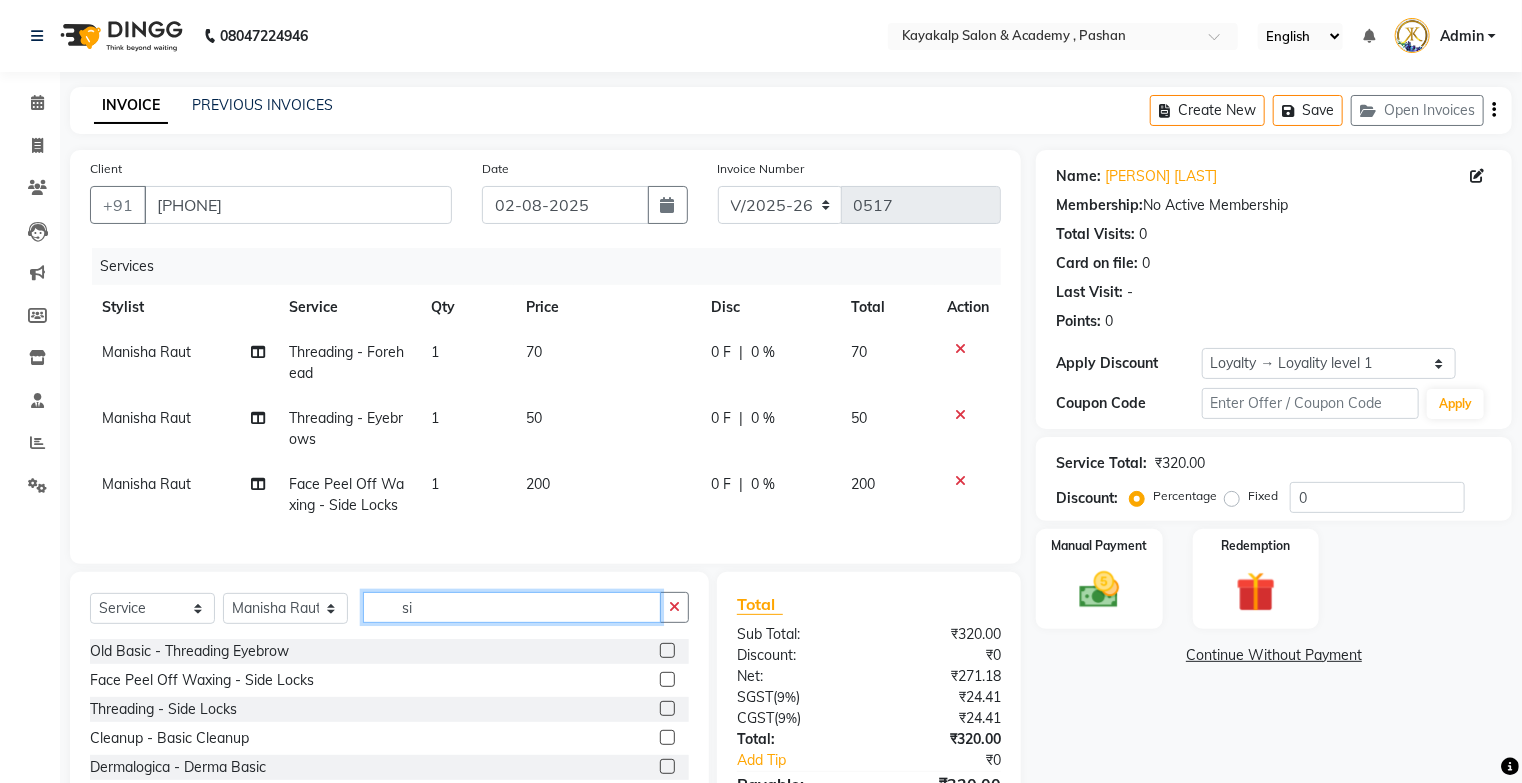 type on "s" 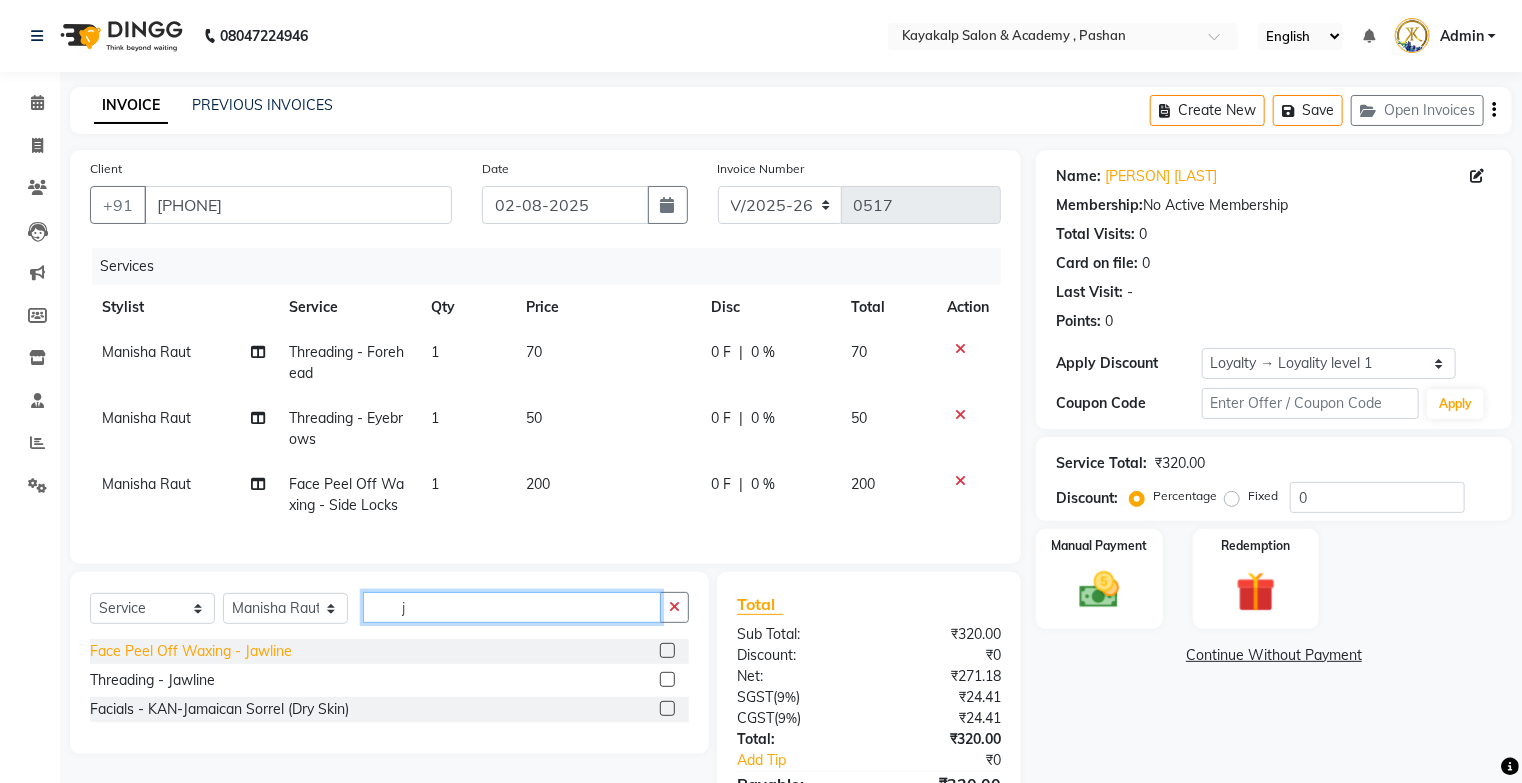 type on "j" 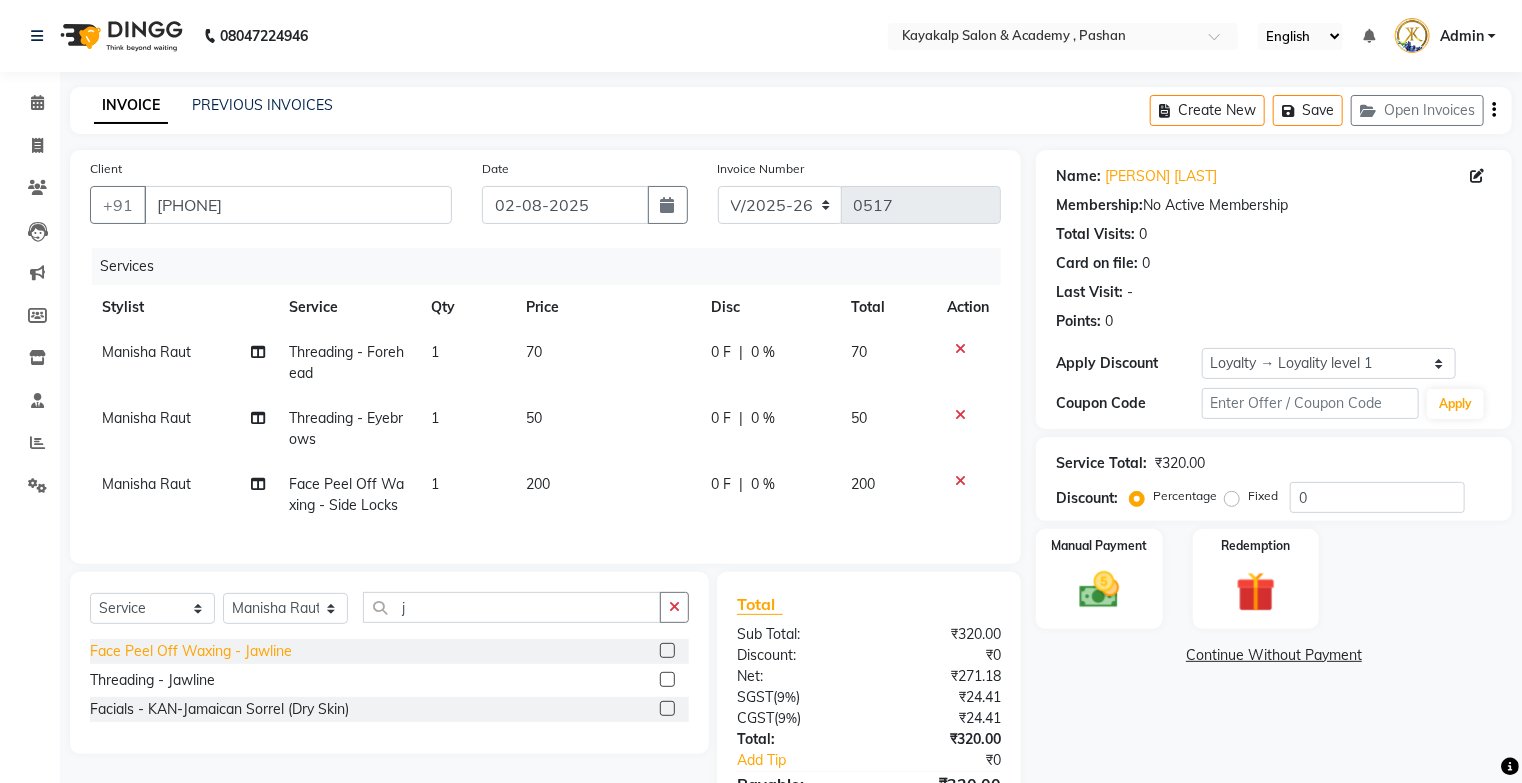 click on "Face Peel Off Waxing - Jawline" 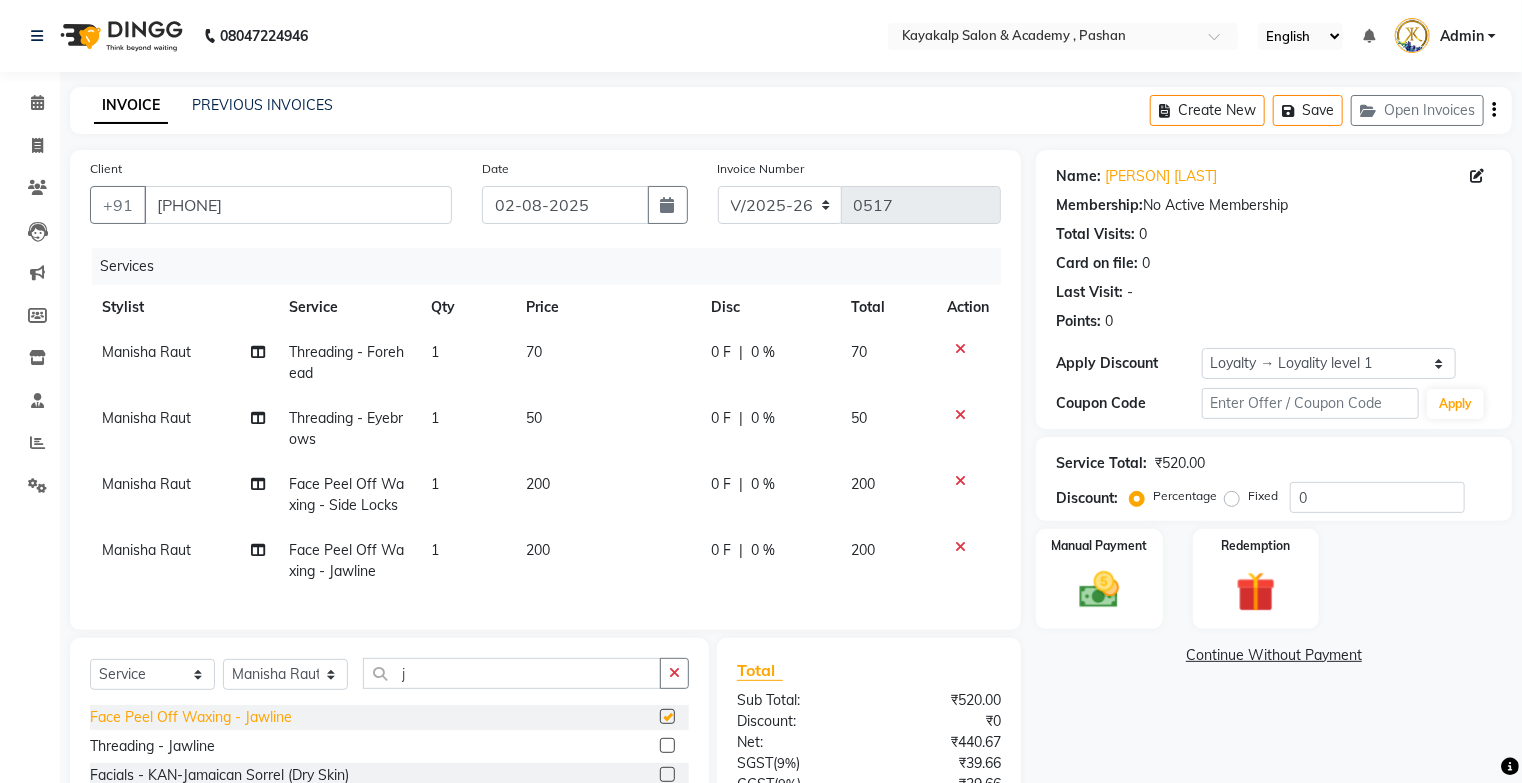 checkbox on "false" 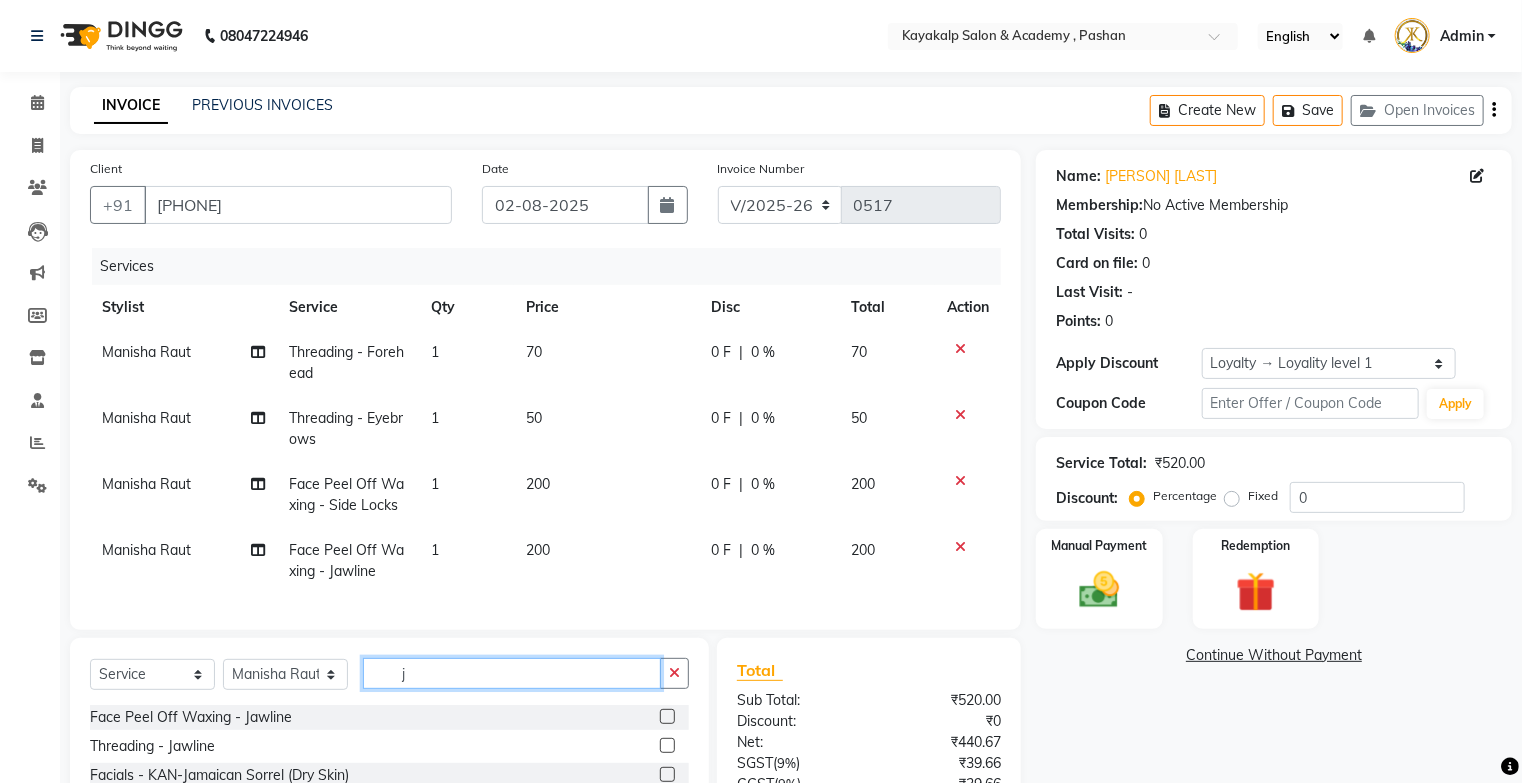 click on "j" 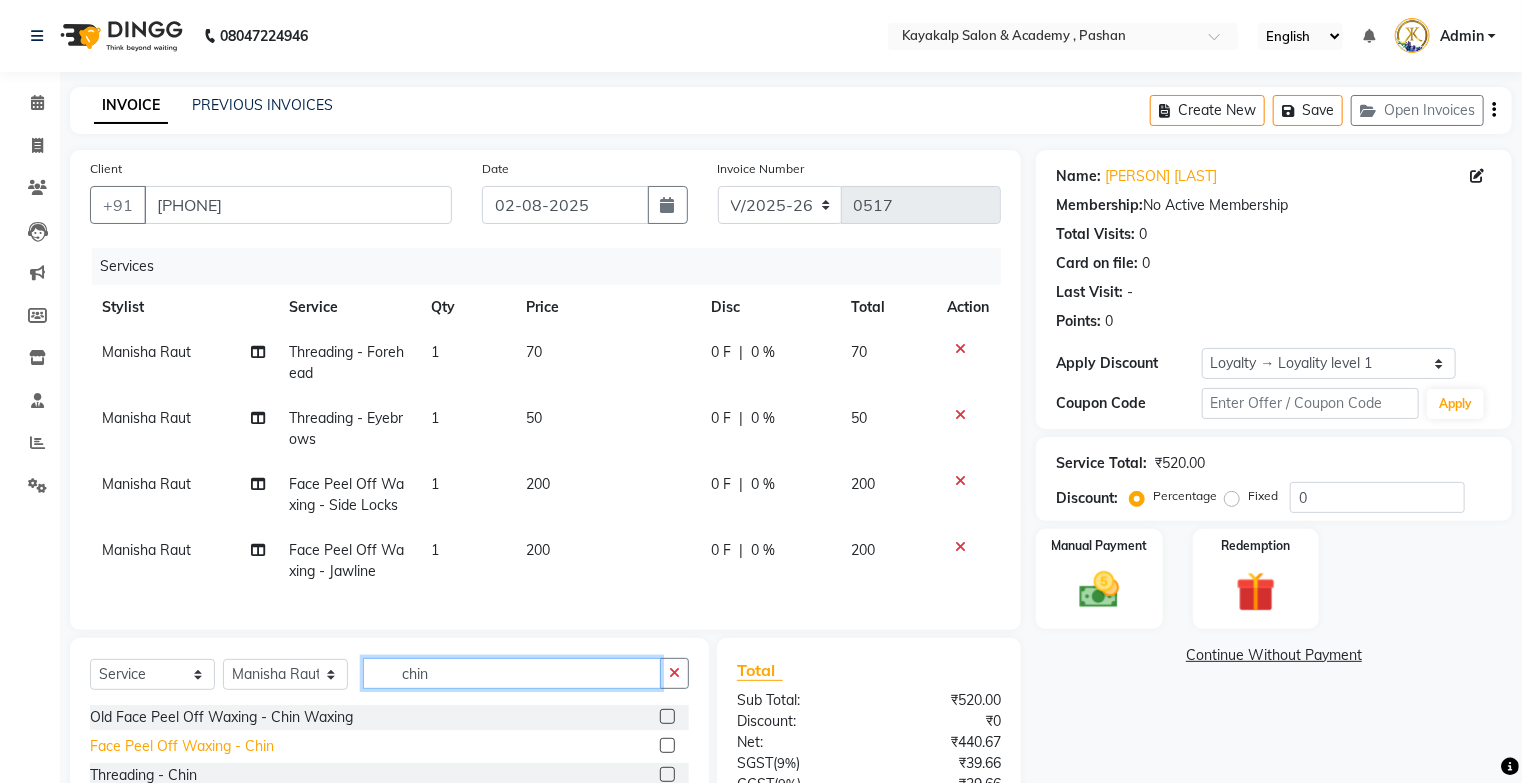 type on "chin" 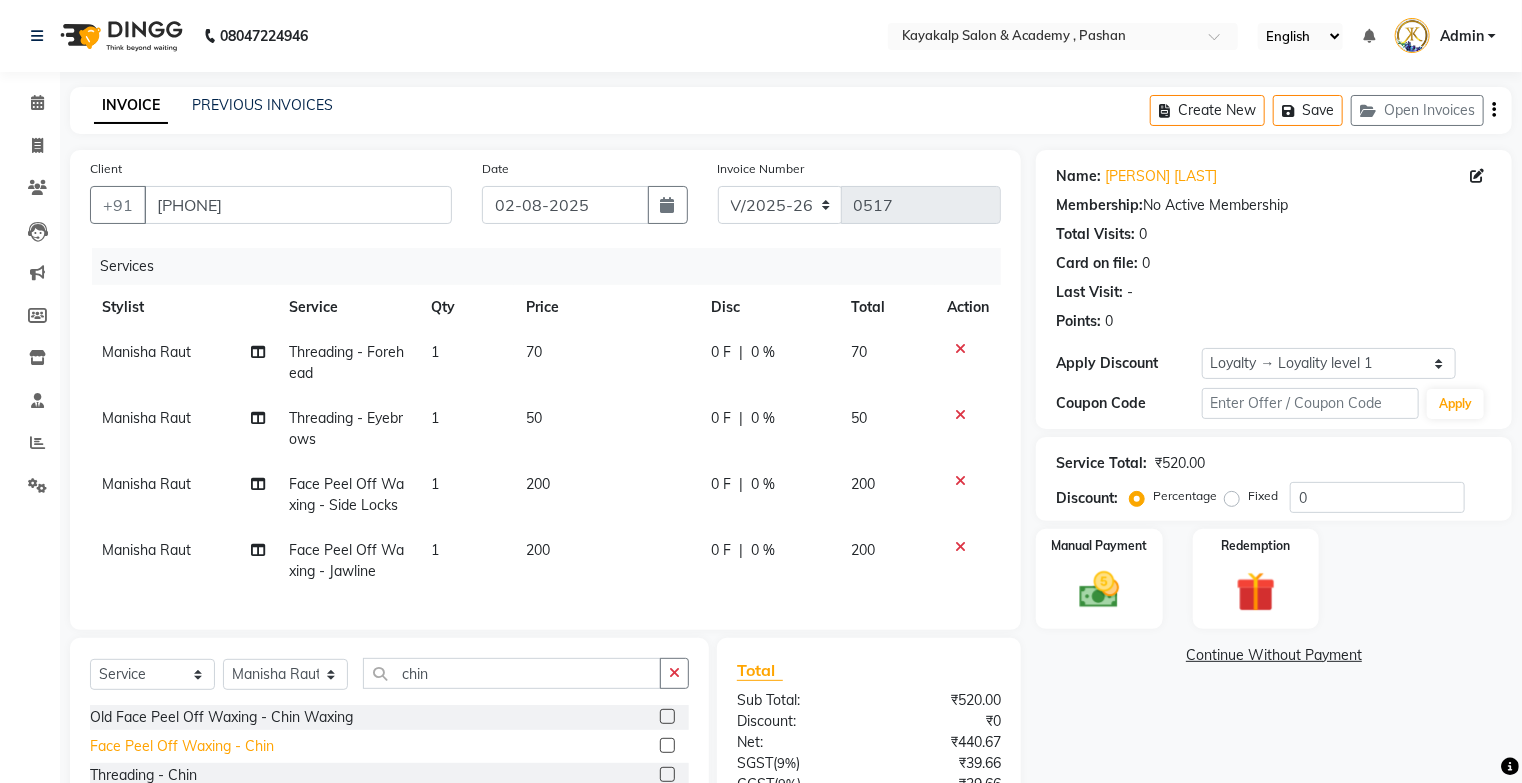 click on "Face Peel Off Waxing - Chin" 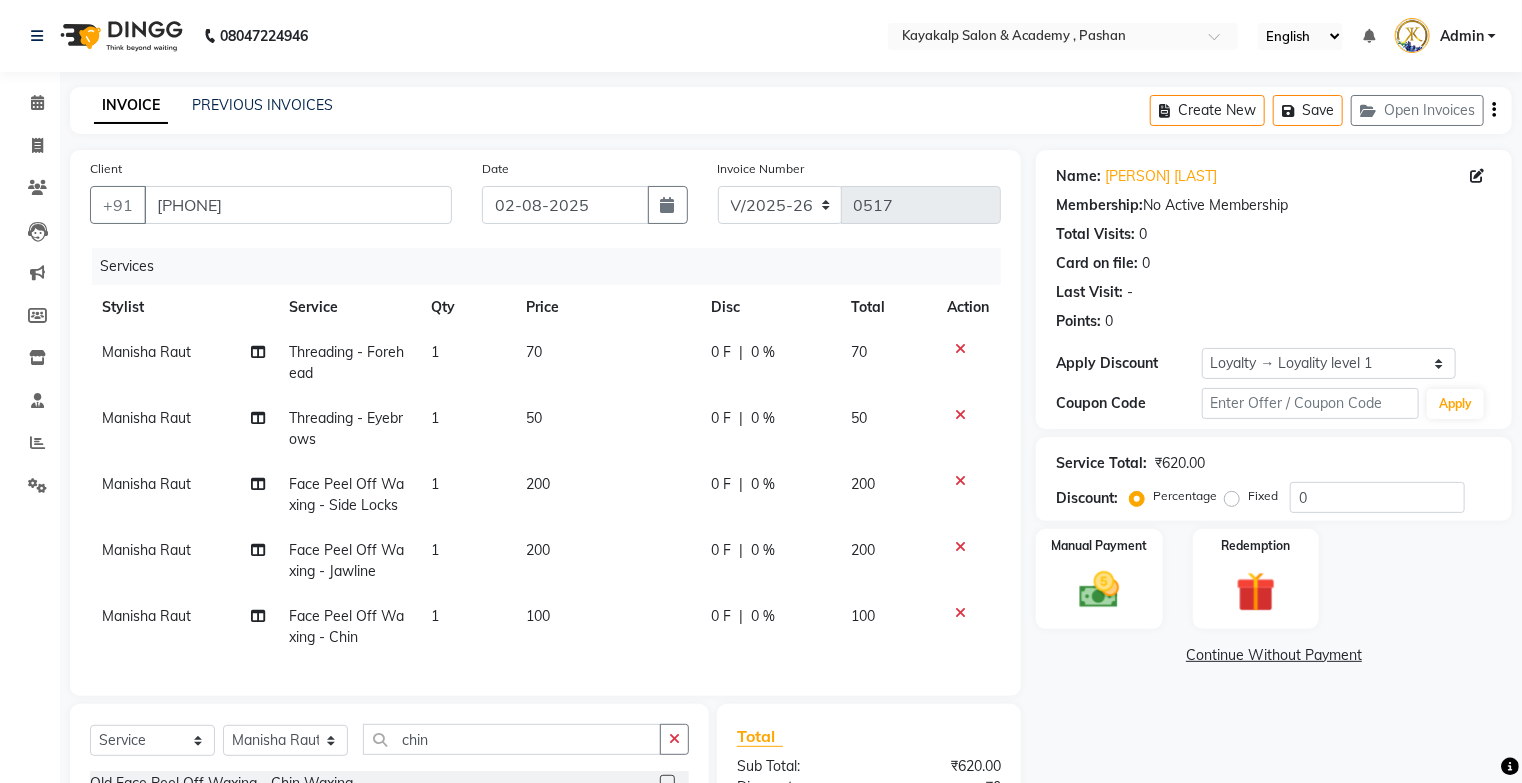 checkbox on "false" 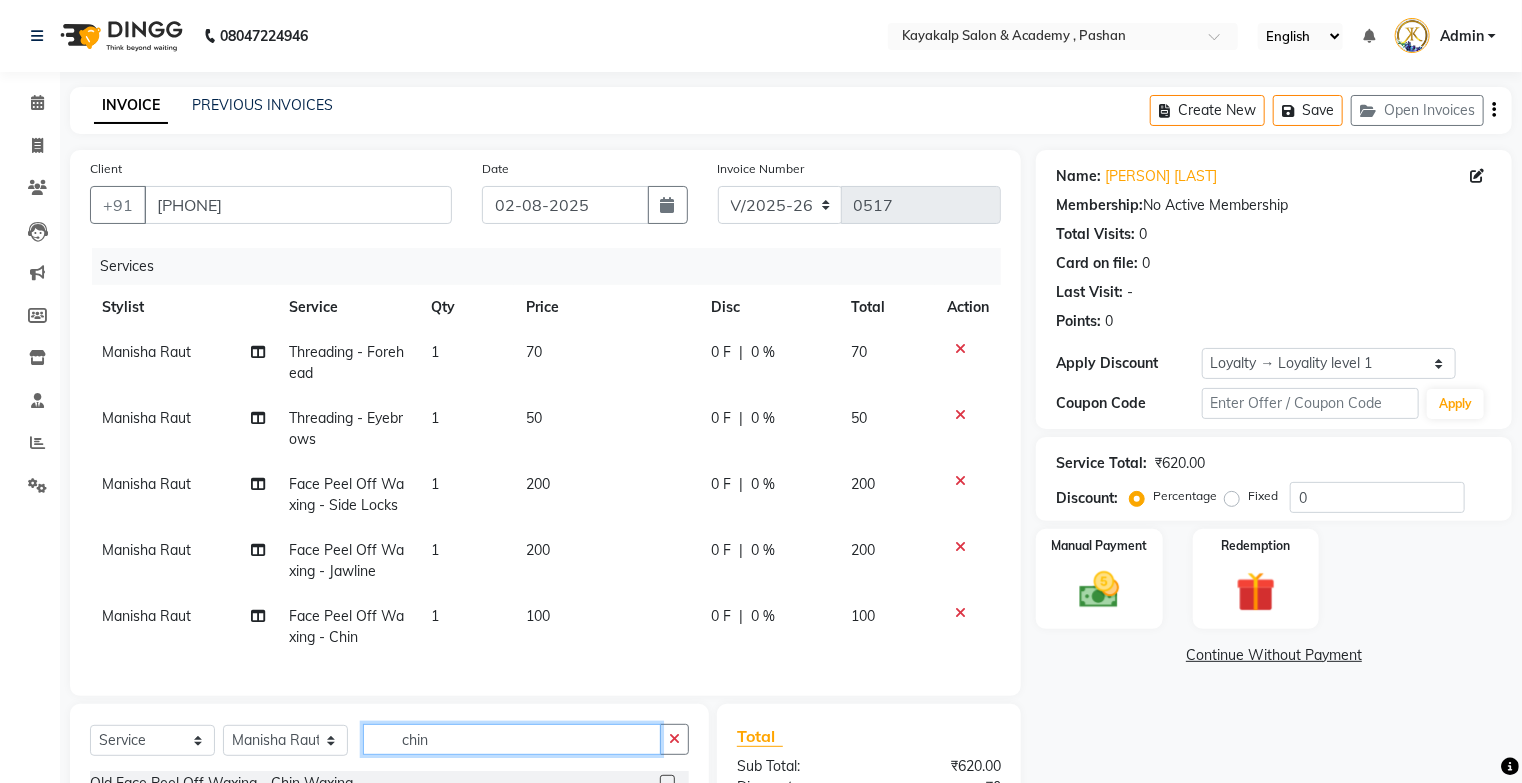 click on "chin" 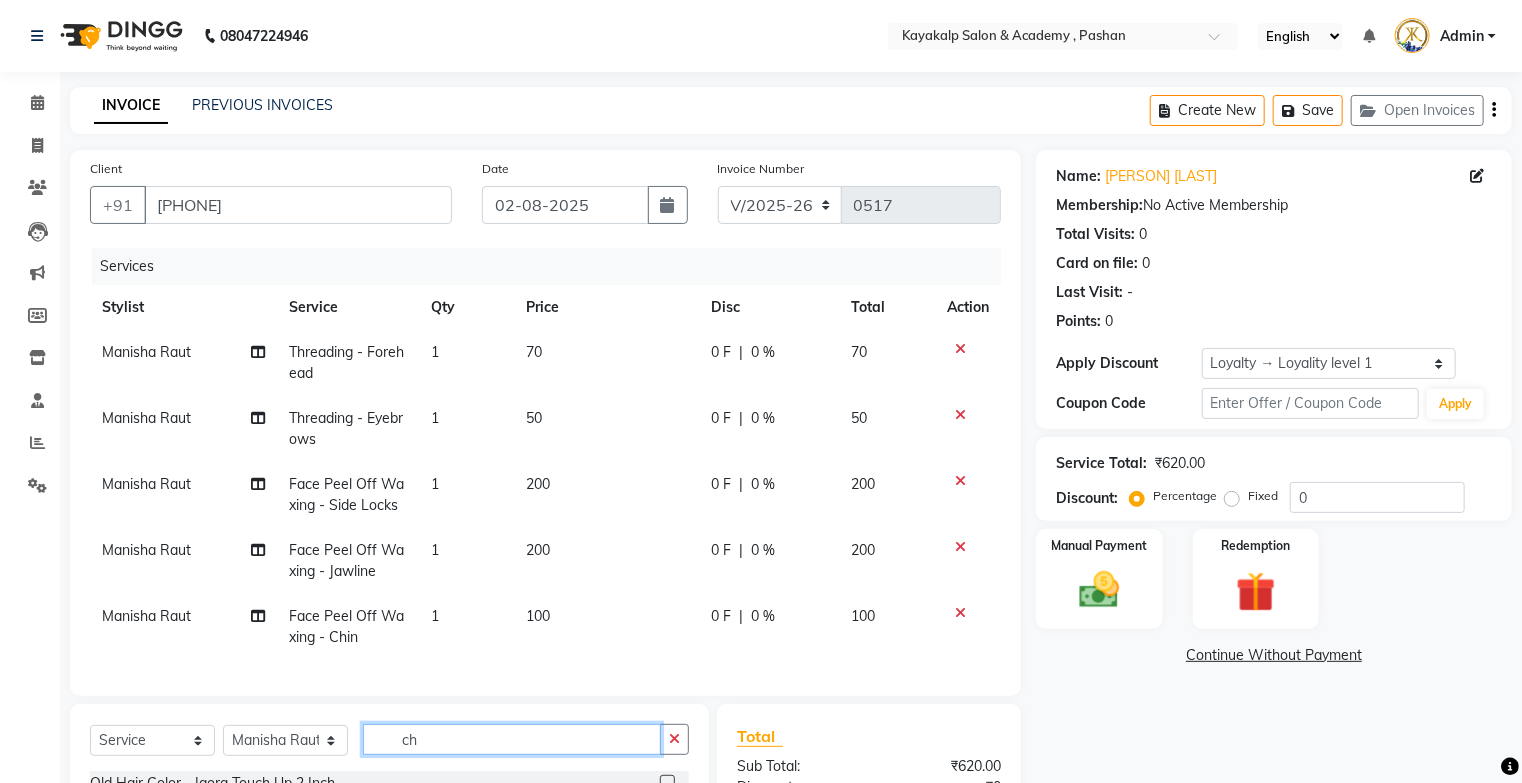 type on "c" 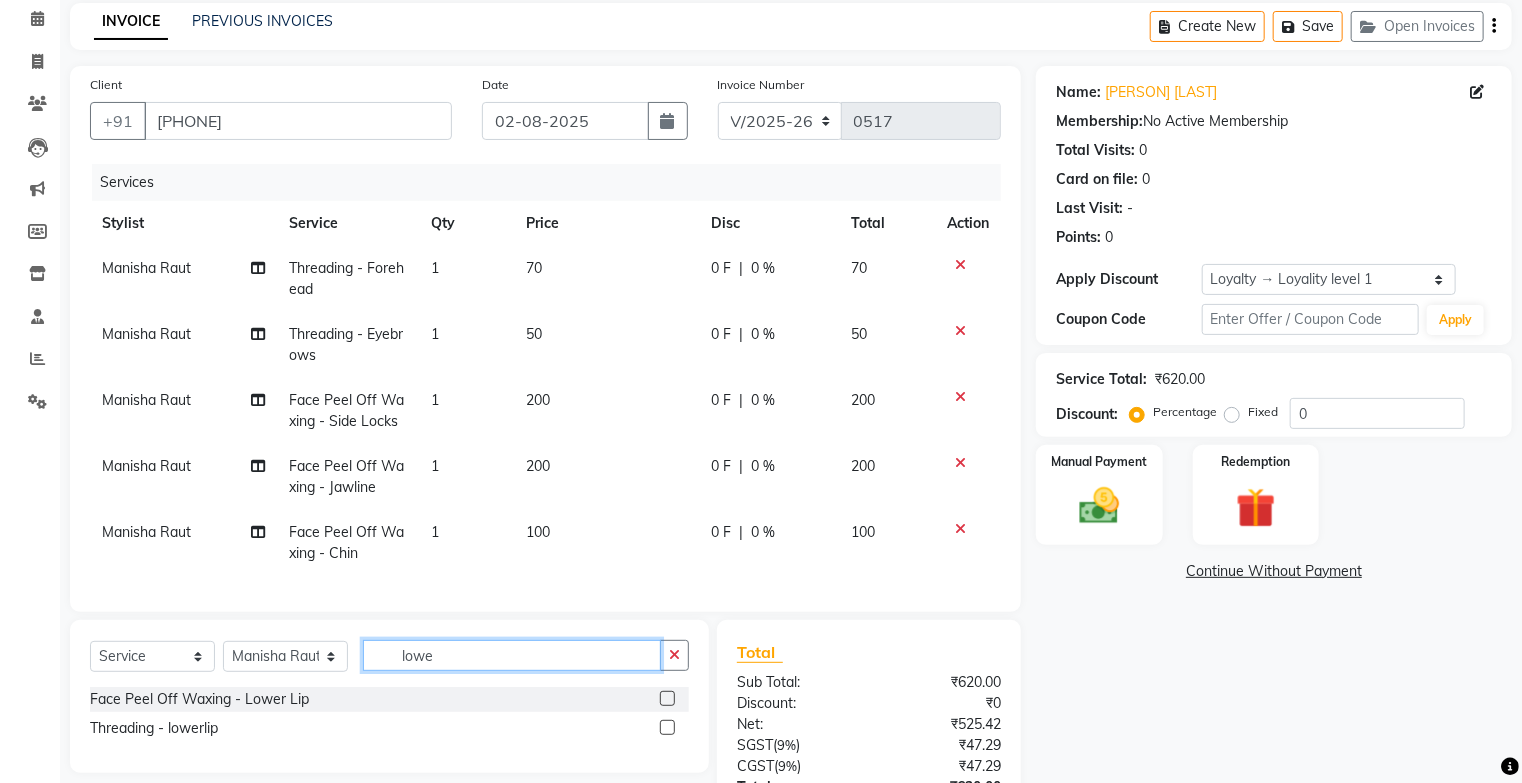 scroll, scrollTop: 160, scrollLeft: 0, axis: vertical 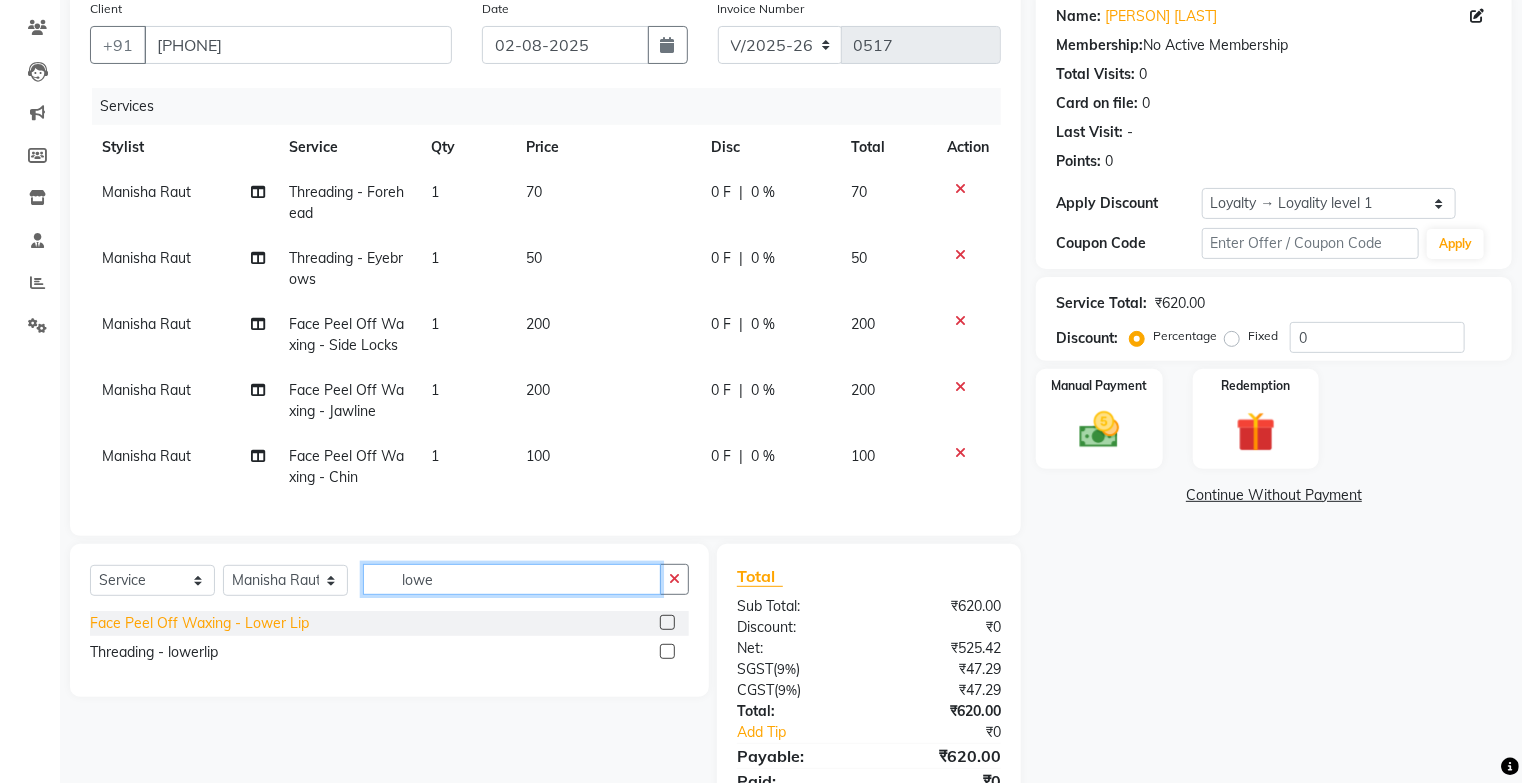 type on "lowe" 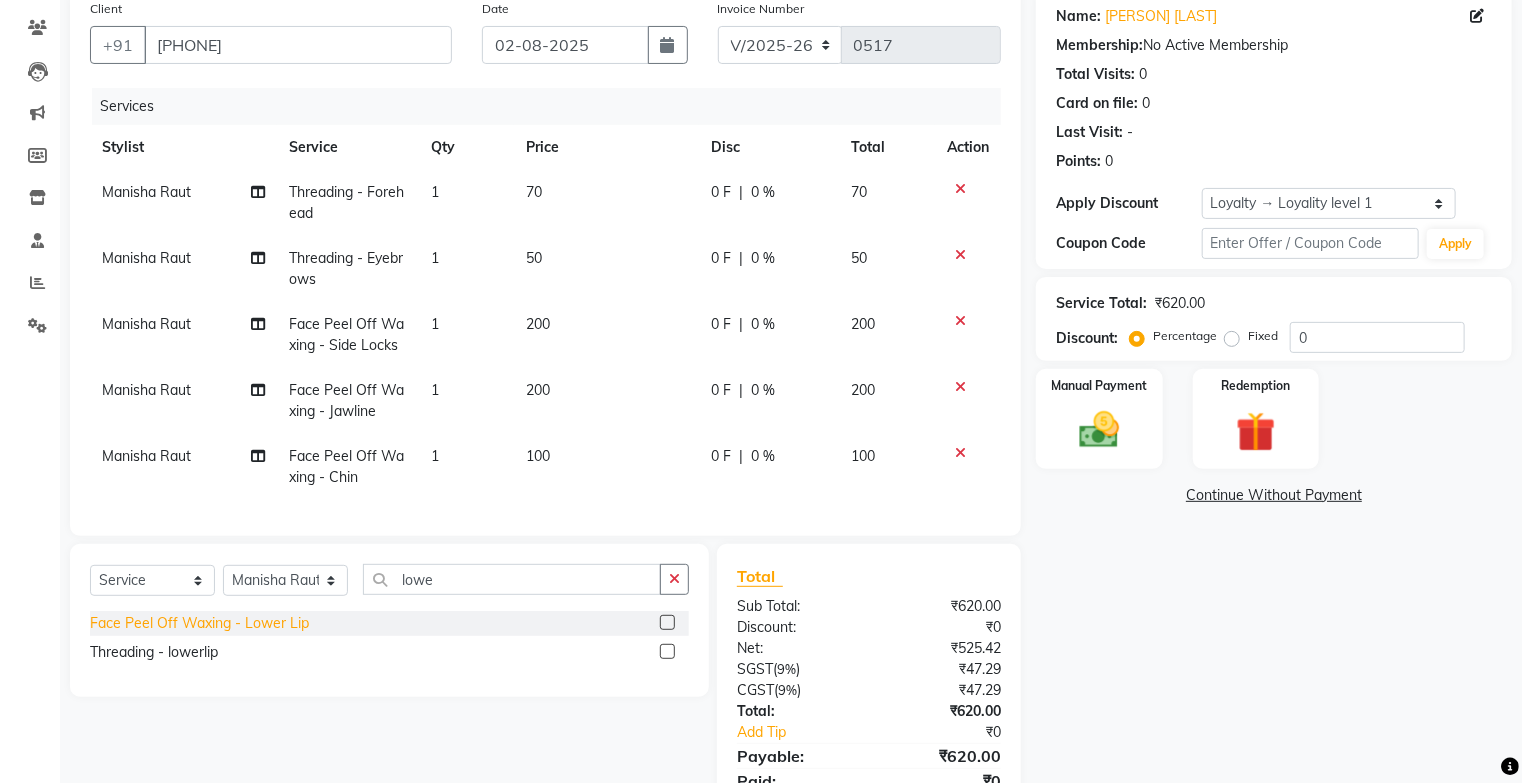 click on "Face Peel Off Waxing - Lower Lip" 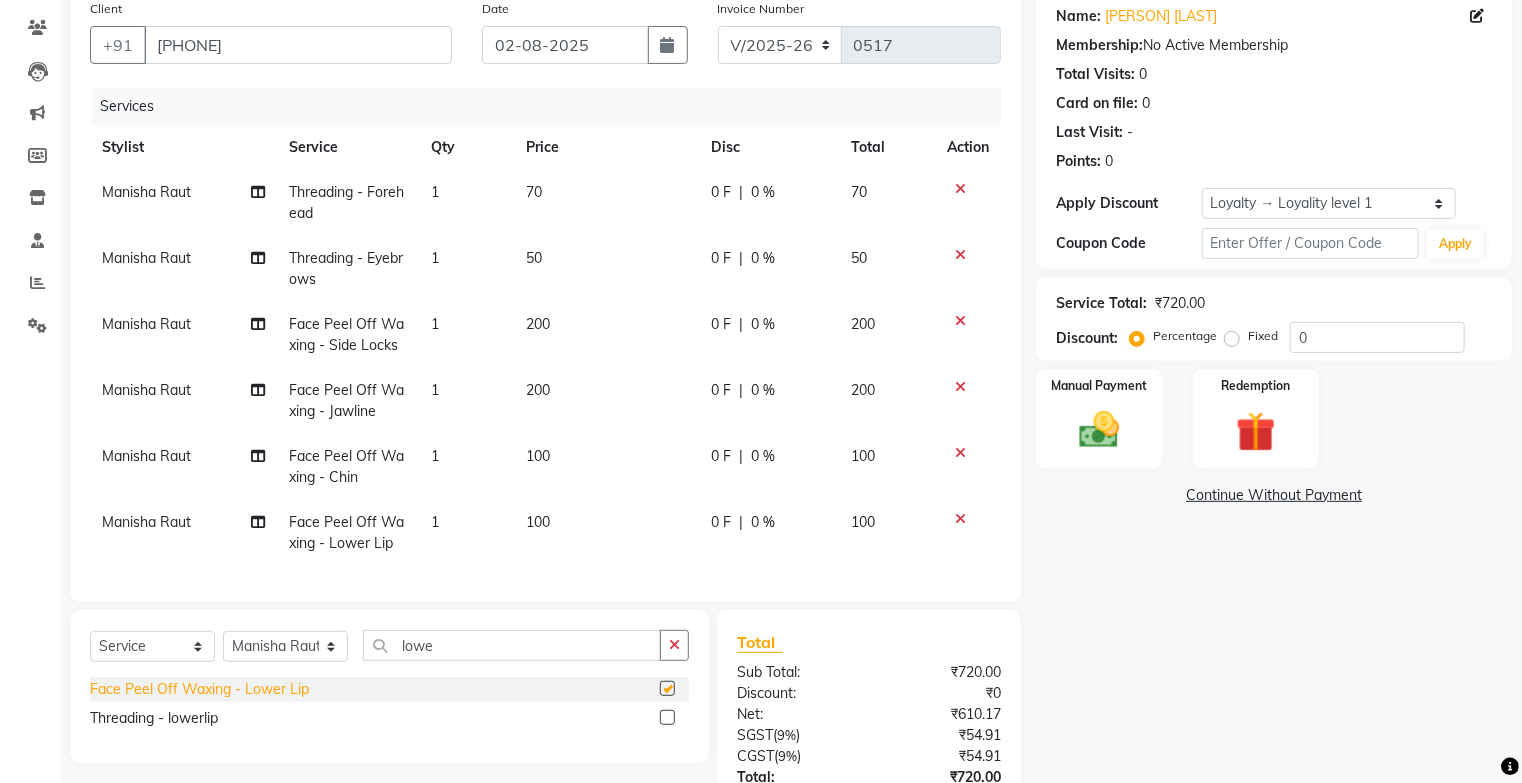 checkbox on "false" 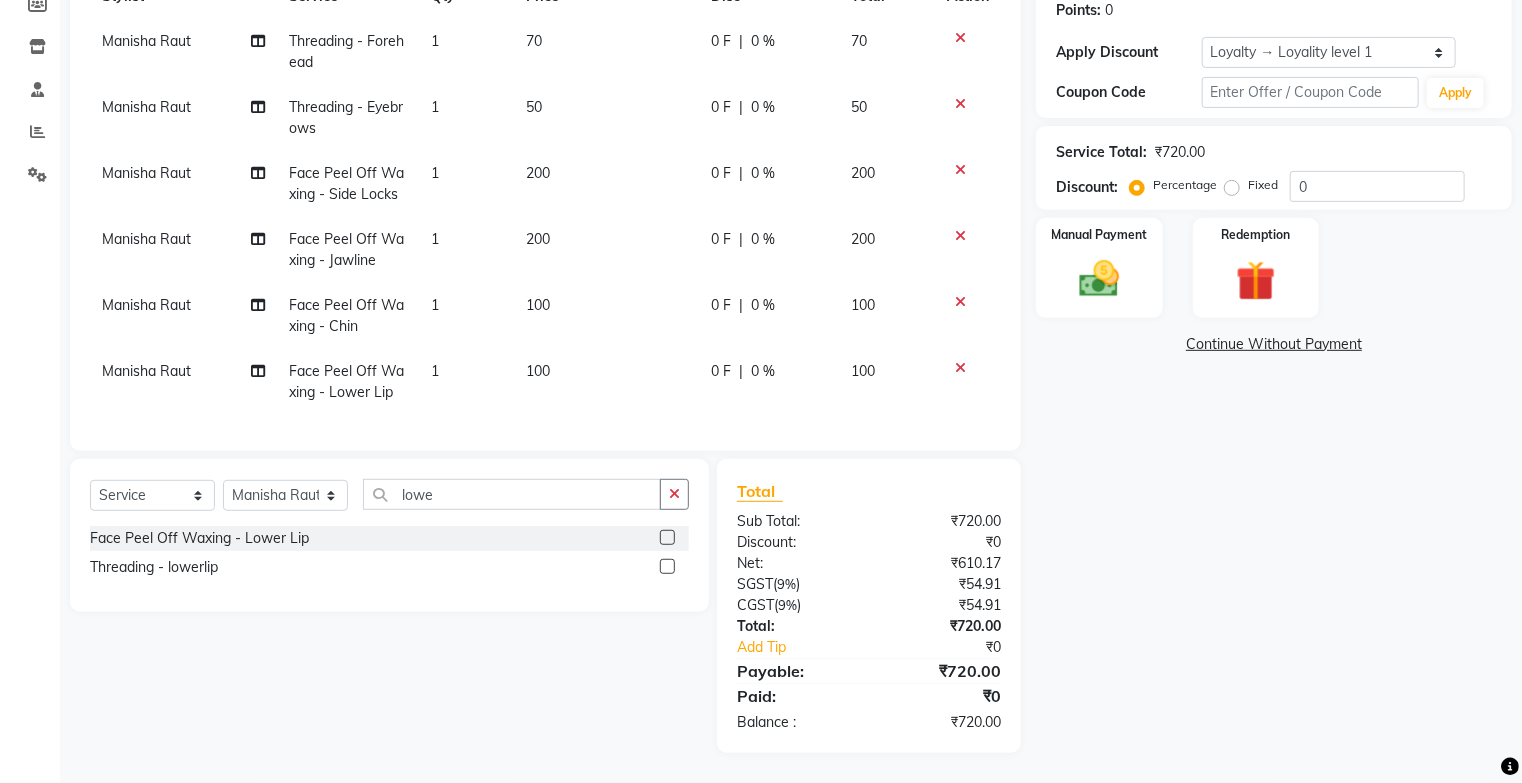 scroll, scrollTop: 157, scrollLeft: 0, axis: vertical 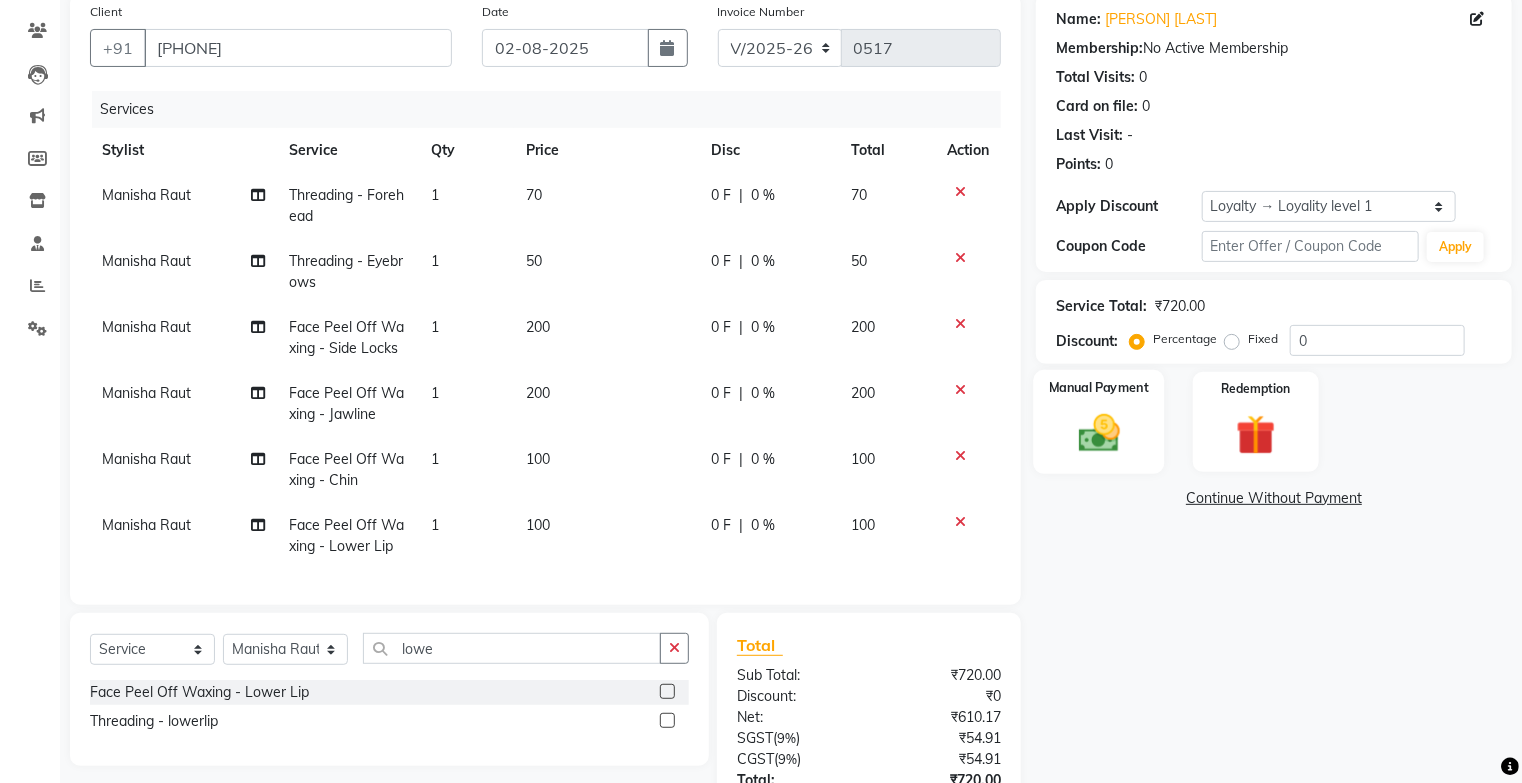 click 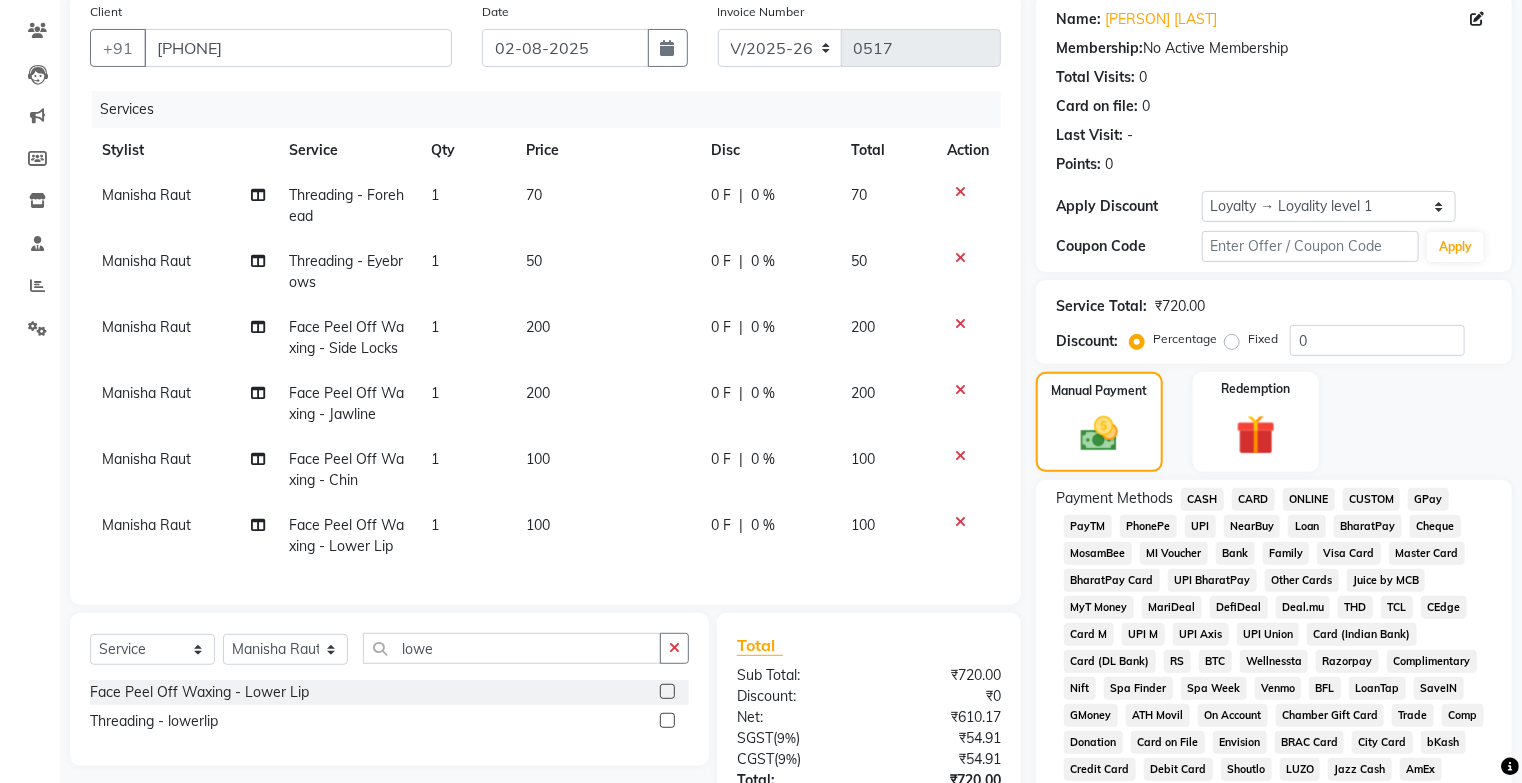 click on "GPay" 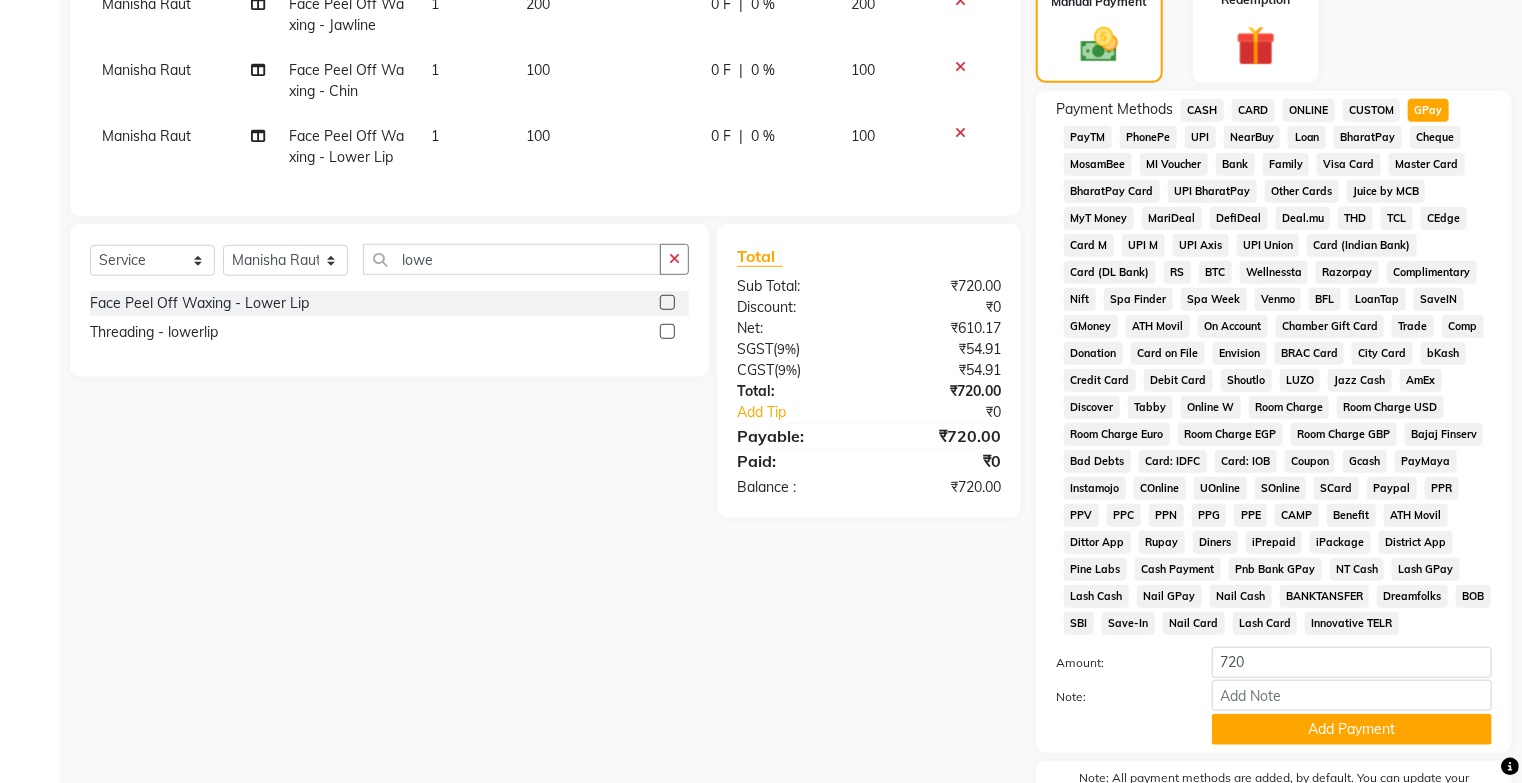 scroll, scrollTop: 637, scrollLeft: 0, axis: vertical 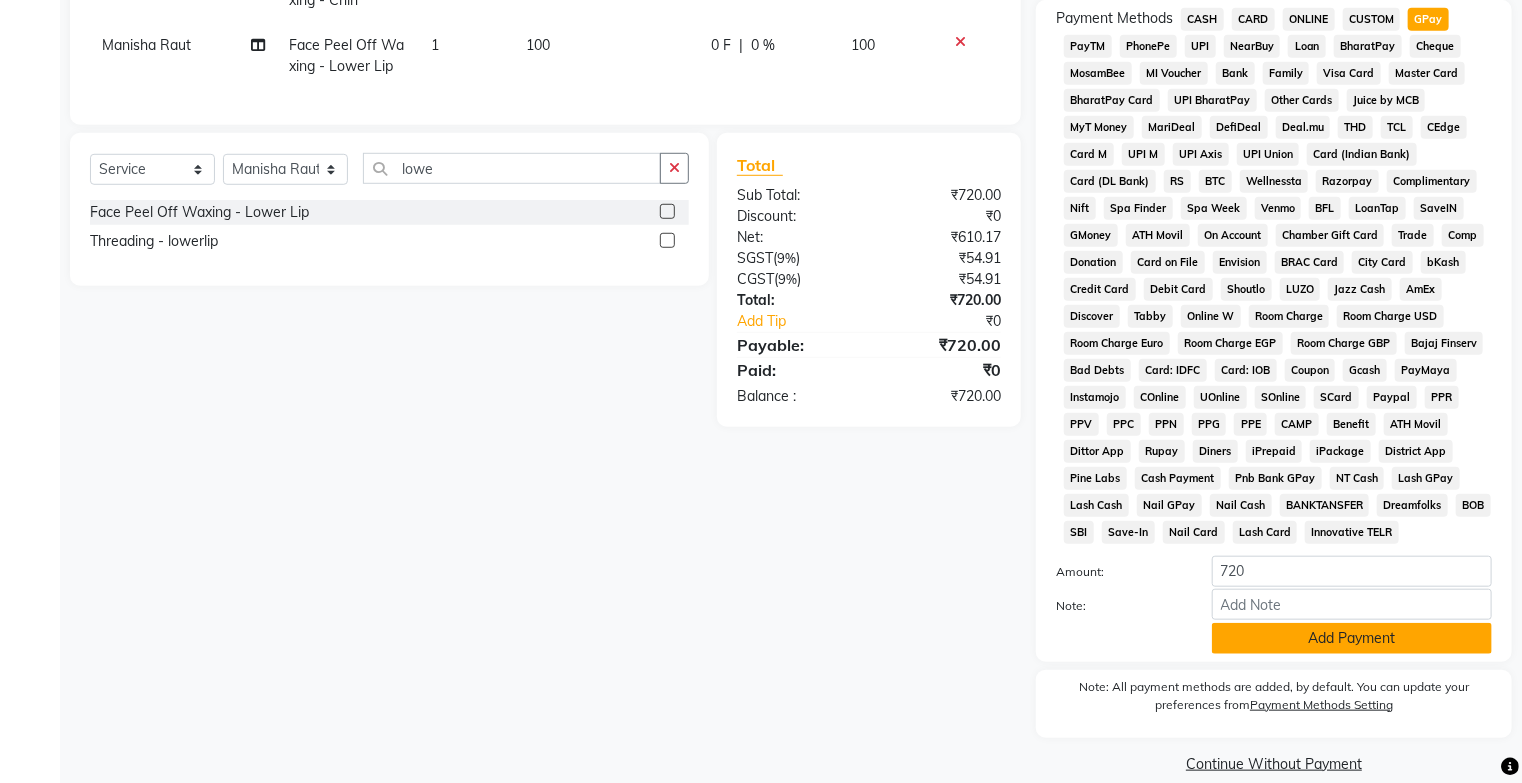 click on "Add Payment" 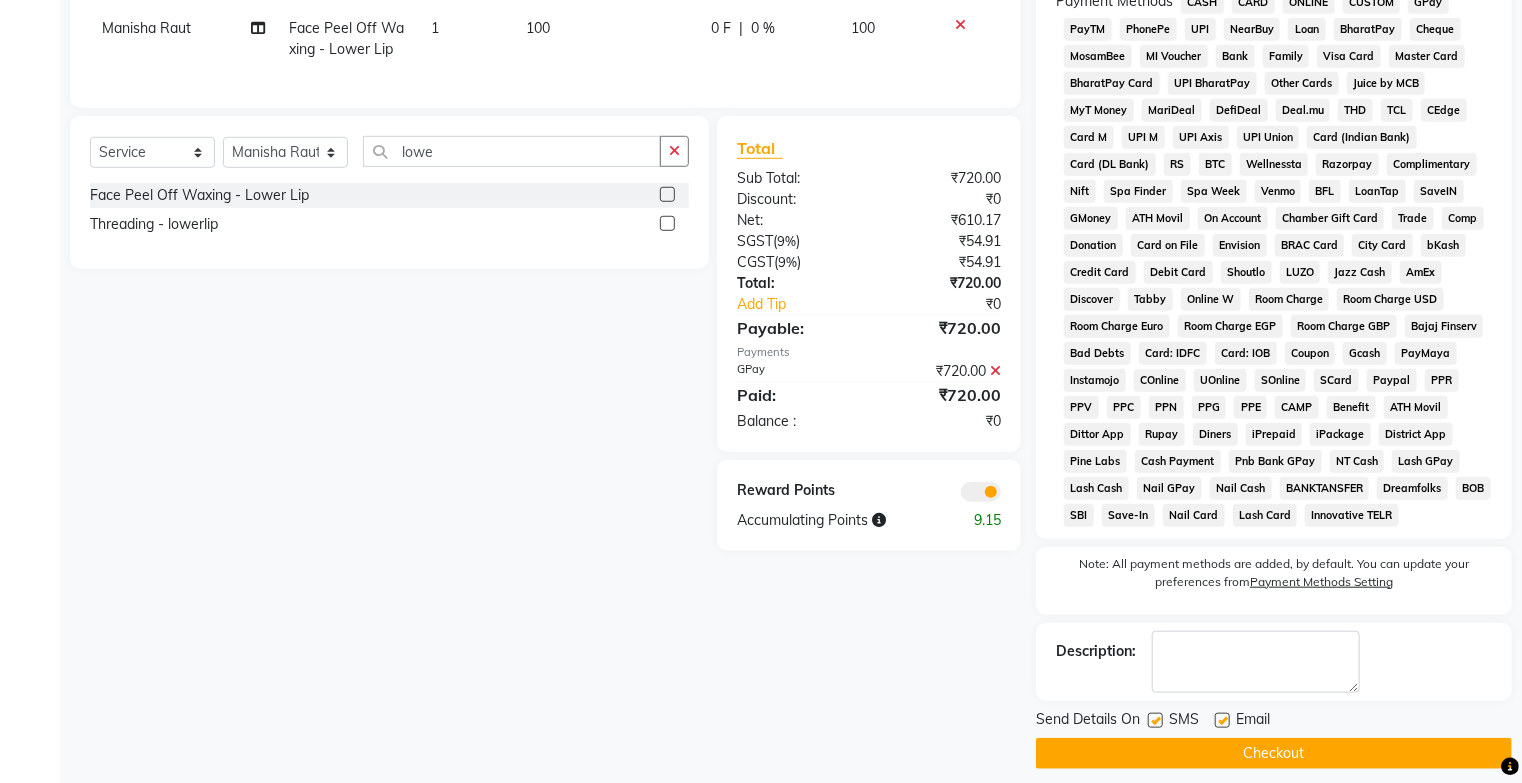 scroll, scrollTop: 684, scrollLeft: 0, axis: vertical 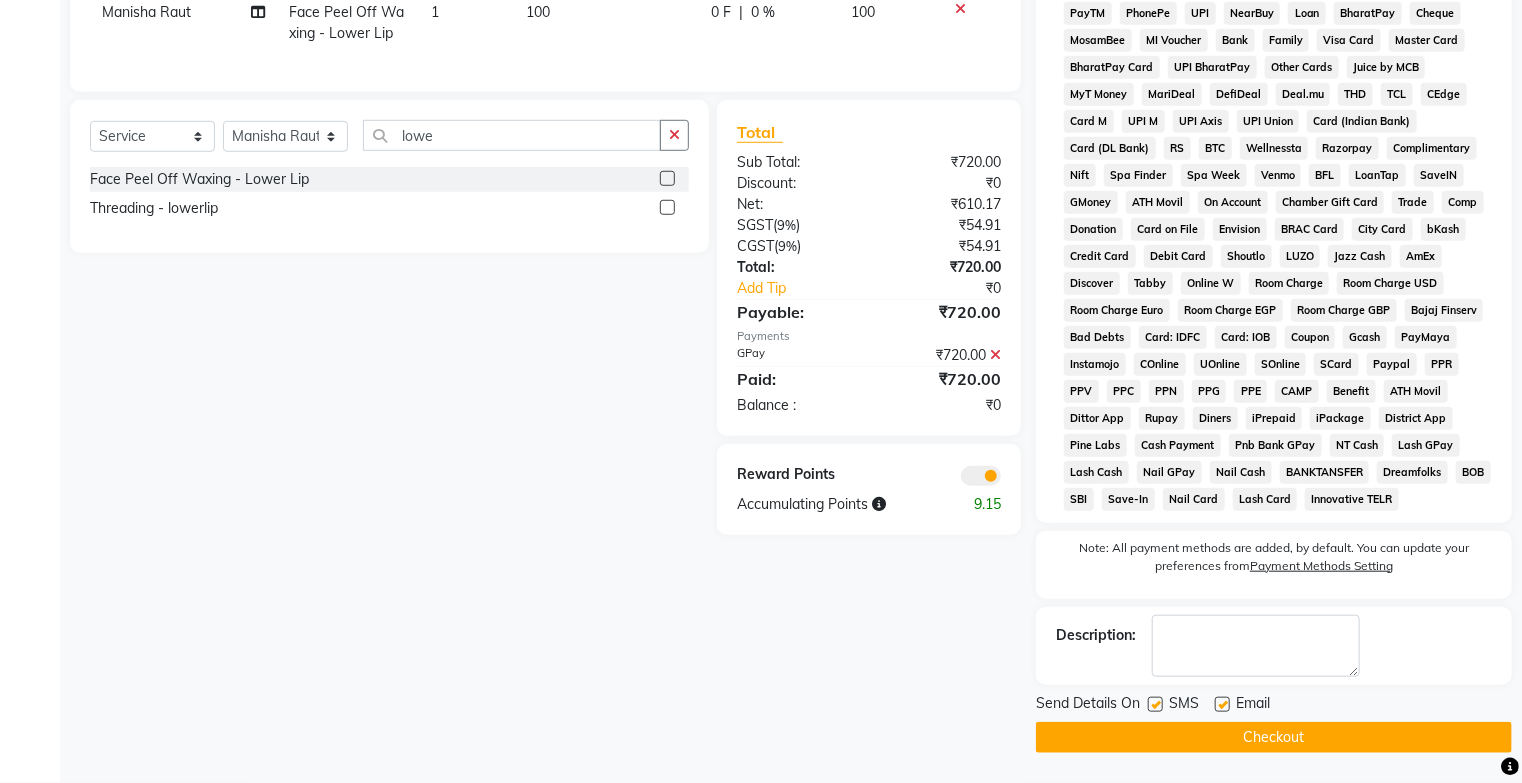 click on "Checkout" 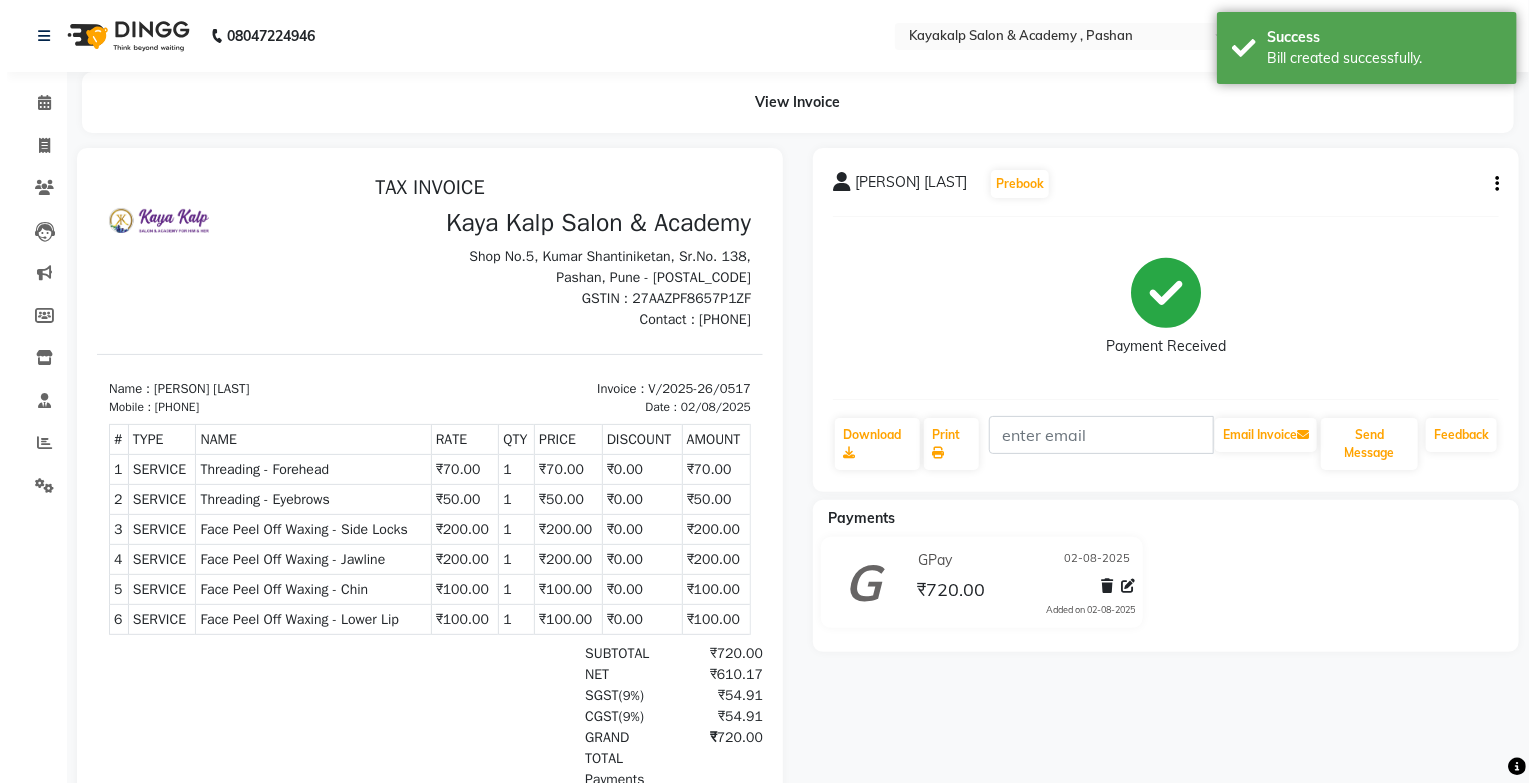 scroll, scrollTop: 0, scrollLeft: 0, axis: both 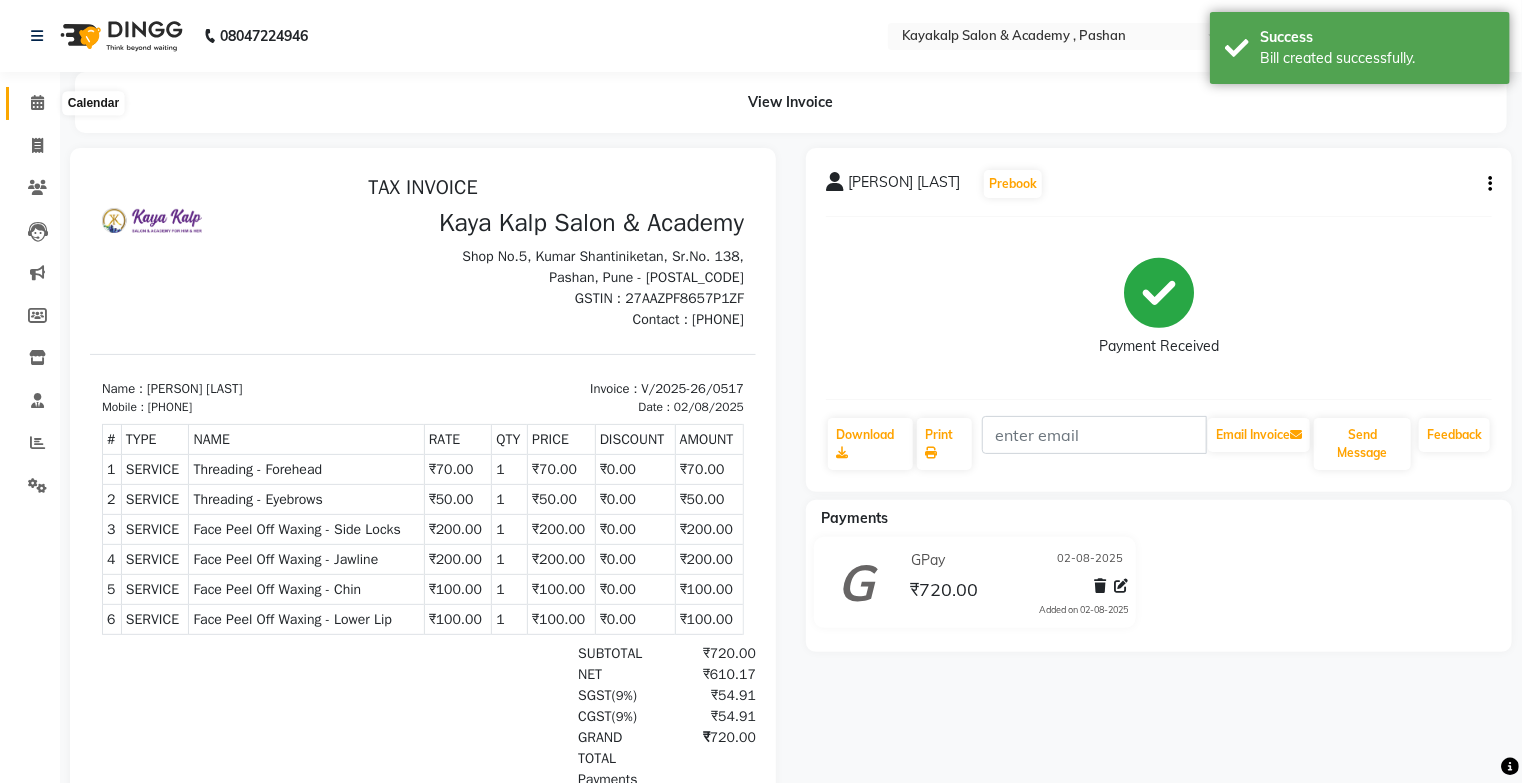 click 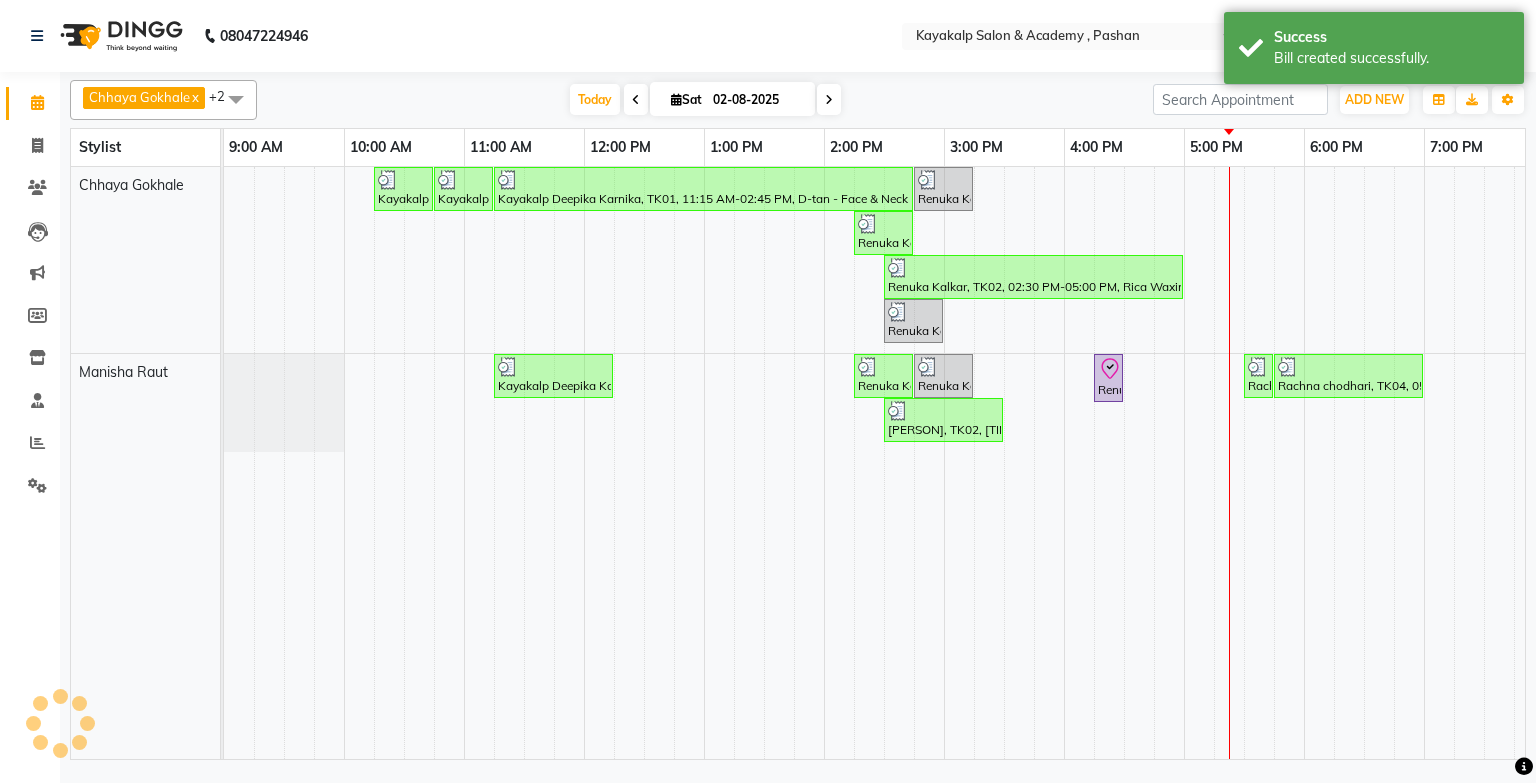 scroll, scrollTop: 0, scrollLeft: 0, axis: both 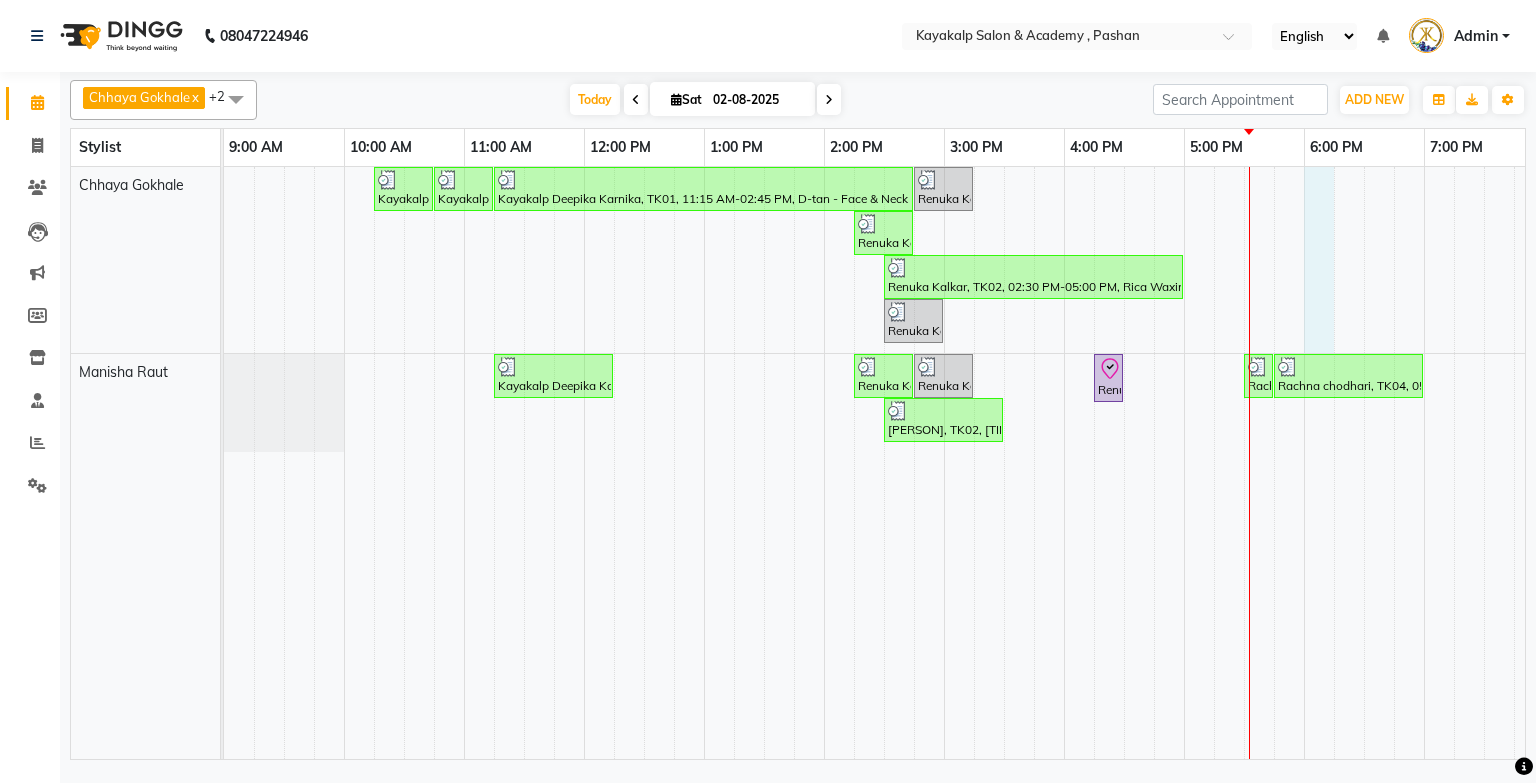 click on "Kayakalp [PERSON] [PERSON], TK01, [TIME]-[TIME], D-tan - Face & Neck D-tan     Kayakalp [PERSON] [PERSON], TK01, [TIME]-[TIME], D-tan - Face & Neck D-tan     Kayakalp [PERSON] [PERSON], TK01, [TIME]-[TIME], D-tan - Face & Neck D-tan,Dermalogica - Derma Basic,D-tan - Face & Neck D-tan,Dermalogica - Dermaproskin 30,Hair Styling - Wash & Blow Dry (Midback),Dermalogica - Eye Treatment     [PERSON] [PERSON], TK02, [TIME]-[TIME], Argan Waxing - Full Legs     [PERSON] [PERSON], TK02, [TIME]-[TIME], Argan Waxing - Full Arms     [PERSON] [PERSON], TK02, [TIME]-[TIME], Rica Waxing - Under Arms Peel off,Argan Waxing - Full Arms,Argan Waxing - Half Legs,Facials - D-Tan Facial,Threading - Eyebrows,Threading - Upperlips     [PERSON] [PERSON], TK02, [TIME]-[TIME], Hair Styling - Hair Wash     Kayakalp [PERSON] [PERSON], TK01, [TIME]-[TIME], Hair Styling - Hair Wash,Nails - Cut File & Polish,Nails - Change of Polish     [PERSON] [PERSON], TK02, [TIME]-[TIME], Argan Waxing - Full Arms" at bounding box center (944, 463) 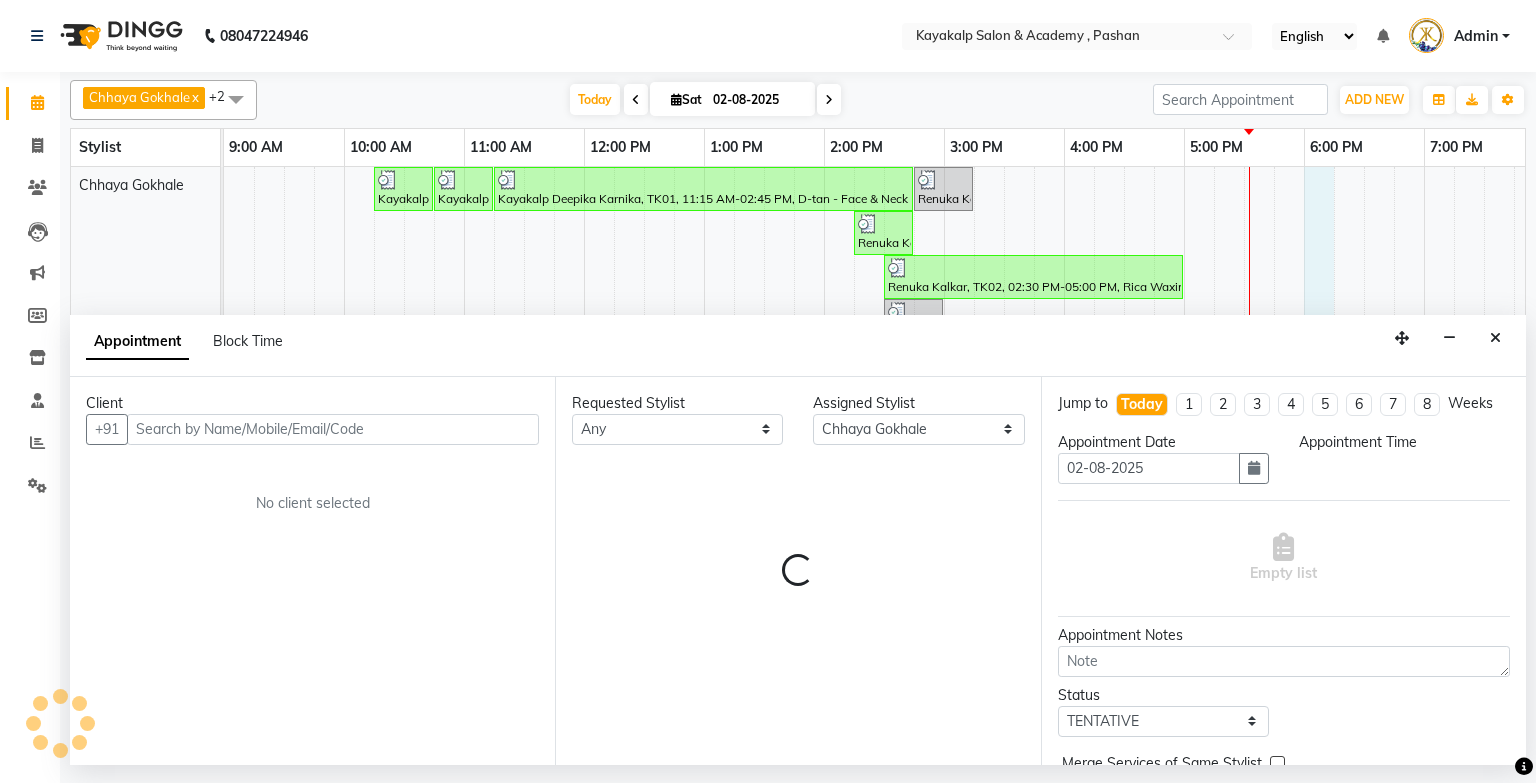 select on "1080" 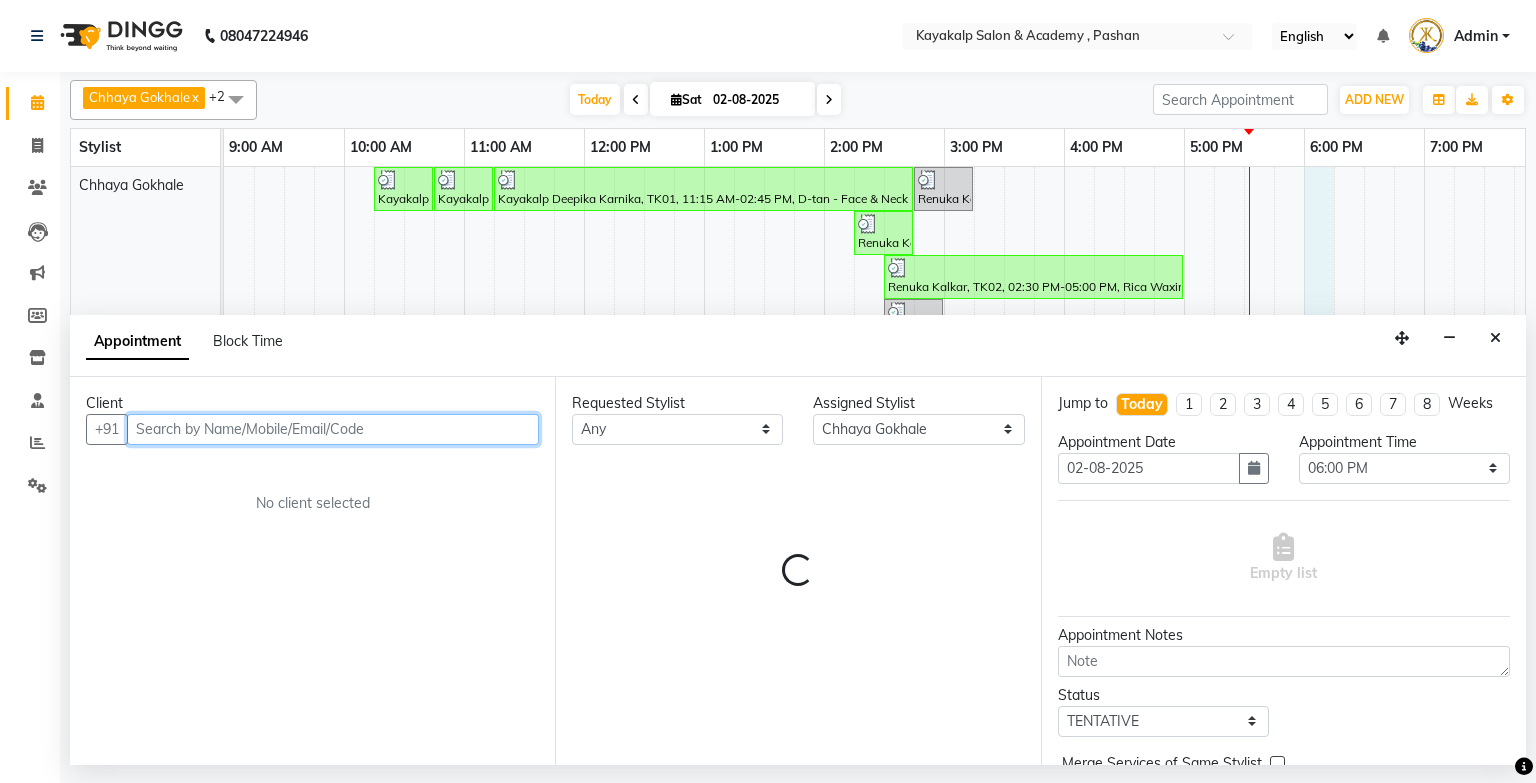click at bounding box center [333, 429] 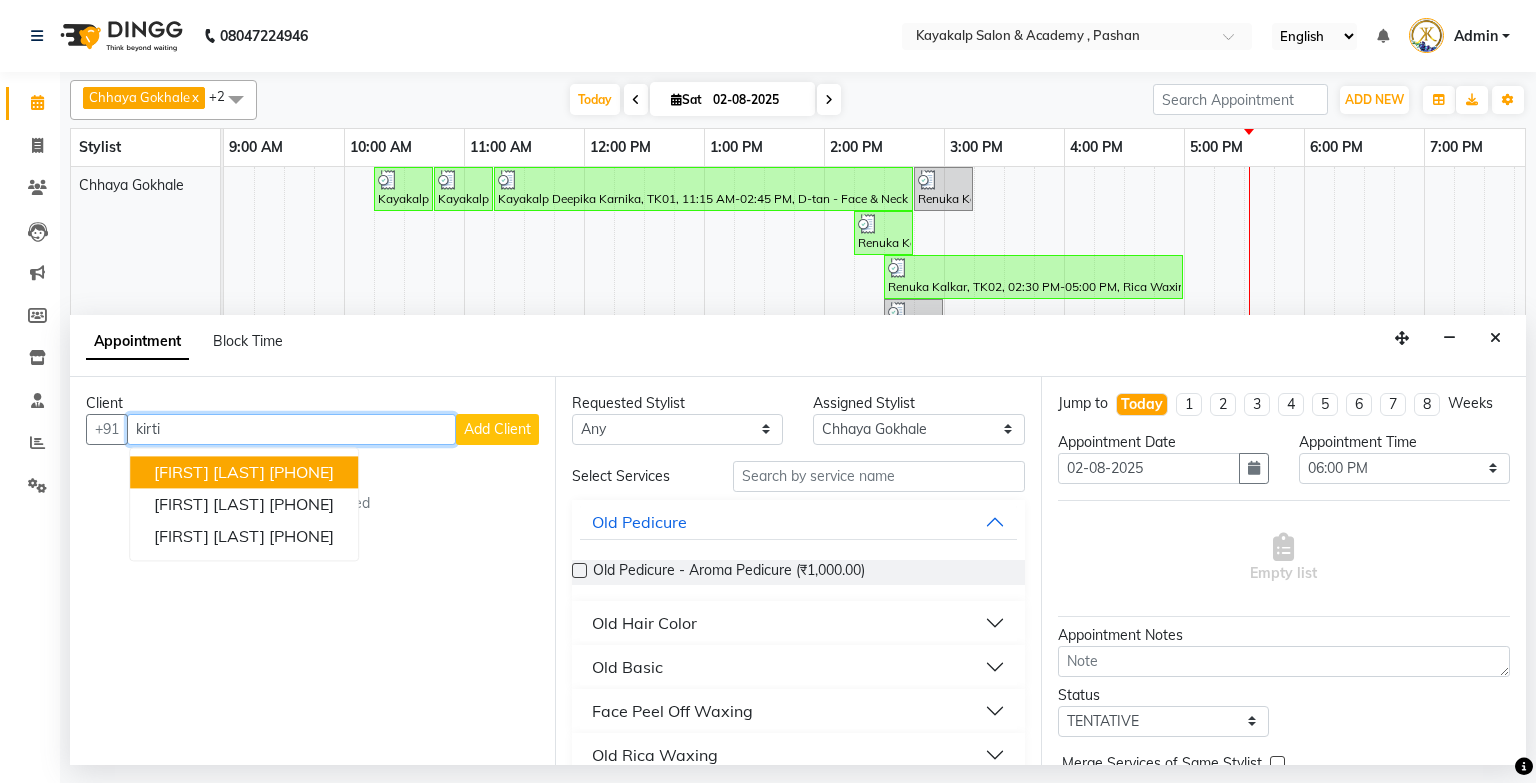 click on "[PERSON] [LAST] [PHONE]" at bounding box center (244, 472) 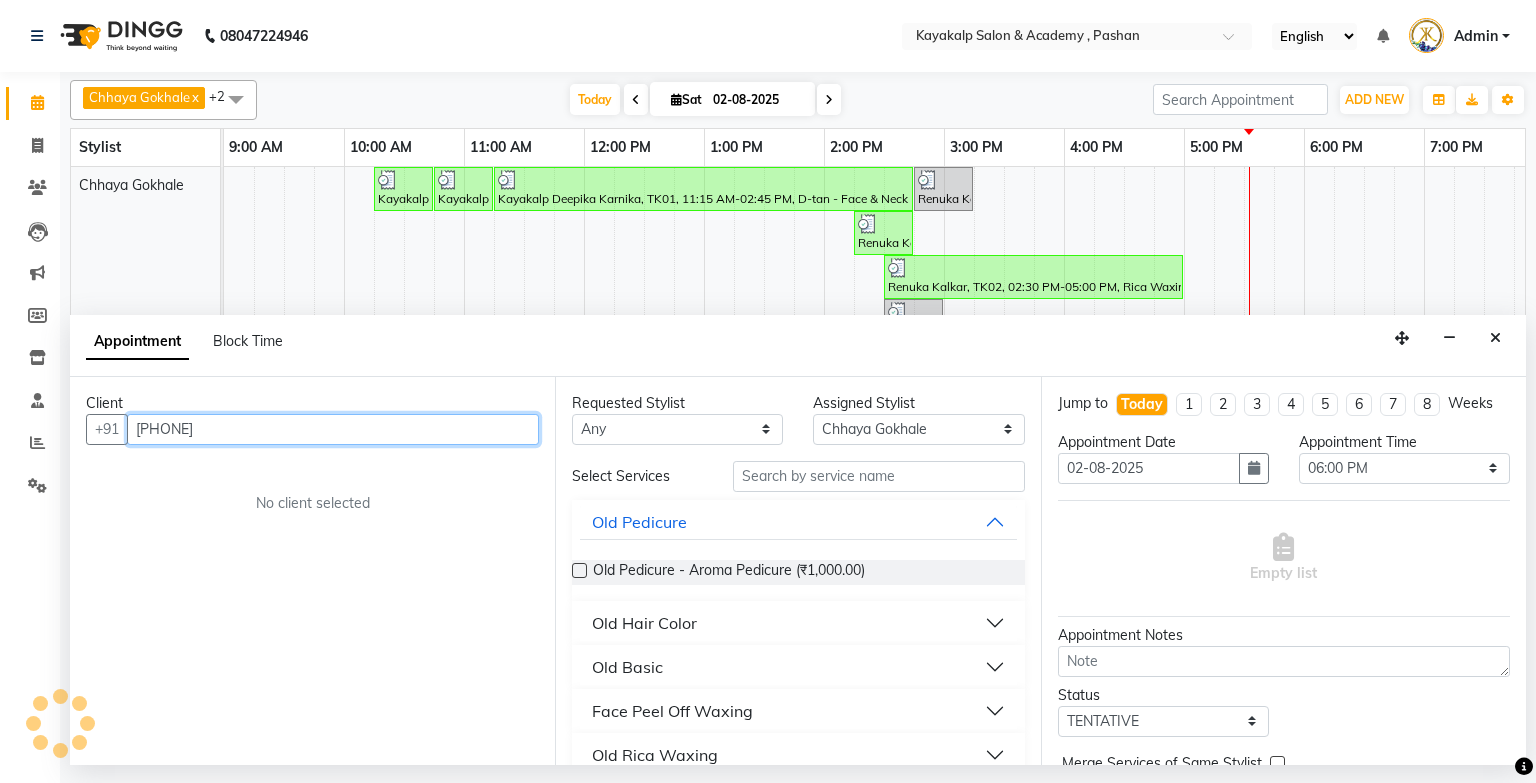 type on "[PHONE]" 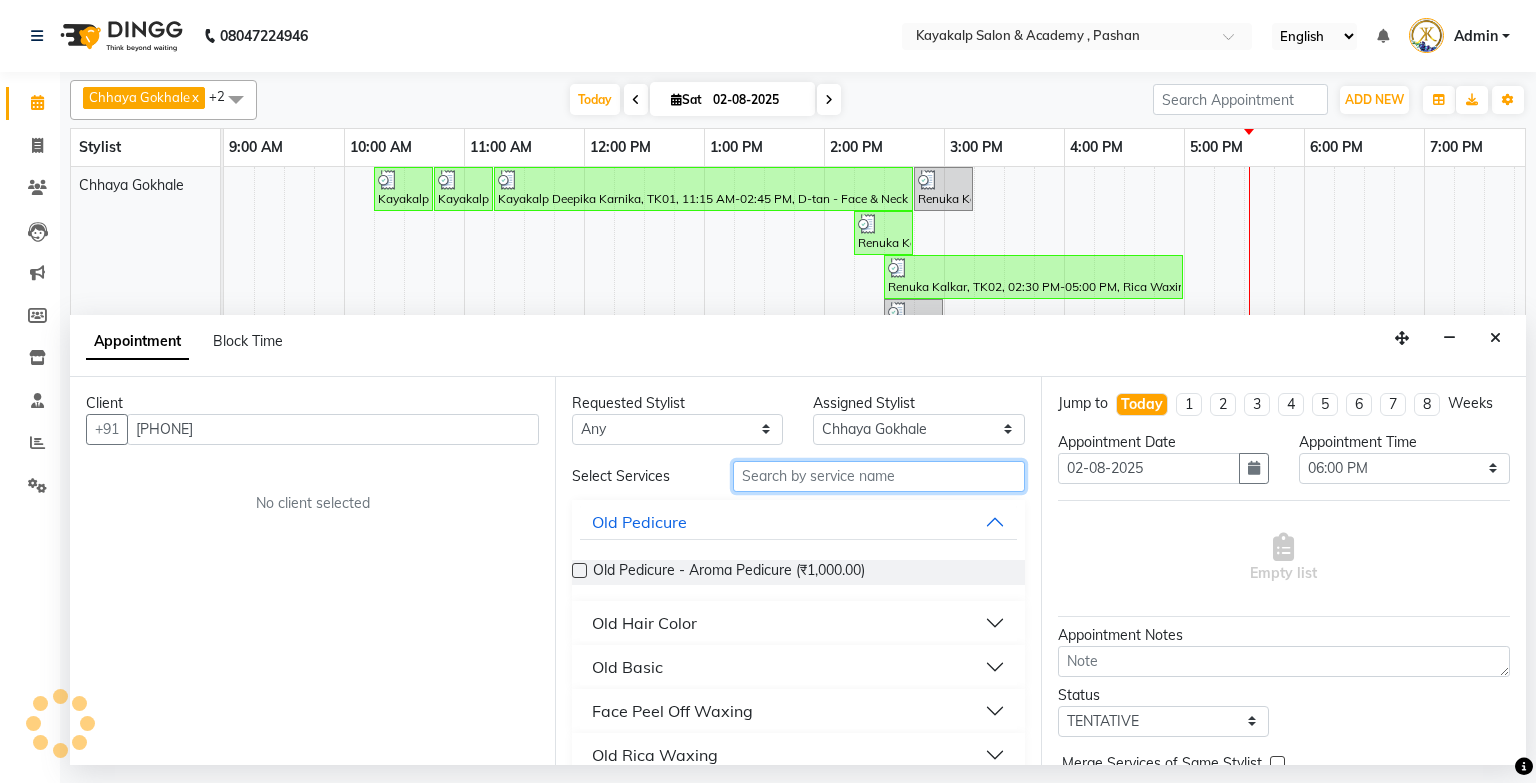 click at bounding box center [879, 476] 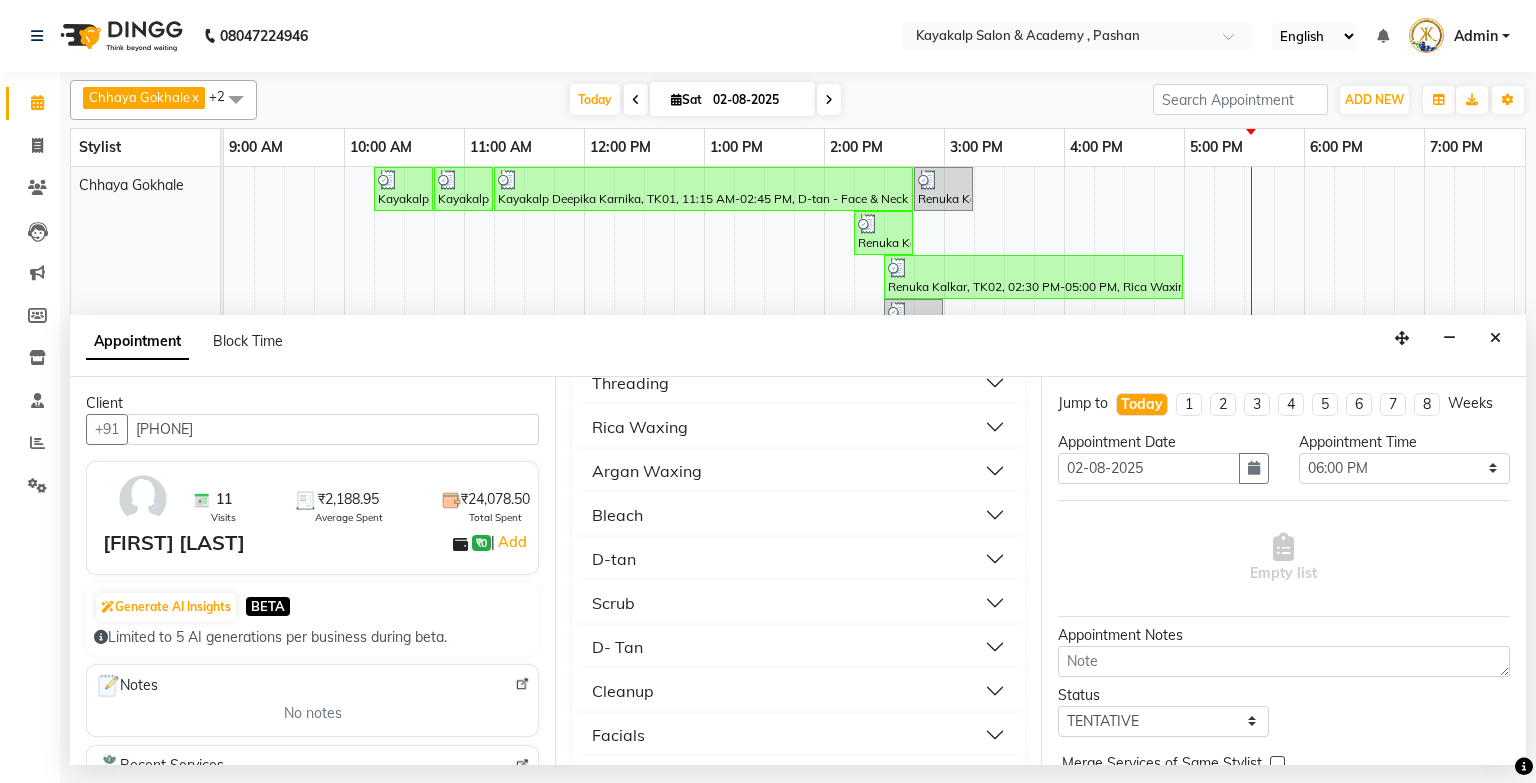 scroll, scrollTop: 336, scrollLeft: 0, axis: vertical 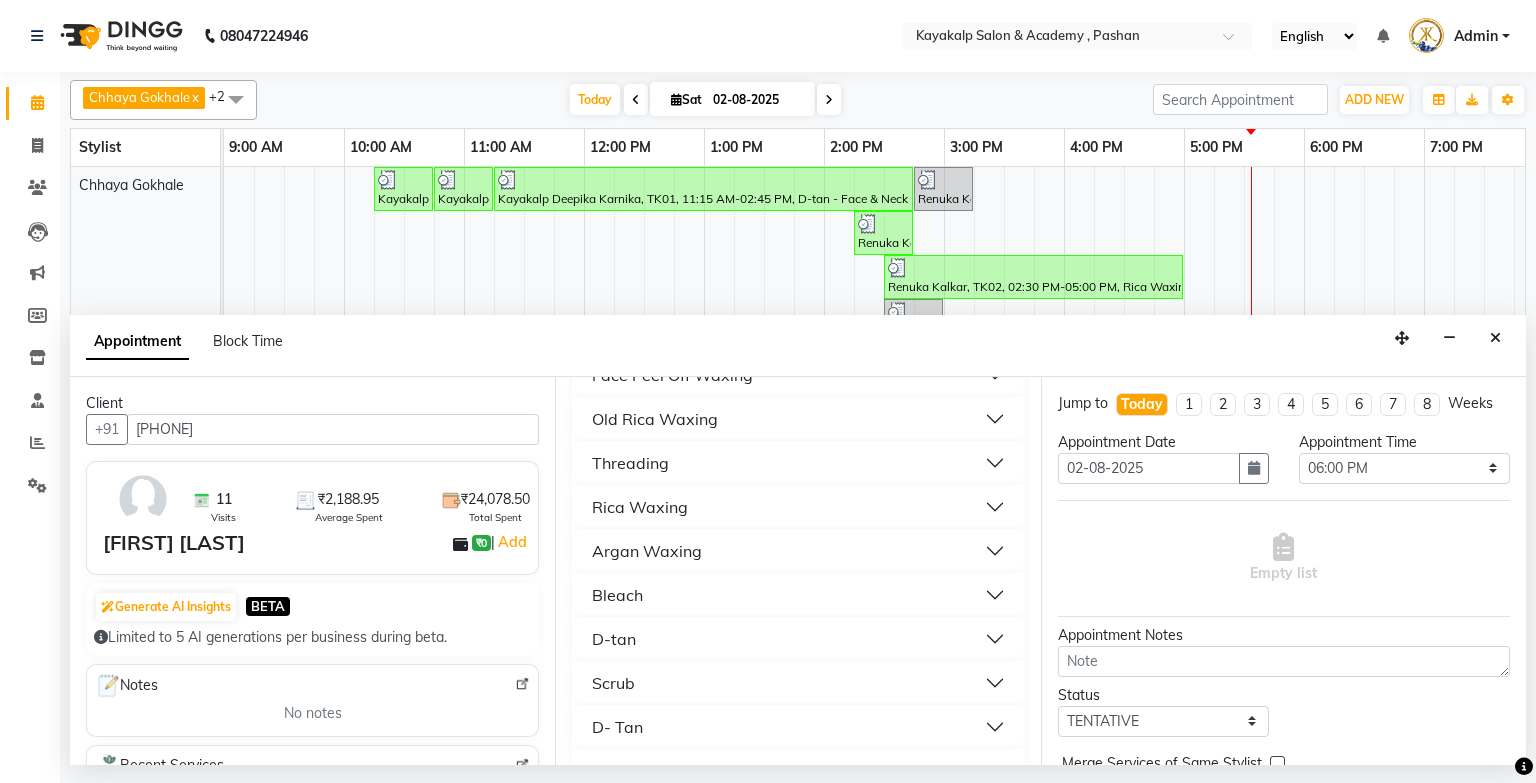 click on "Argan Waxing" at bounding box center [647, 551] 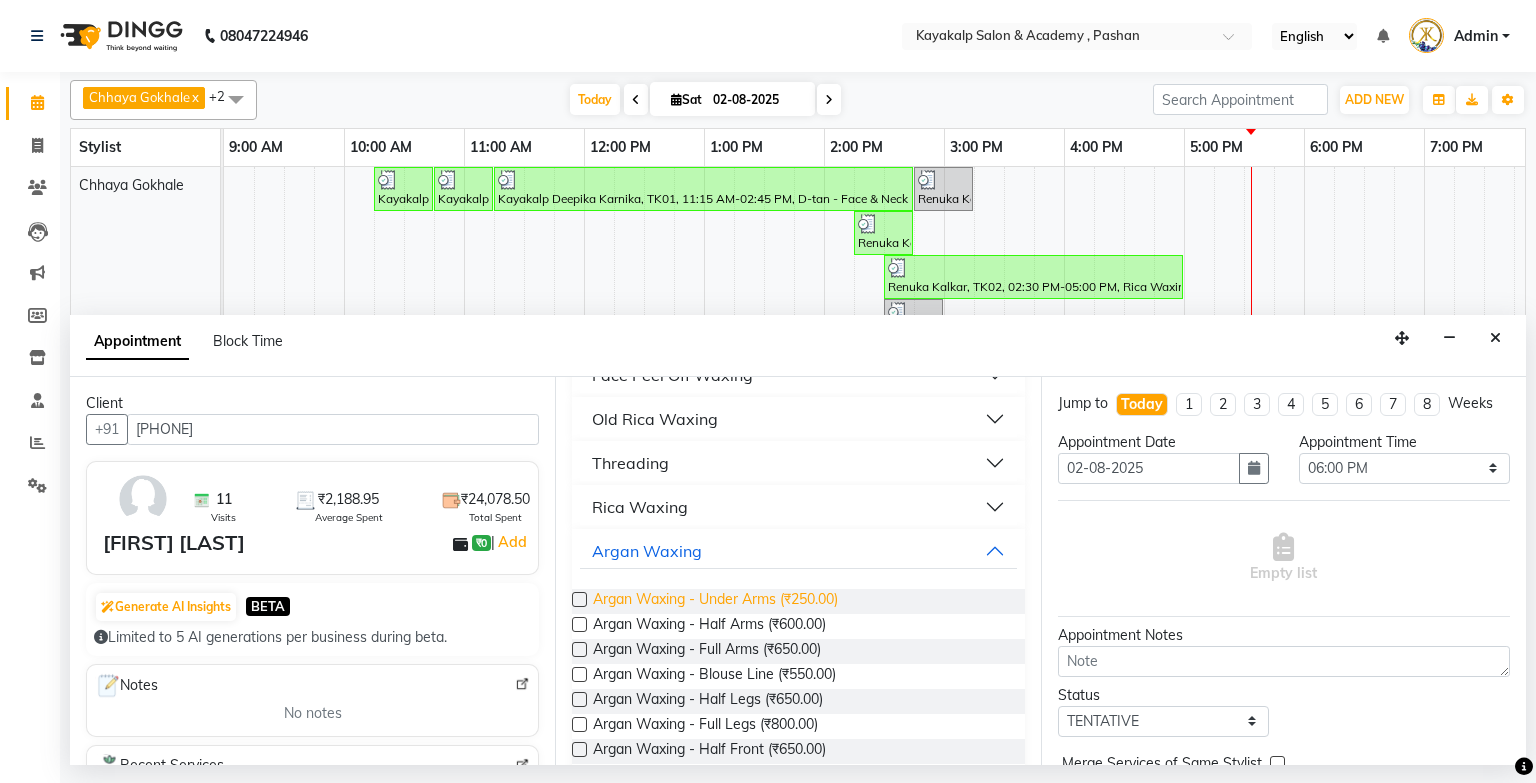click on "Argan Waxing - Under Arms (₹250.00)" at bounding box center (715, 601) 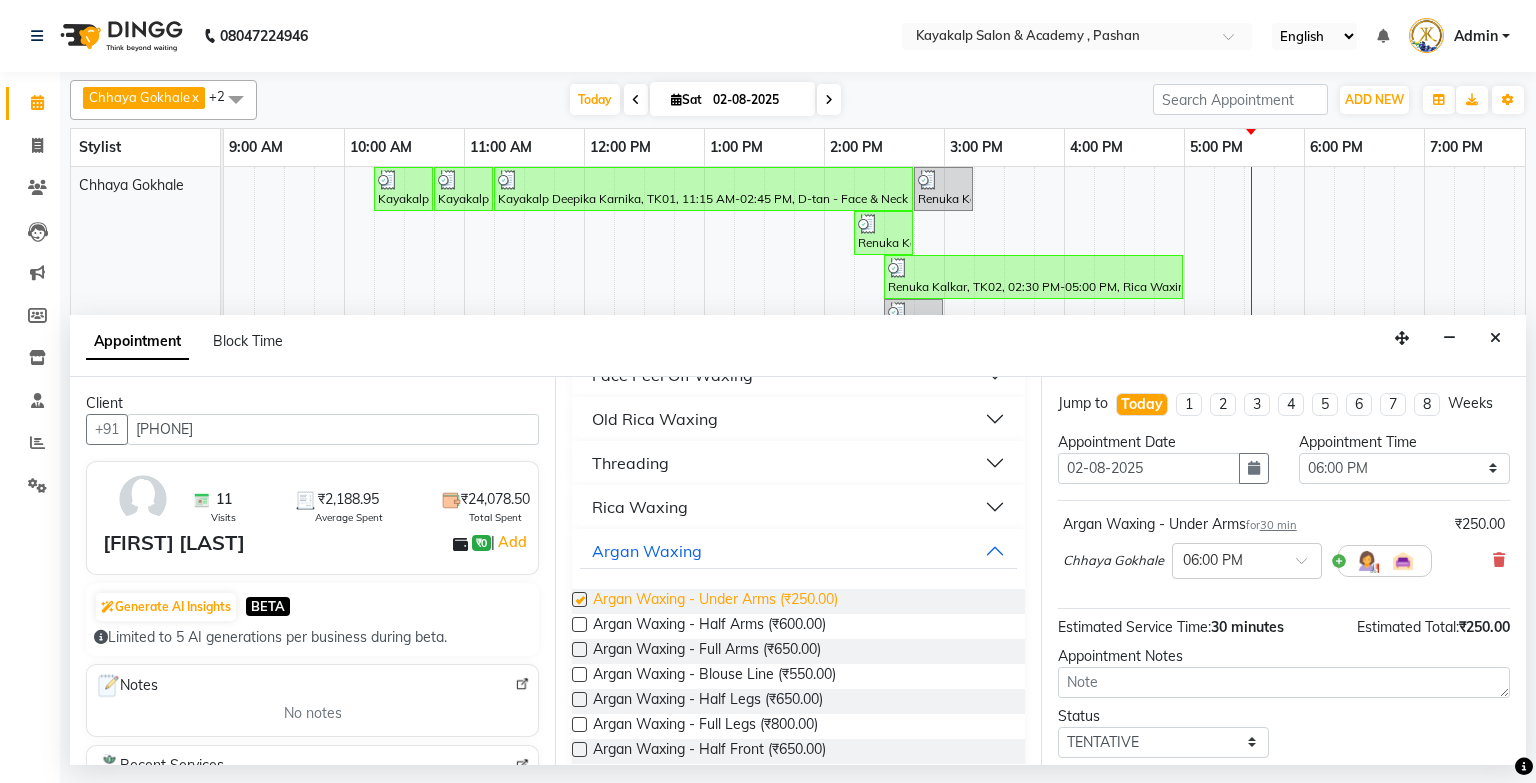 checkbox on "false" 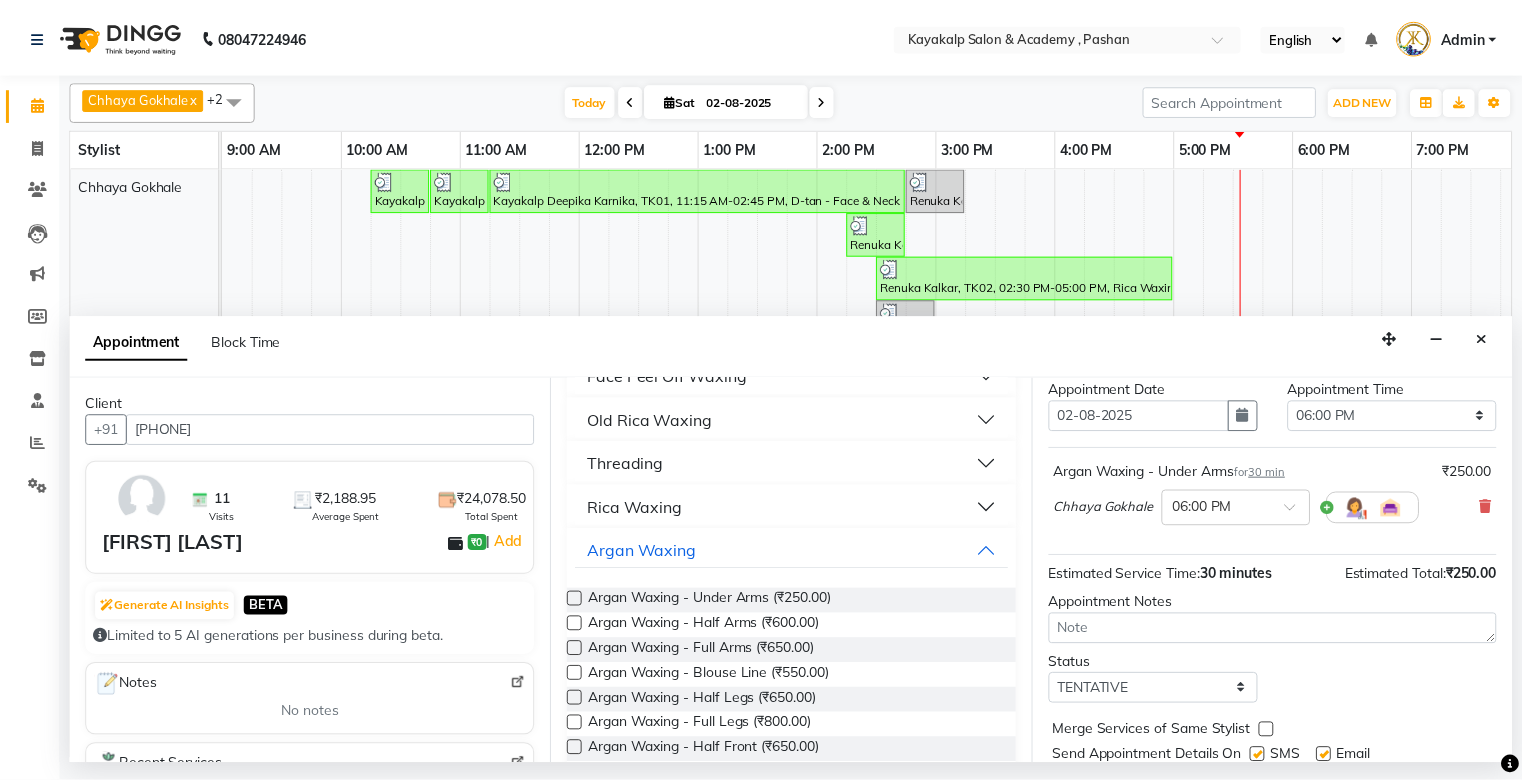 scroll, scrollTop: 118, scrollLeft: 0, axis: vertical 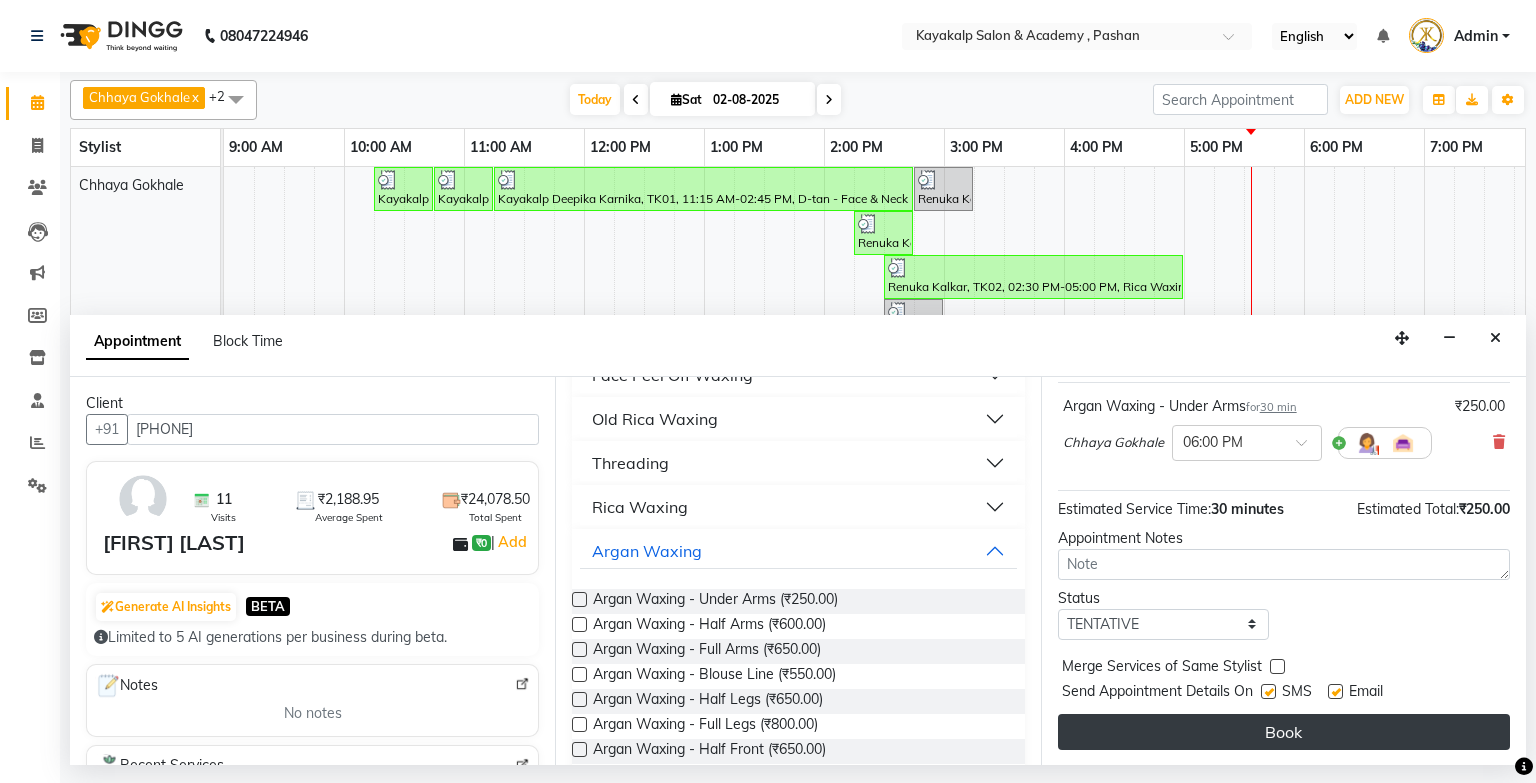 click on "Book" at bounding box center [1284, 732] 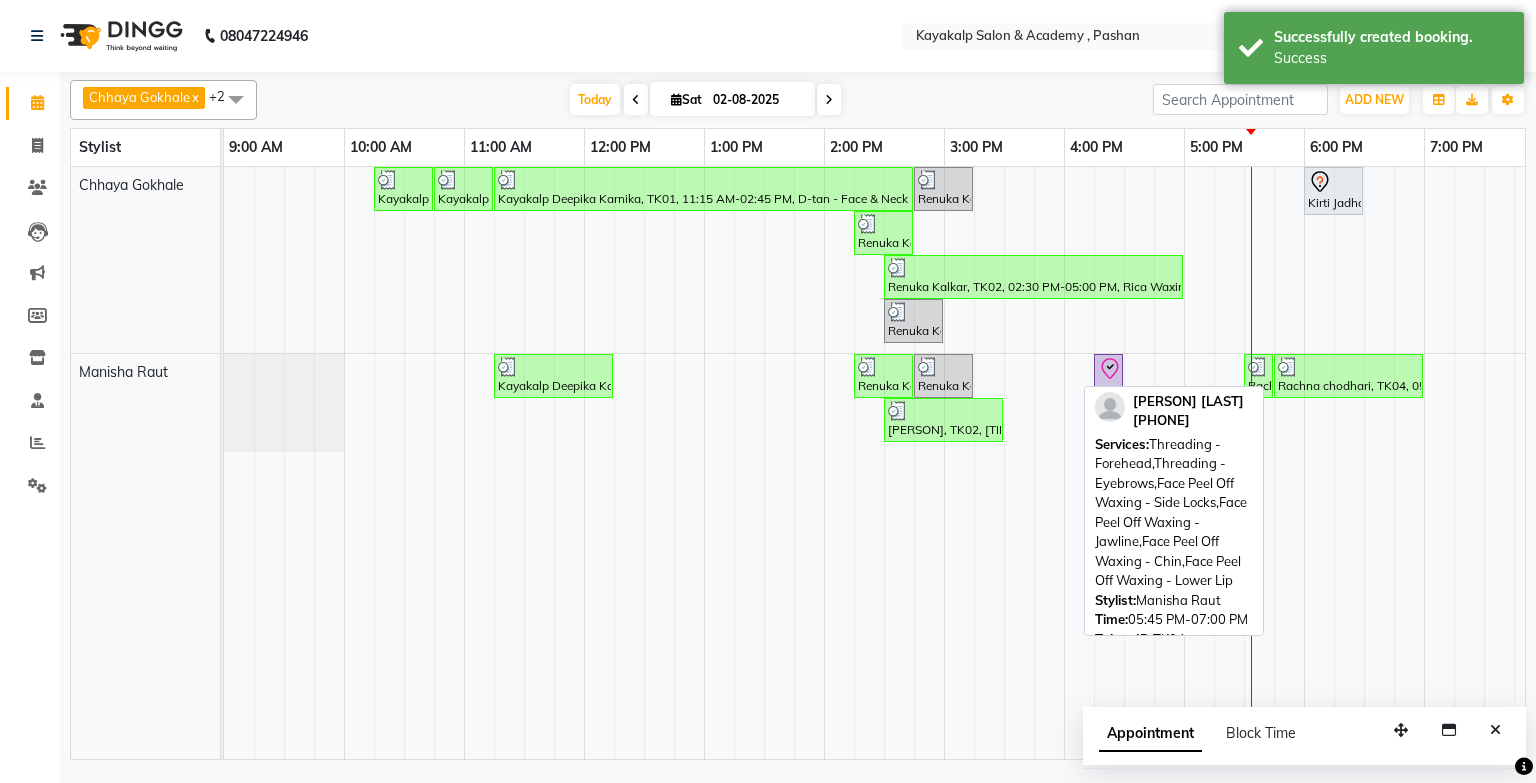 click on "Rachna chodhari, TK04, 05:45 PM-07:00 PM, Threading - Forehead,Threading - Eyebrows,Face Peel Off Waxing - Side Locks,Face Peel Off Waxing - Jawline,Face Peel Off Waxing - Chin,Face Peel Off Waxing - Lower Lip" at bounding box center [1348, 376] 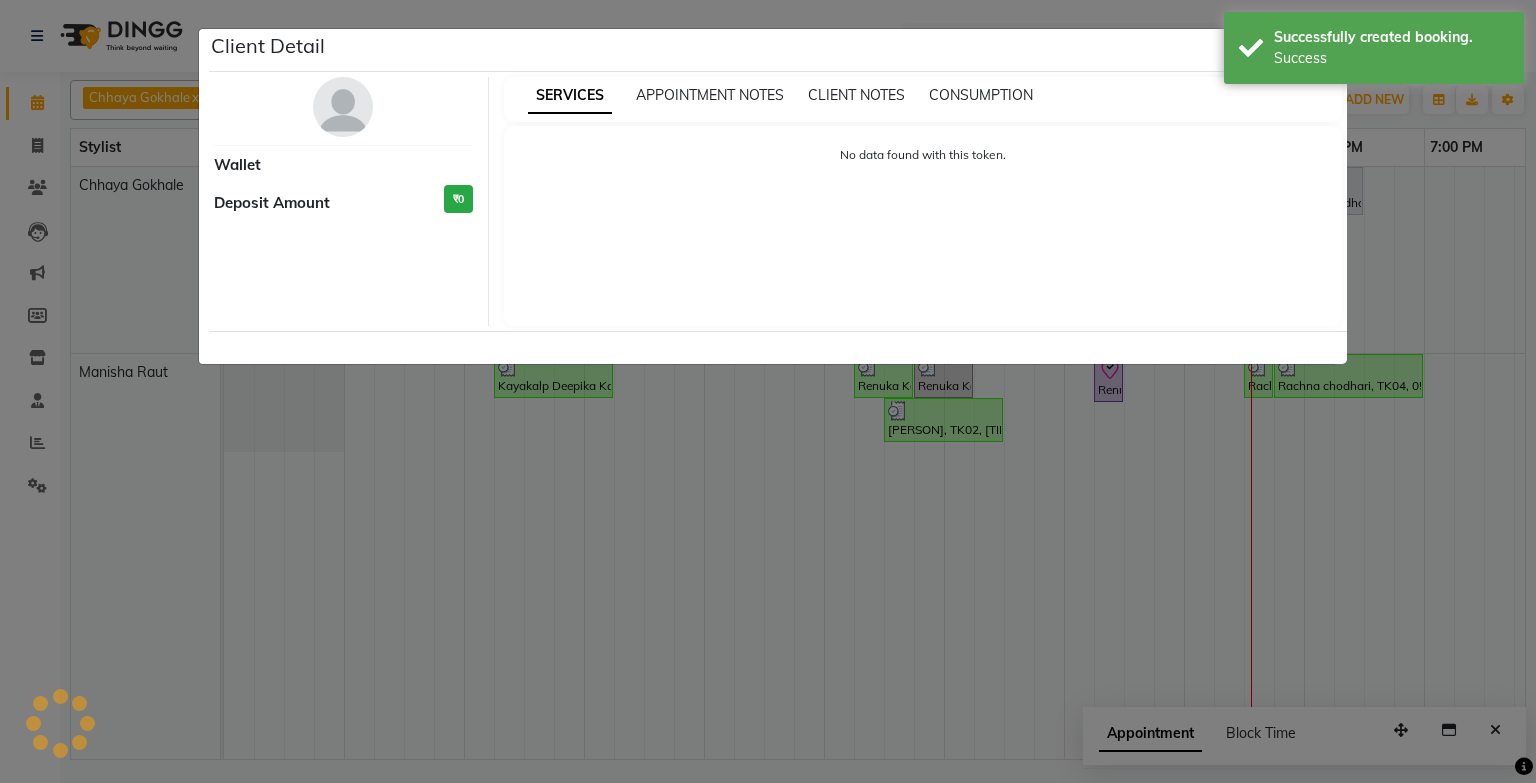 select on "3" 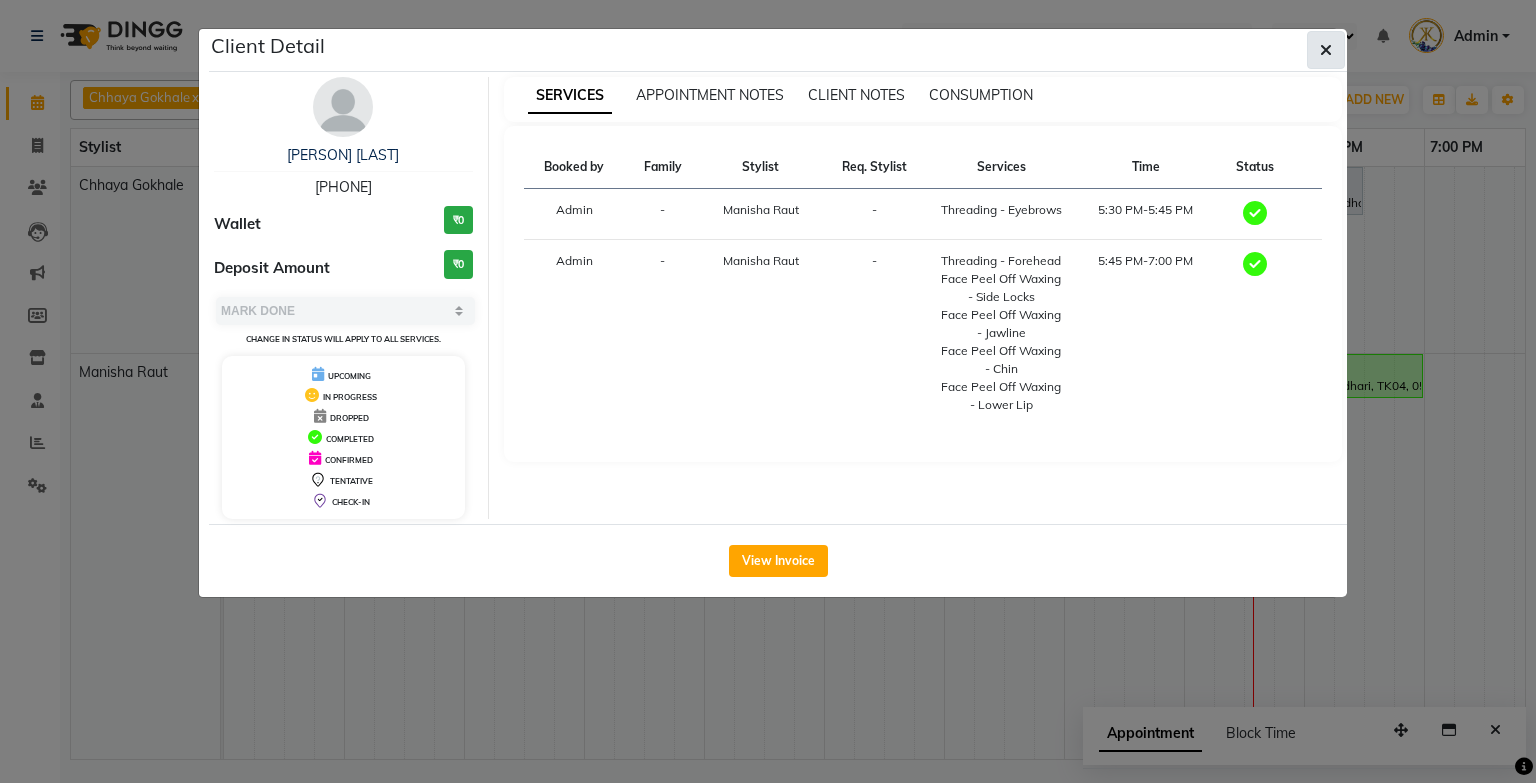 click 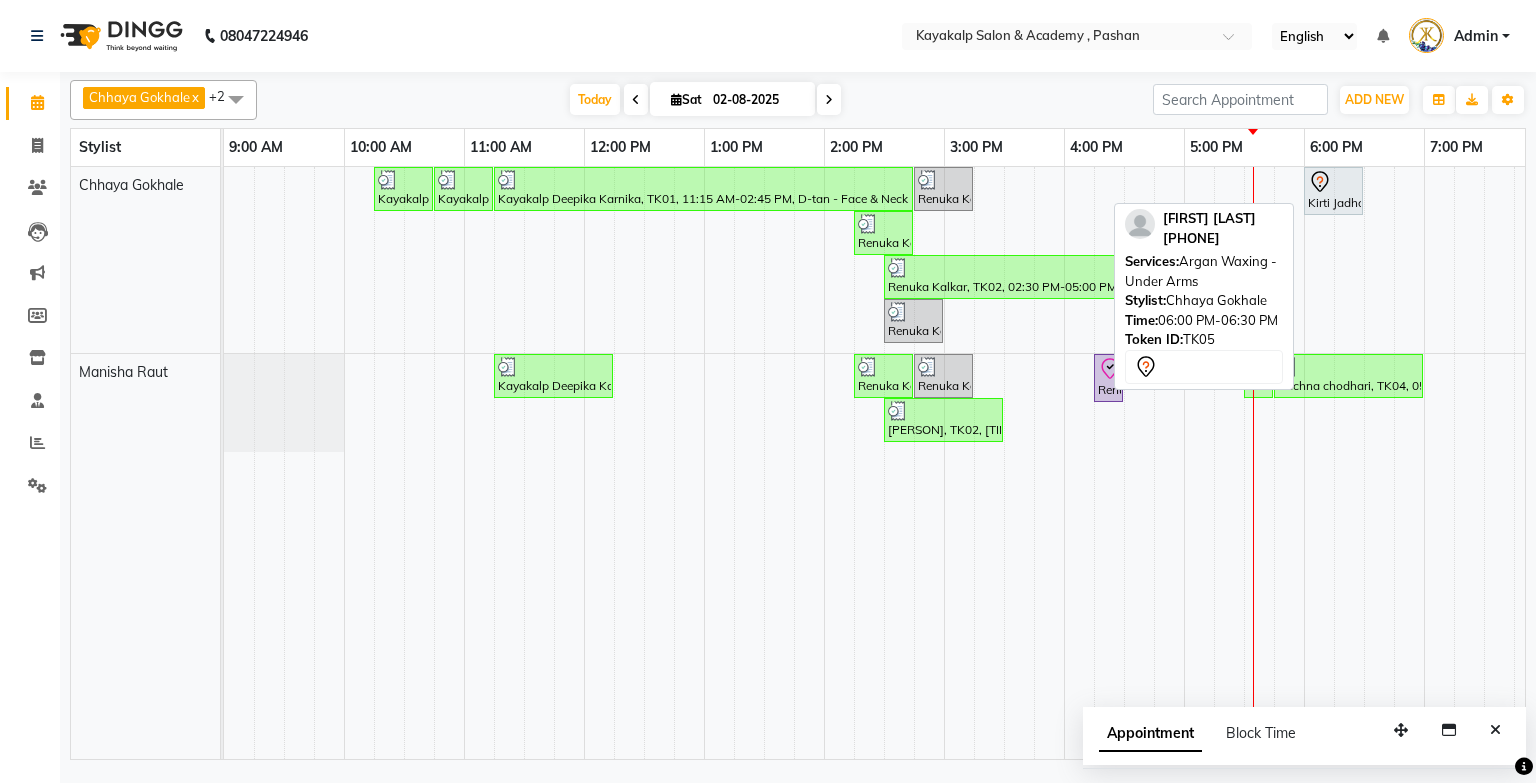 click on "Kirti Jadhav, TK05, 06:00 PM-06:30 PM, Argan Waxing - Under Arms" at bounding box center (1333, 191) 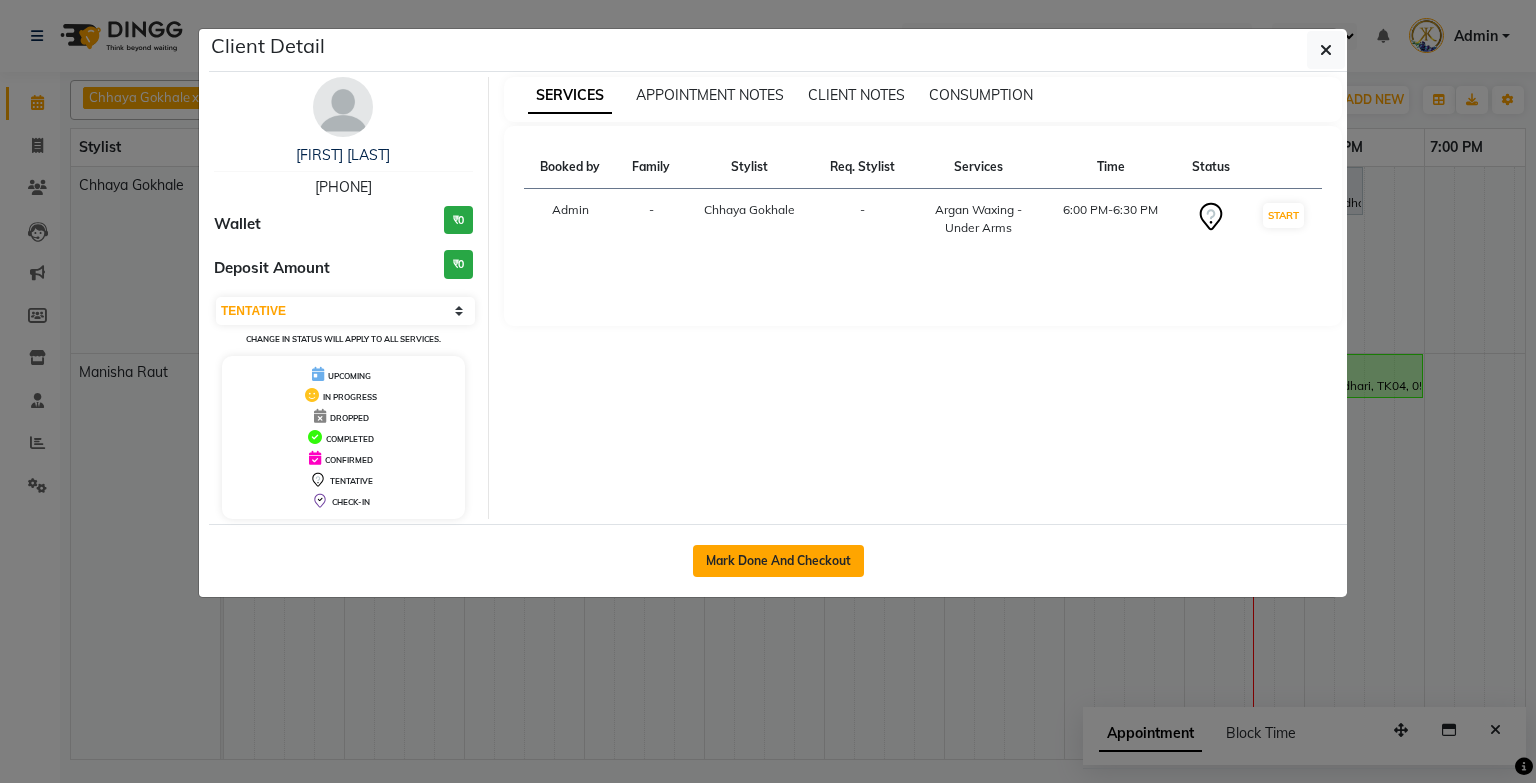 click on "Mark Done And Checkout" 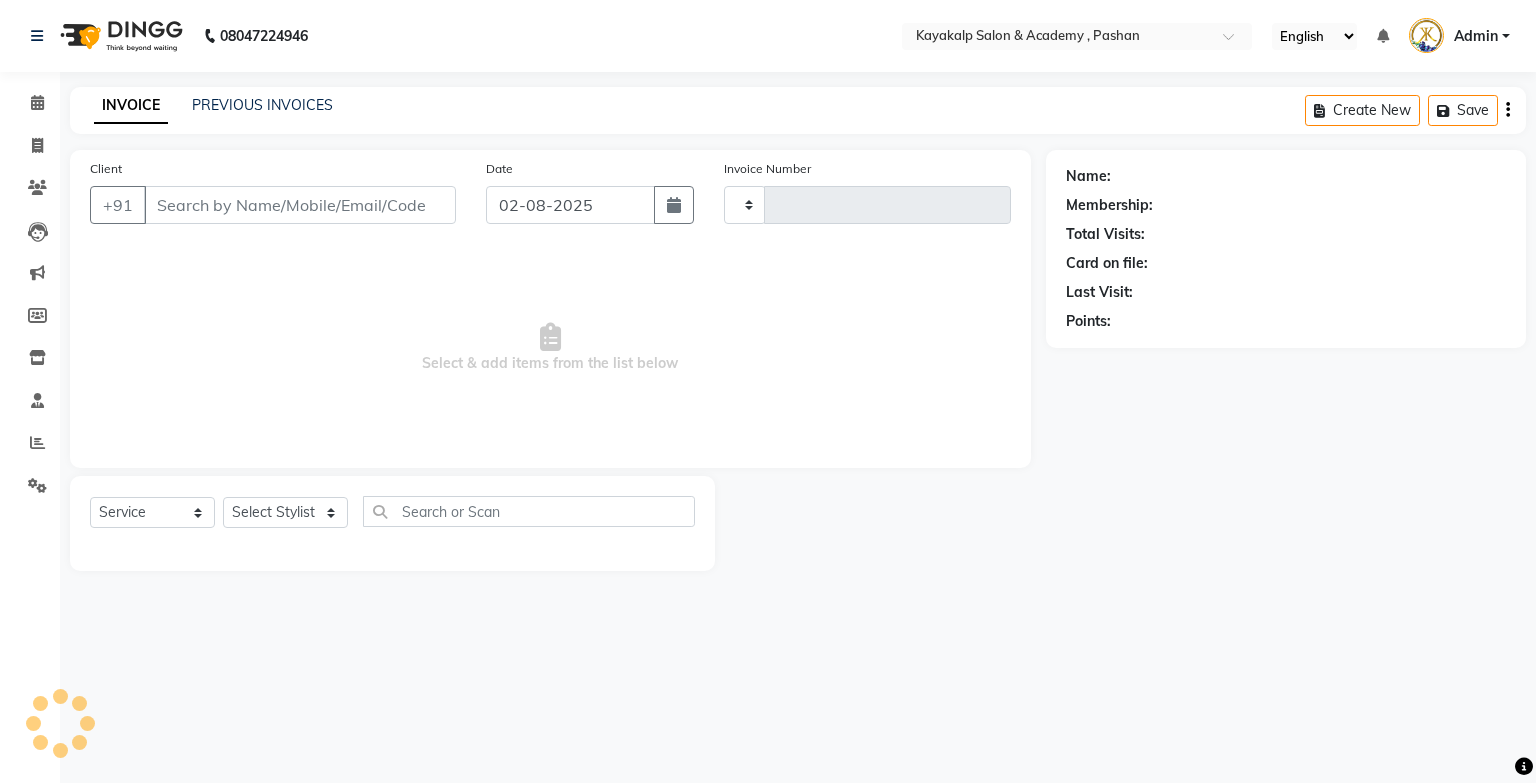 type on "0518" 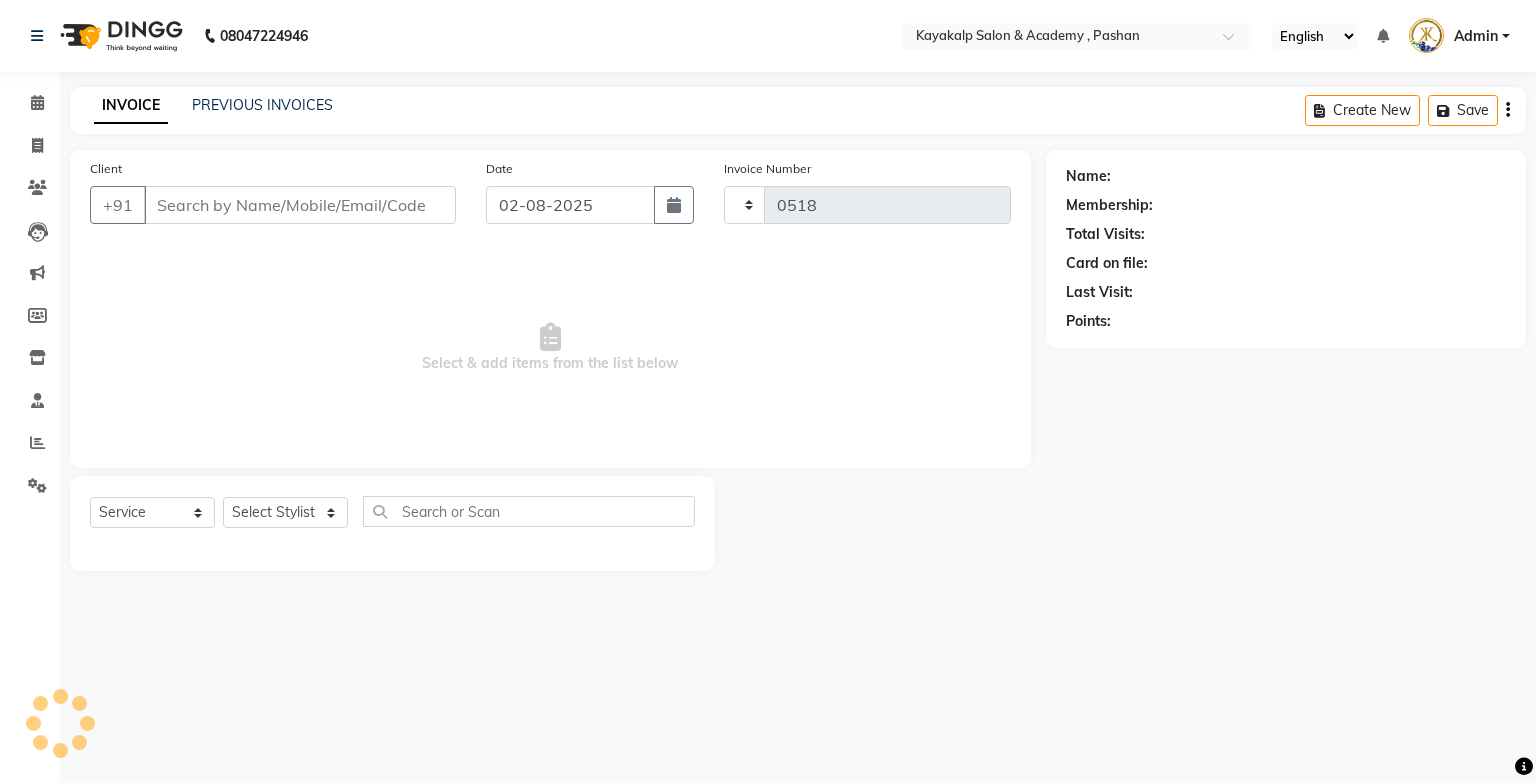 select on "4804" 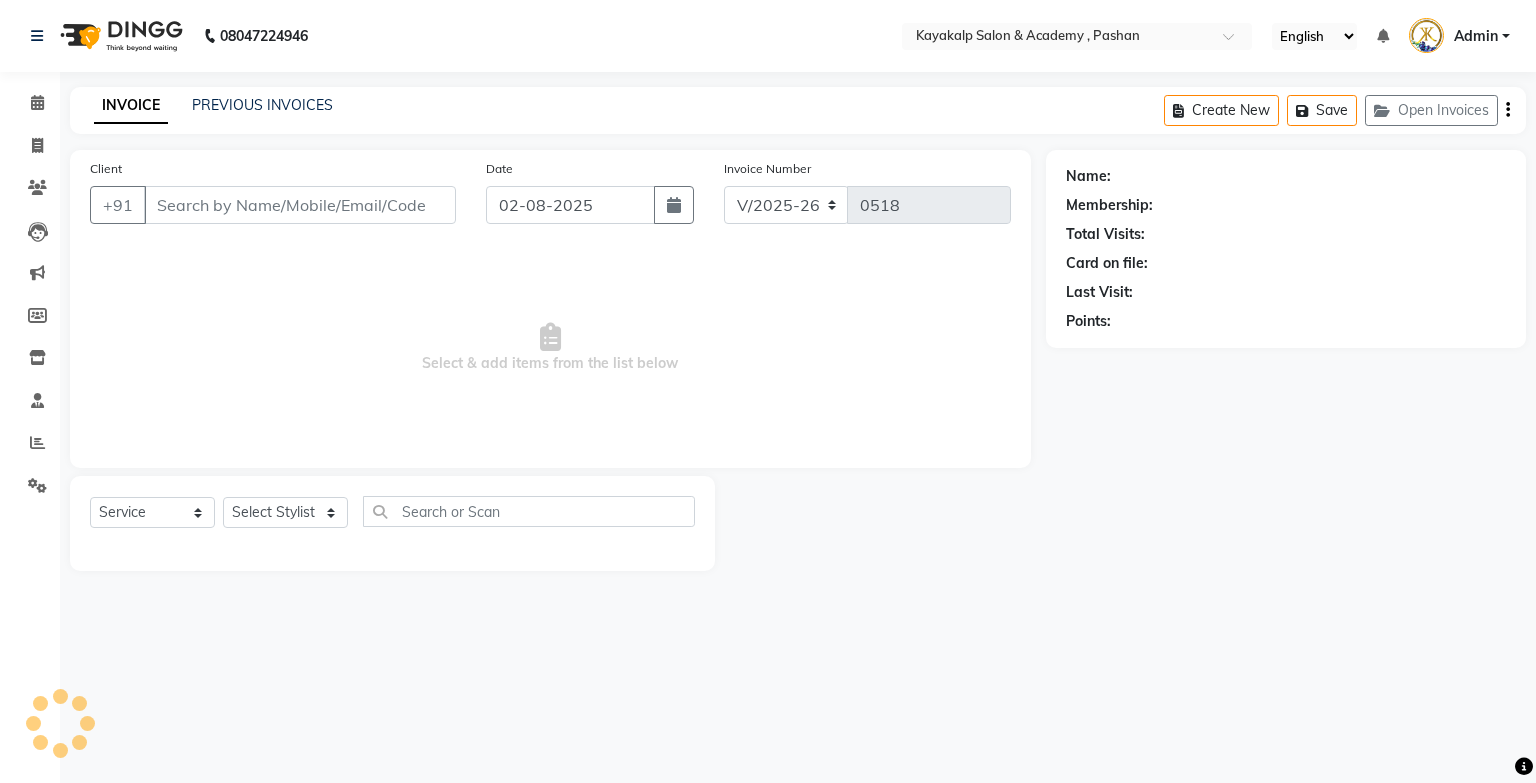 type on "[PHONE]" 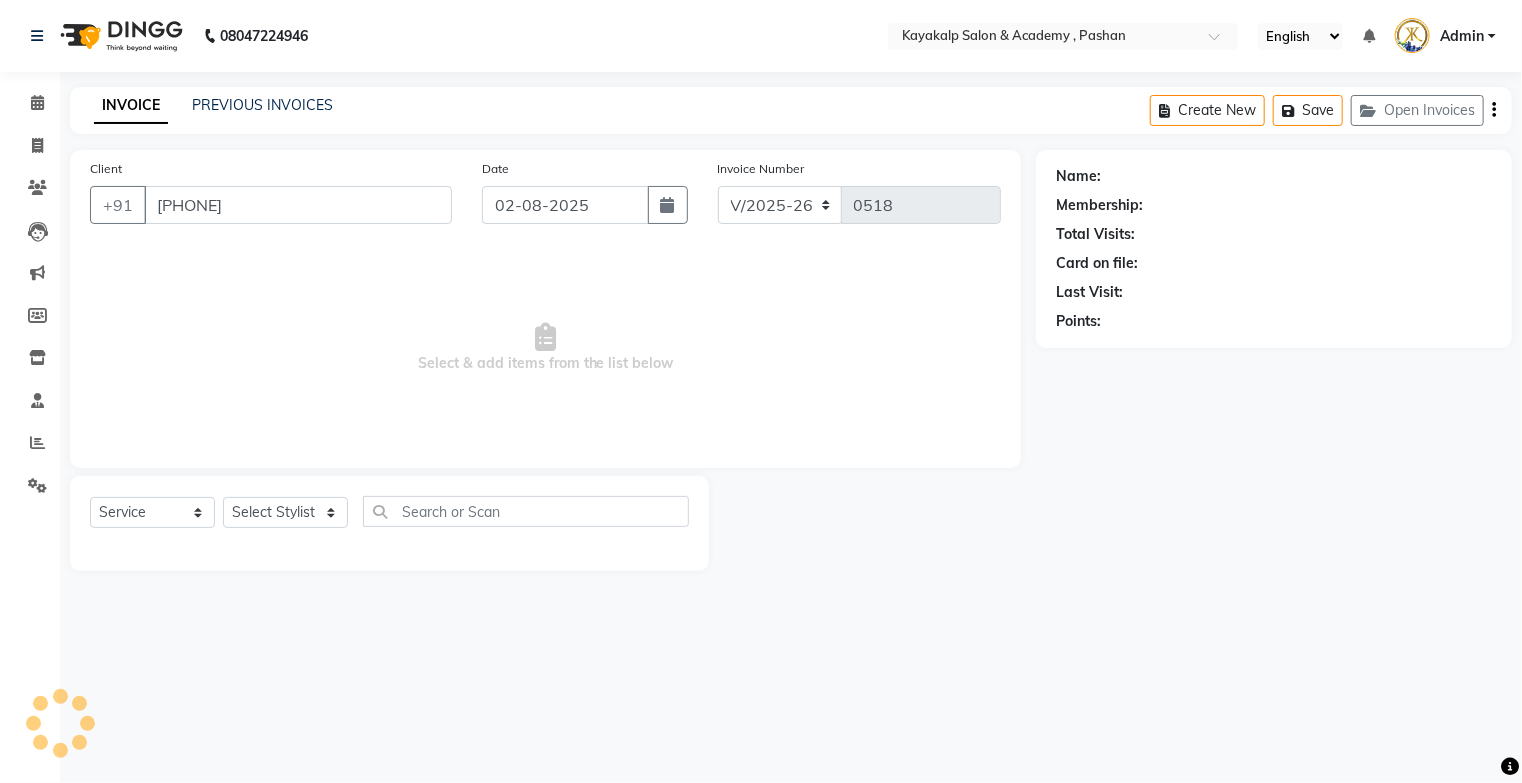 select on "29289" 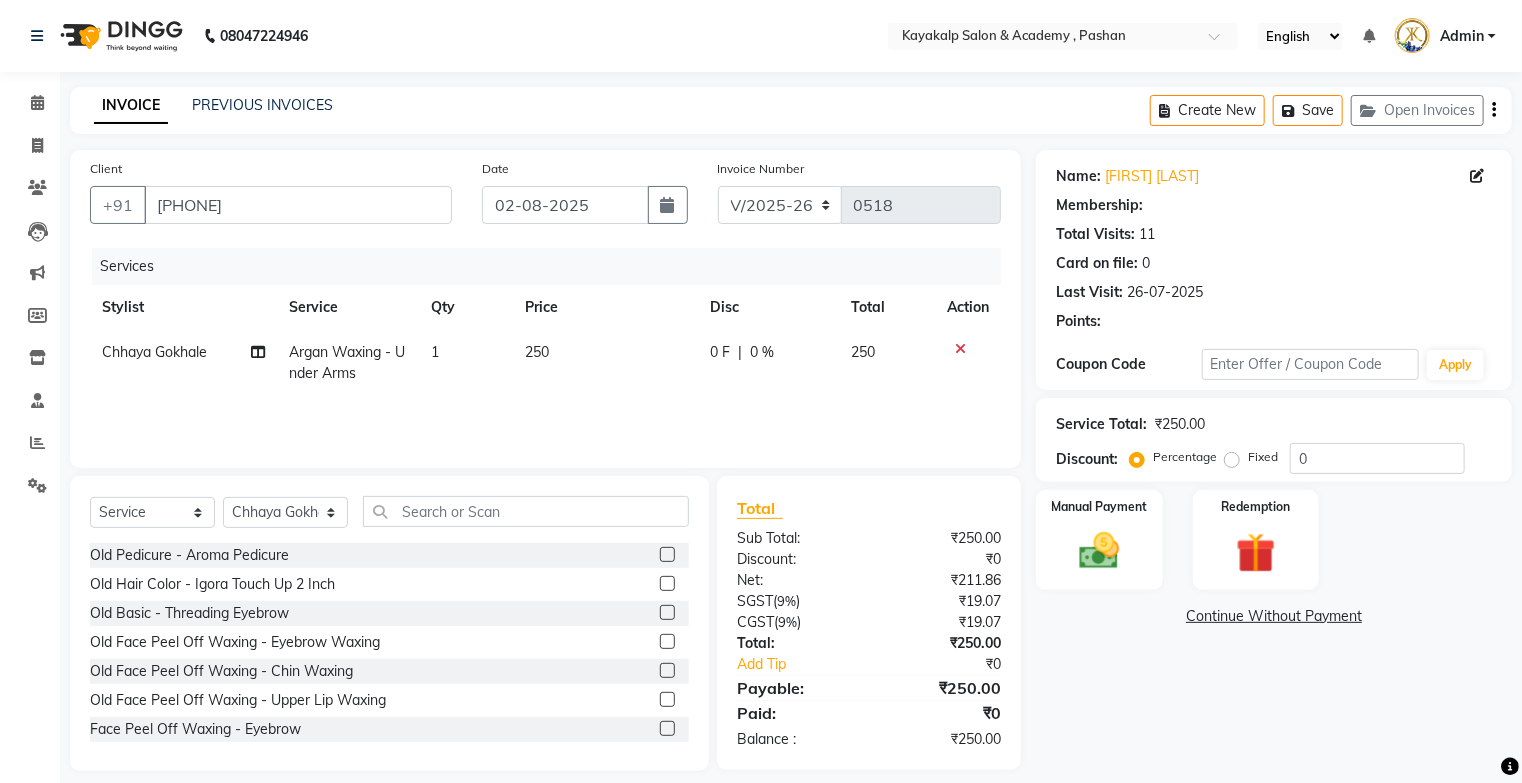 select on "1: Object" 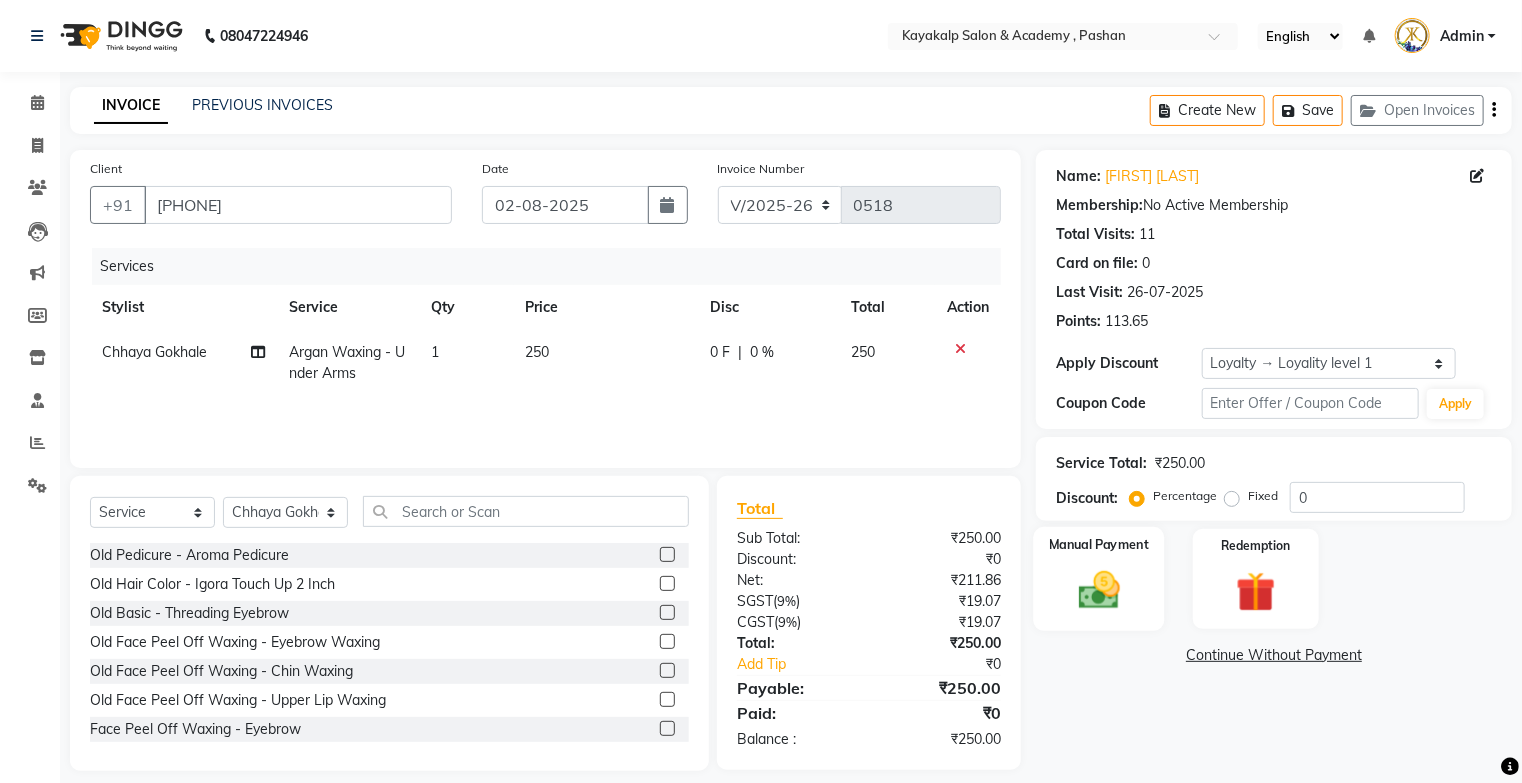 click on "Manual Payment" 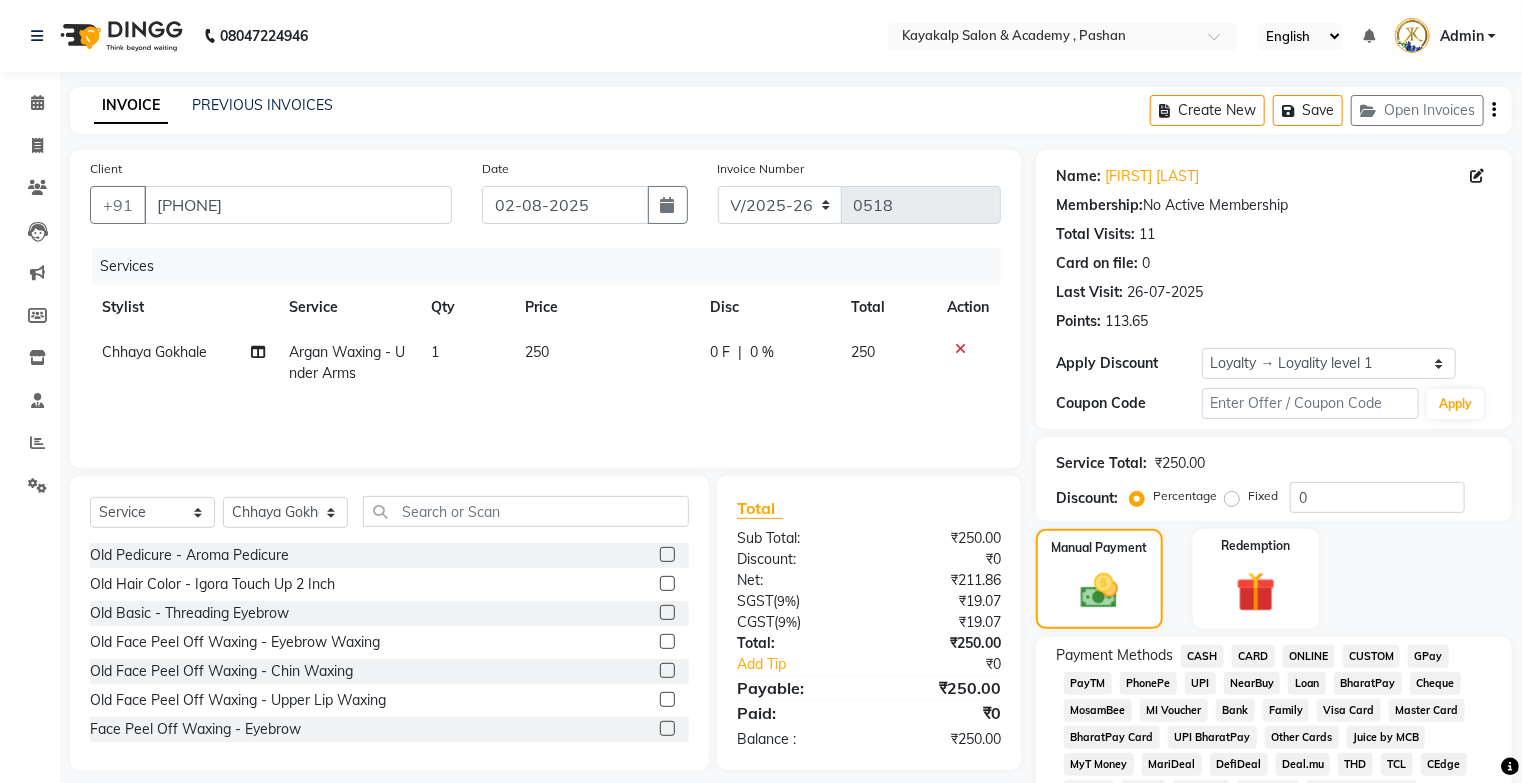 click on "GPay" 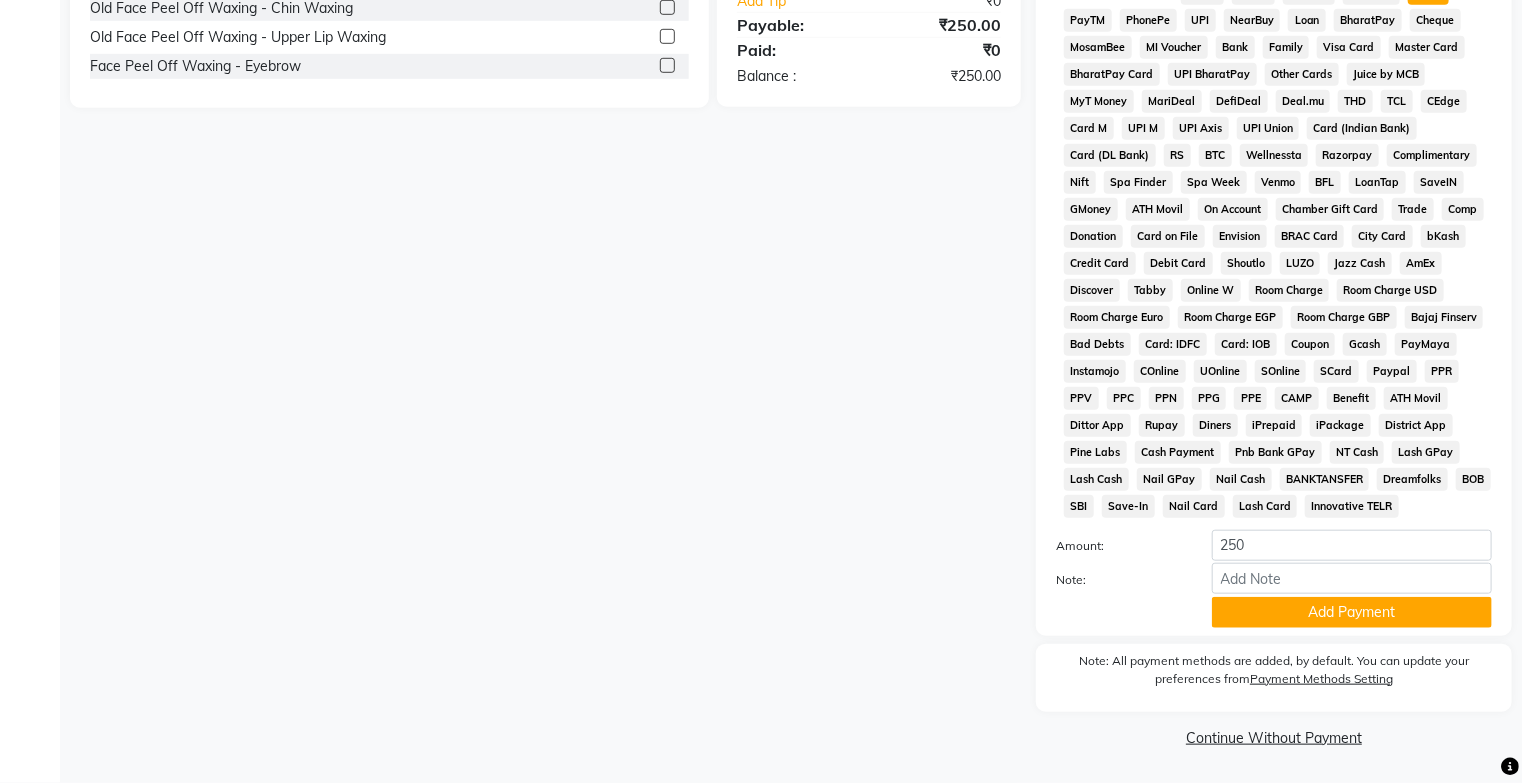 scroll, scrollTop: 679, scrollLeft: 0, axis: vertical 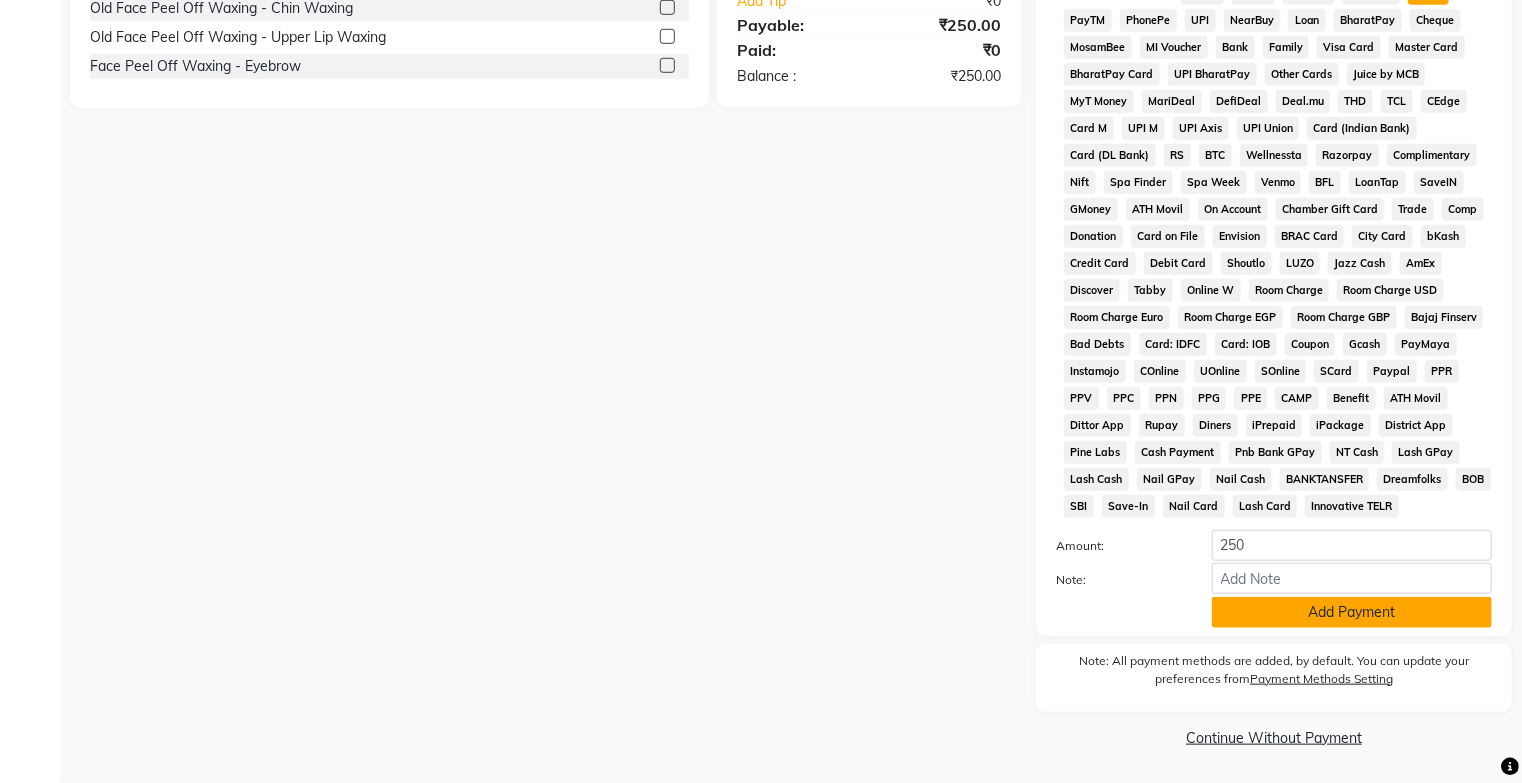 click on "Add Payment" 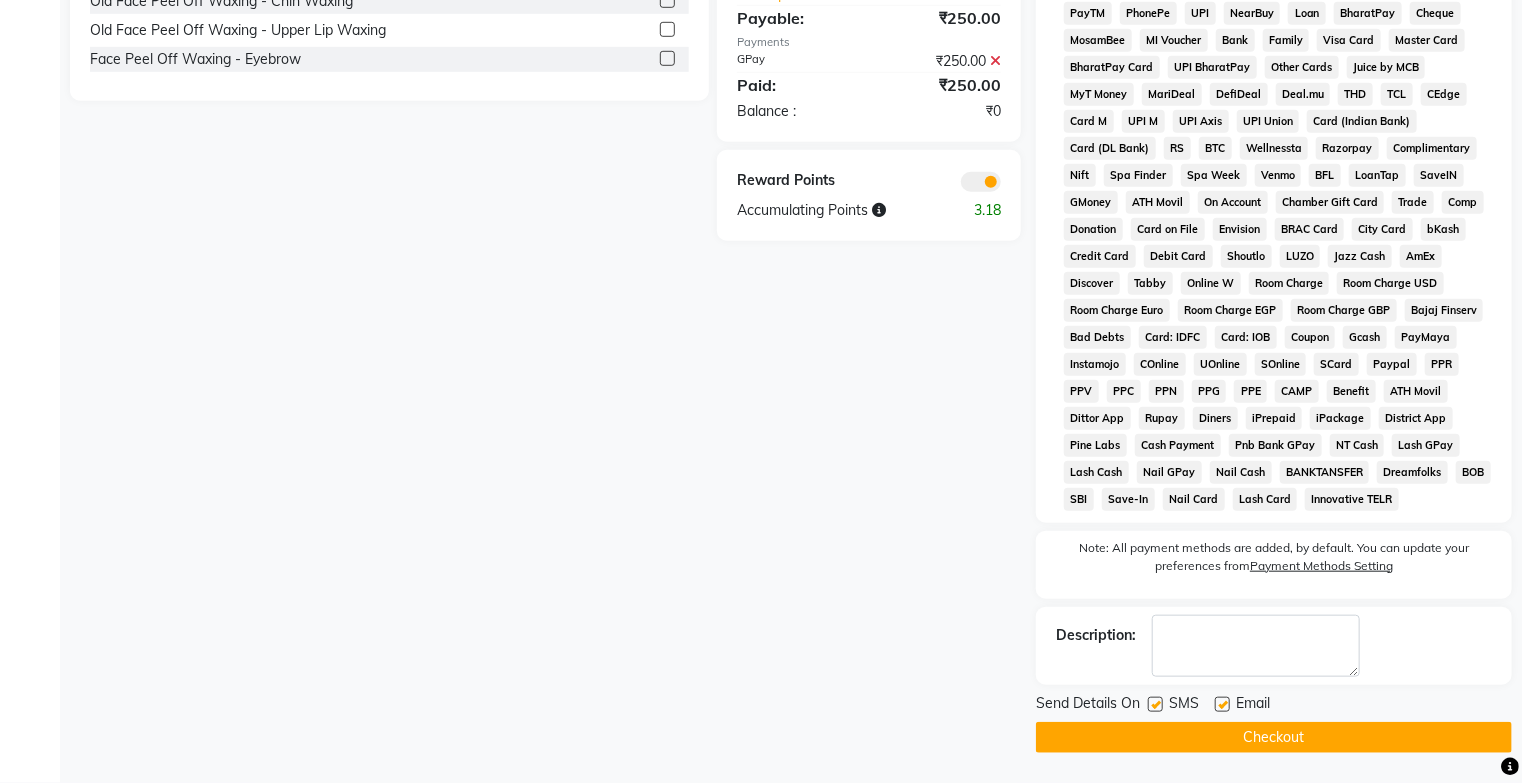 click on "Checkout" 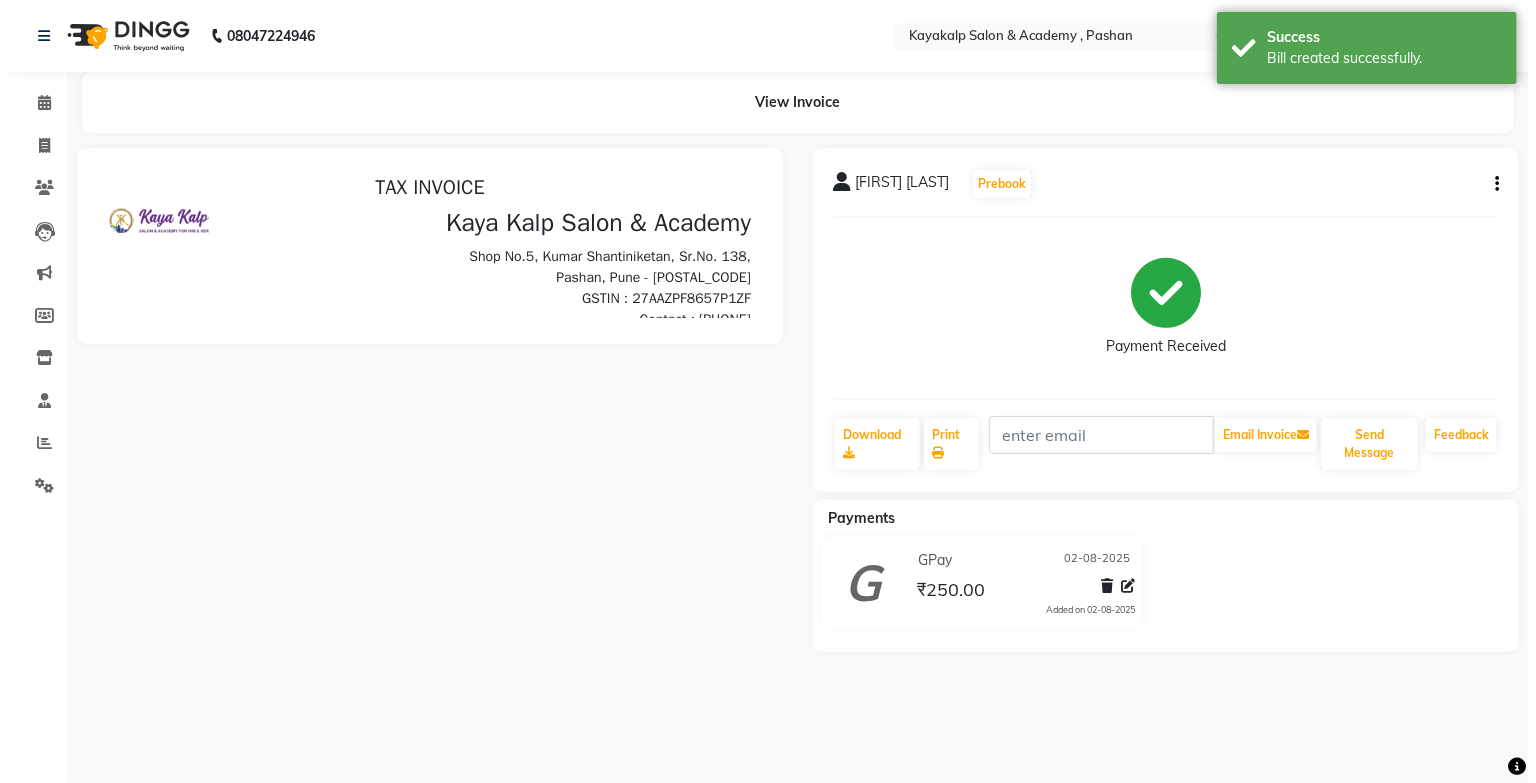 scroll, scrollTop: 0, scrollLeft: 0, axis: both 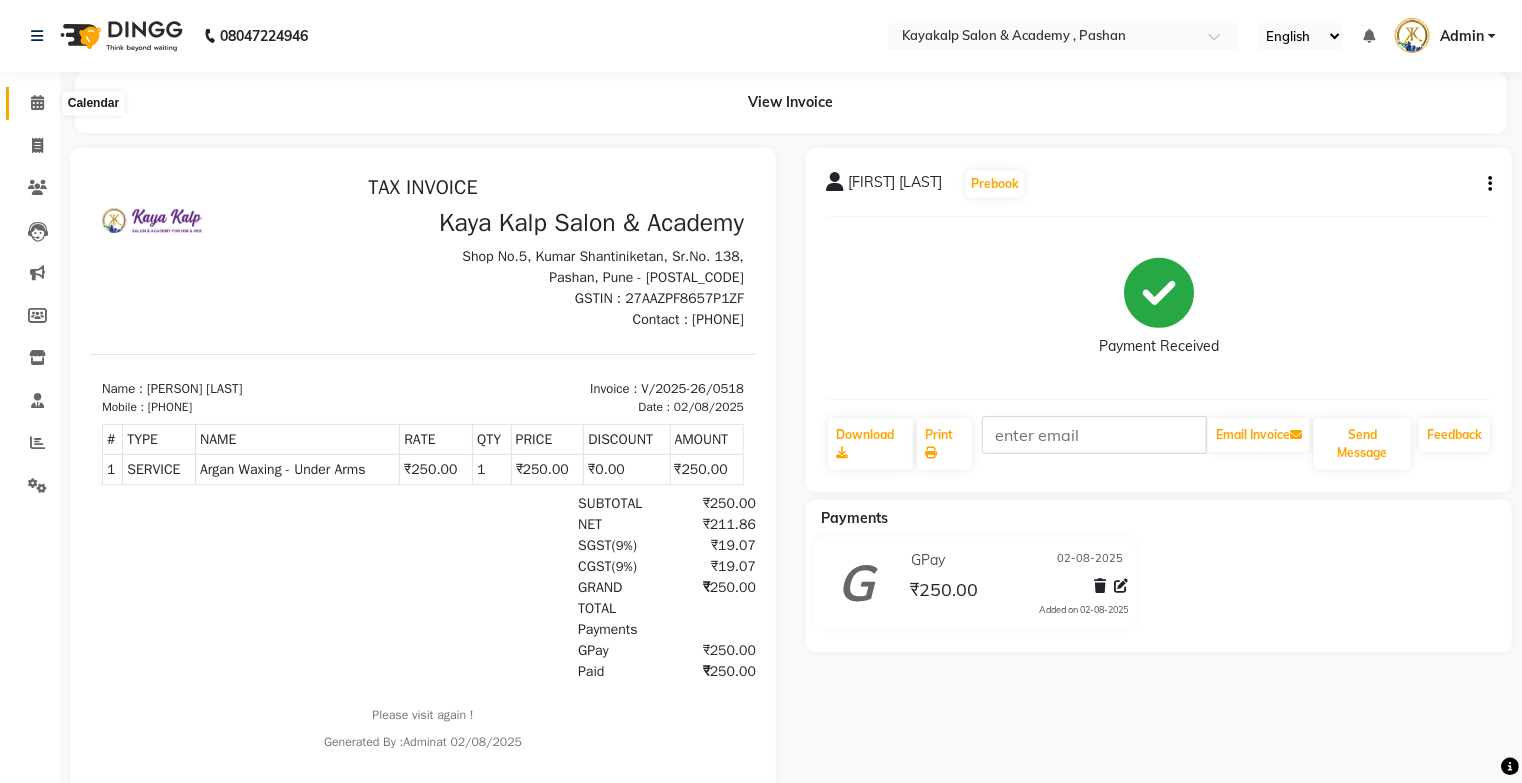 click 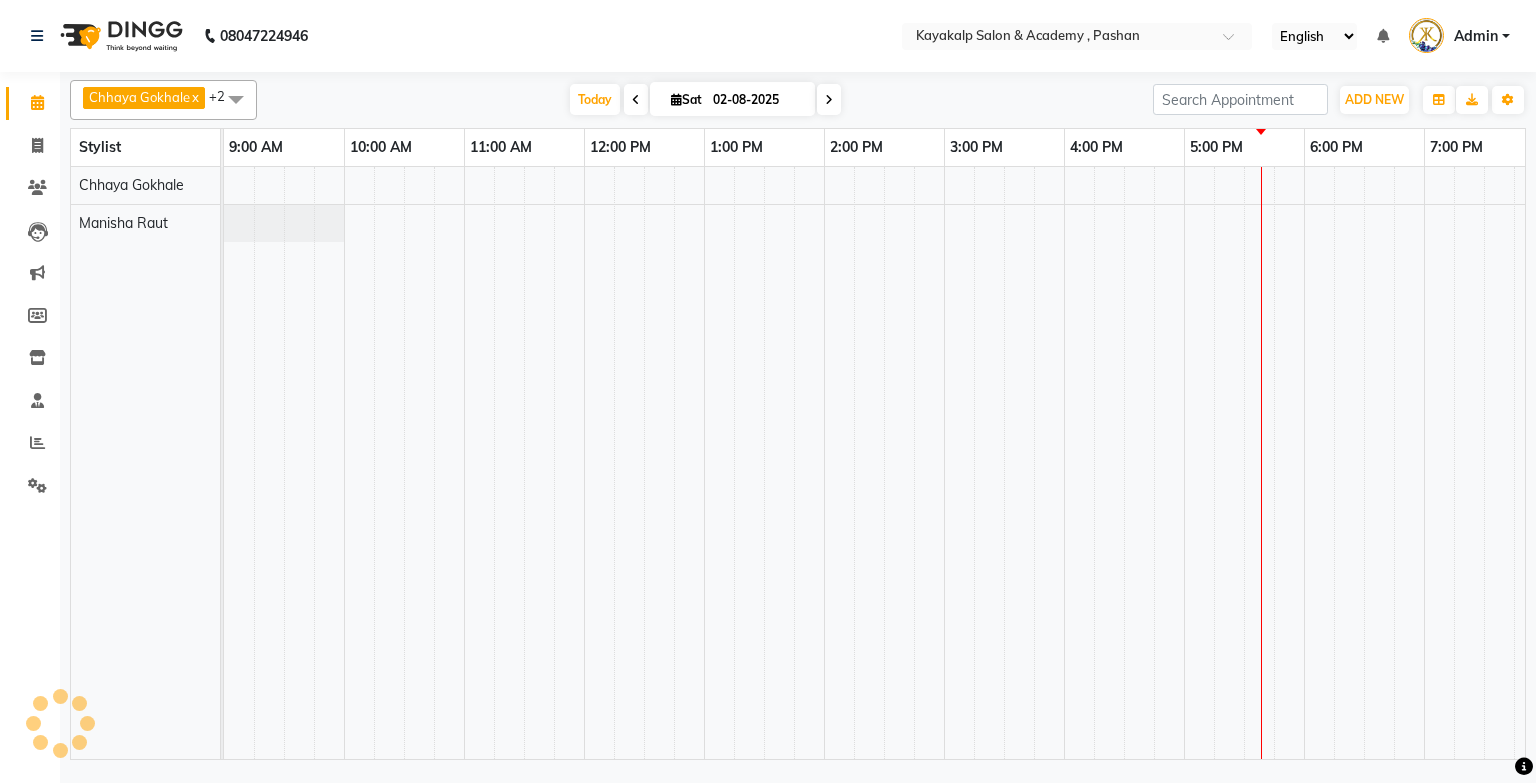 scroll, scrollTop: 0, scrollLeft: 0, axis: both 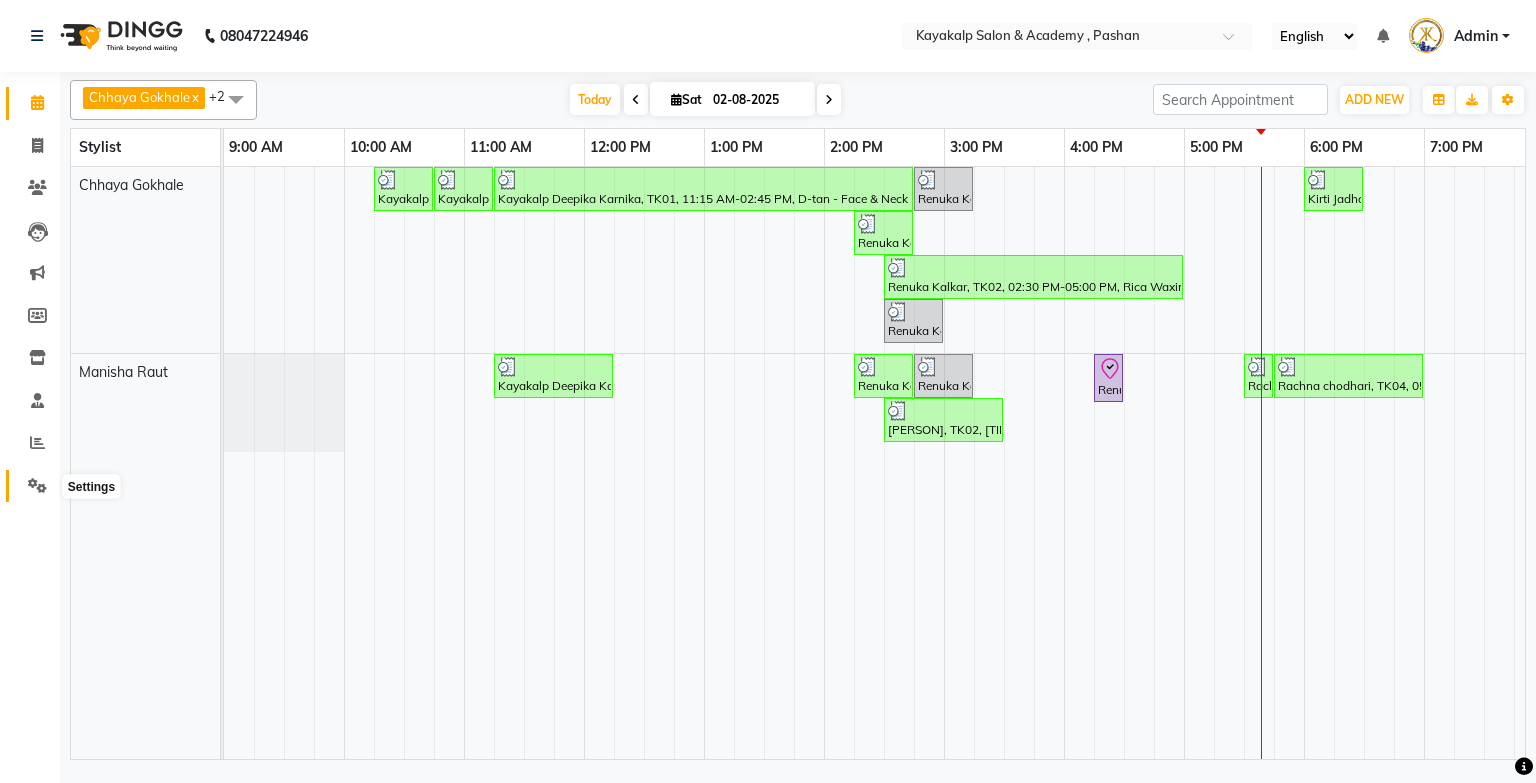 click 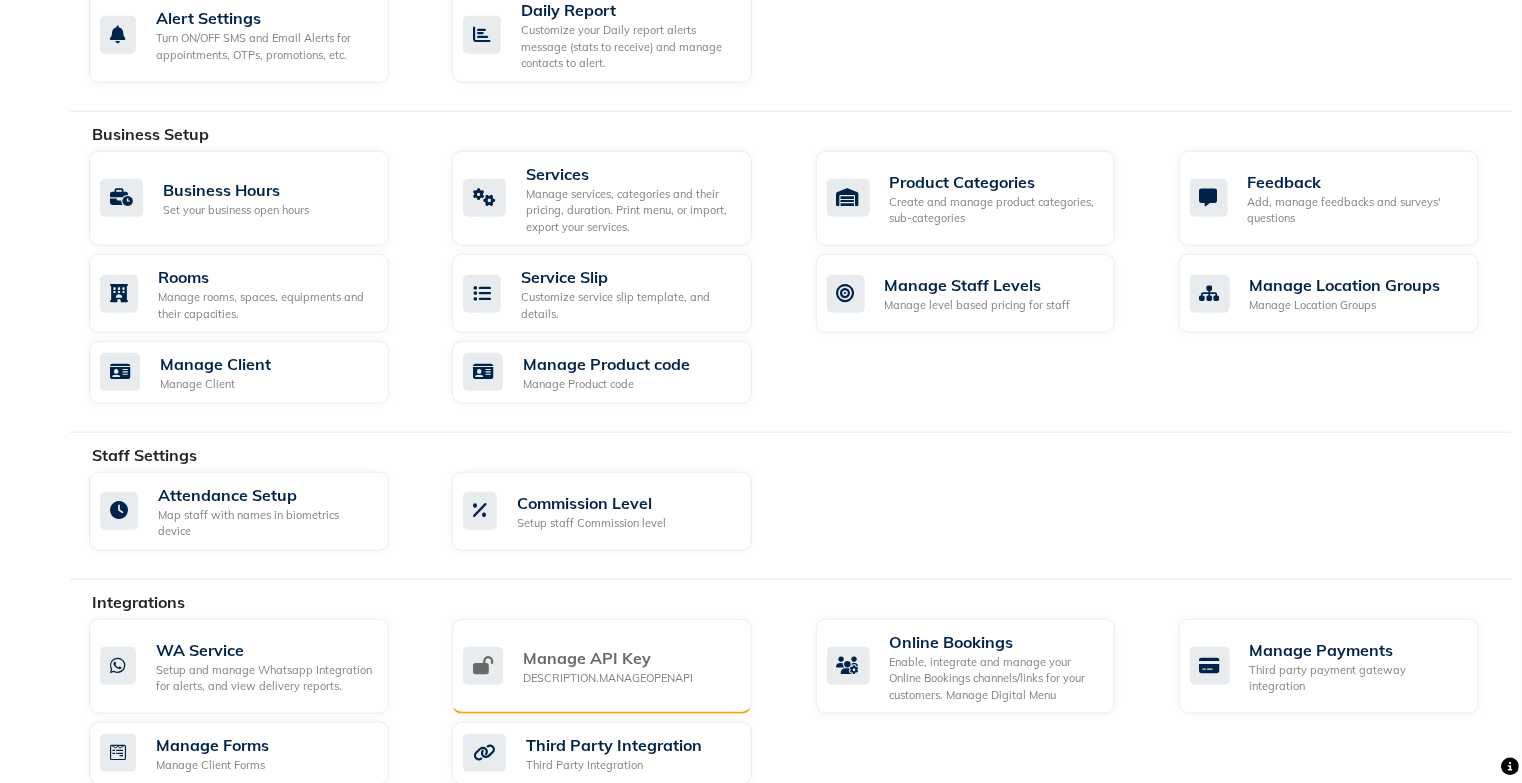 scroll, scrollTop: 640, scrollLeft: 0, axis: vertical 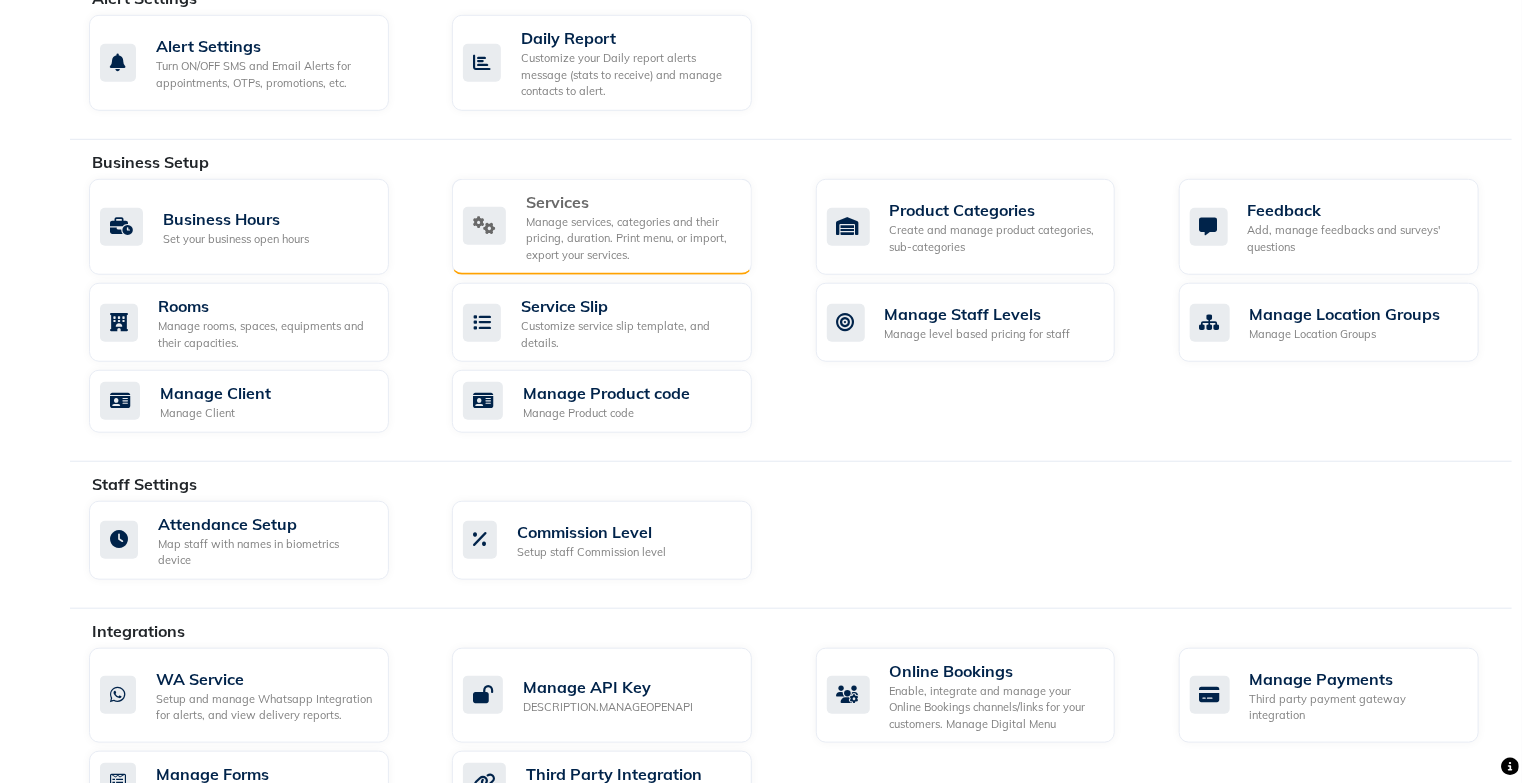 click on "Manage services, categories and their pricing, duration. Print menu, or import, export your services." 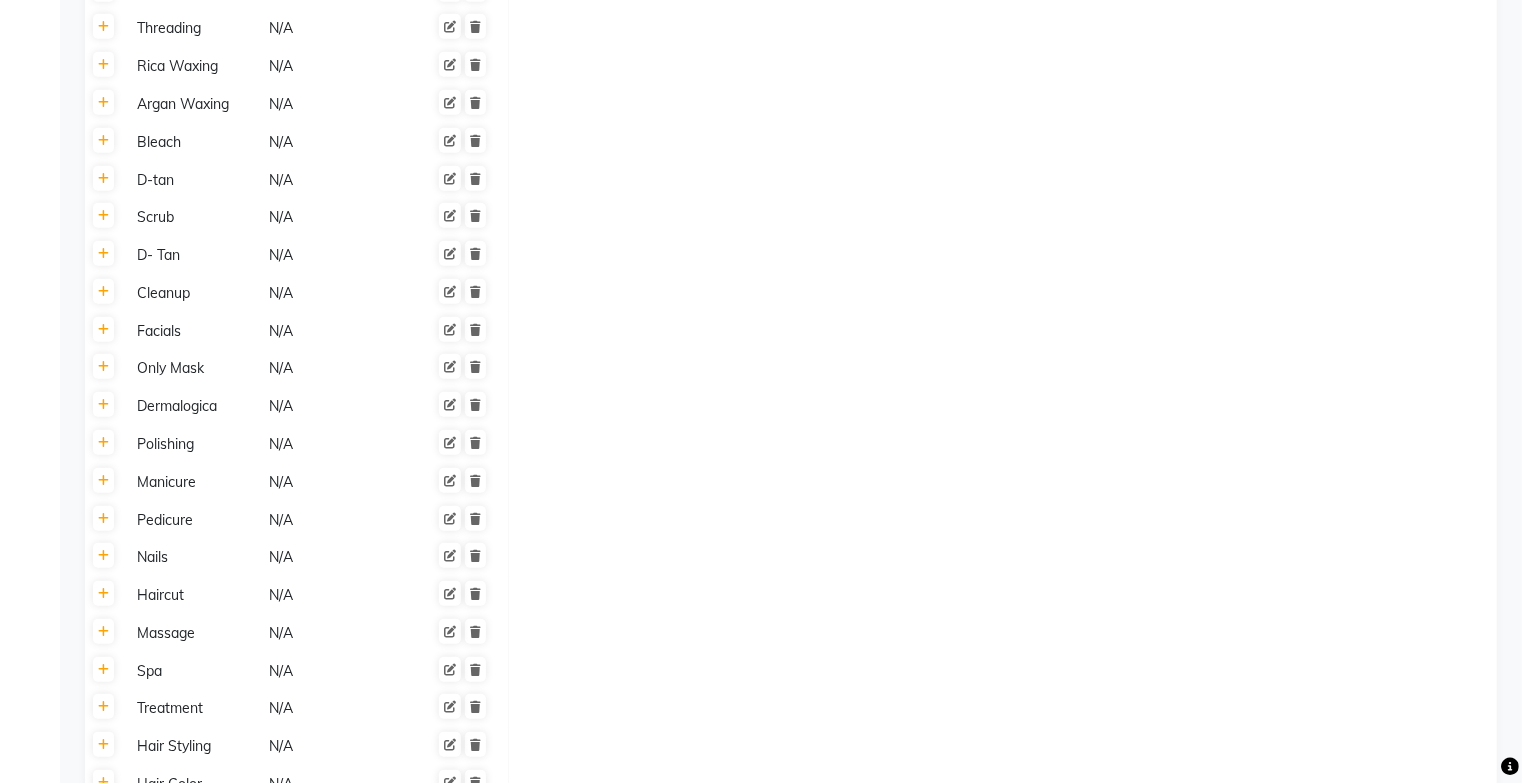 scroll, scrollTop: 480, scrollLeft: 0, axis: vertical 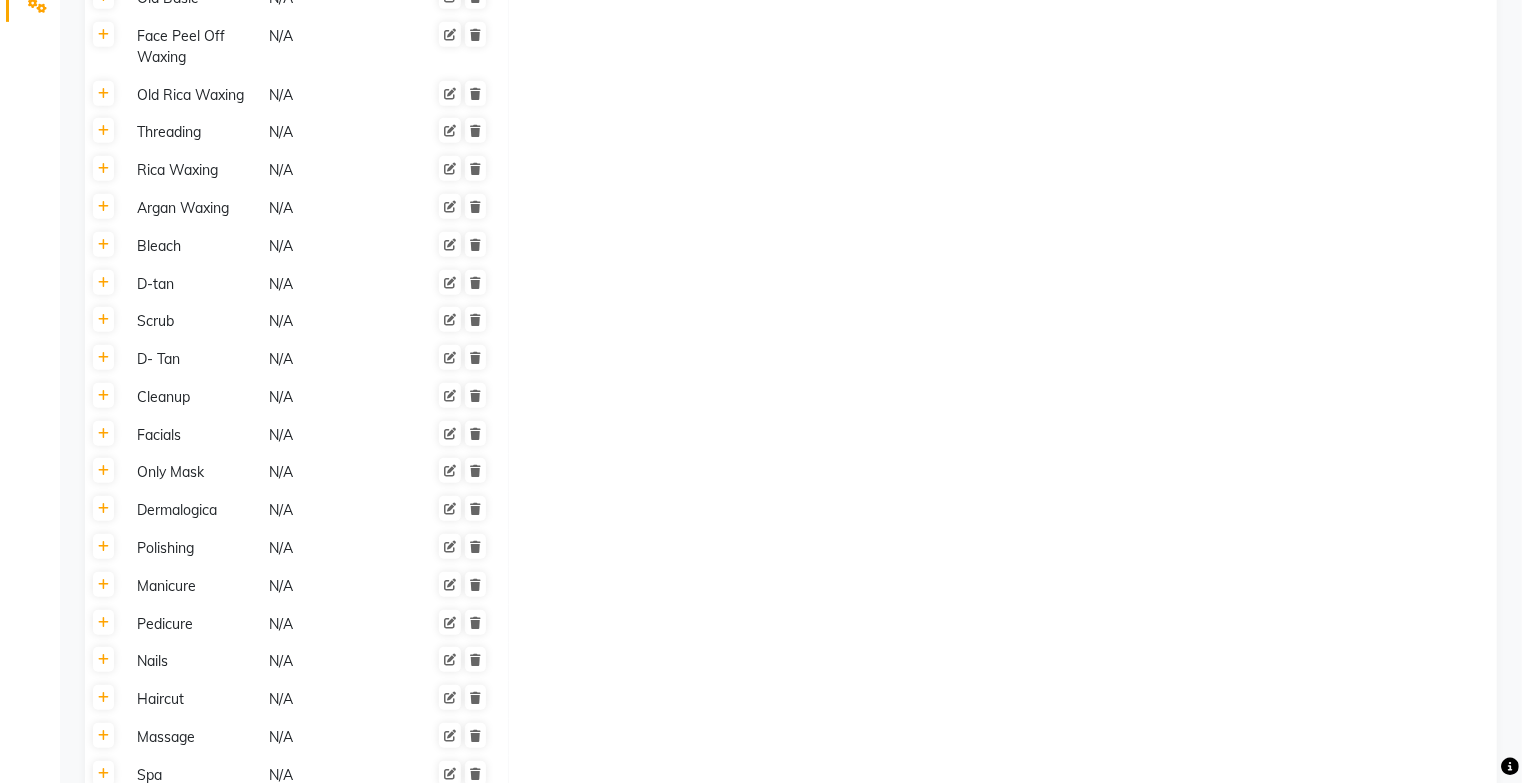 click on "Argan Waxing" 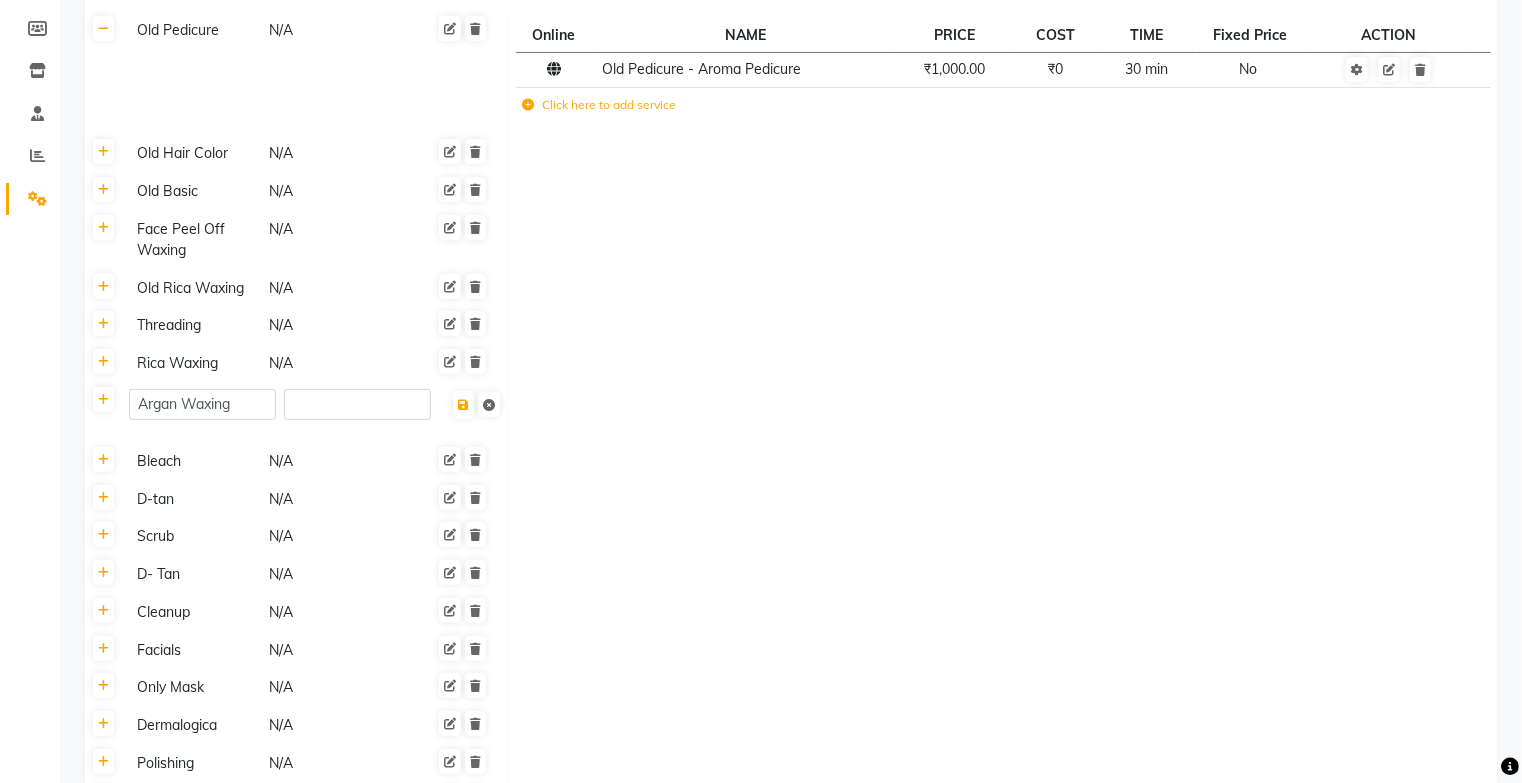 scroll, scrollTop: 160, scrollLeft: 0, axis: vertical 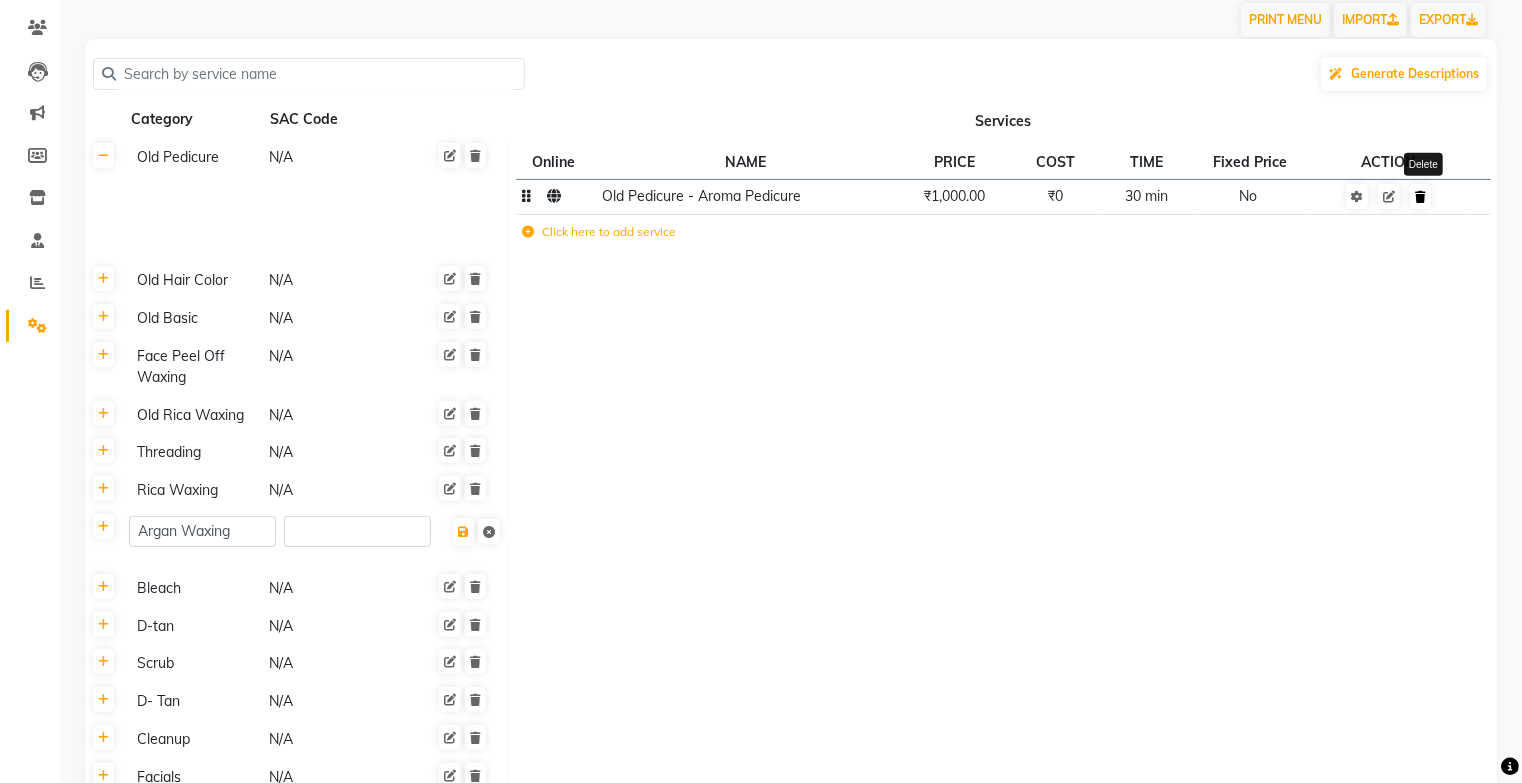 click 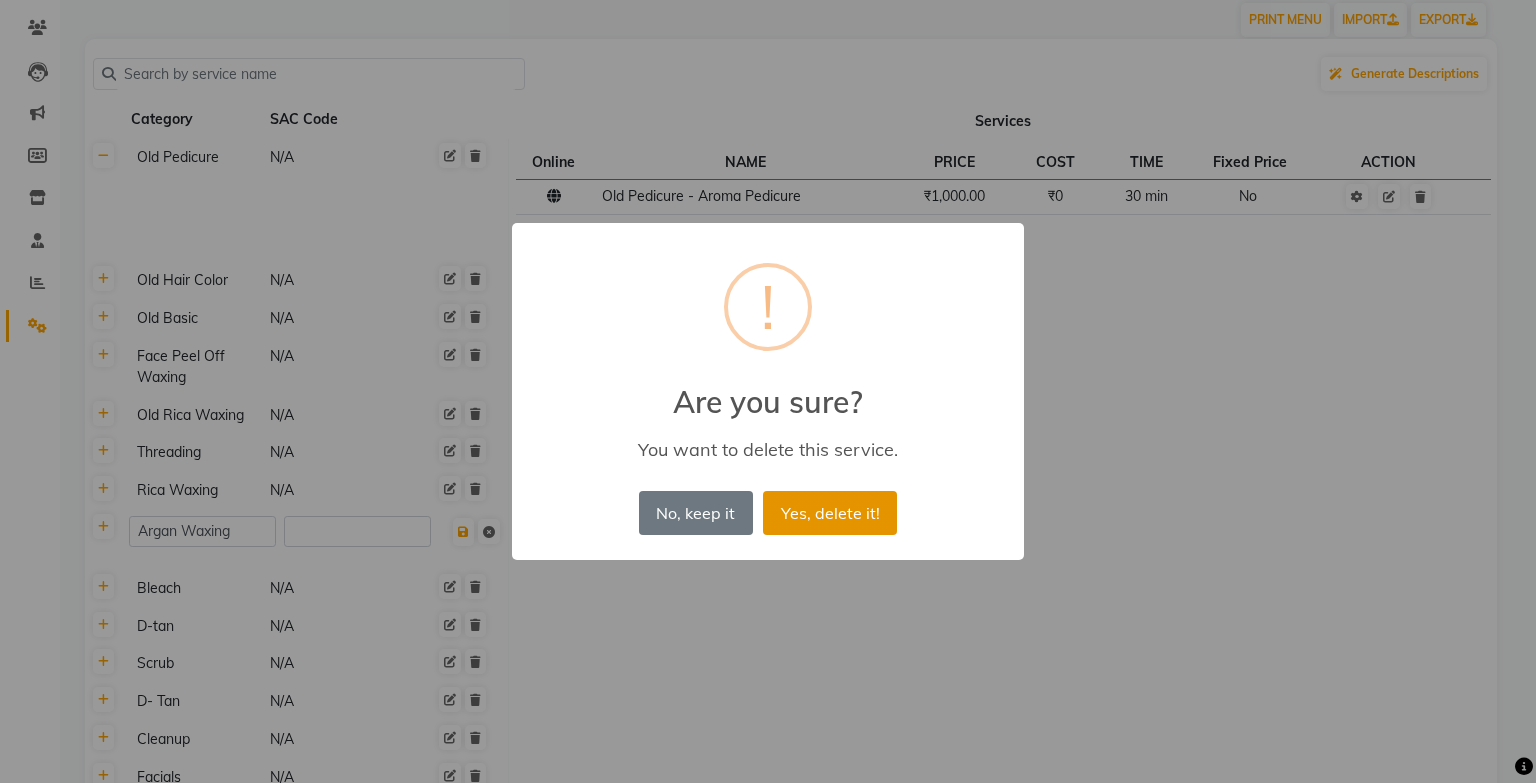 click on "Yes, delete it!" at bounding box center (830, 513) 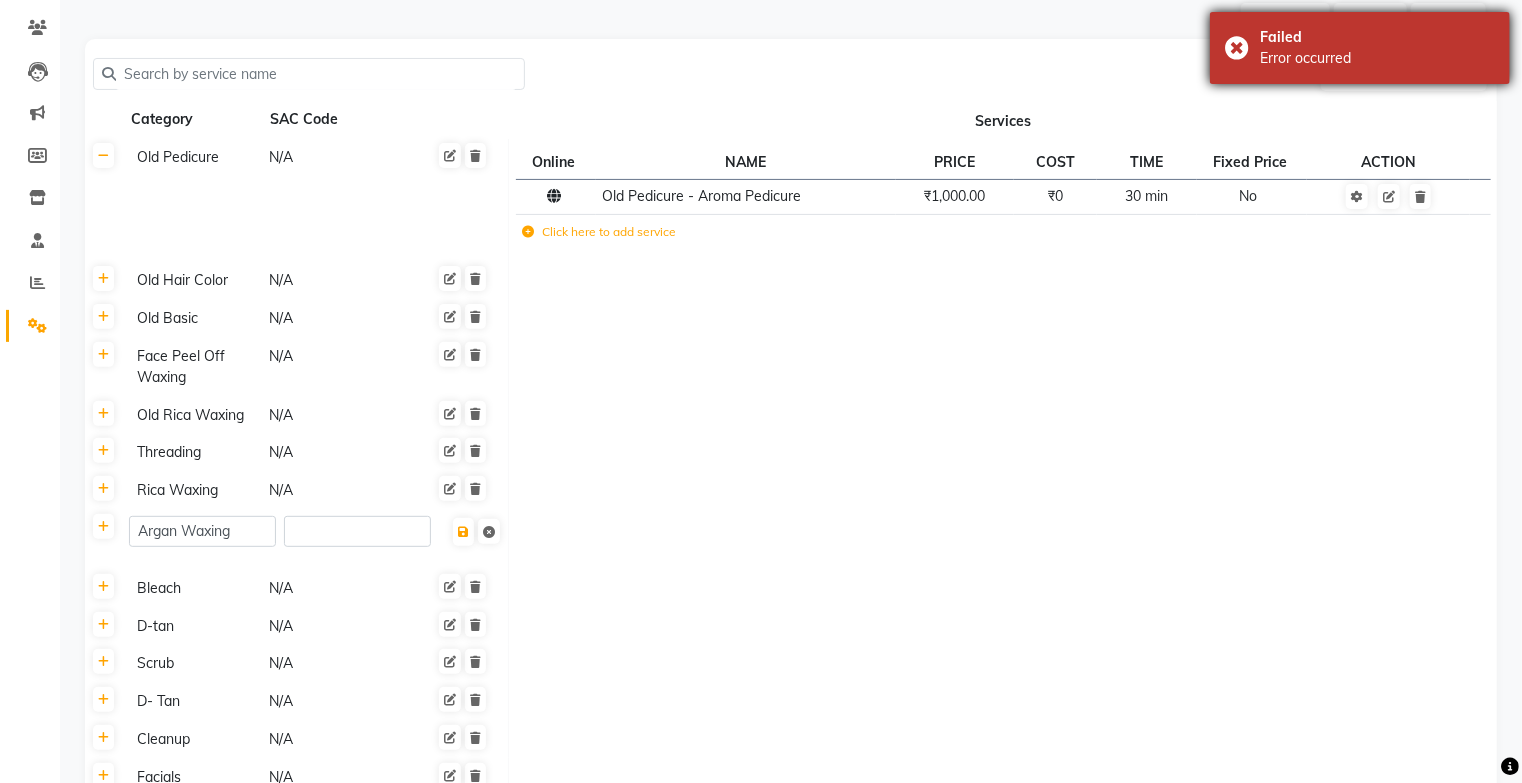 click on "Failed   Error occurred" at bounding box center (1360, 48) 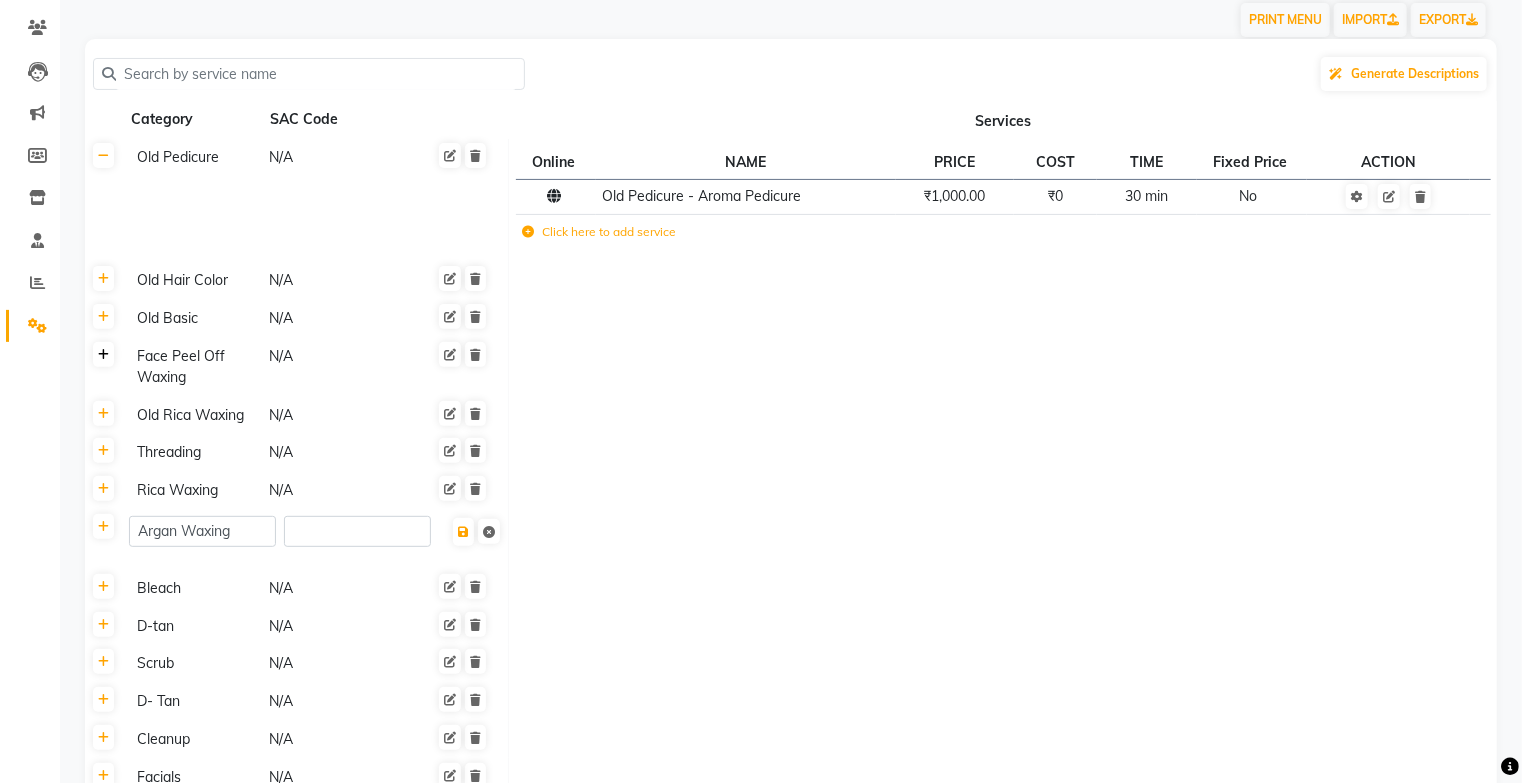 click 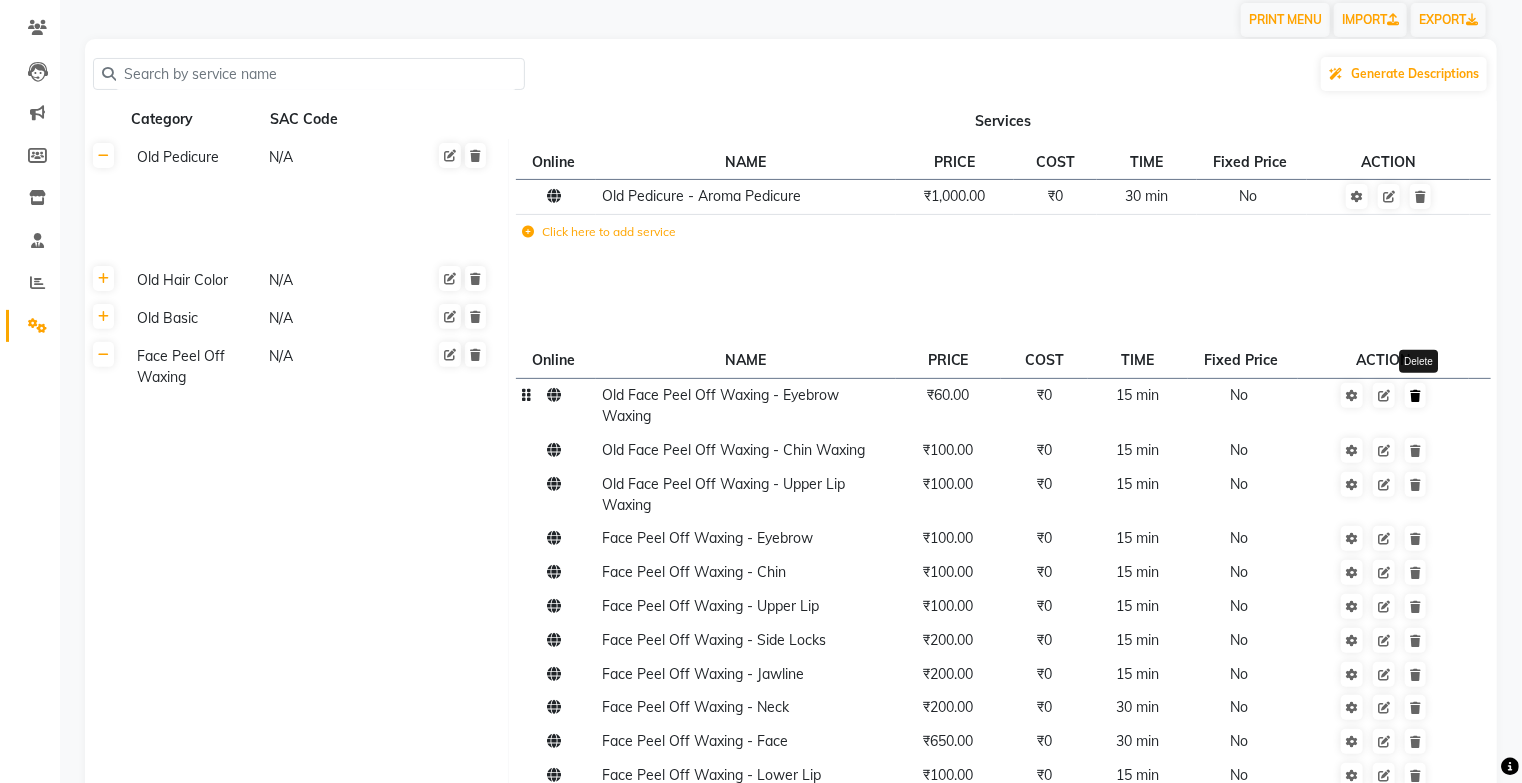 click 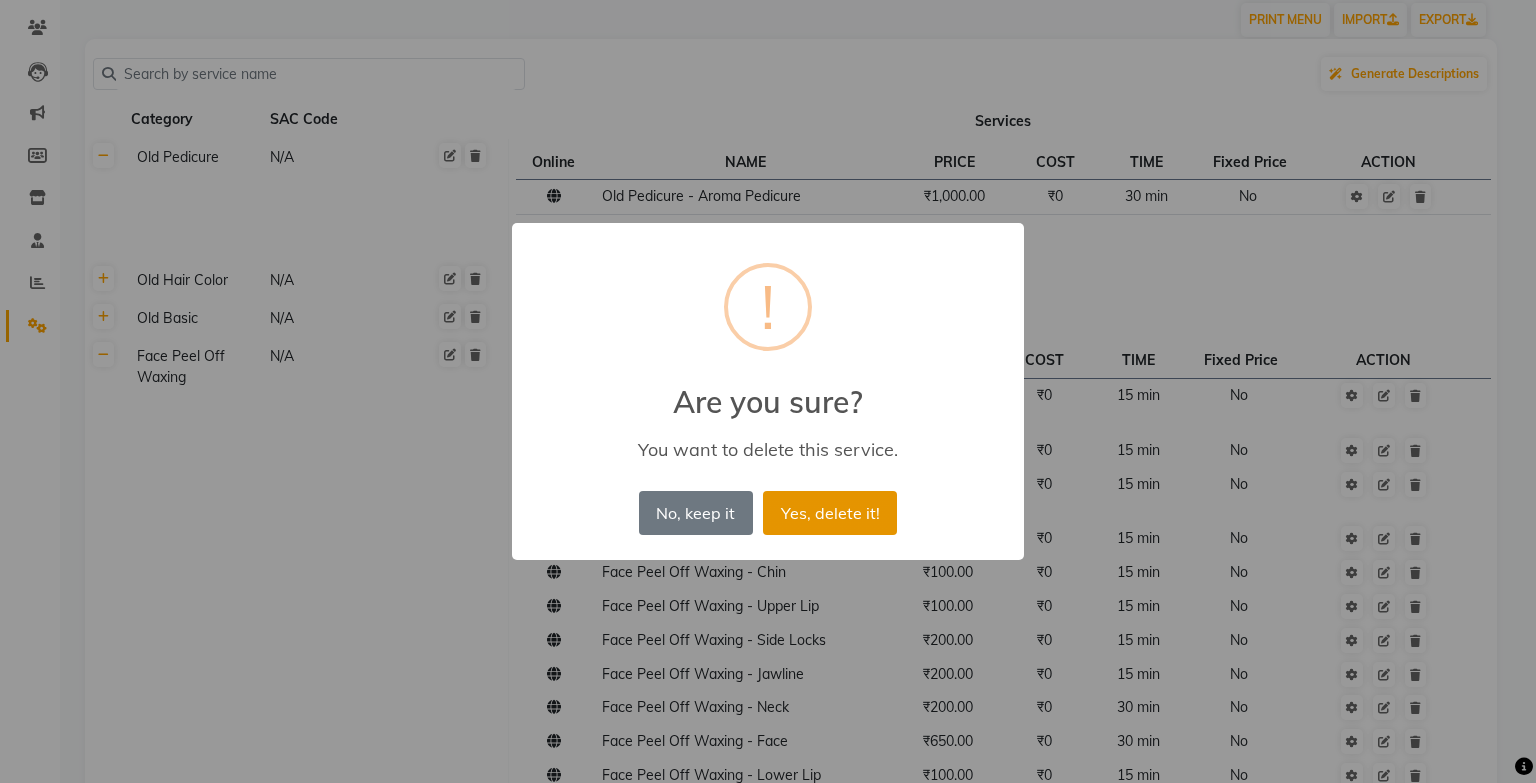 click on "Yes, delete it!" at bounding box center [830, 513] 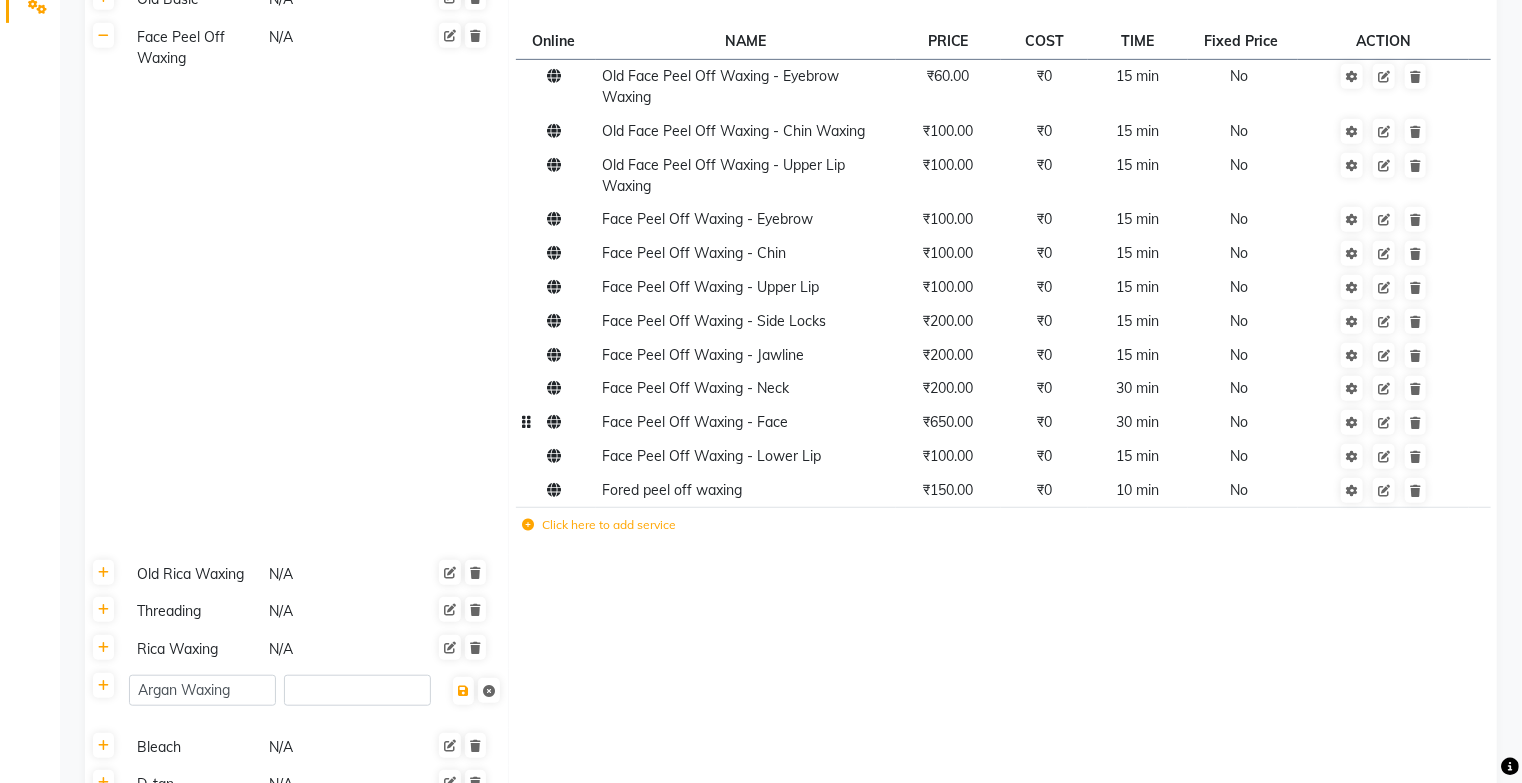 scroll, scrollTop: 480, scrollLeft: 0, axis: vertical 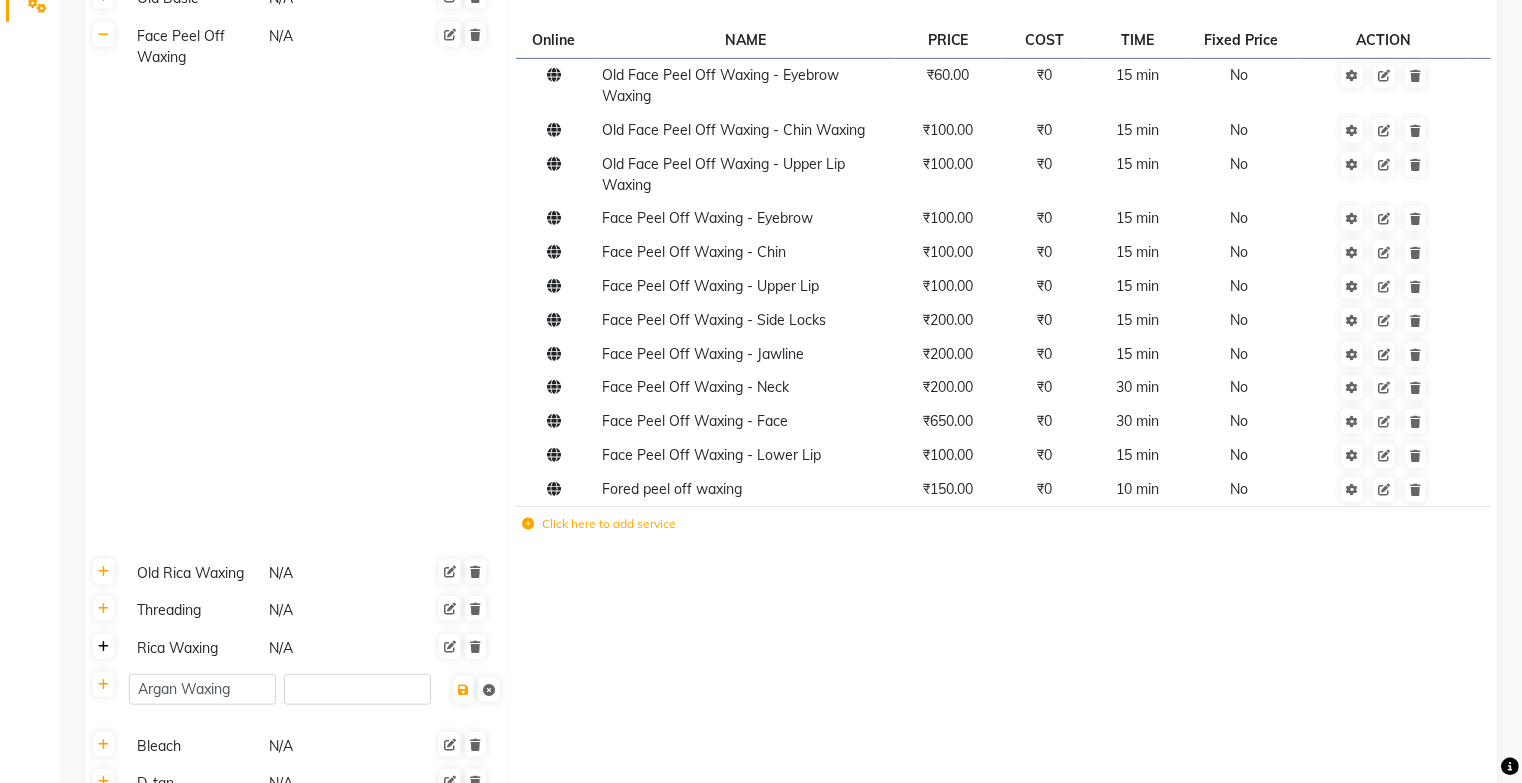 click 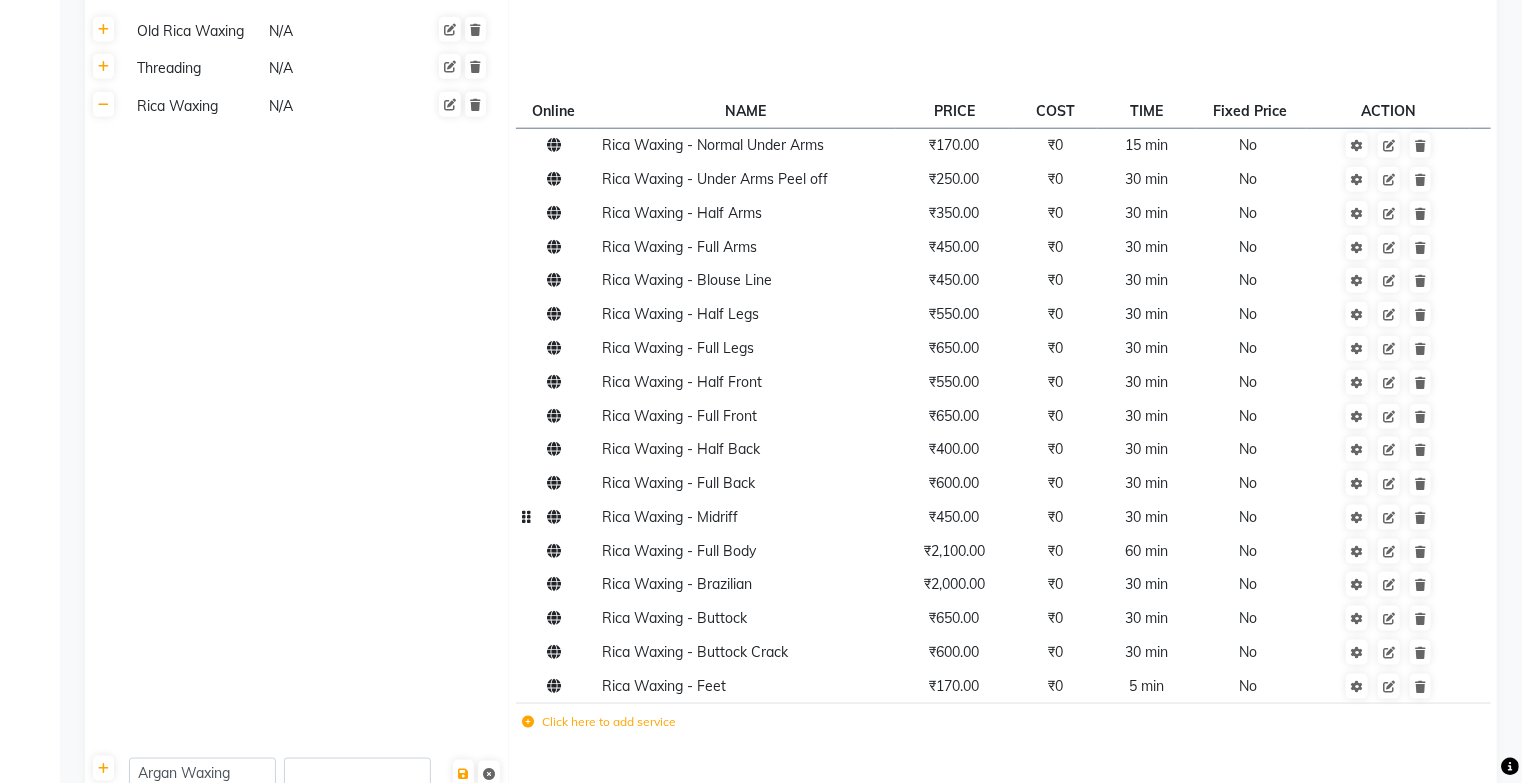 scroll, scrollTop: 1040, scrollLeft: 0, axis: vertical 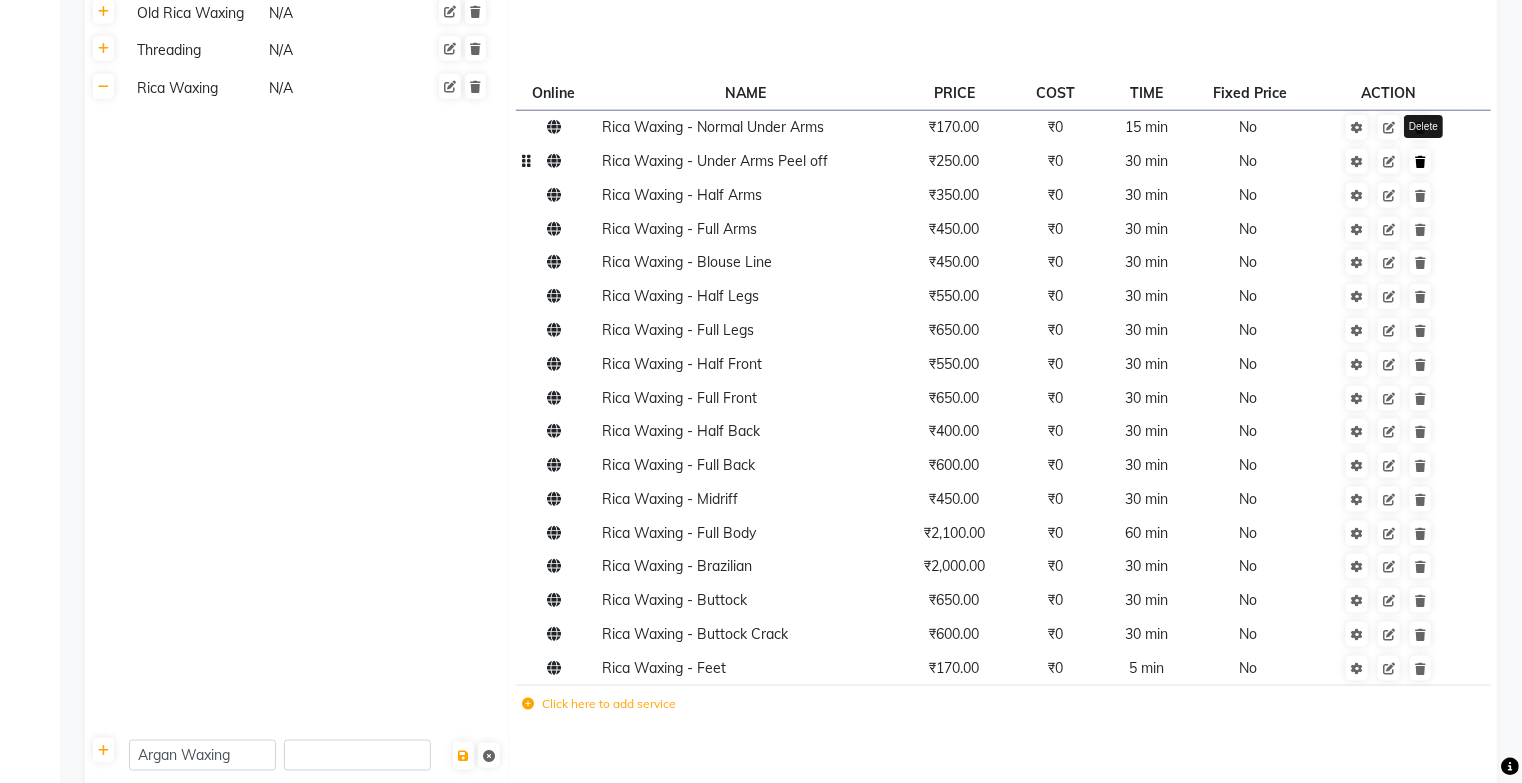 click 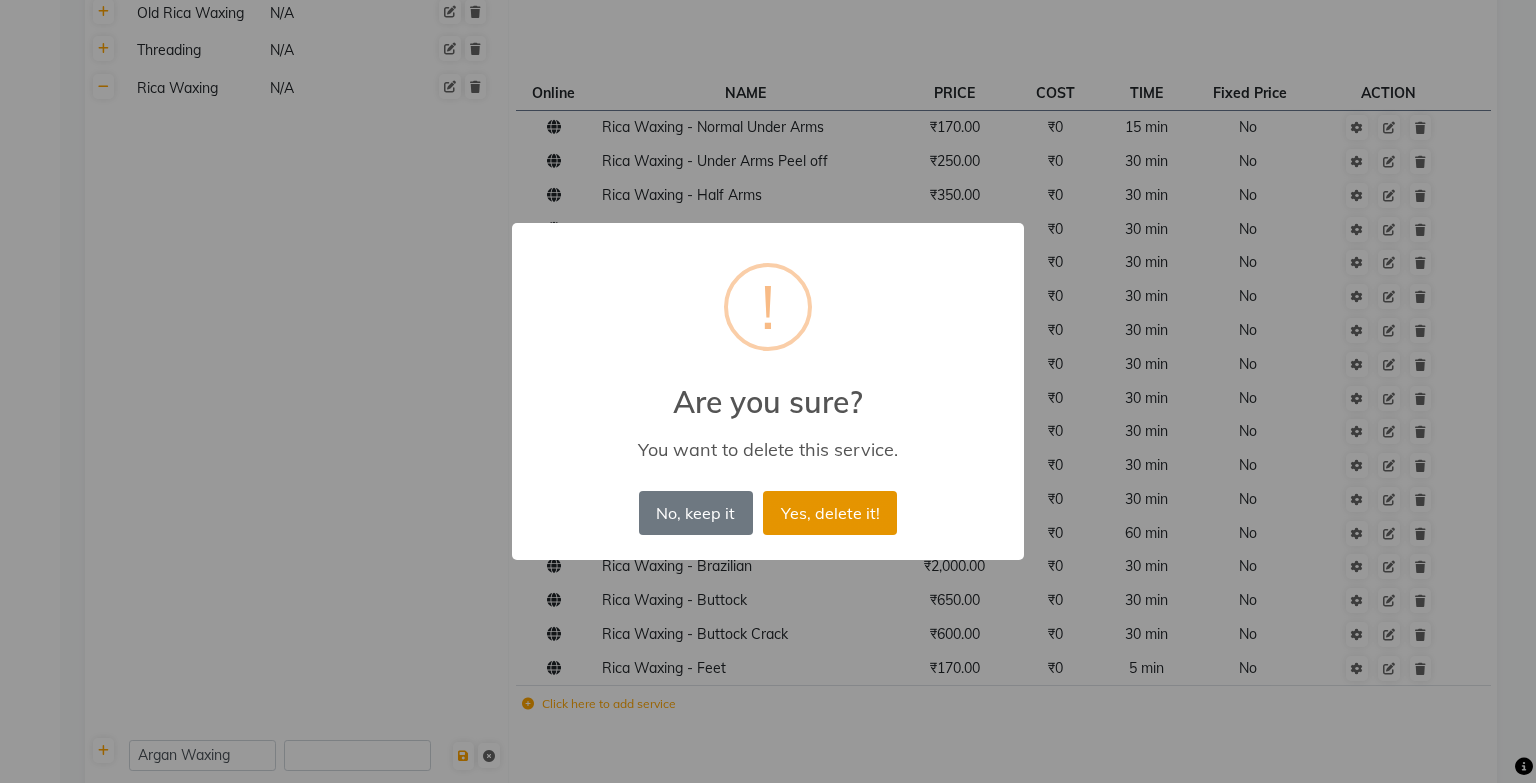 click on "Yes, delete it!" at bounding box center (830, 513) 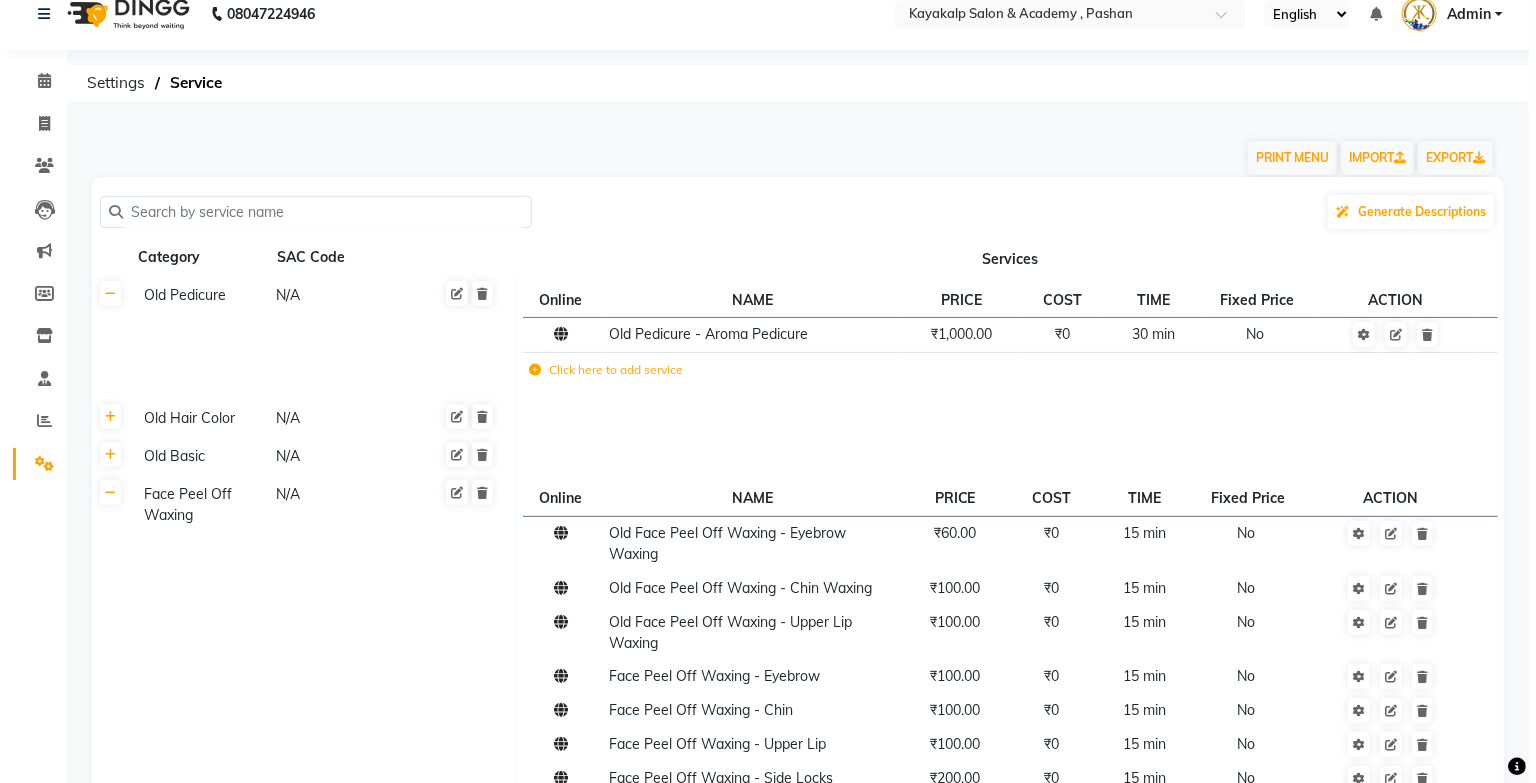 scroll, scrollTop: 0, scrollLeft: 0, axis: both 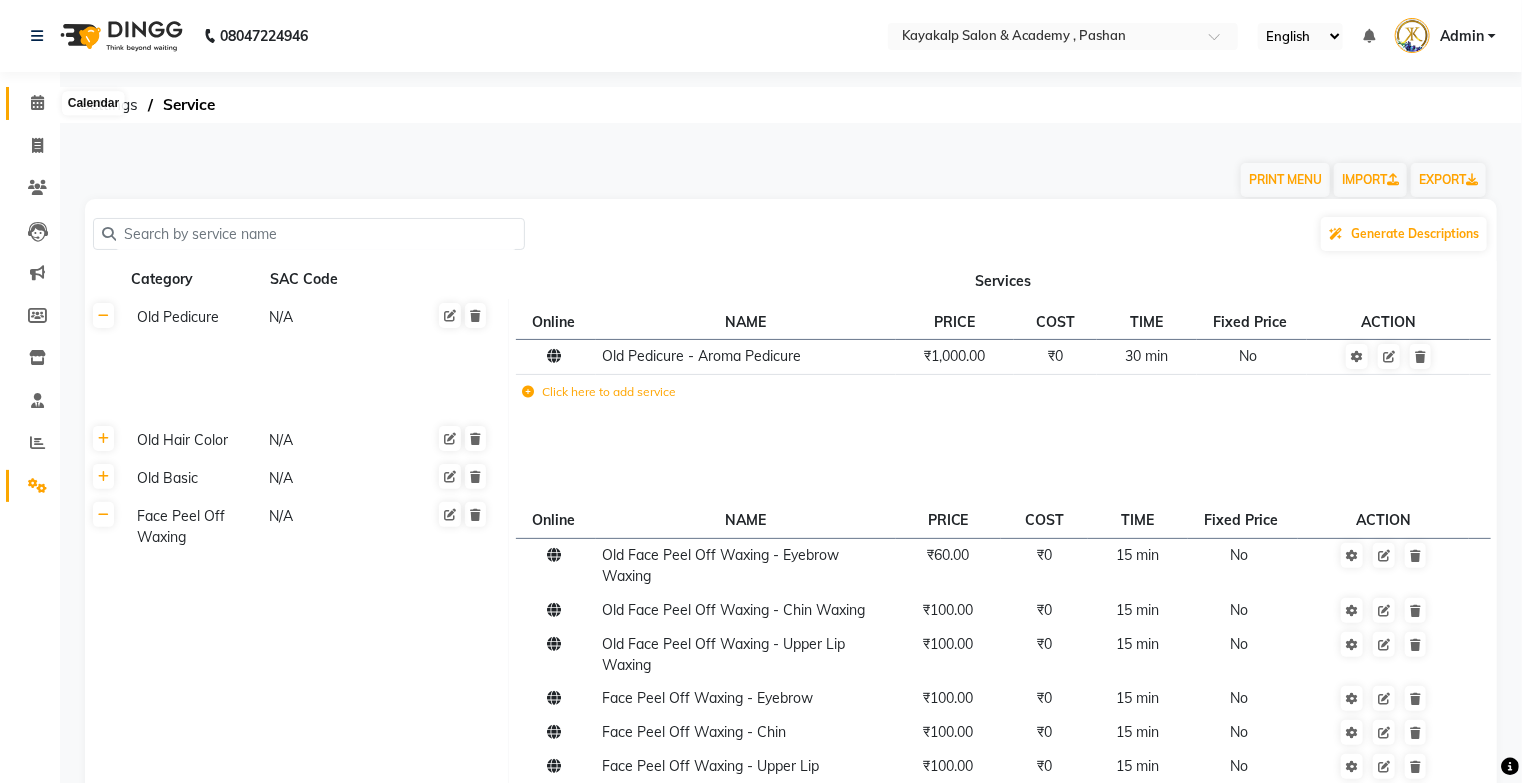 click 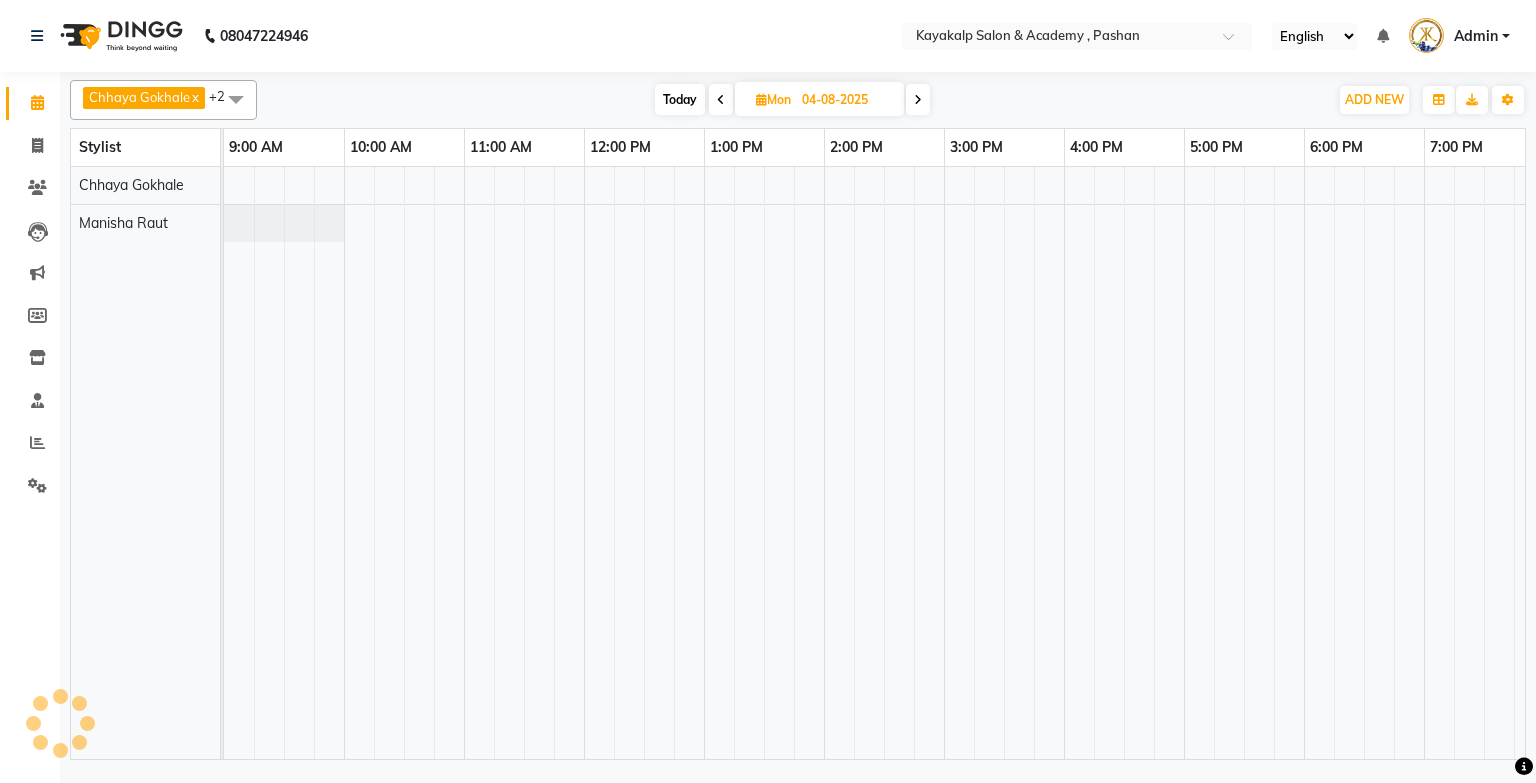 scroll, scrollTop: 0, scrollLeft: 0, axis: both 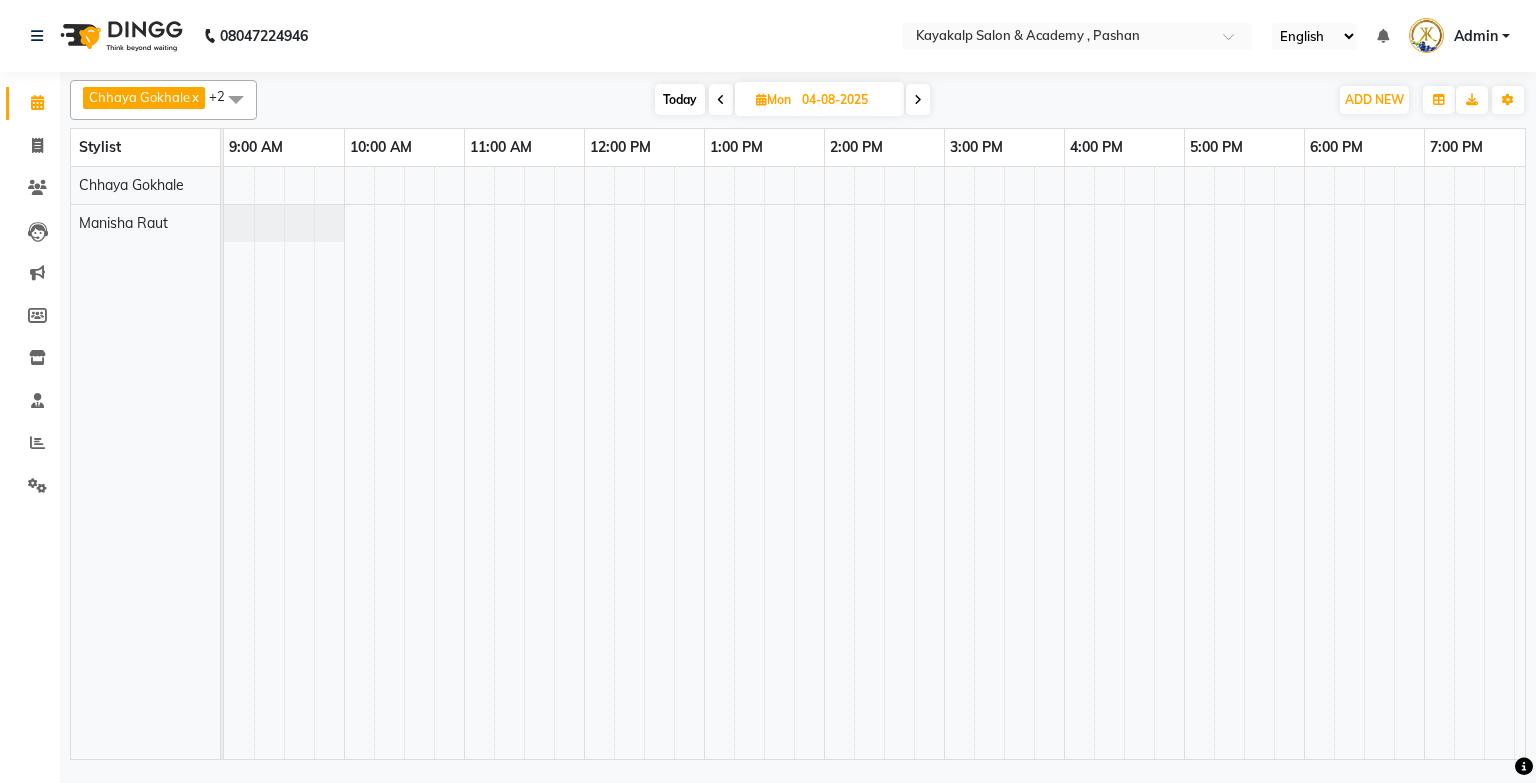 click on "Today" at bounding box center [680, 99] 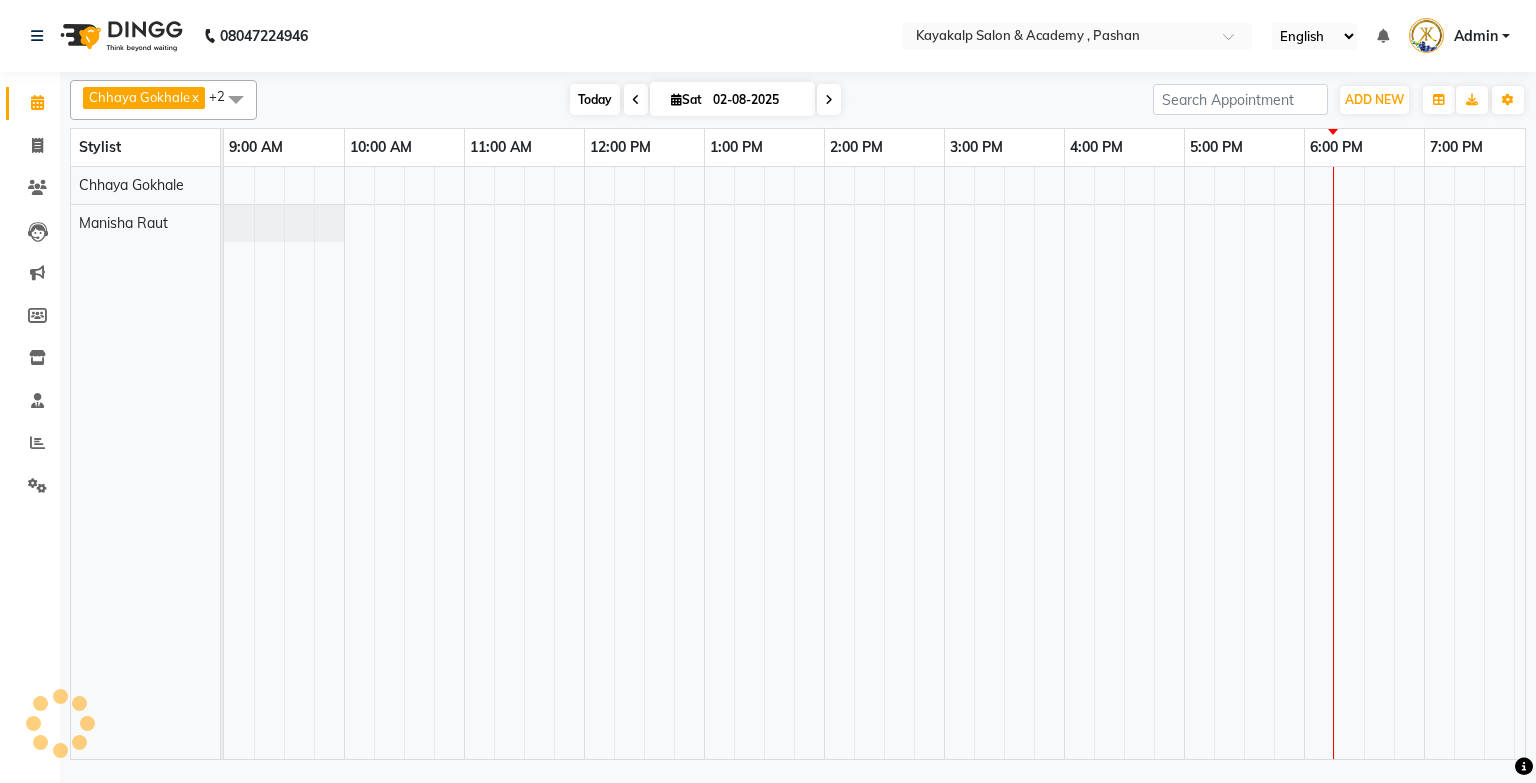 scroll, scrollTop: 0, scrollLeft: 138, axis: horizontal 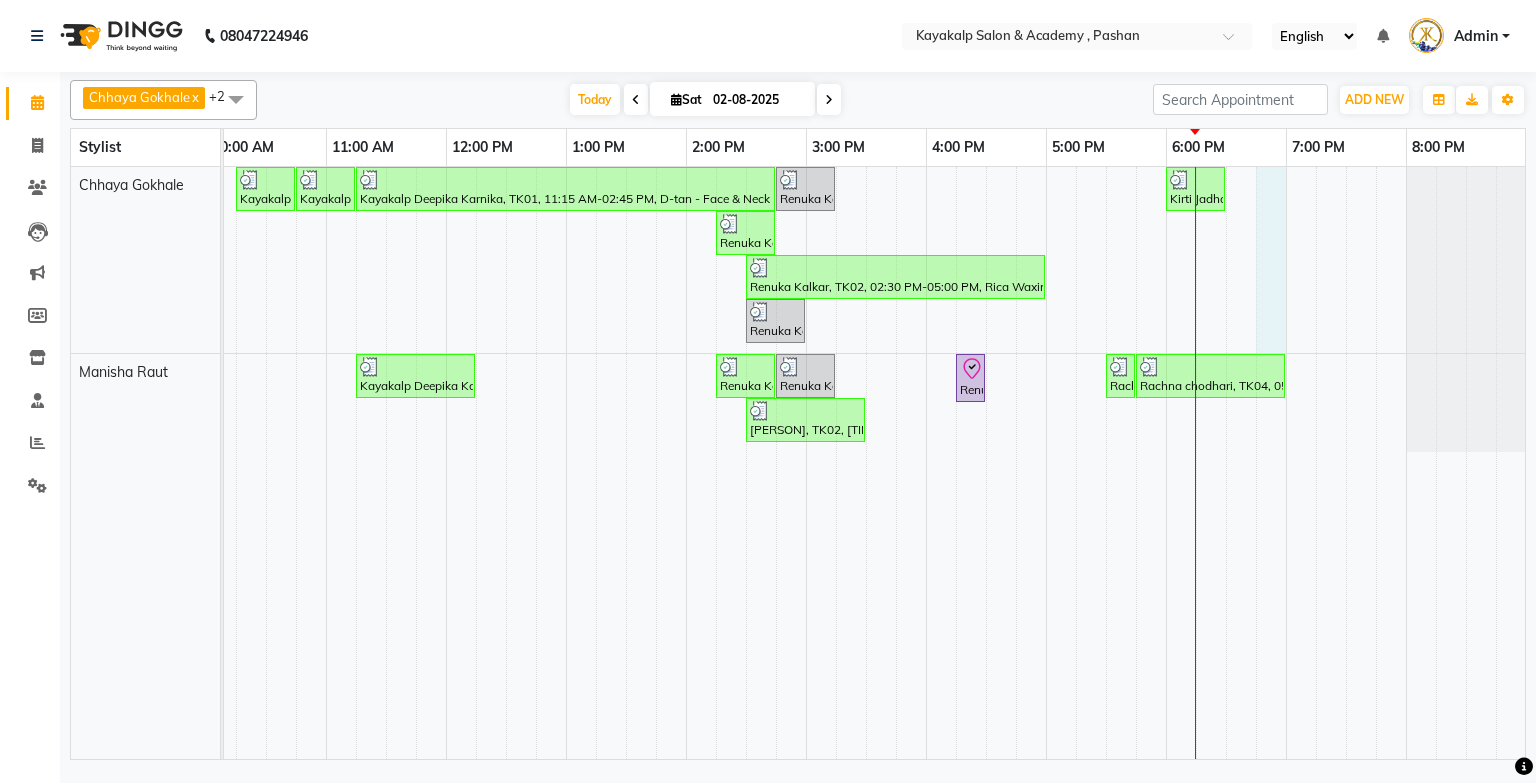 click on "Kayakalp [PERSON] [PERSON], TK01, [TIME]-[TIME], D-tan - Face & Neck D-tan Kayakalp [PERSON] [PERSON], TK01, [TIME]-[TIME], D-tan - Face & Neck D-tan Kayakalp [PERSON] [PERSON], TK01, [TIME]-[TIME], D-tan - Face & Neck D-tan,Dermalogica - Derma Basic,D-tan - Face & Neck D-tan,Dermalogica - Dermaproskin 30,Hair Styling - Wash & Blow Dry (Midback),Dermalogica - Eye Treatment [PERSON] [PERSON], TK02, [TIME]-[TIME], Argan Waxing - Full Legs [PERSON] [LAST], TK05, [TIME]-[TIME], Argan Waxing - Under Arms [PERSON] [PERSON], TK02, [TIME]-[TIME], Argan Waxing - Full Arms [PERSON] [PERSON], TK02, [TIME]-[TIME], Rica Waxing - Under Arms Peel off,Argan Waxing - Full Arms,Argan Waxing - Half Legs,Facials - D-Tan Facial,Threading - Eyebrows,Threading - Upperlips [PERSON] [PERSON], TK02, [TIME]-[TIME], Hair Styling - Hair Wash Kayakalp [PERSON] [PERSON], TK01, [TIME]-[TIME], Hair Styling - Hair Wash,Nails - Cut File & Polish,Nails - Change of Polish" at bounding box center [806, 463] 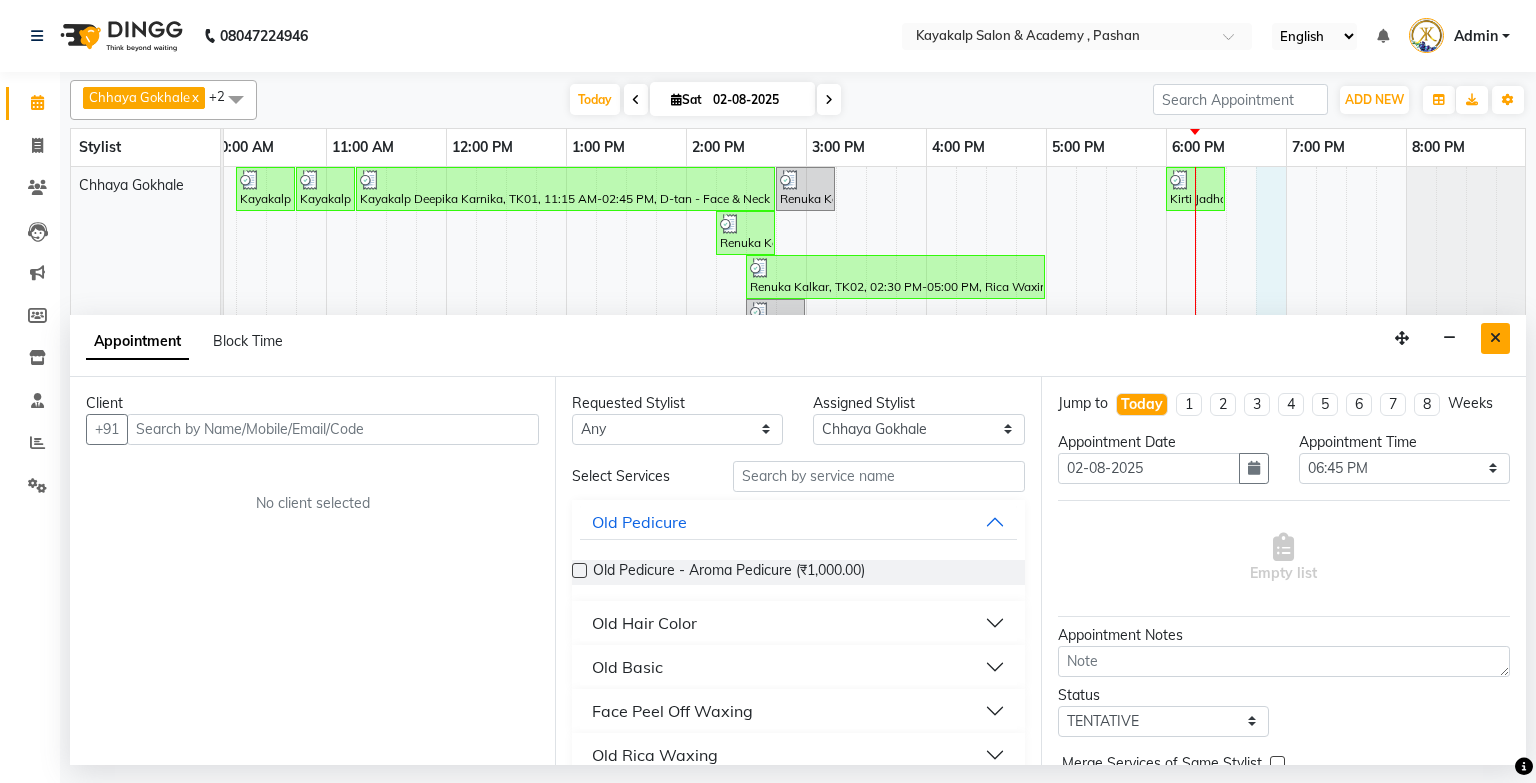 click at bounding box center [1495, 338] 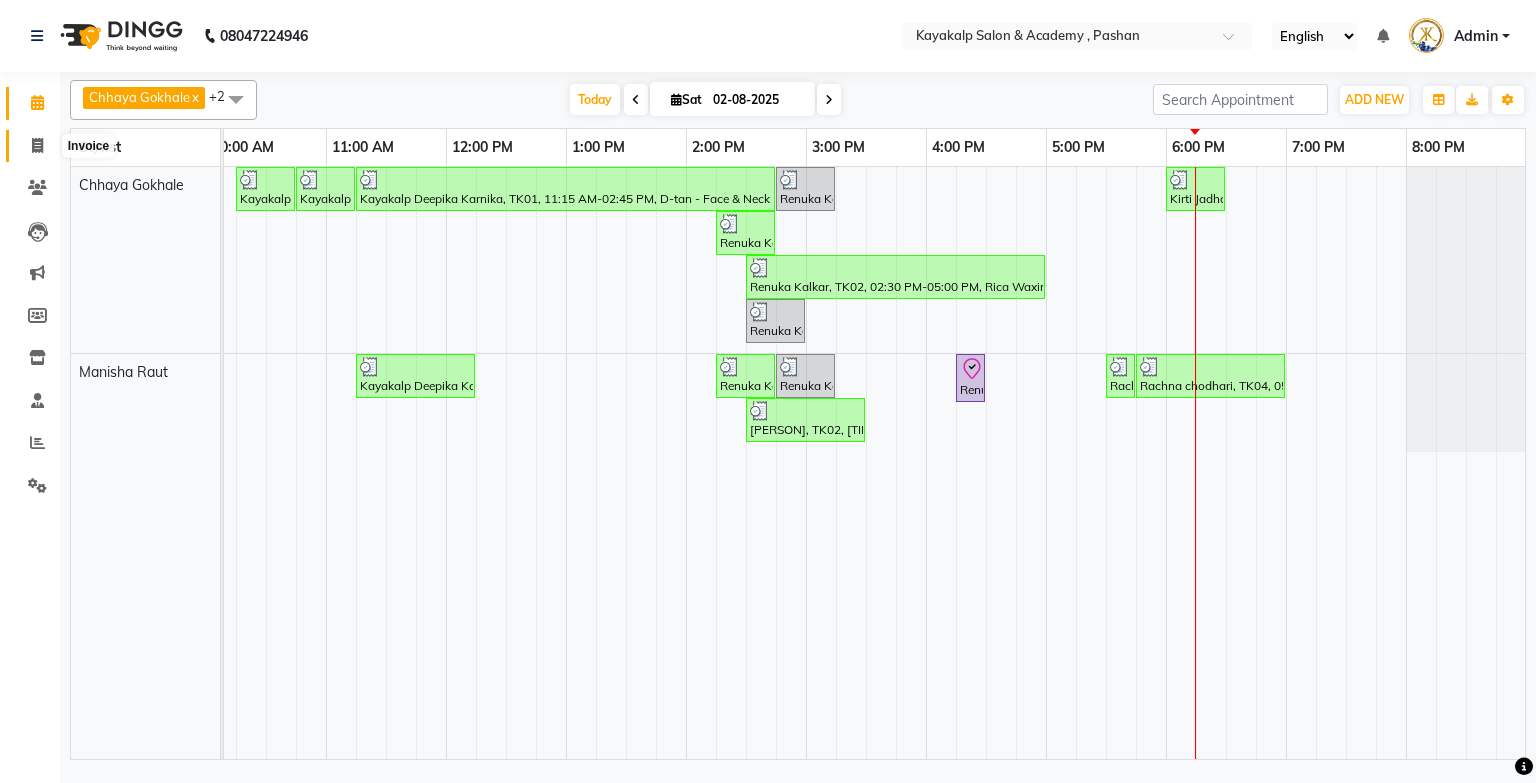 click 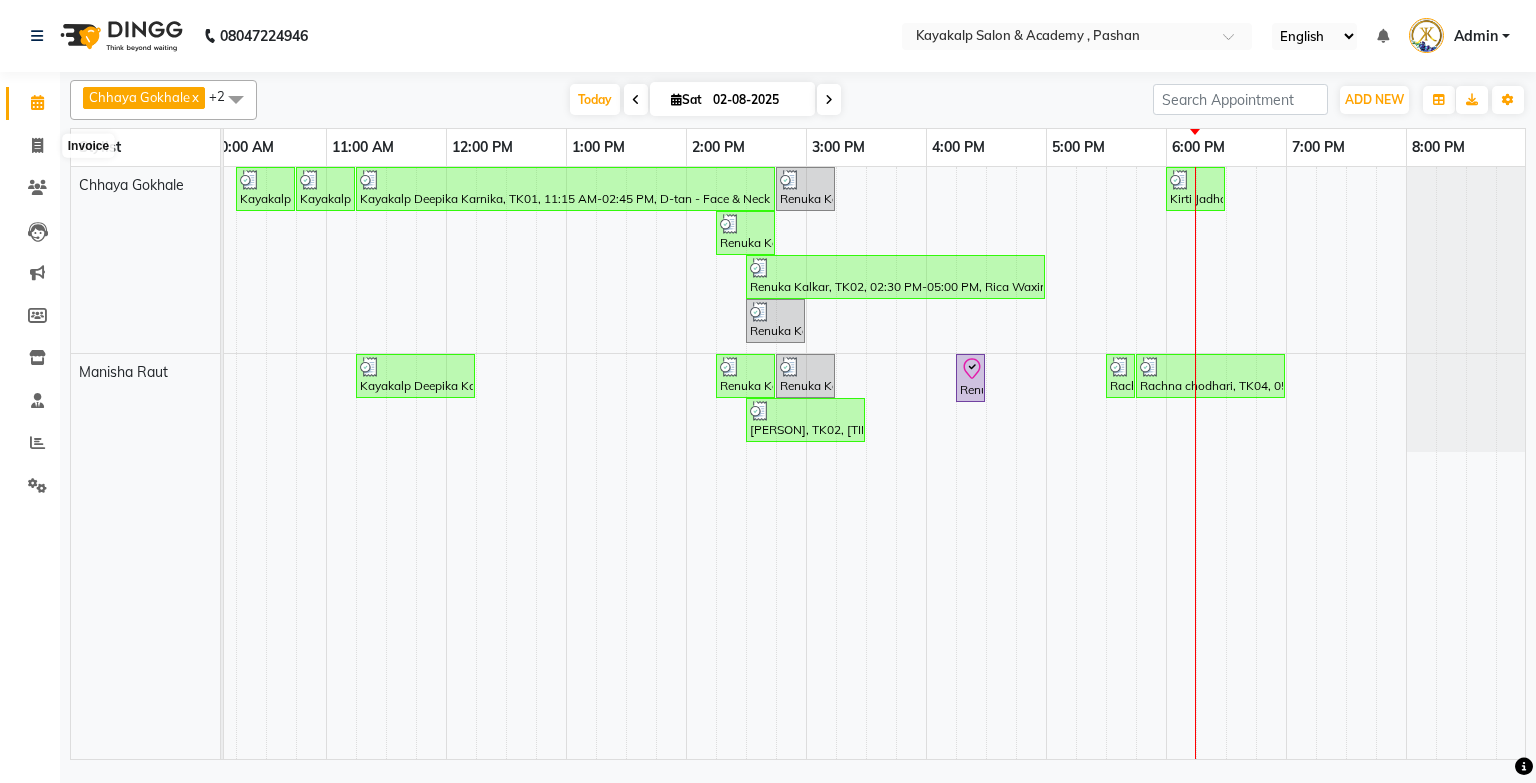 select on "4804" 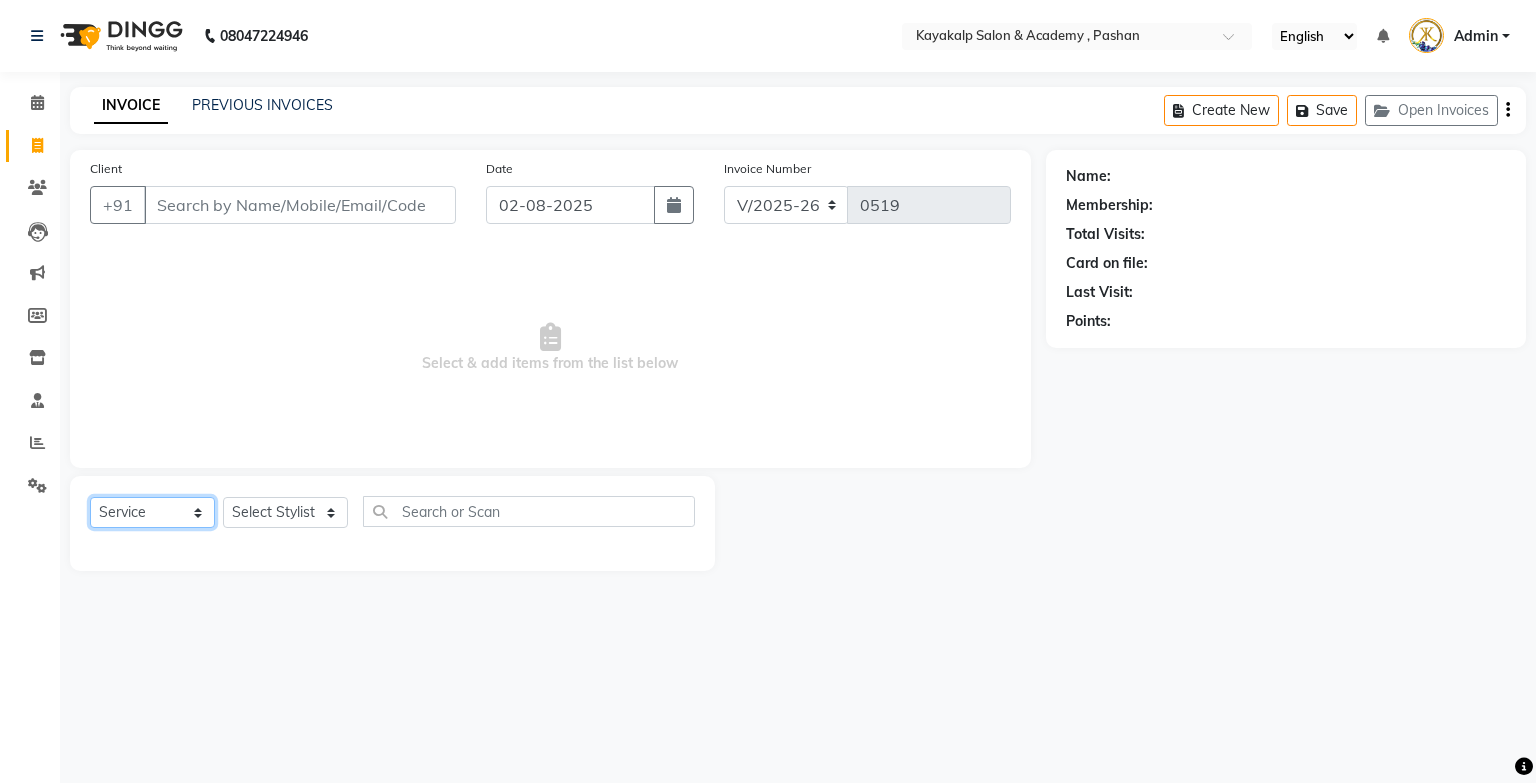 click on "Select  Service  Product  Membership  Package Voucher Prepaid Gift Card" 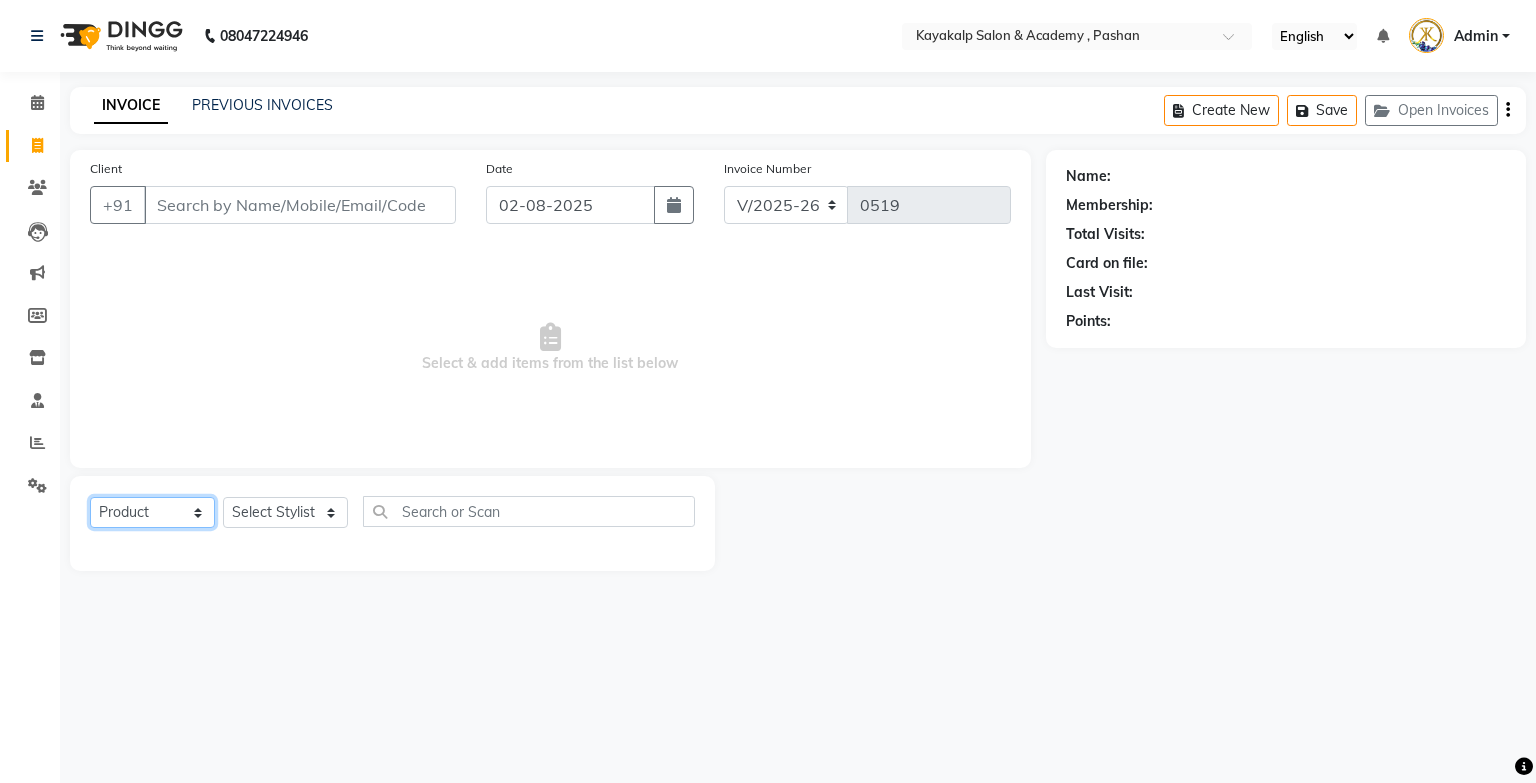 click on "Select  Service  Product  Membership  Package Voucher Prepaid Gift Card" 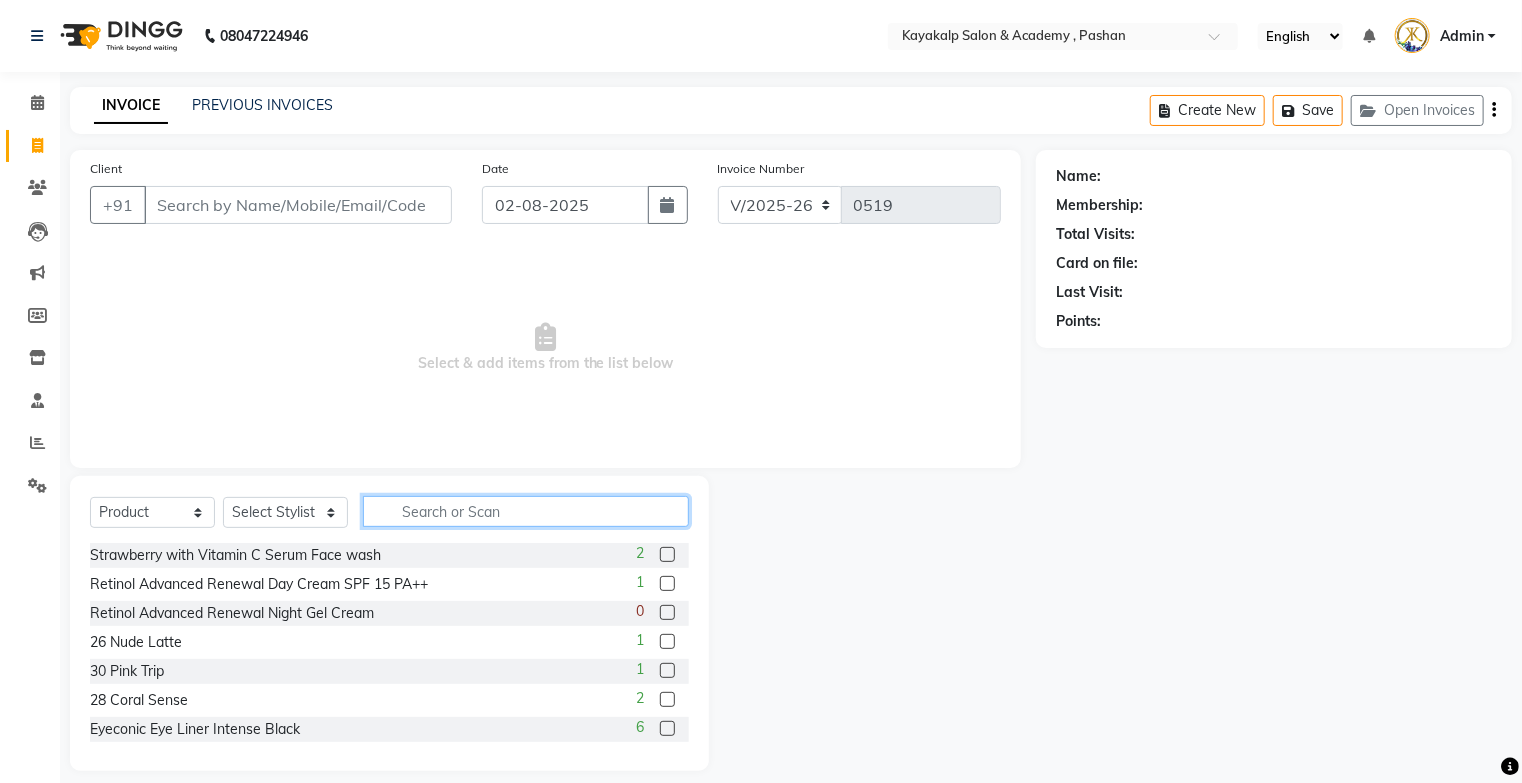 click 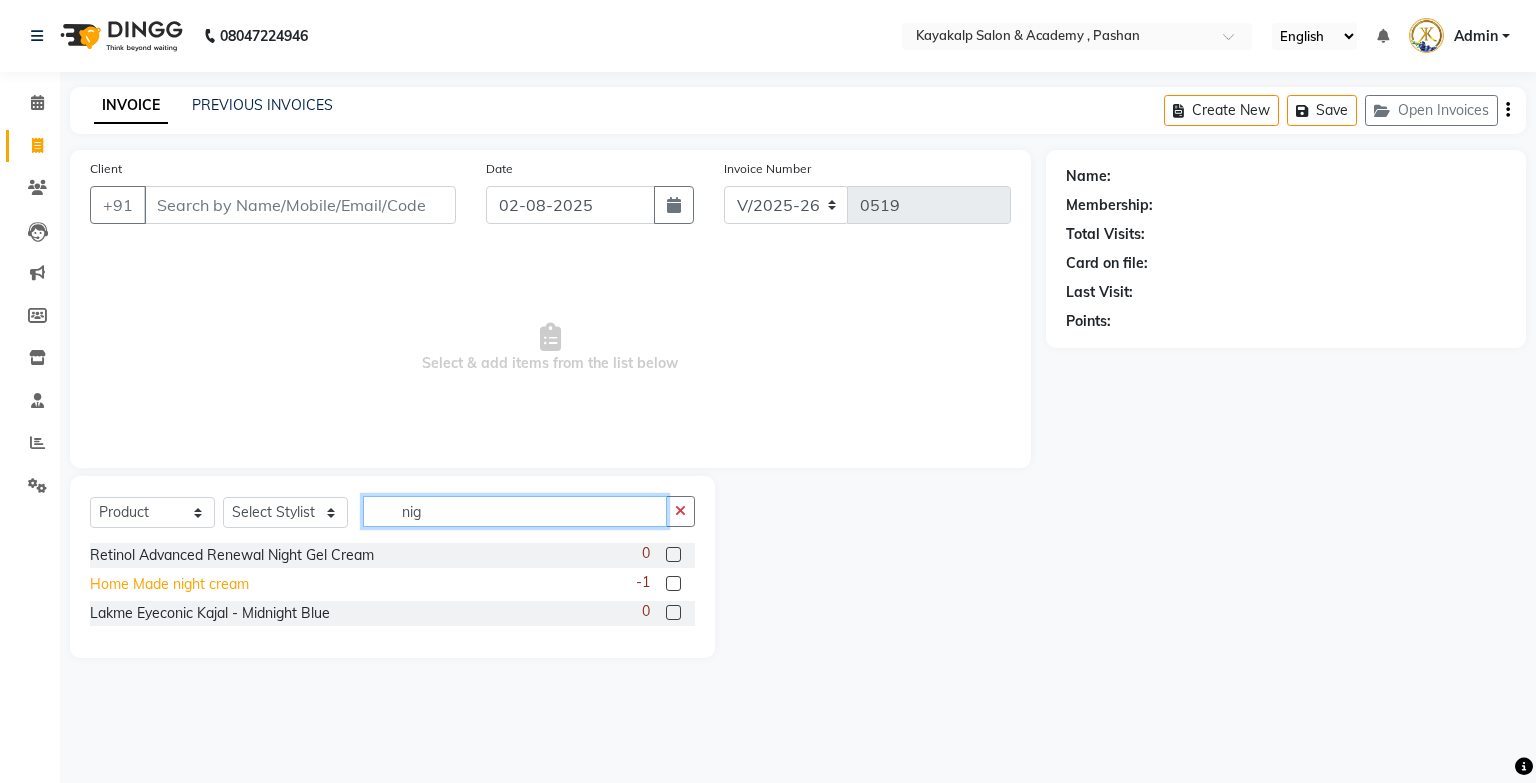 type on "nig" 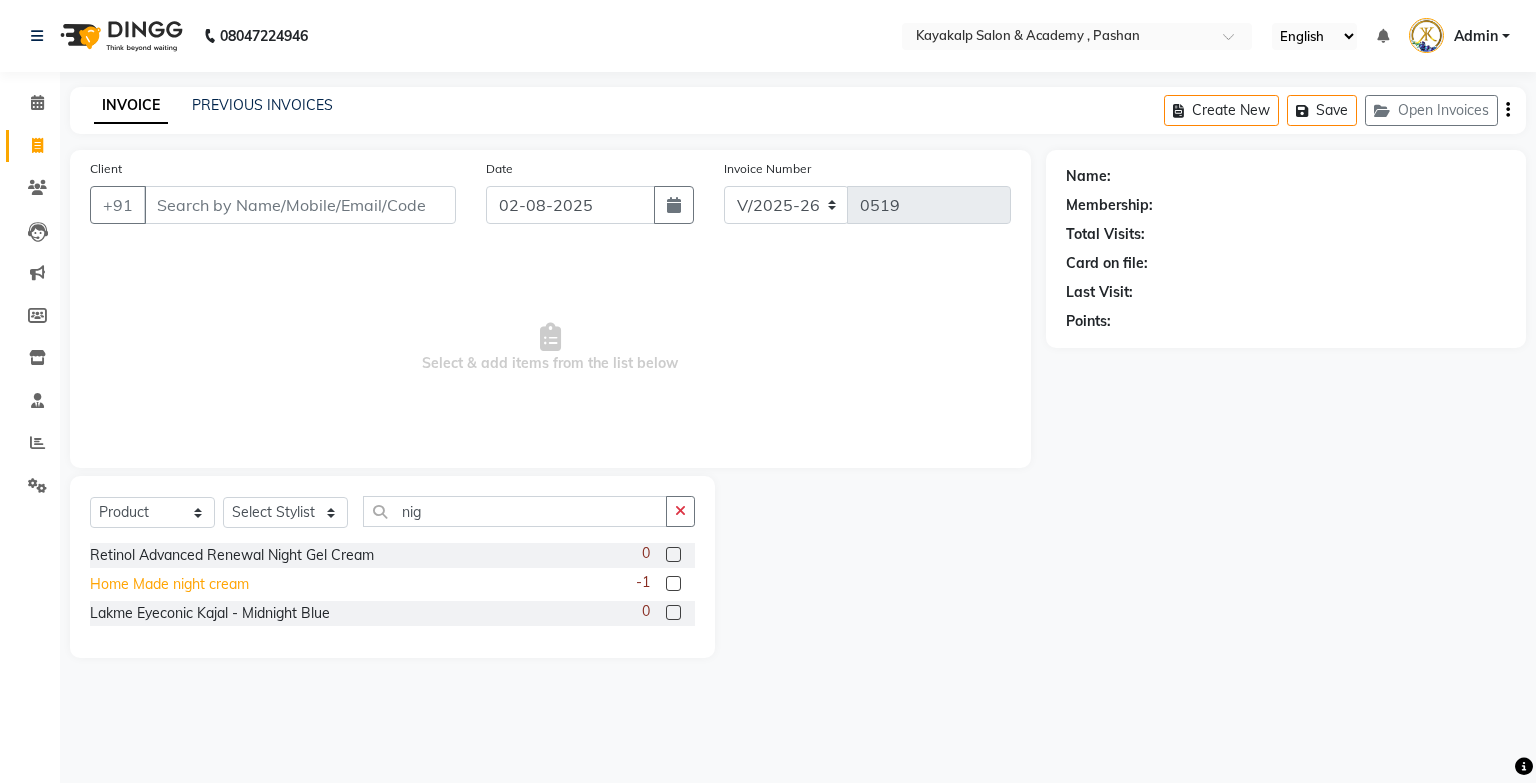 click on "Home Made night cream" 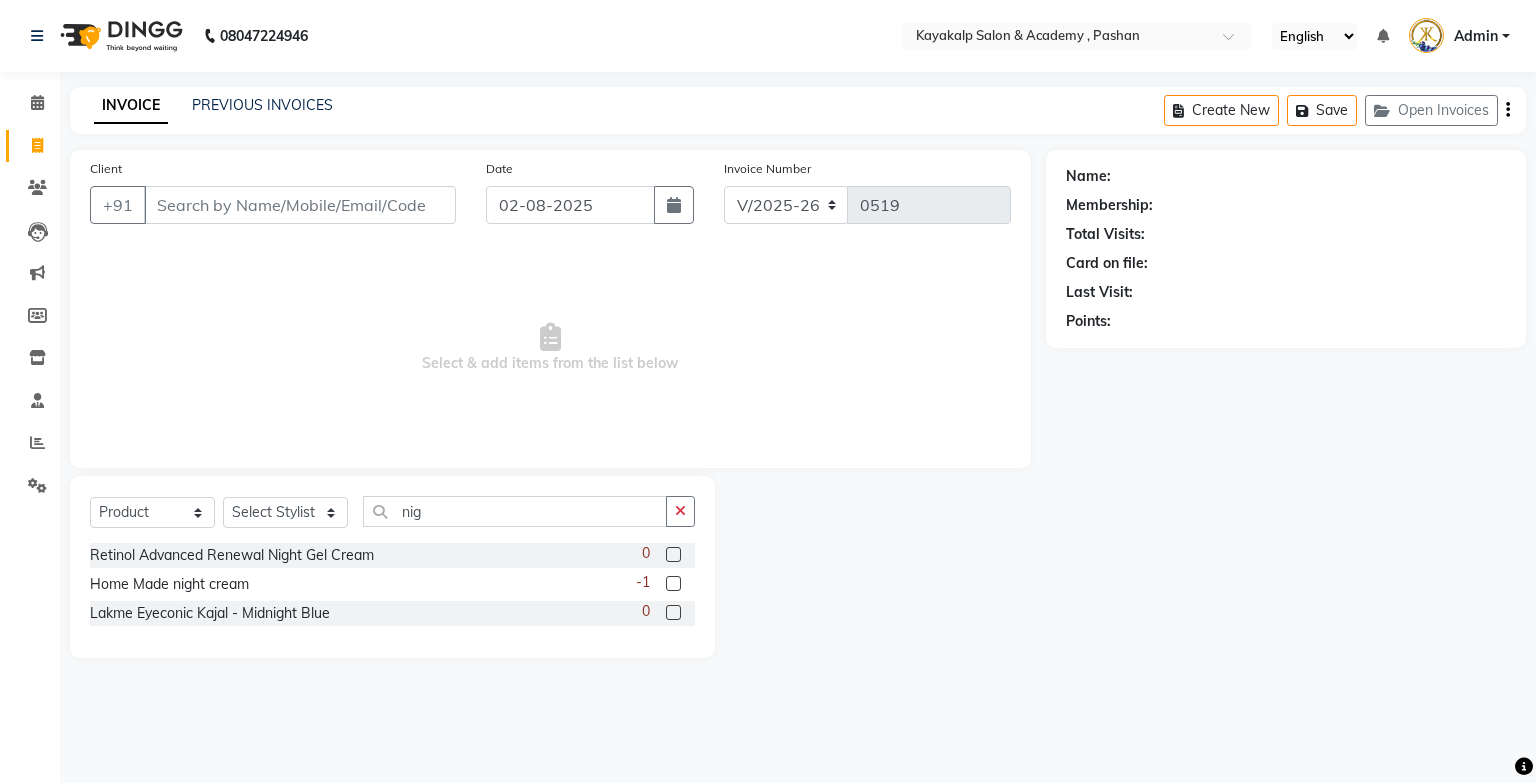 click 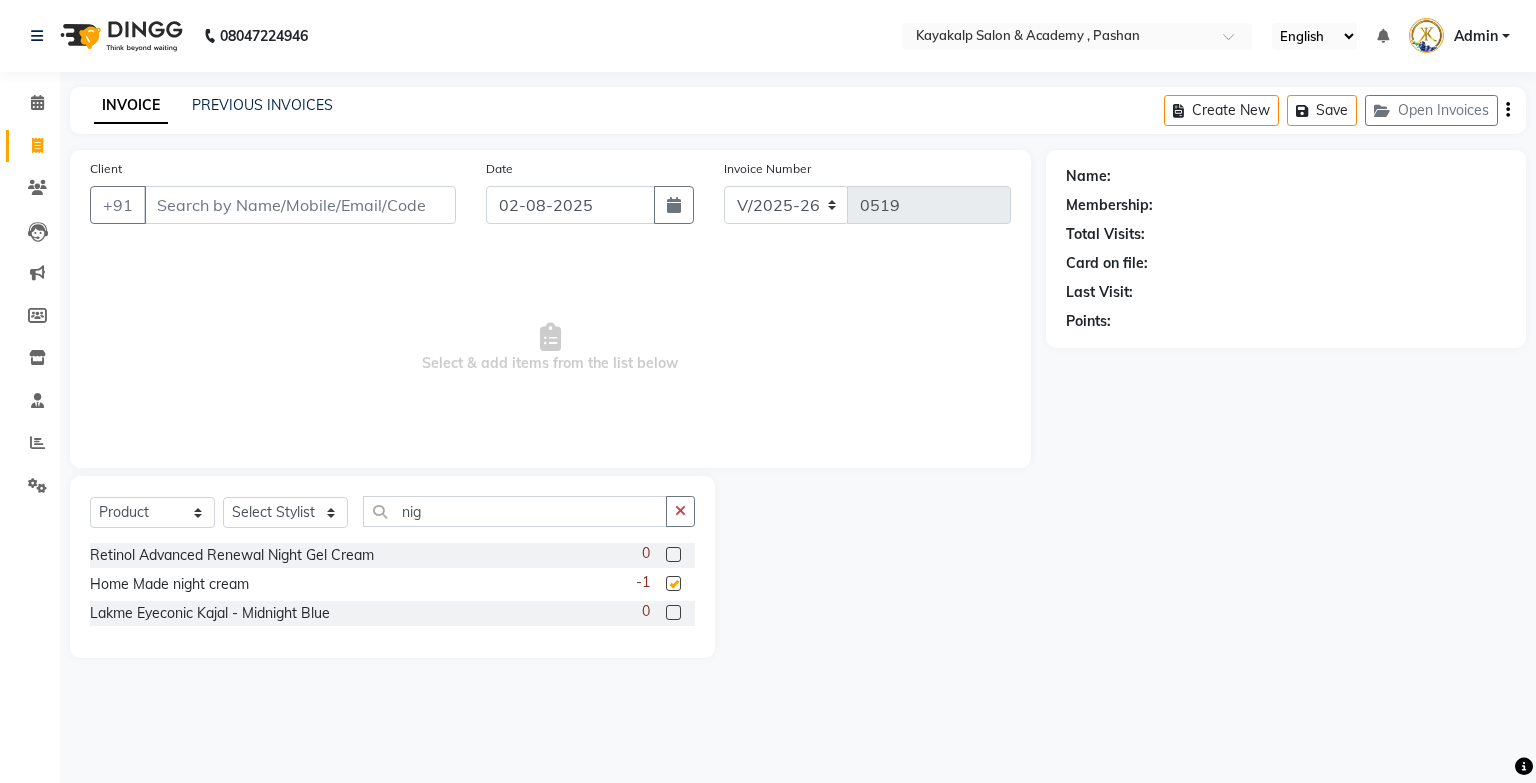checkbox on "false" 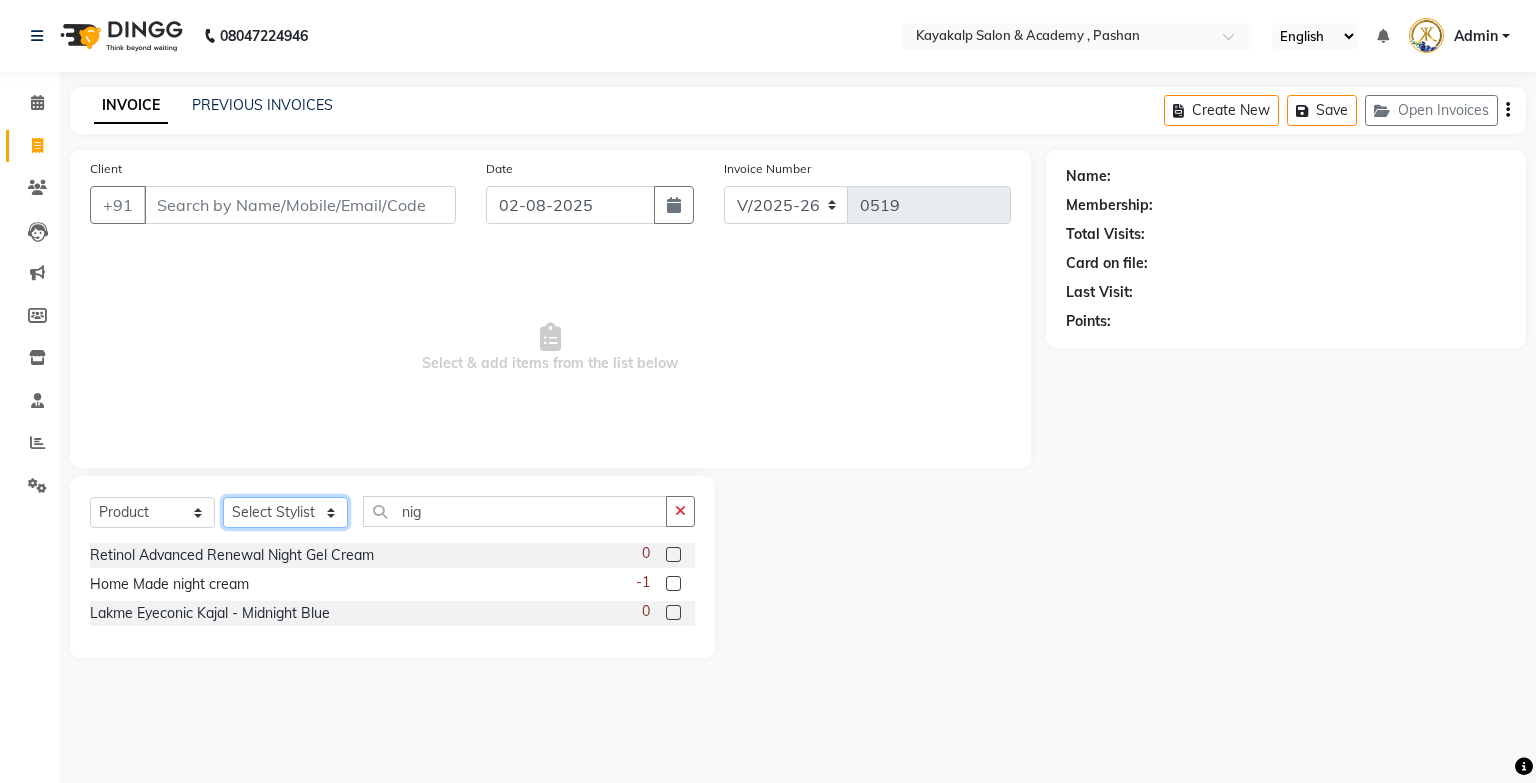 click on "Select Stylist [PERSON] [PERSON] [PERSON] [PERSON]" 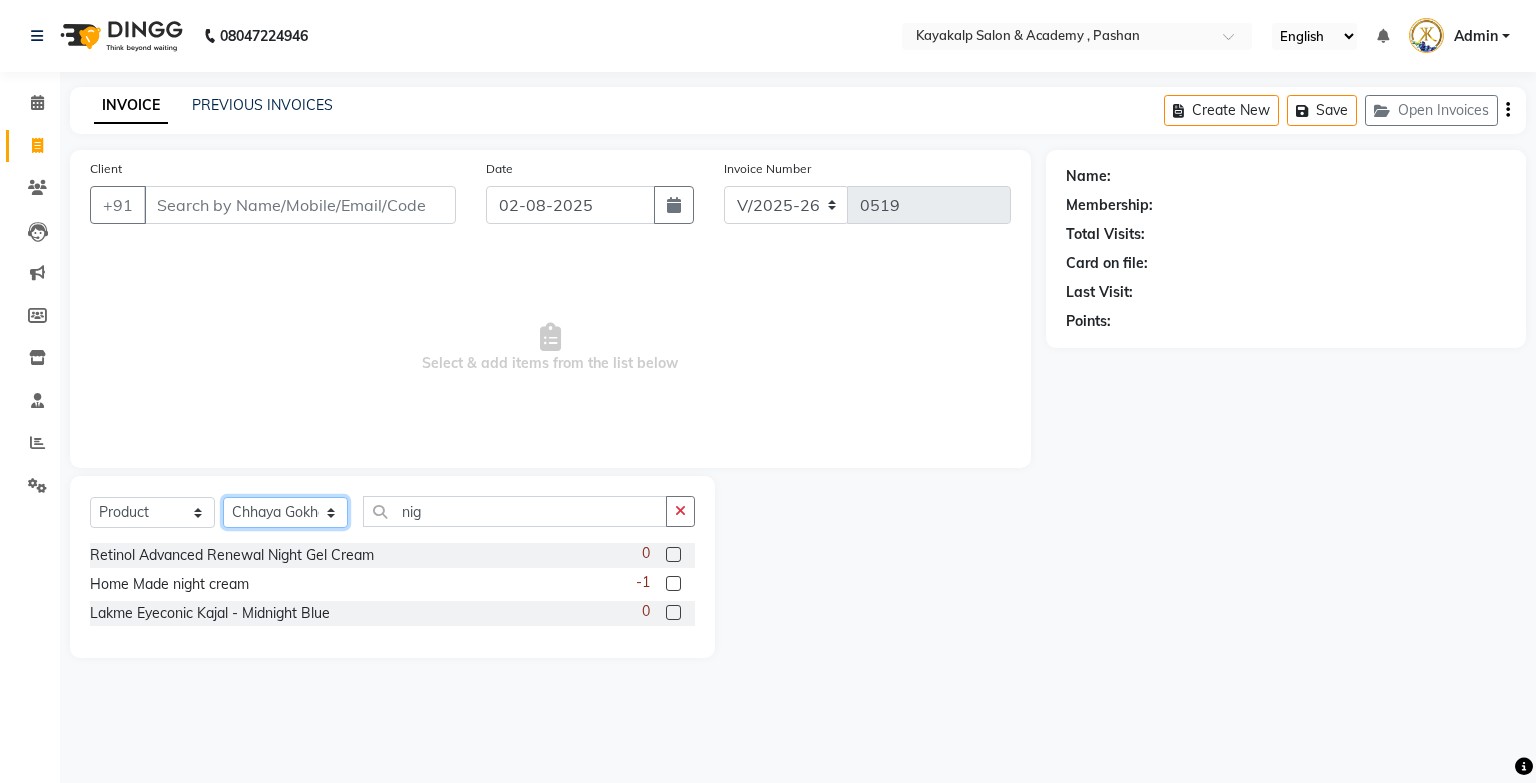 click on "Select Stylist [PERSON] [PERSON] [PERSON] [PERSON]" 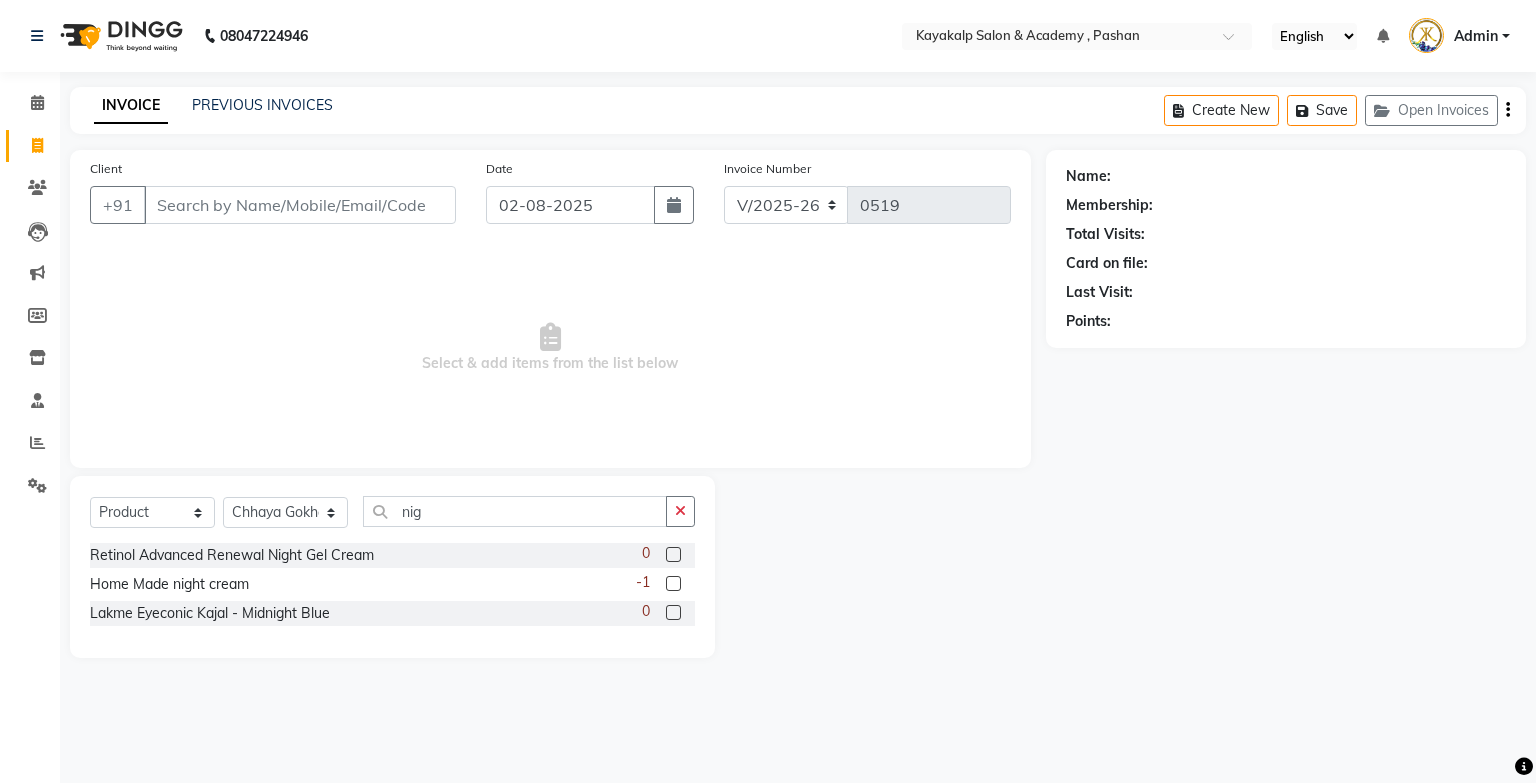 click 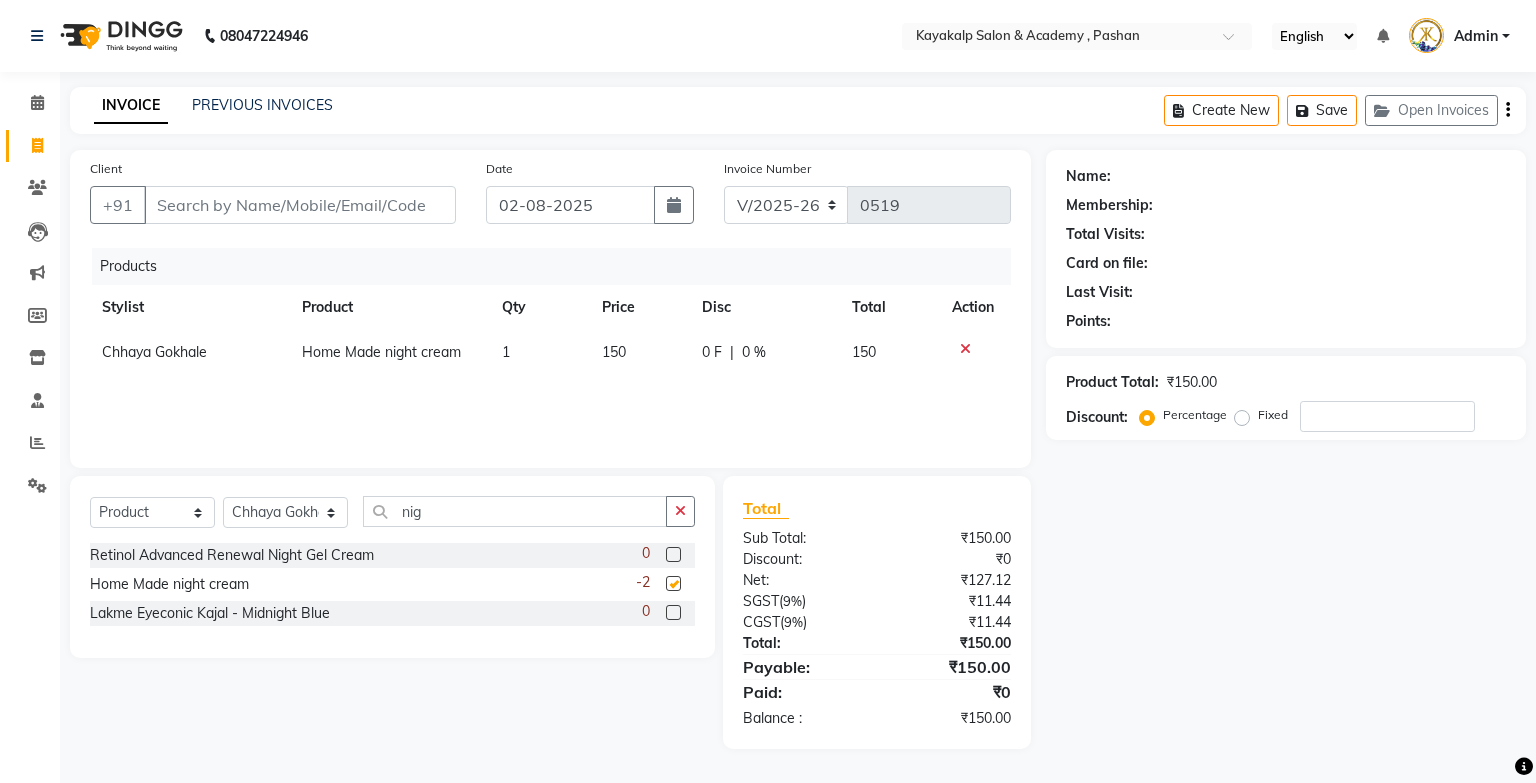checkbox on "false" 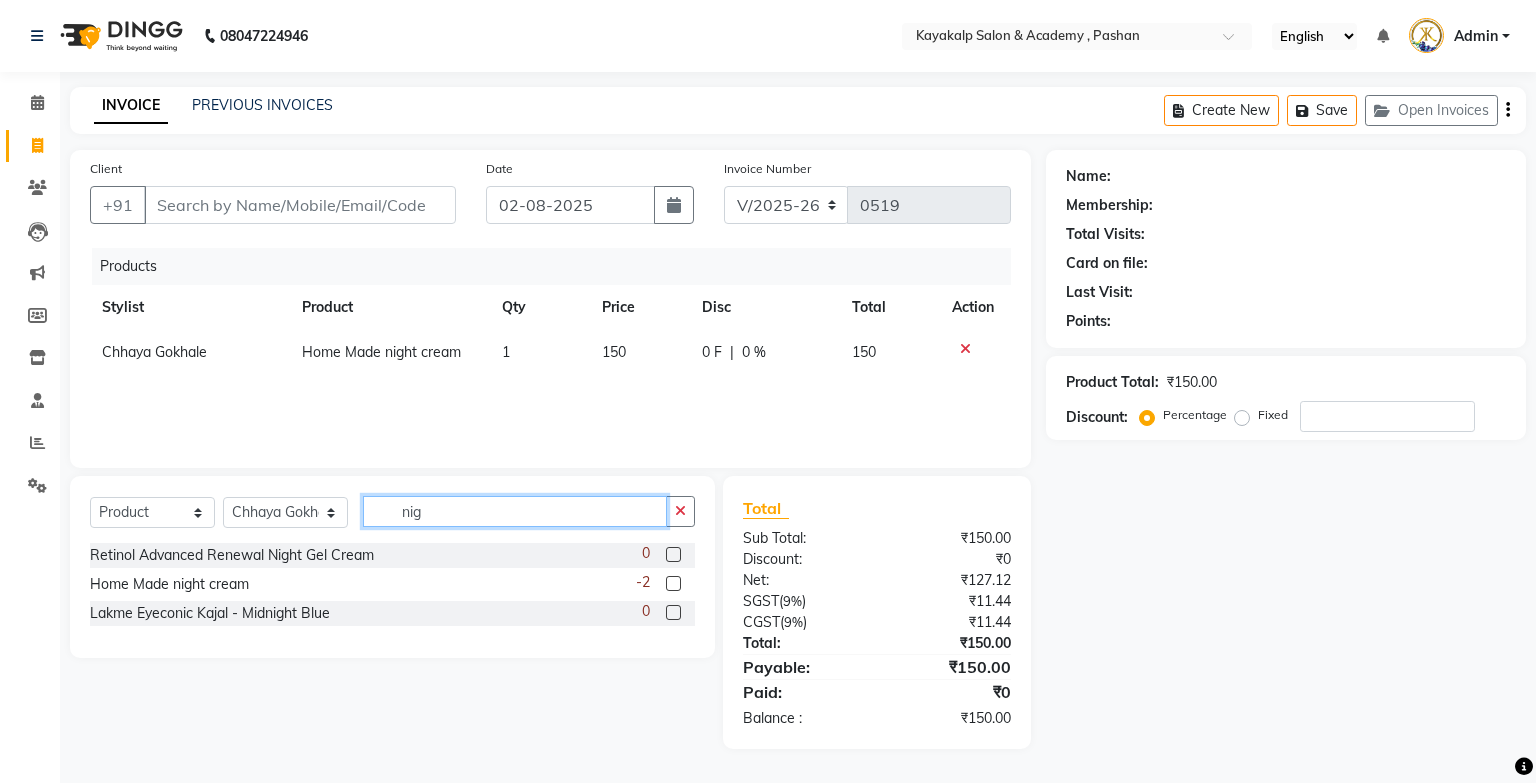 click on "nig" 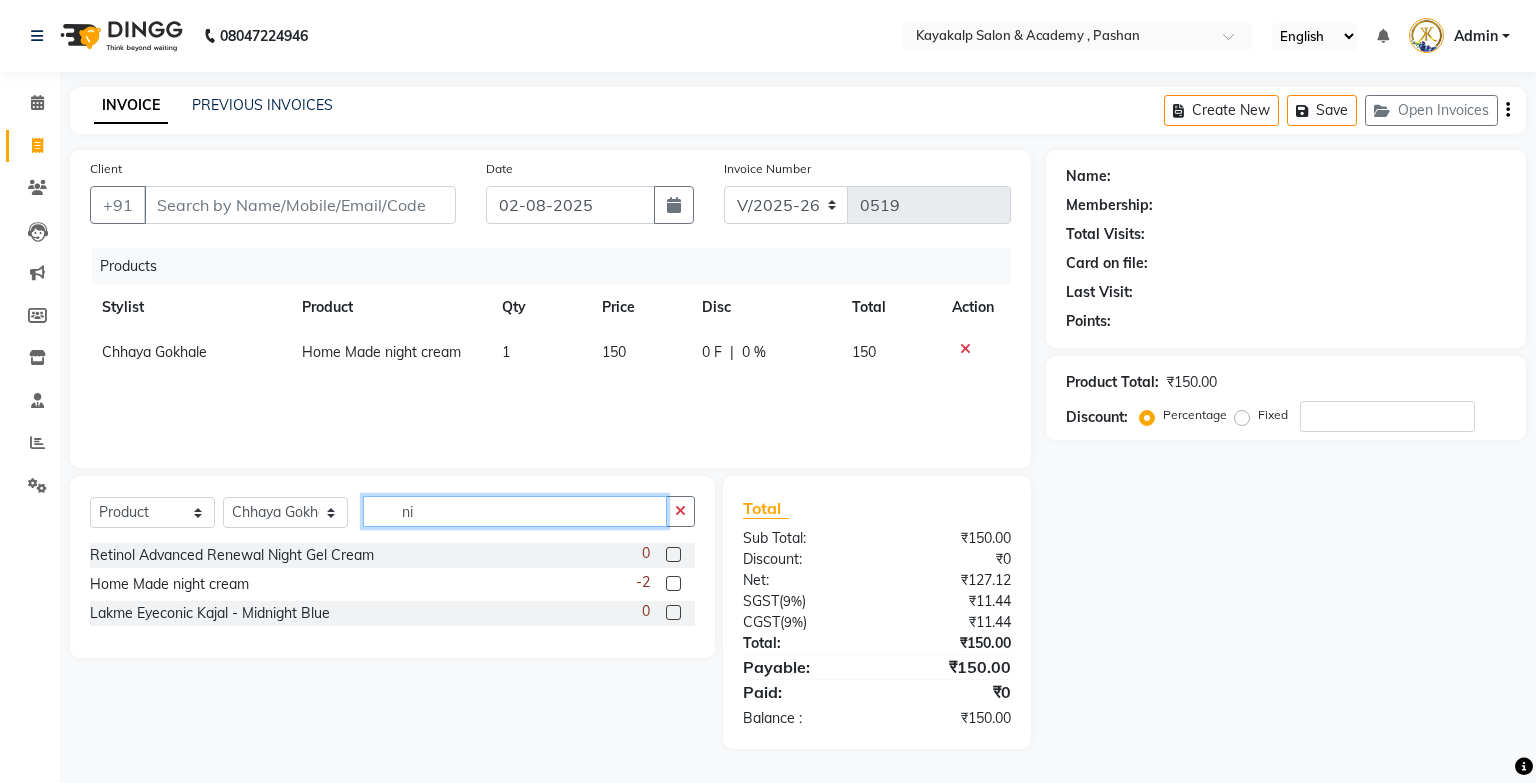 type on "n" 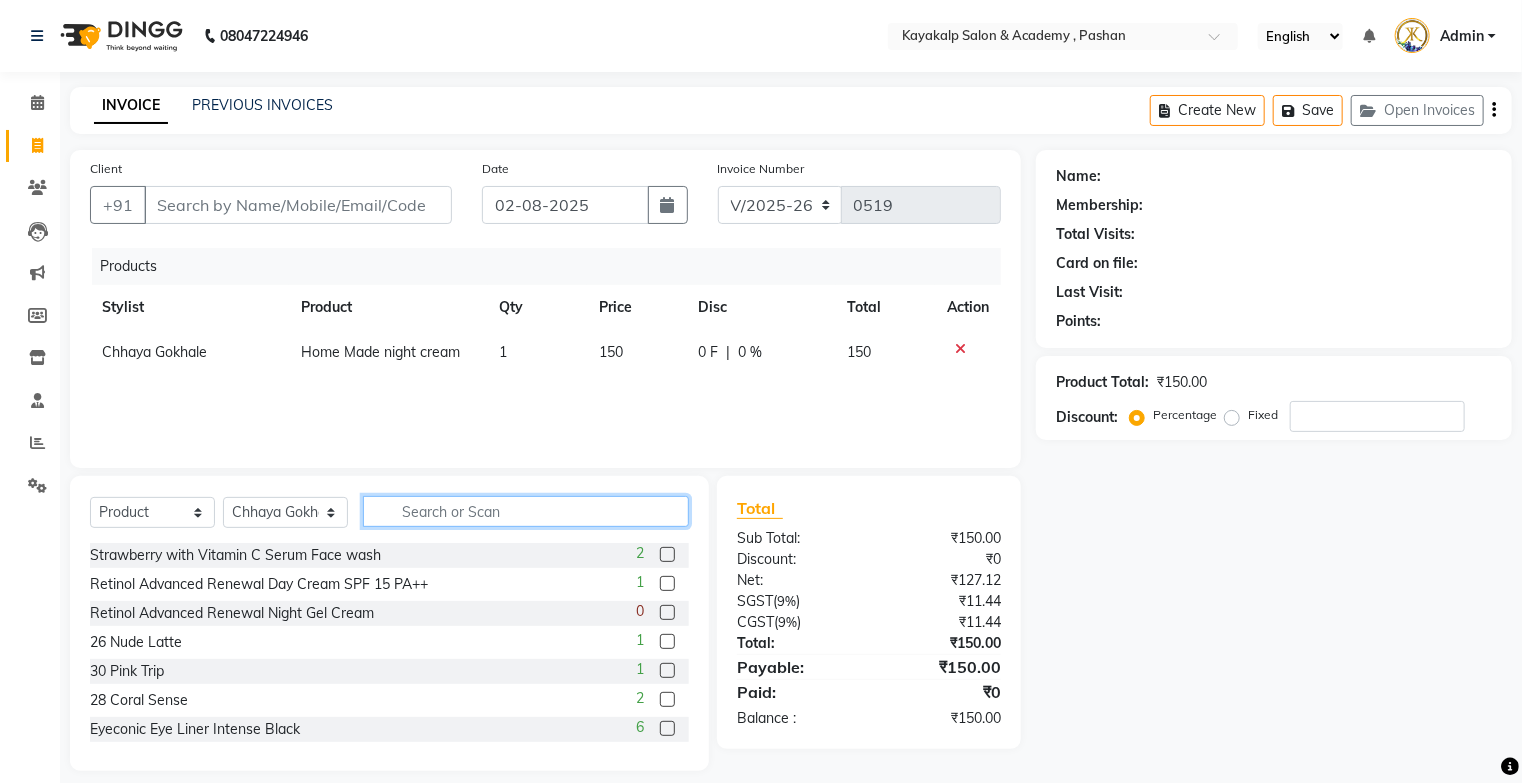 type 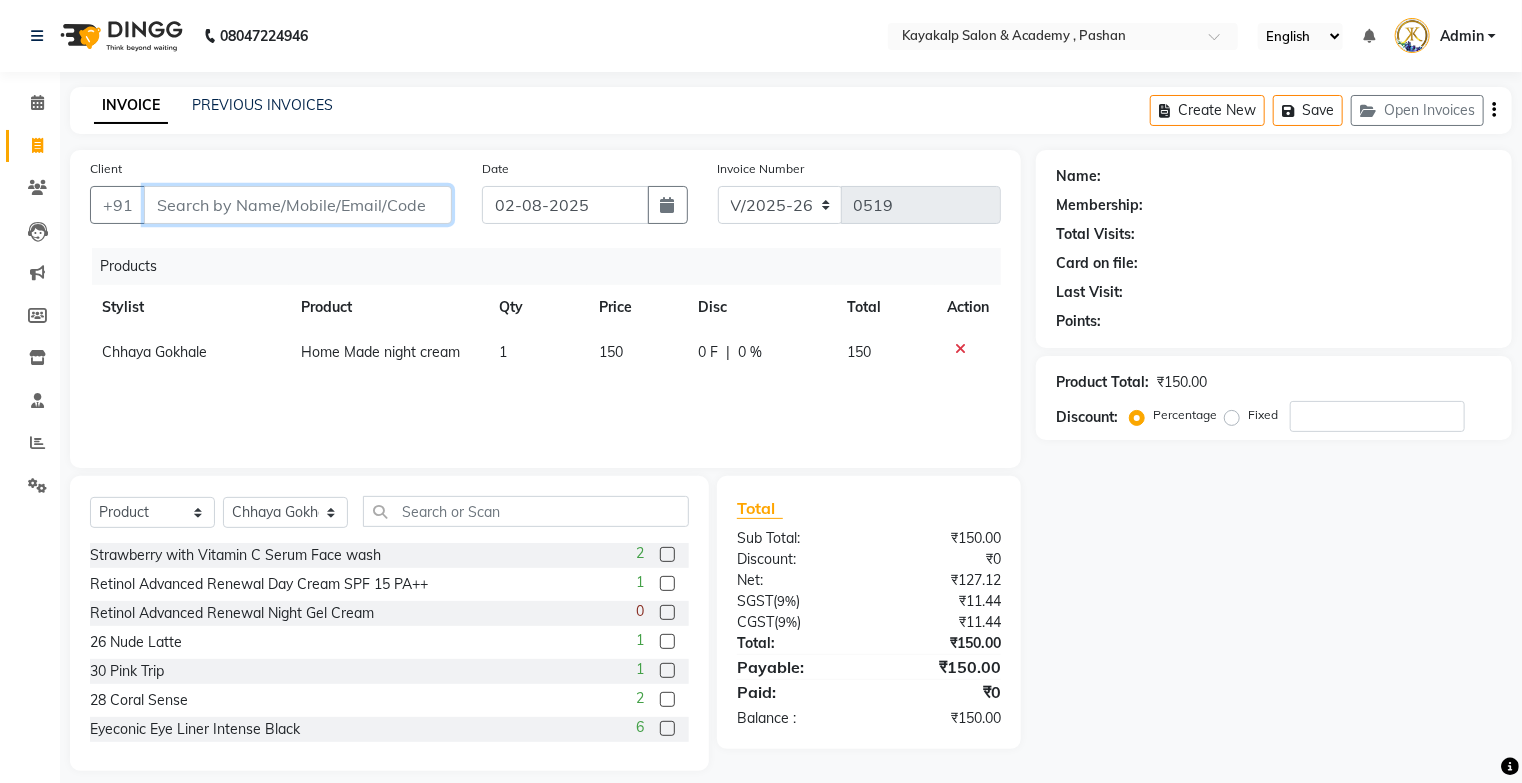 click on "Client" at bounding box center (298, 205) 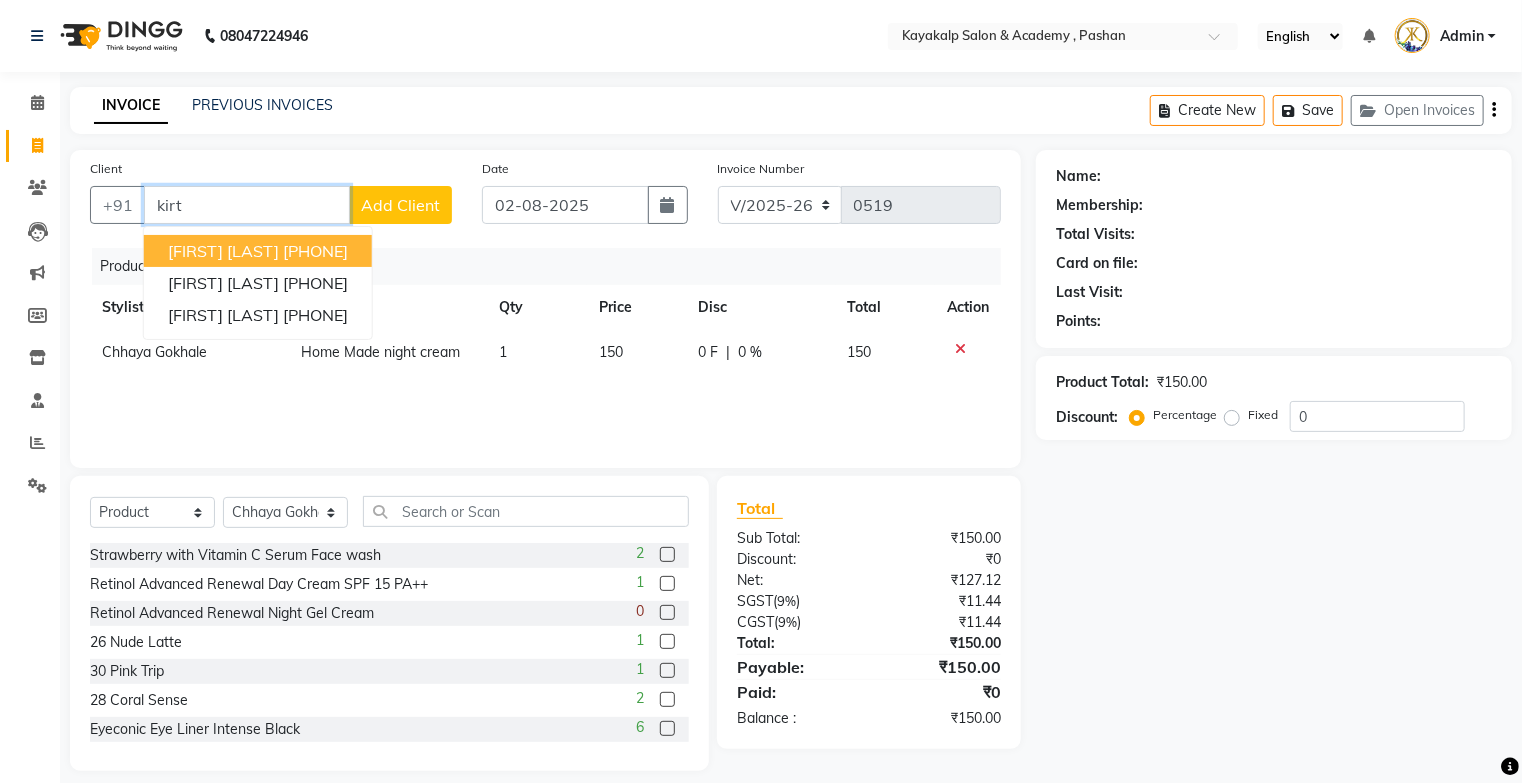 click on "[PHONE]" at bounding box center (315, 251) 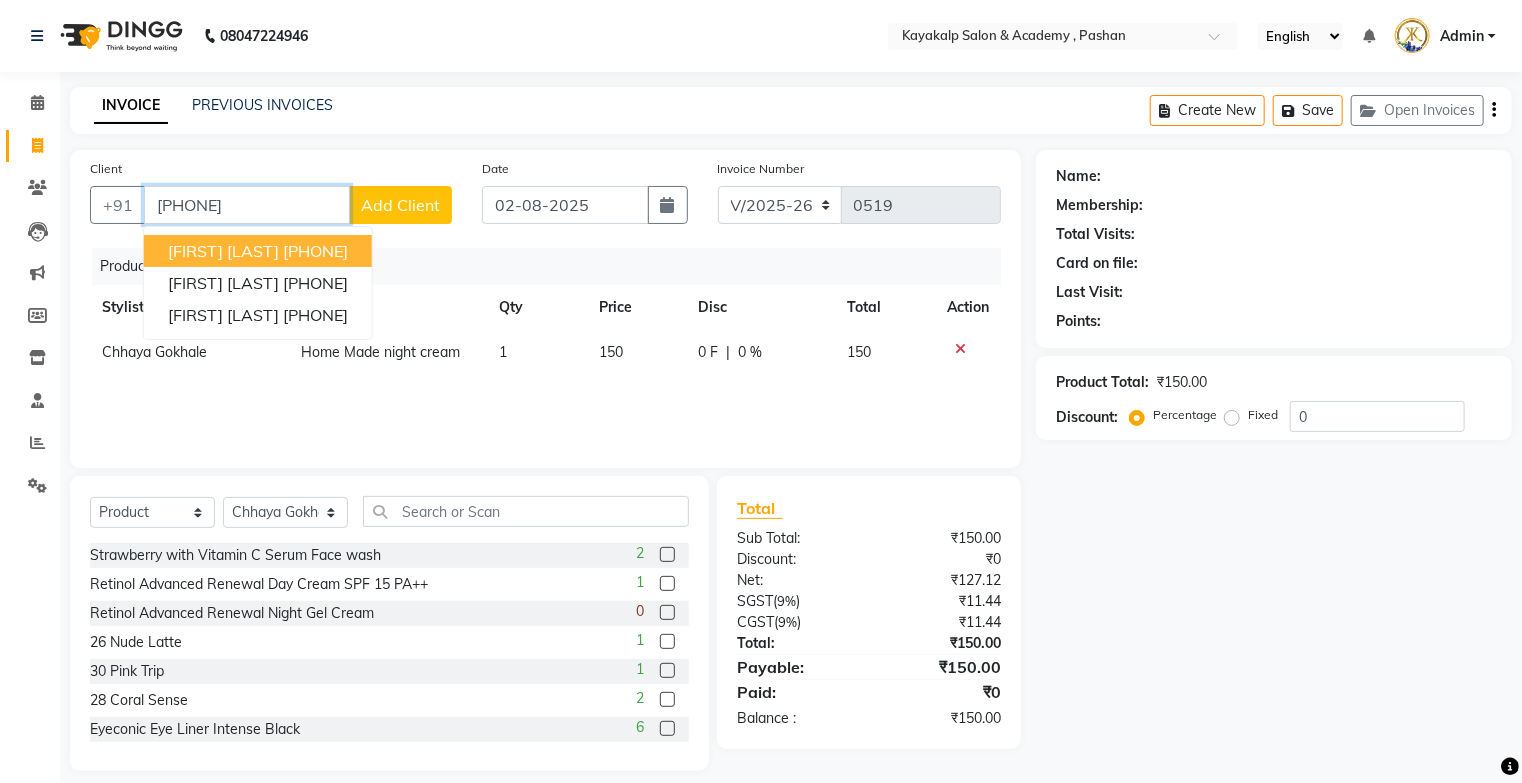 type on "[PHONE]" 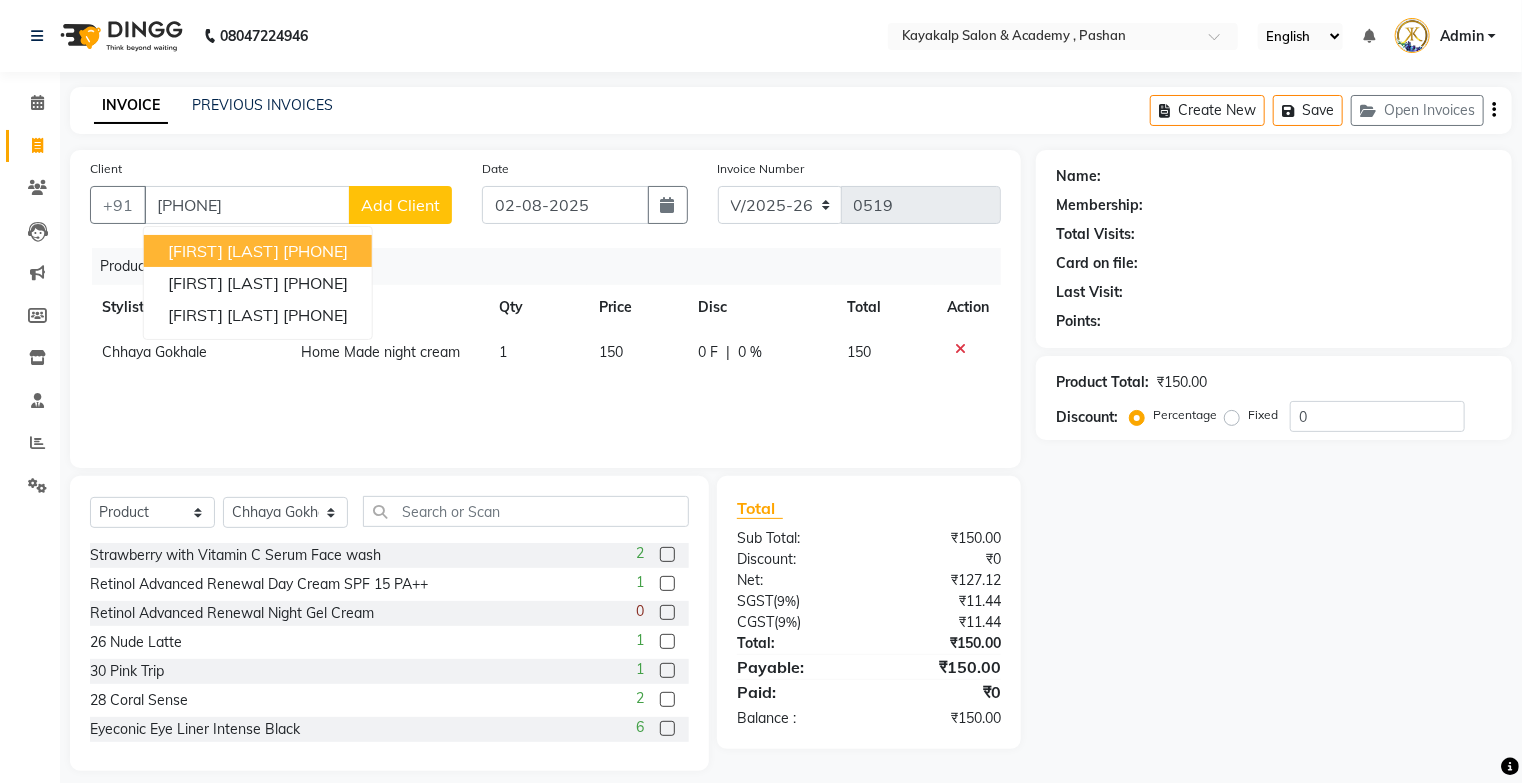 select on "1: Object" 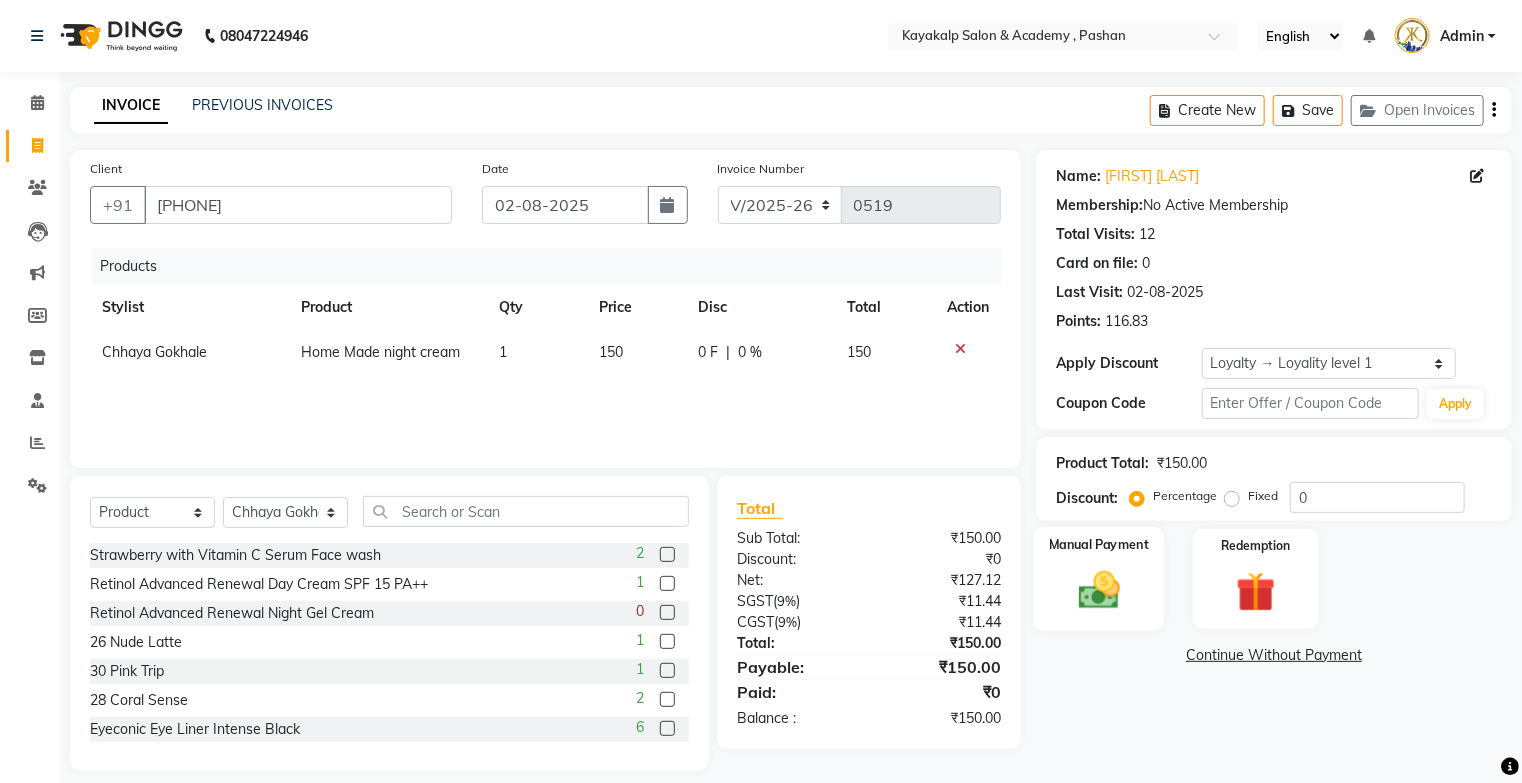 click 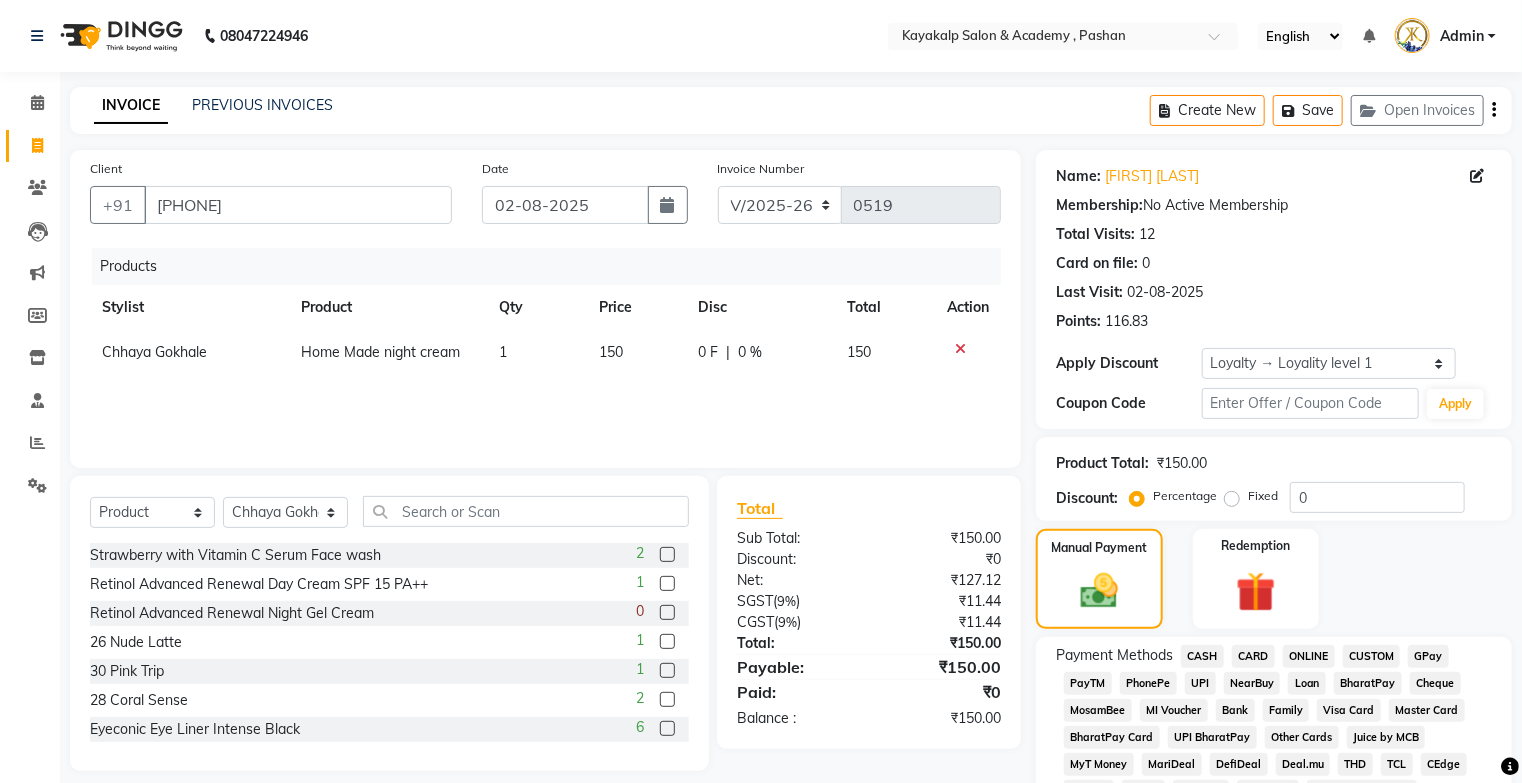 click on "GPay" 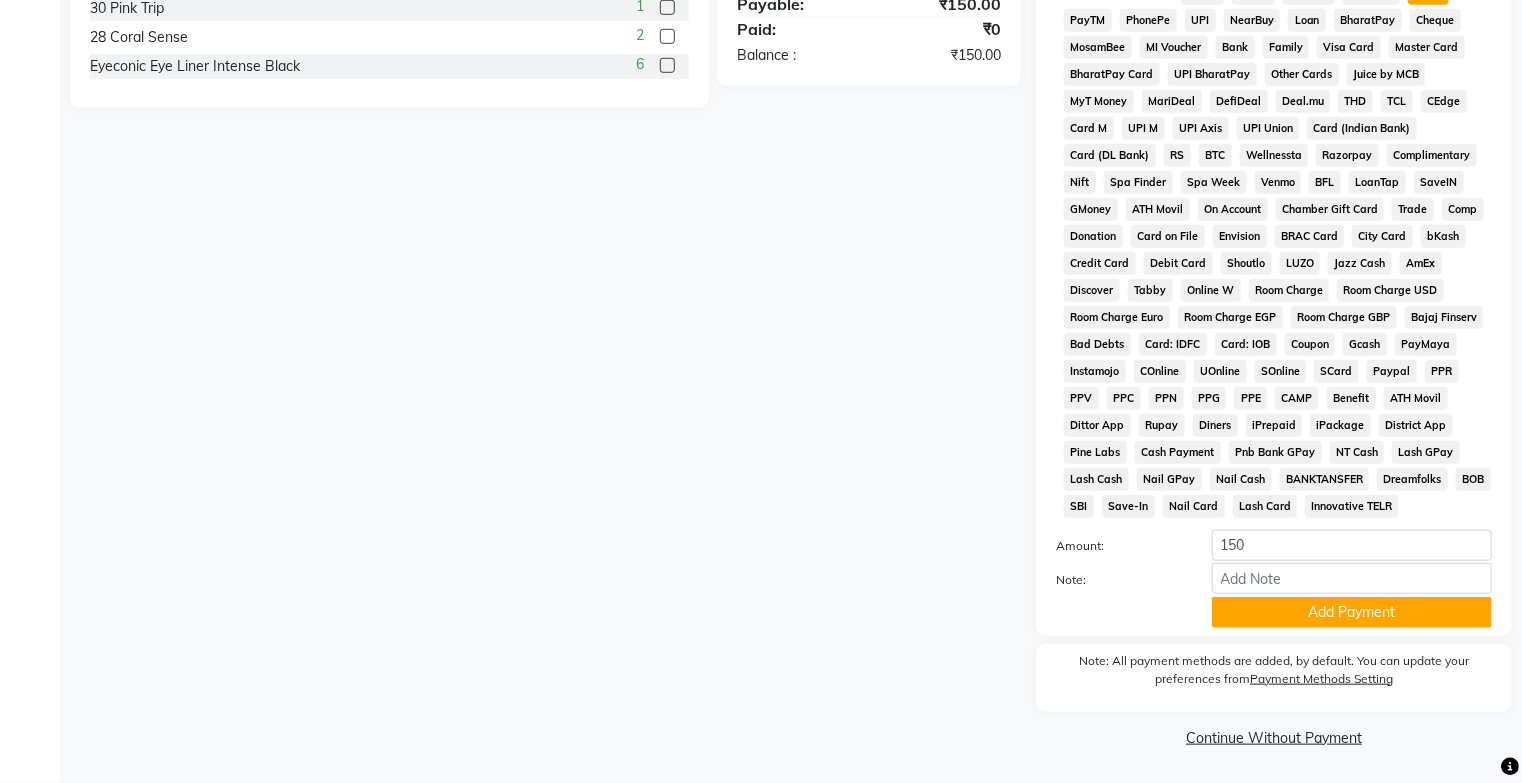 scroll, scrollTop: 679, scrollLeft: 0, axis: vertical 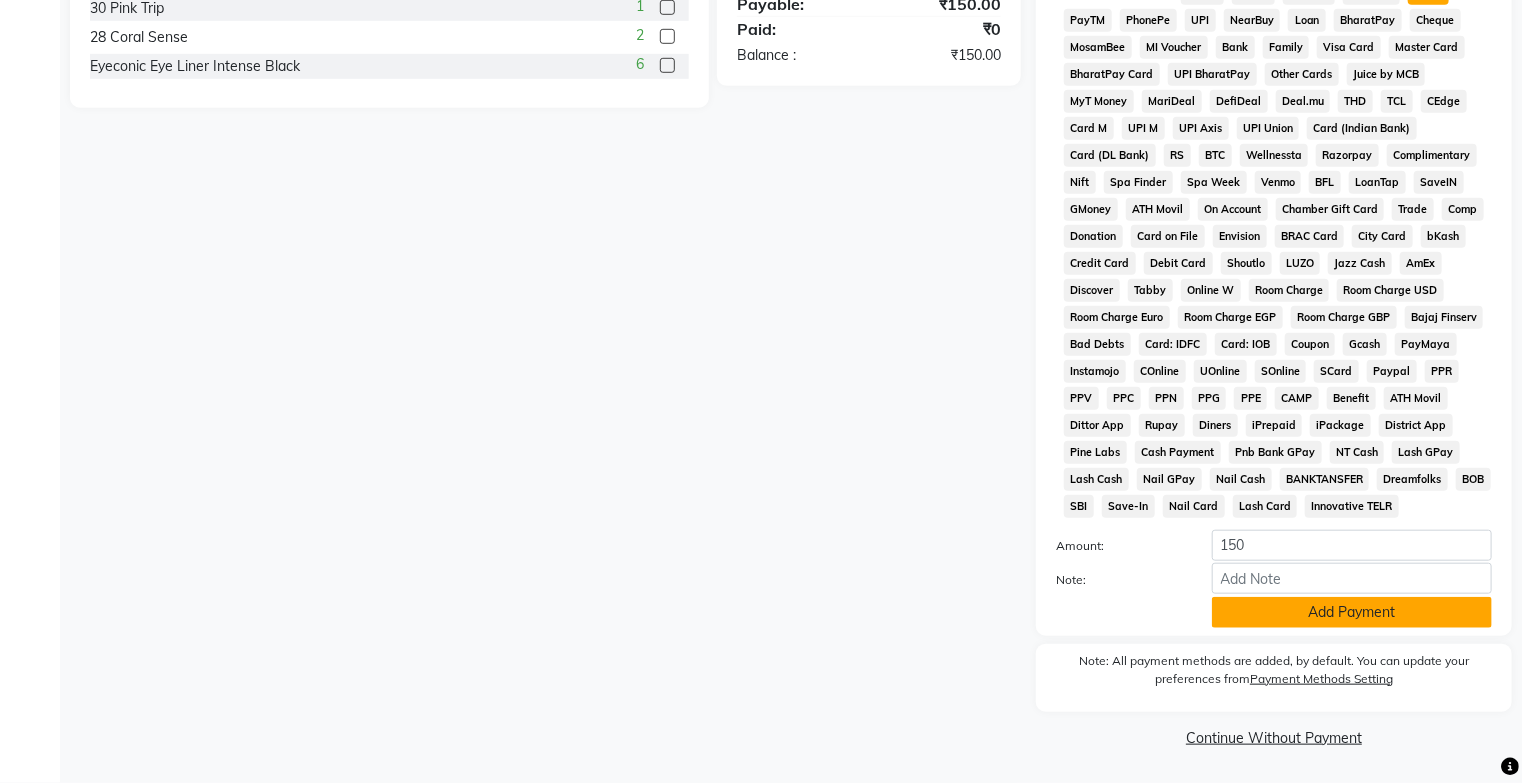 click on "Add Payment" 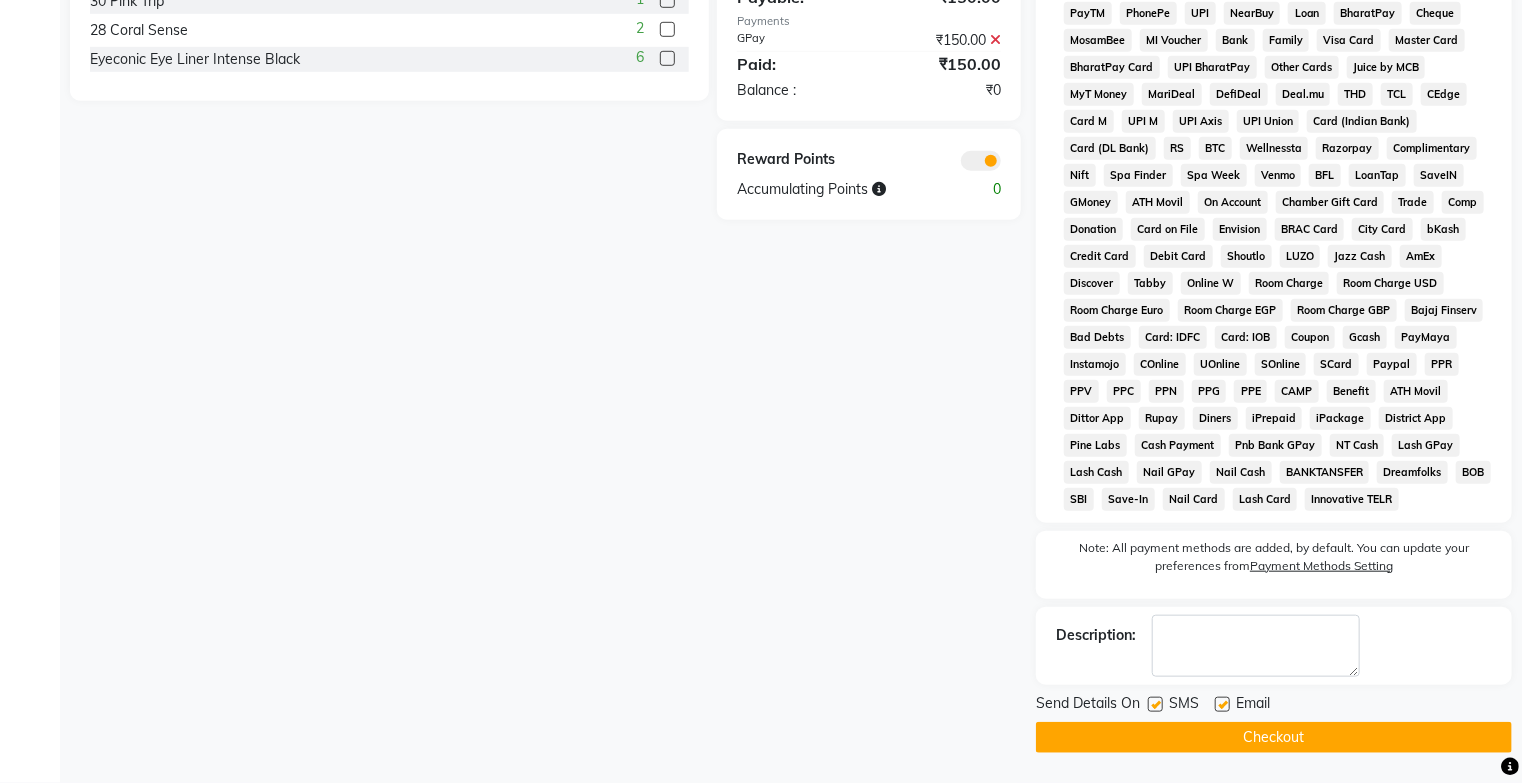 click on "Checkout" 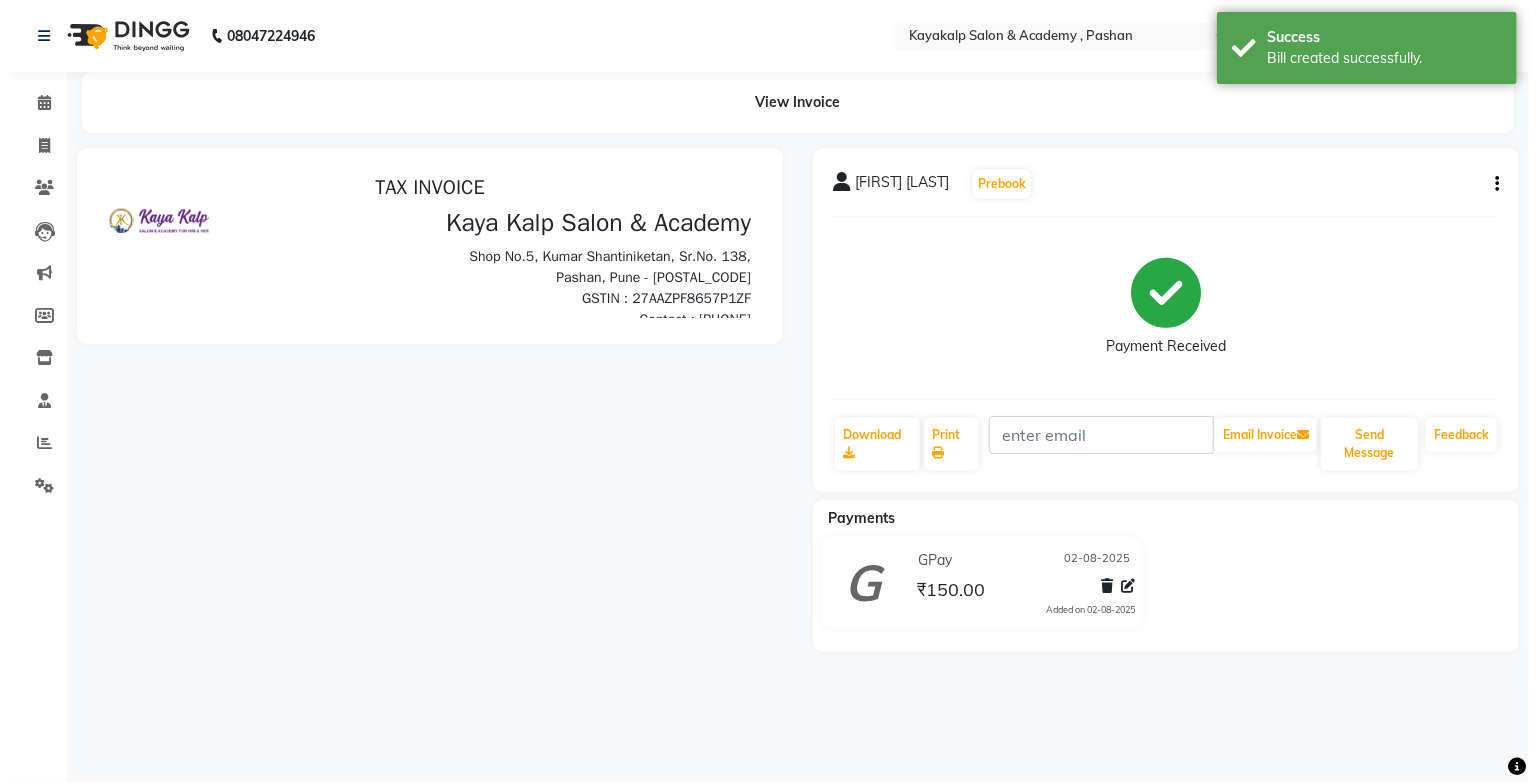 scroll, scrollTop: 0, scrollLeft: 0, axis: both 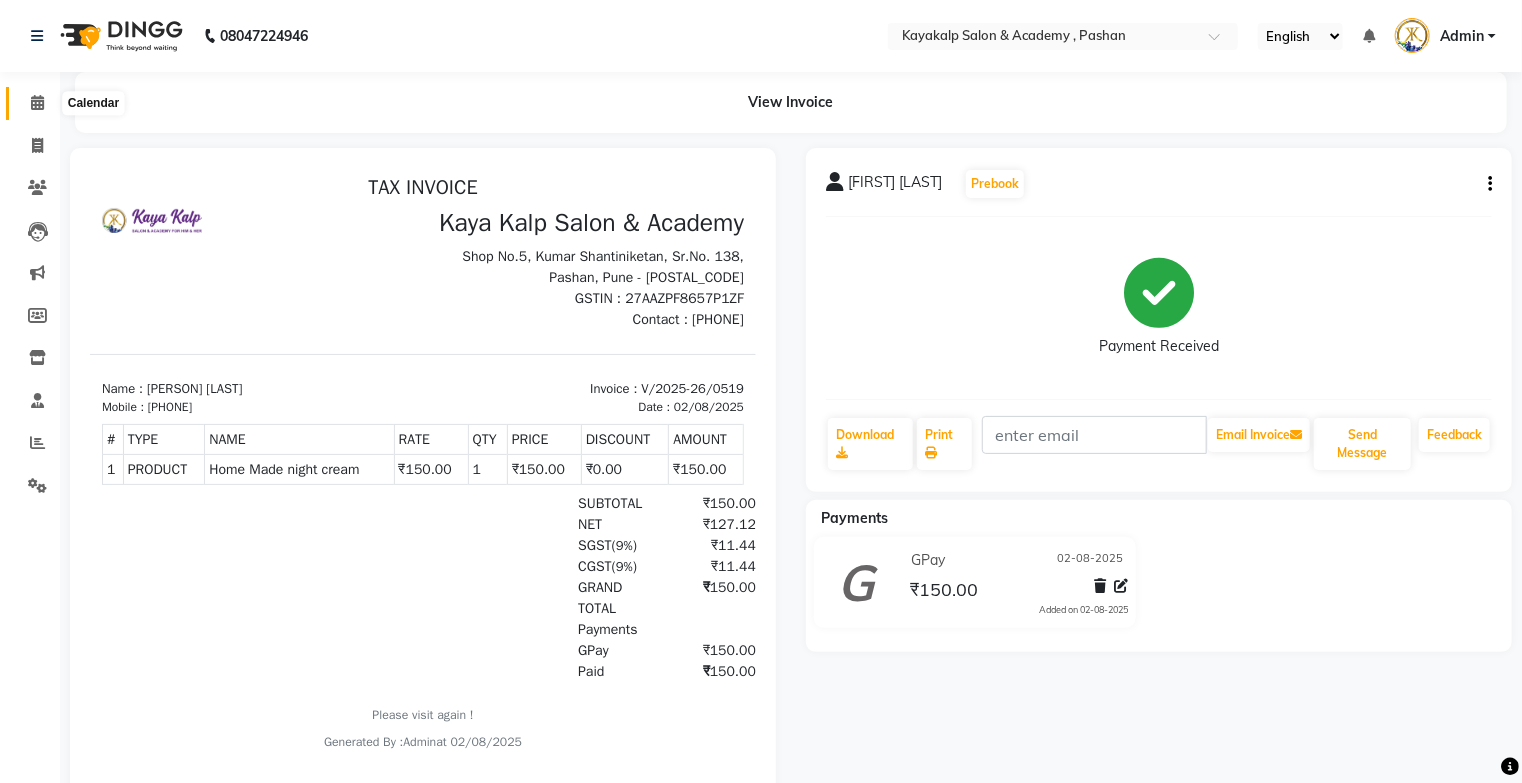 click 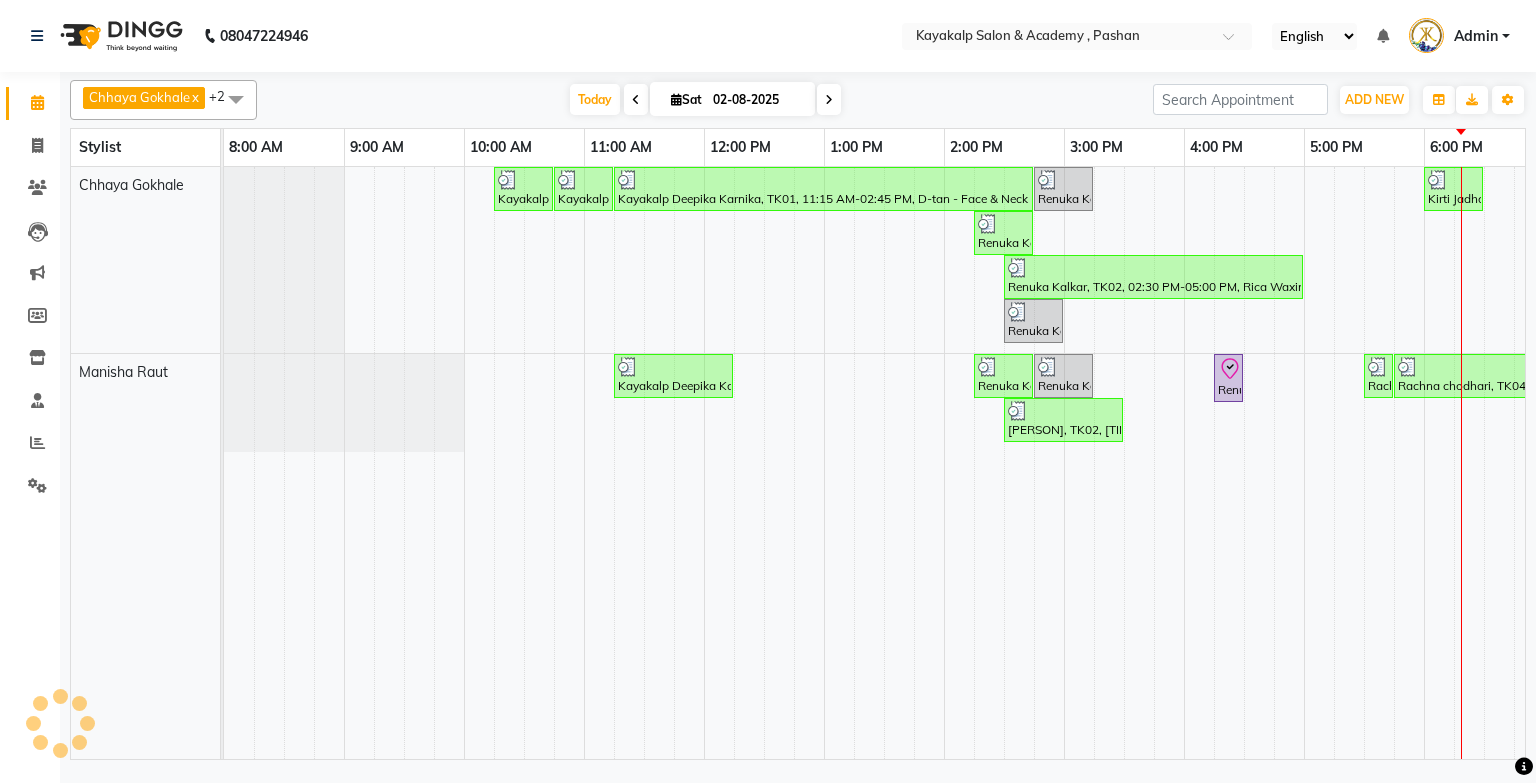 scroll, scrollTop: 0, scrollLeft: 0, axis: both 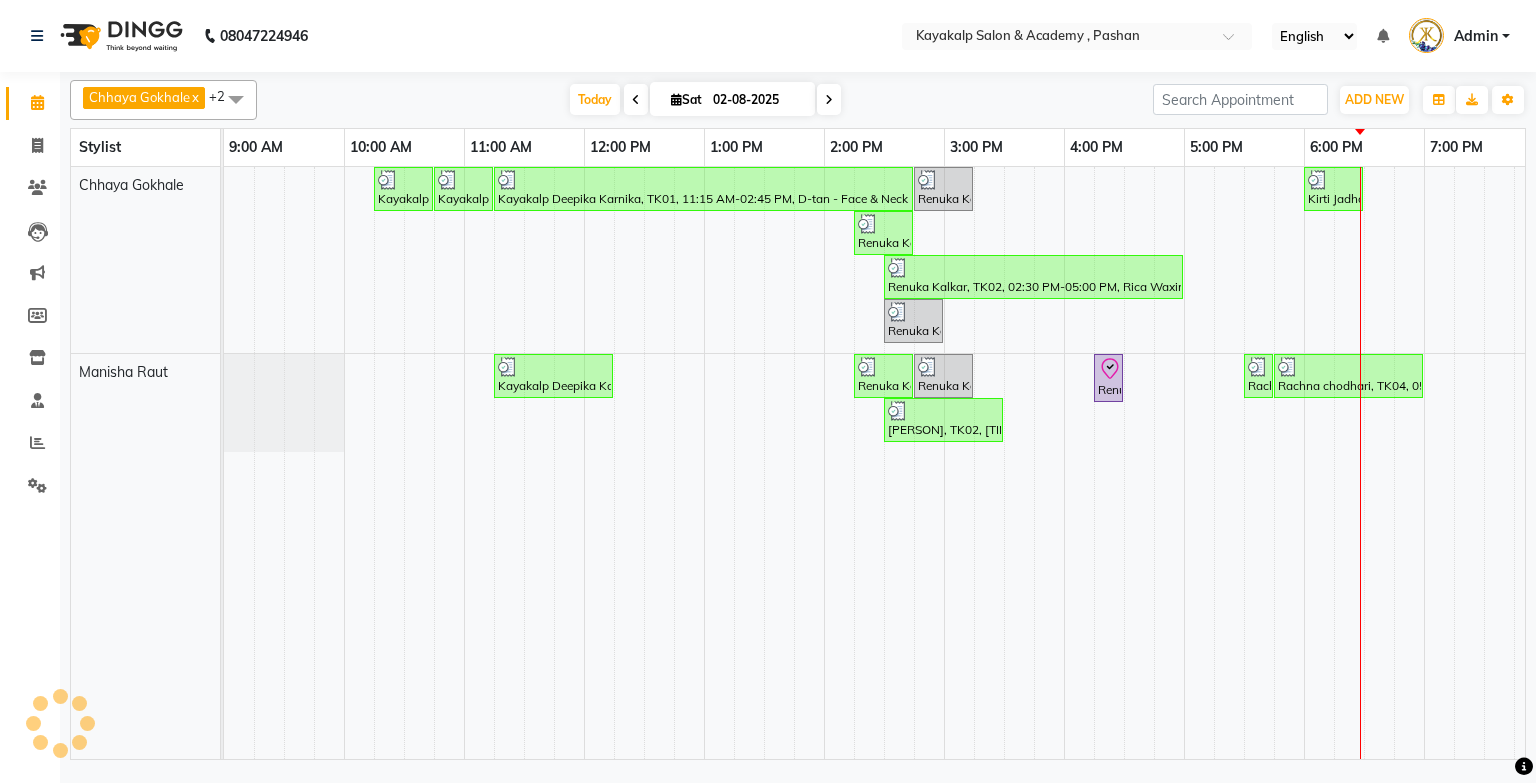 click at bounding box center (829, 100) 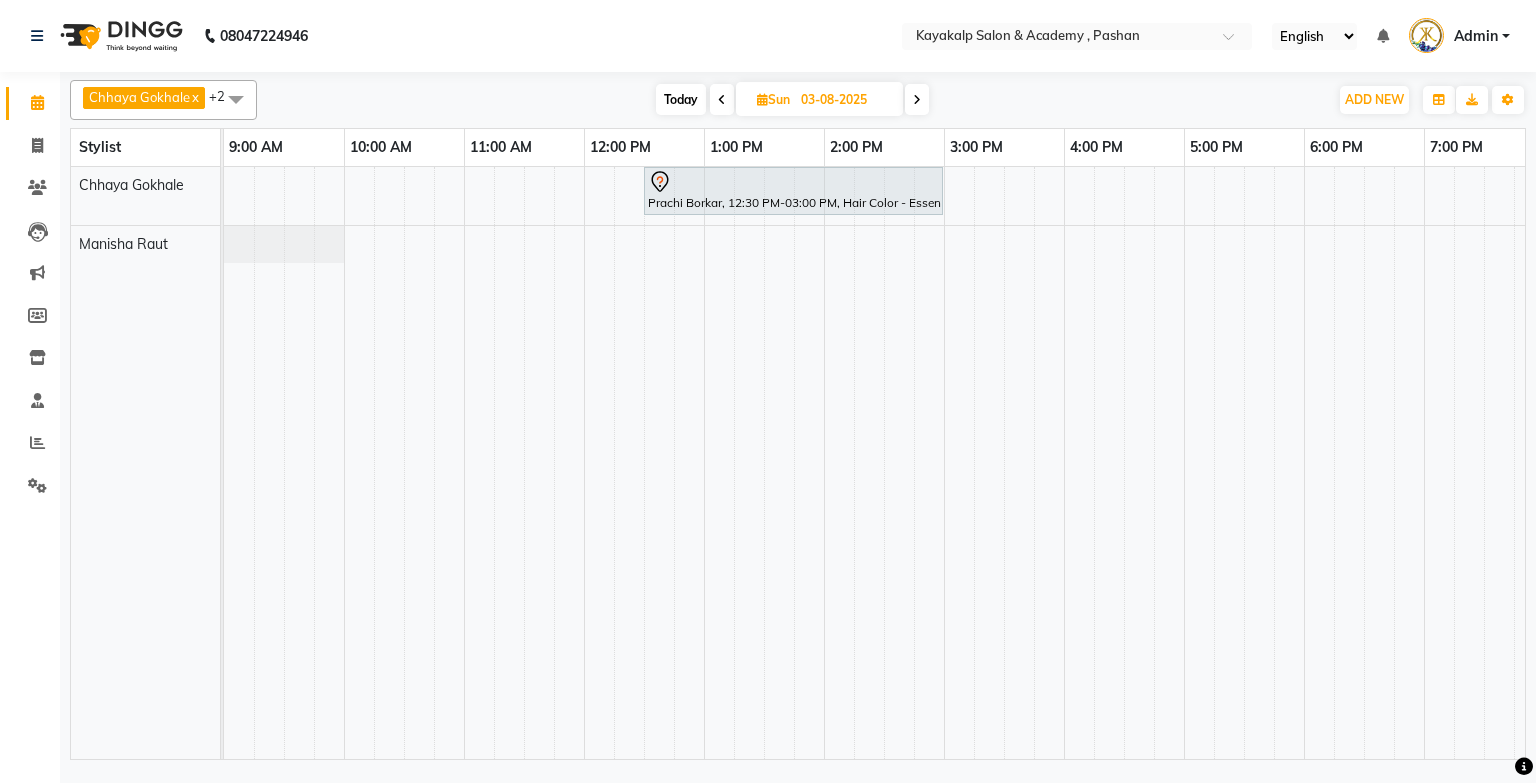 scroll, scrollTop: 0, scrollLeft: 138, axis: horizontal 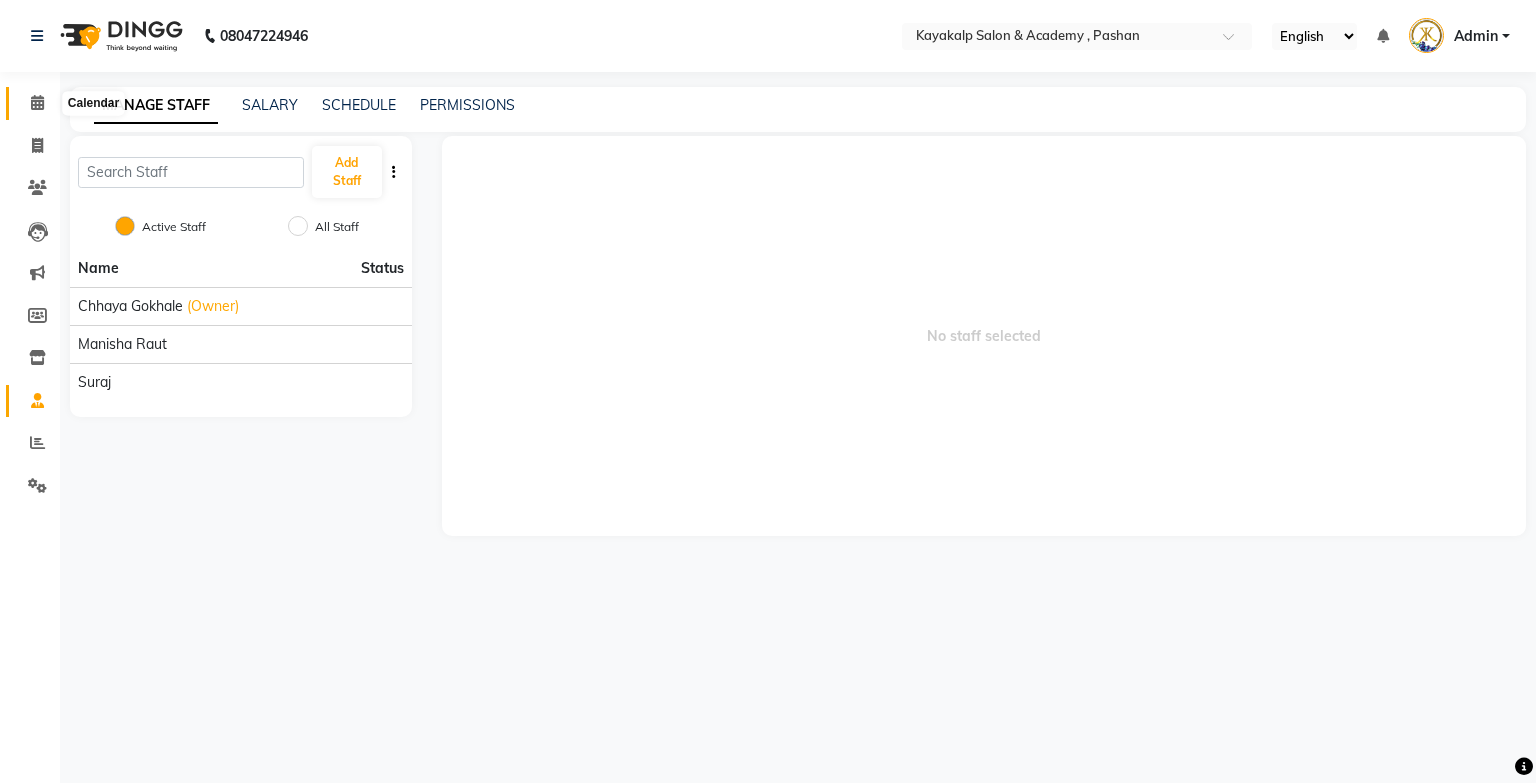 click 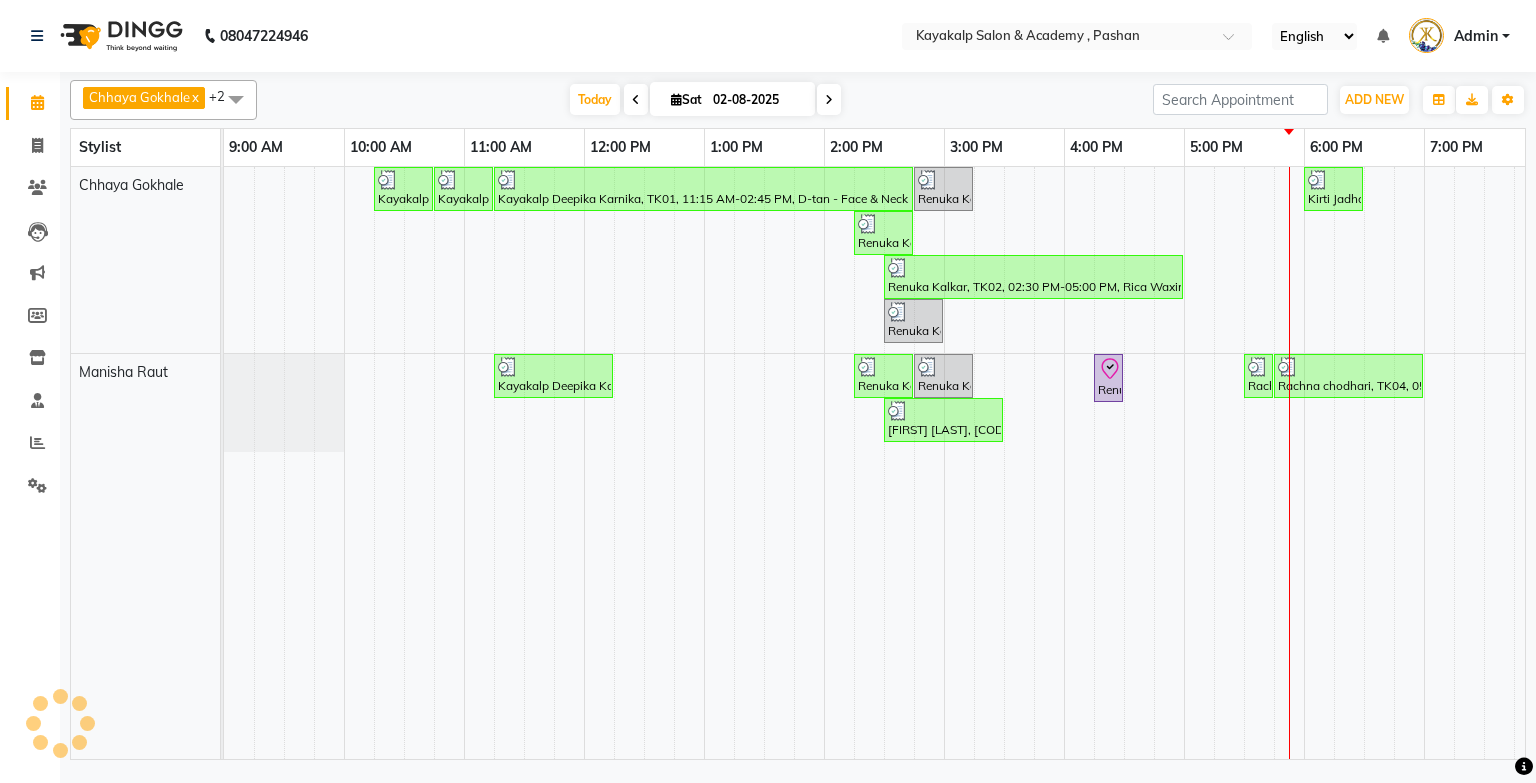 scroll, scrollTop: 0, scrollLeft: 0, axis: both 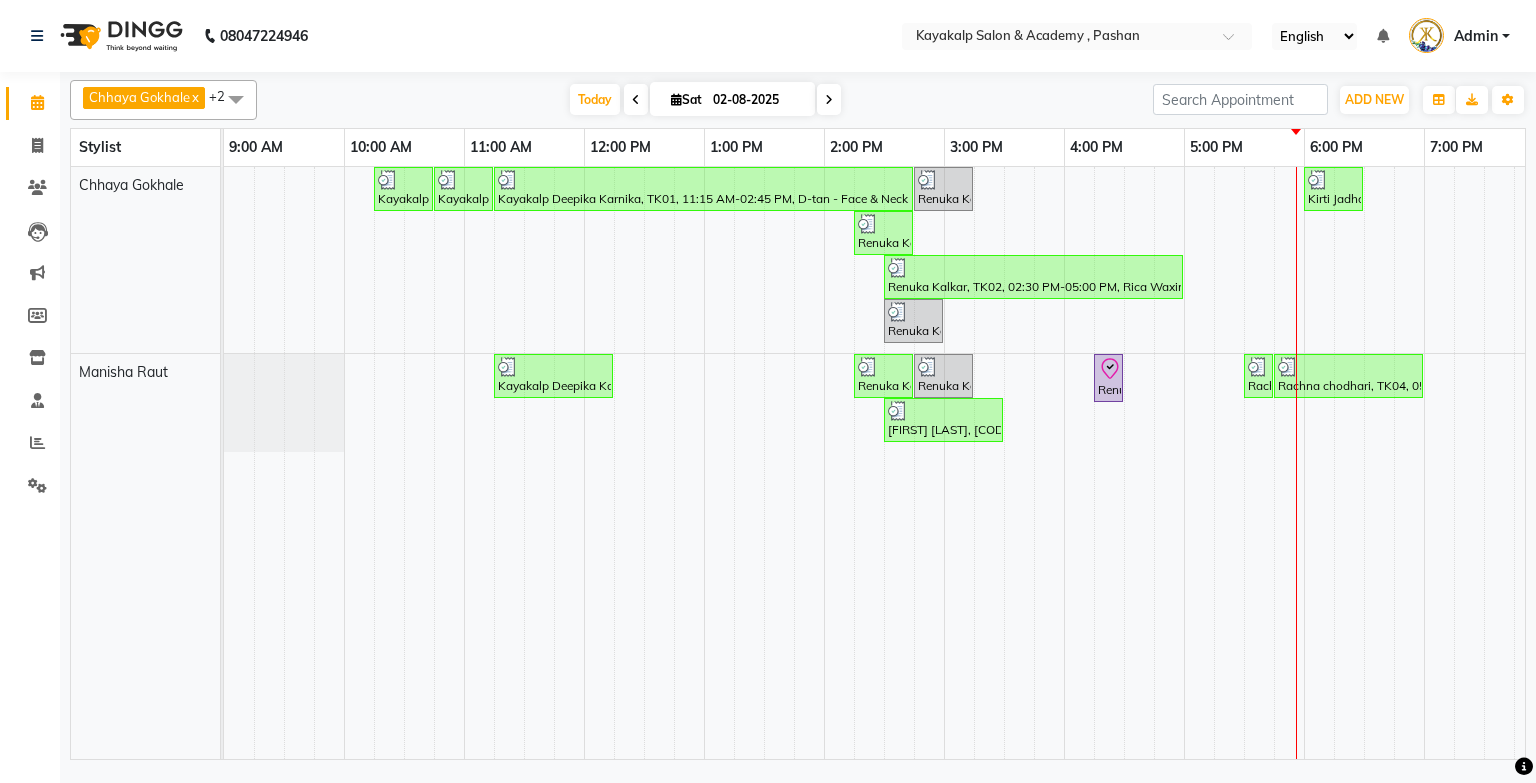 click at bounding box center (829, 100) 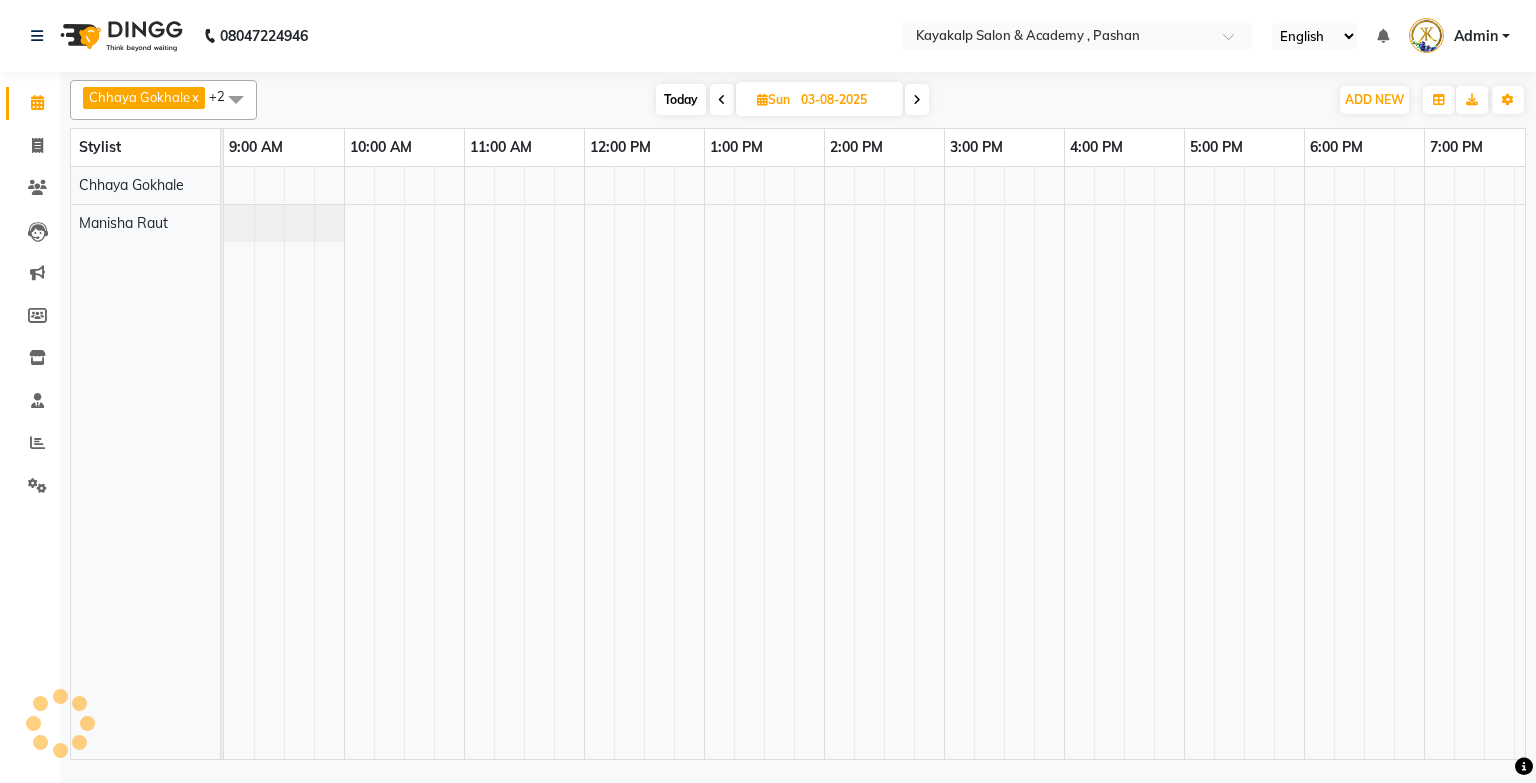 scroll, scrollTop: 0, scrollLeft: 138, axis: horizontal 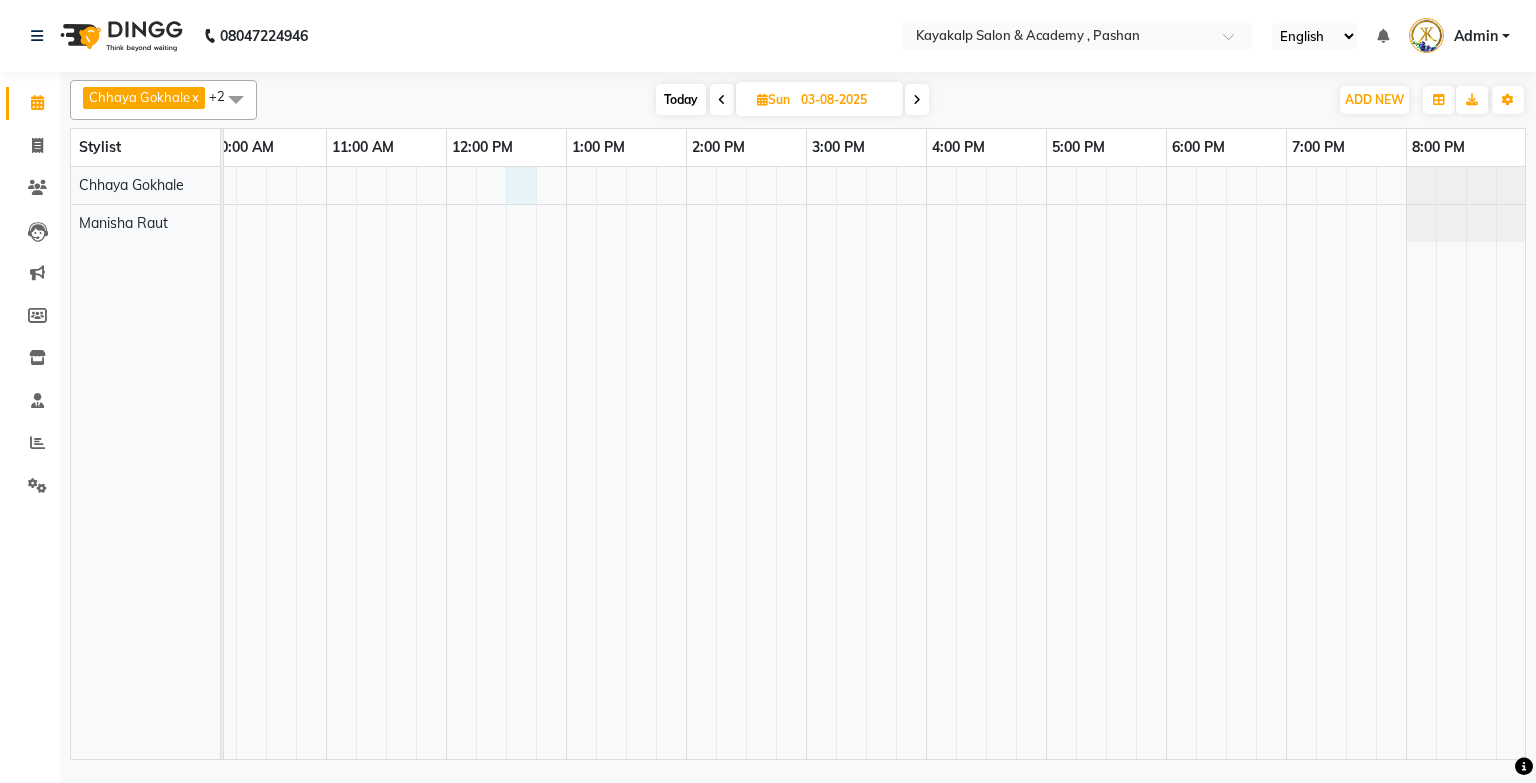 click at bounding box center [806, 463] 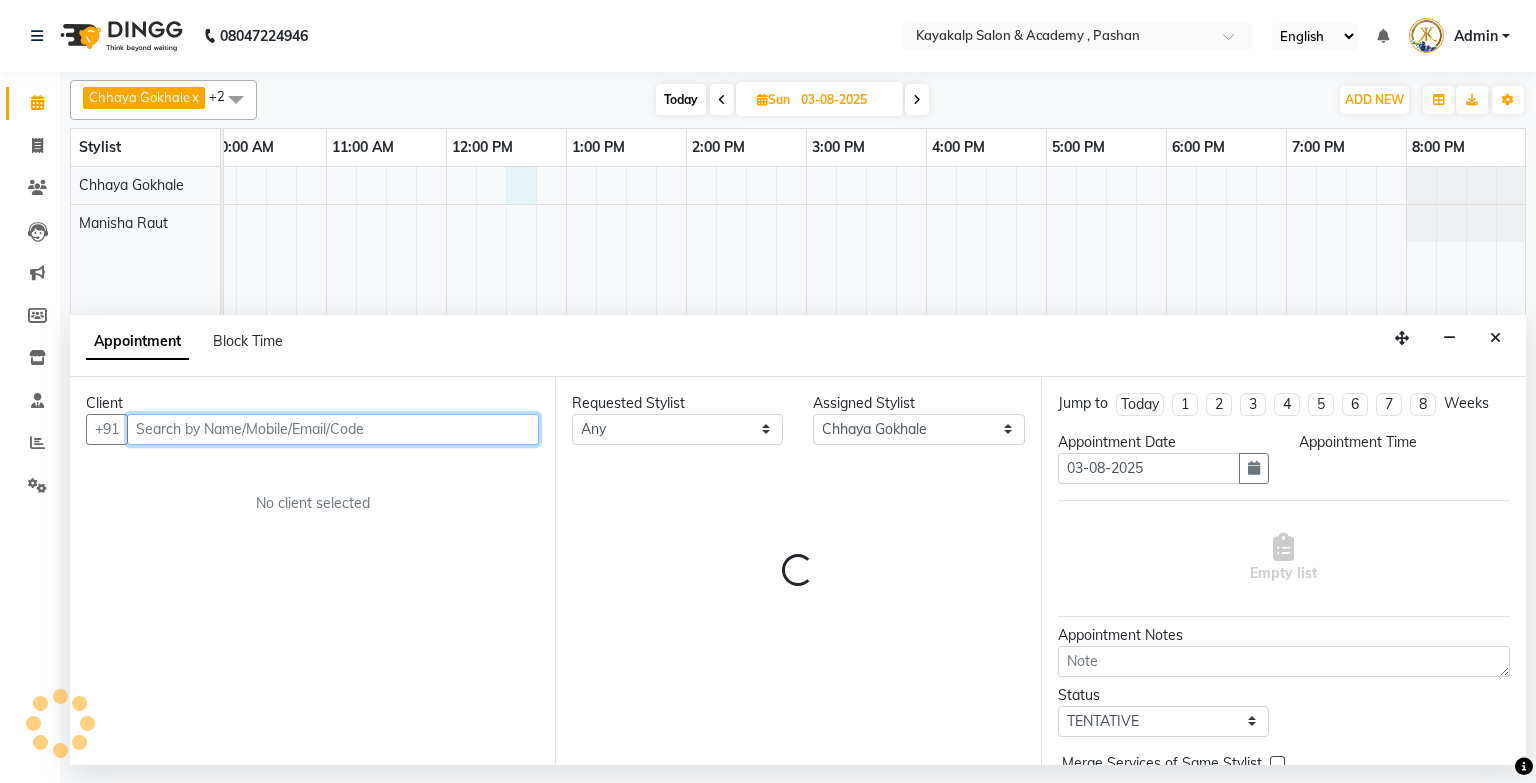 select on "750" 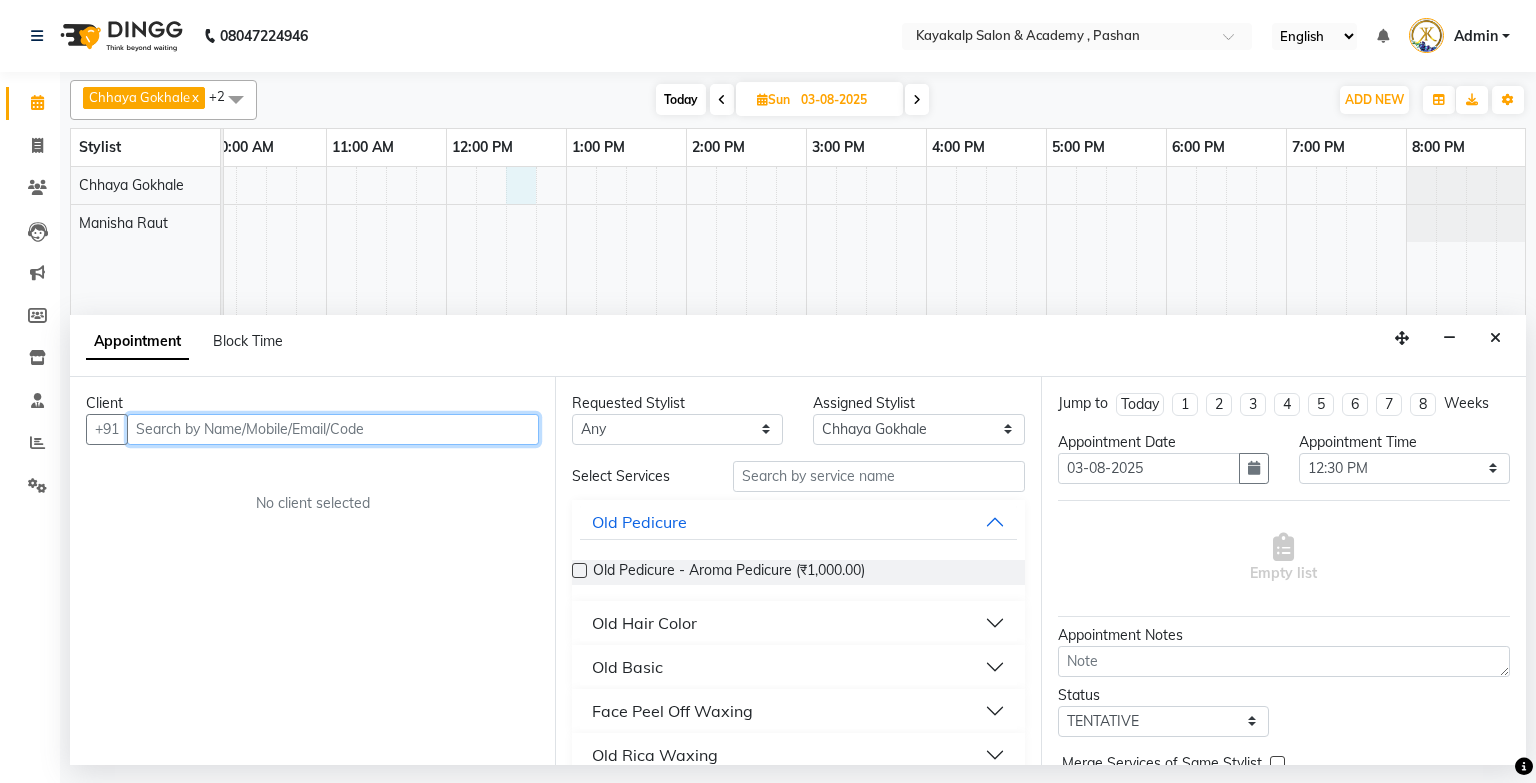click at bounding box center (333, 429) 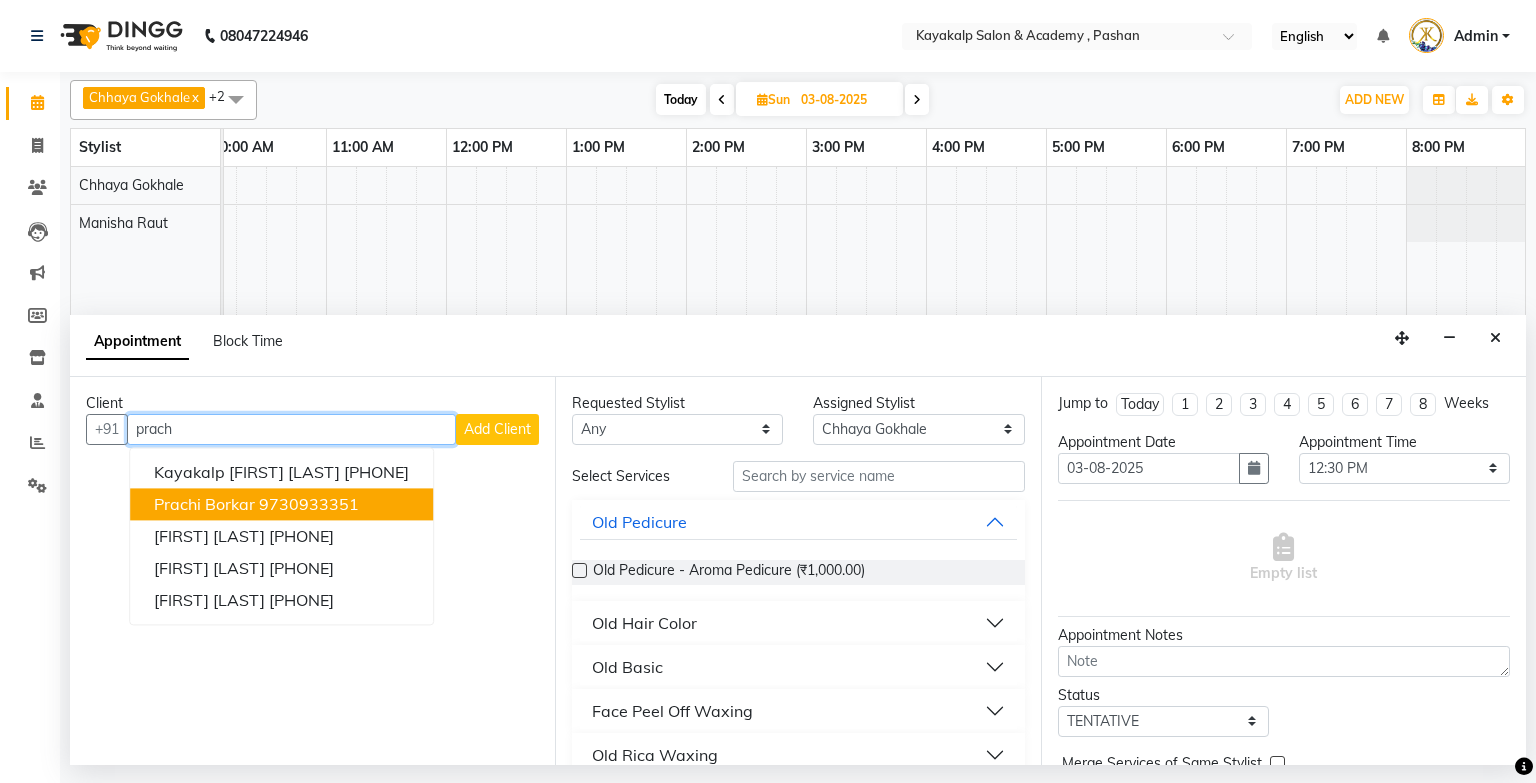 click on "Prachi Borkar  9730933351" at bounding box center (281, 504) 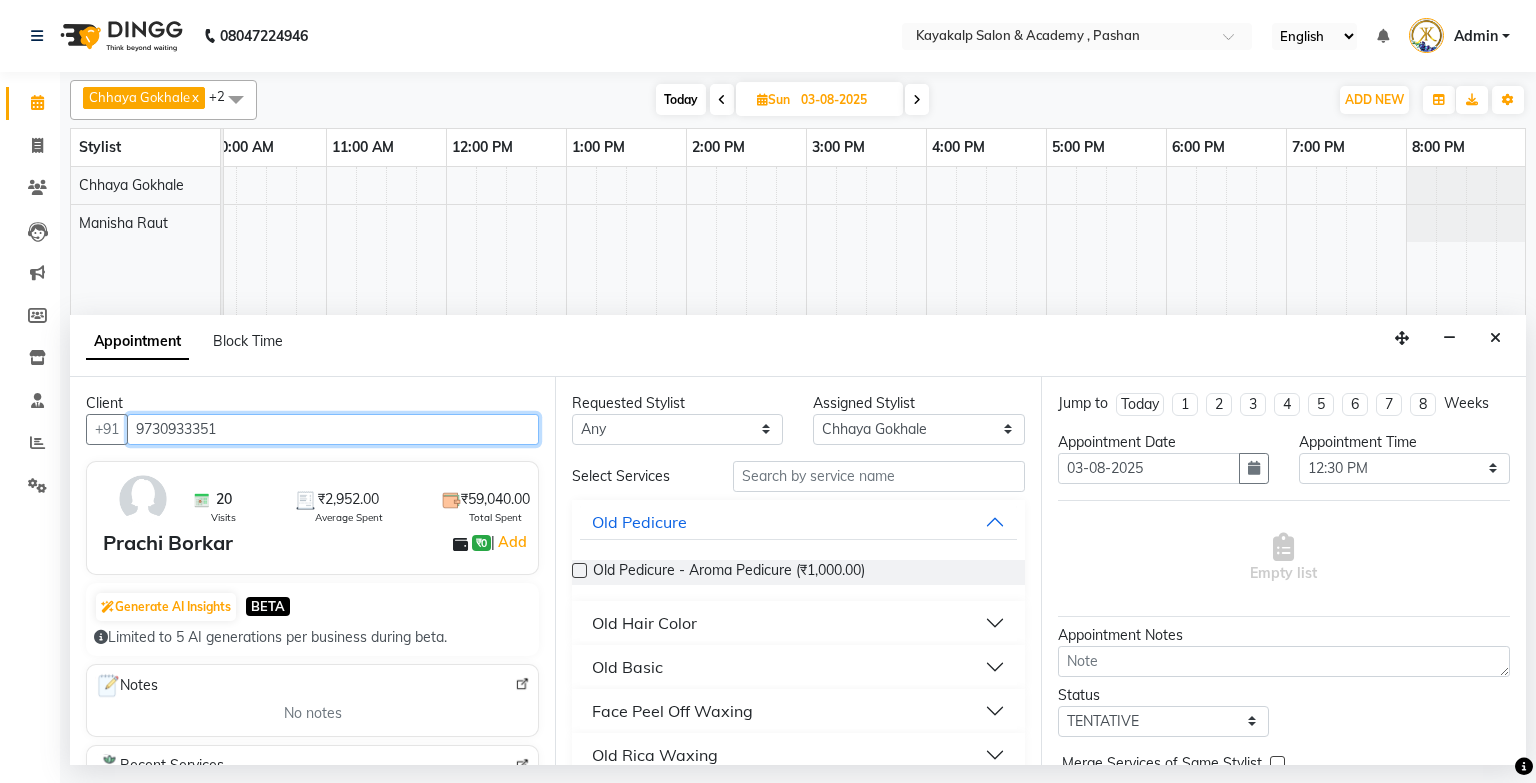 type on "9730933351" 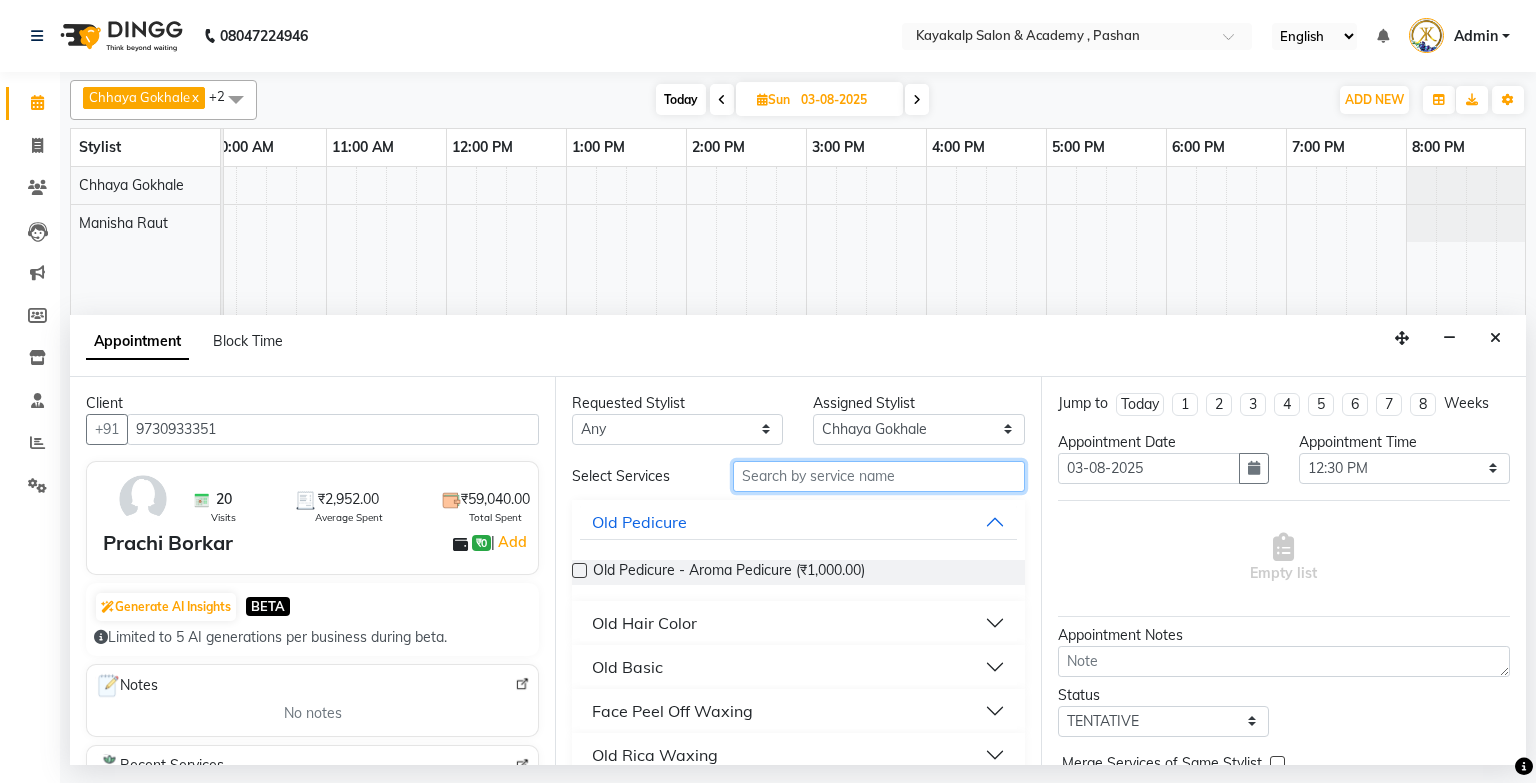 click at bounding box center [879, 476] 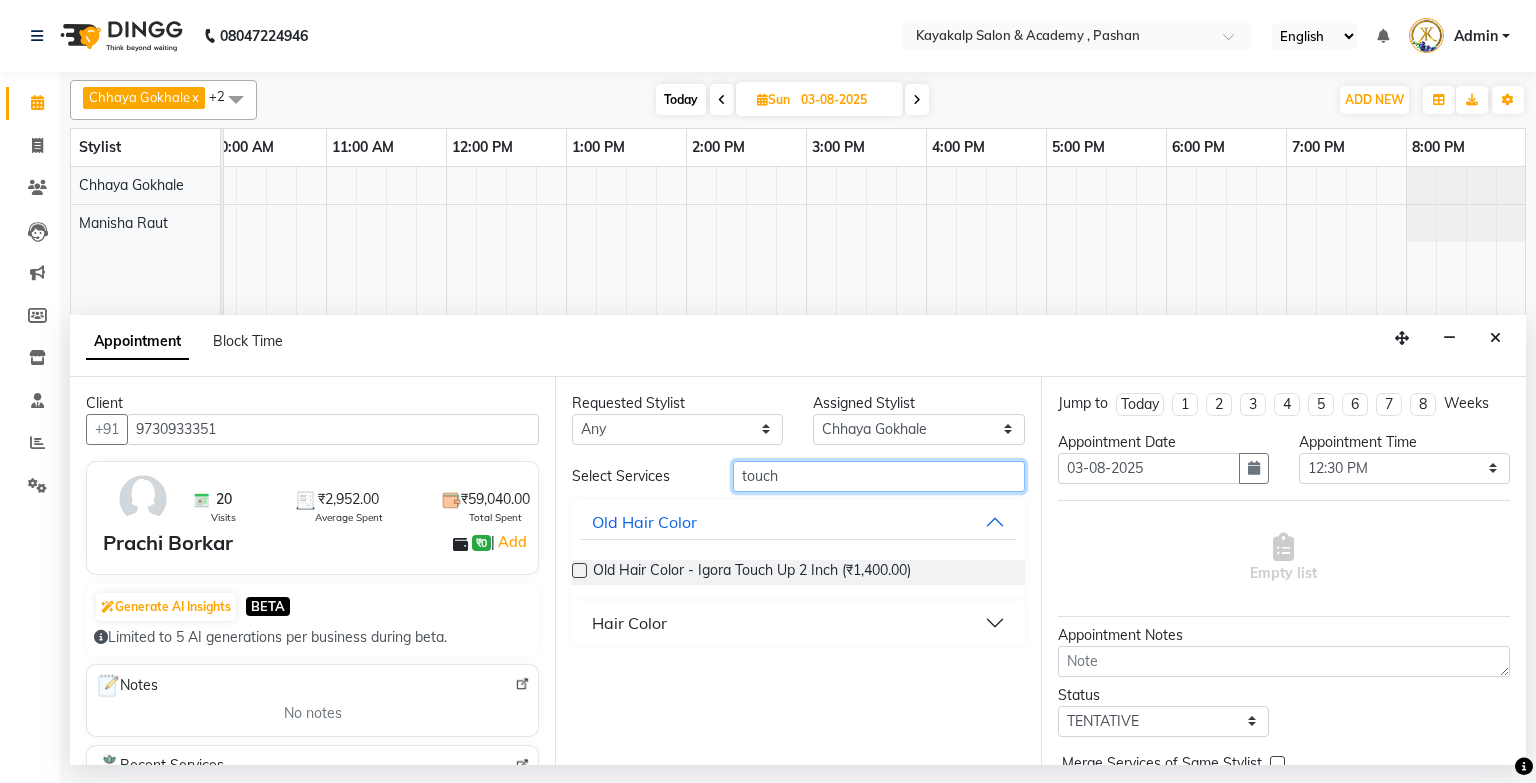 type on "touch" 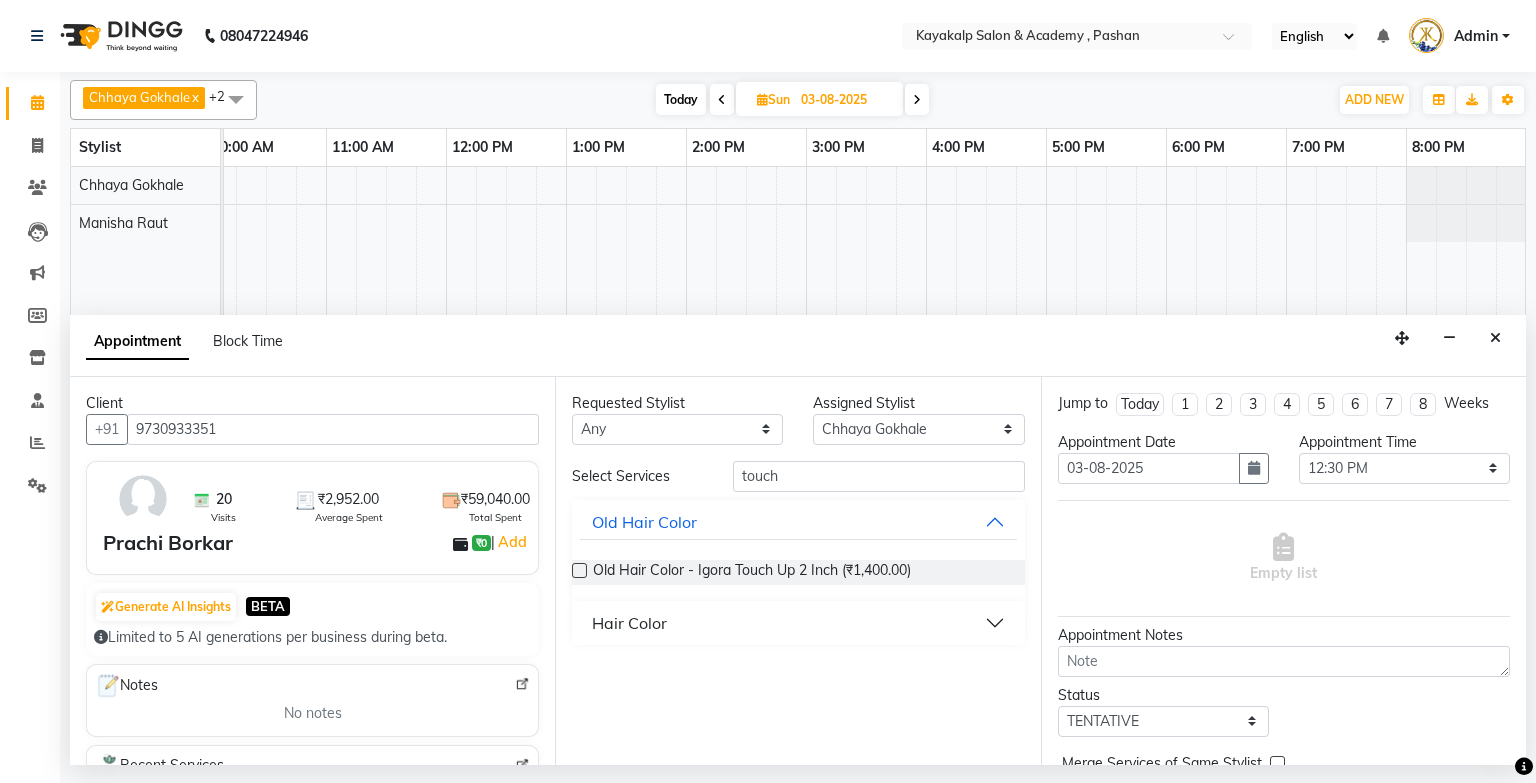click on "Hair Color" at bounding box center (629, 623) 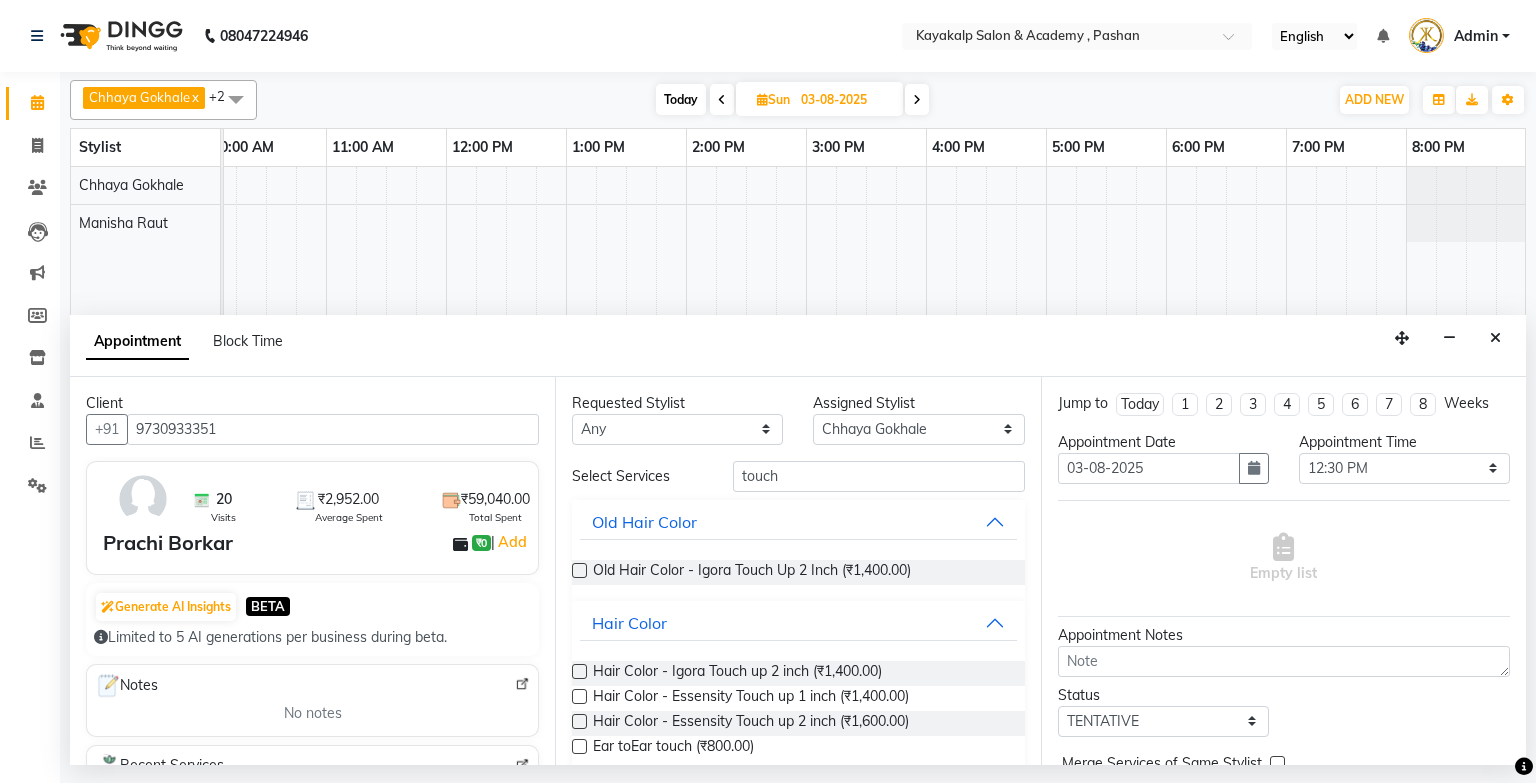 click at bounding box center [579, 721] 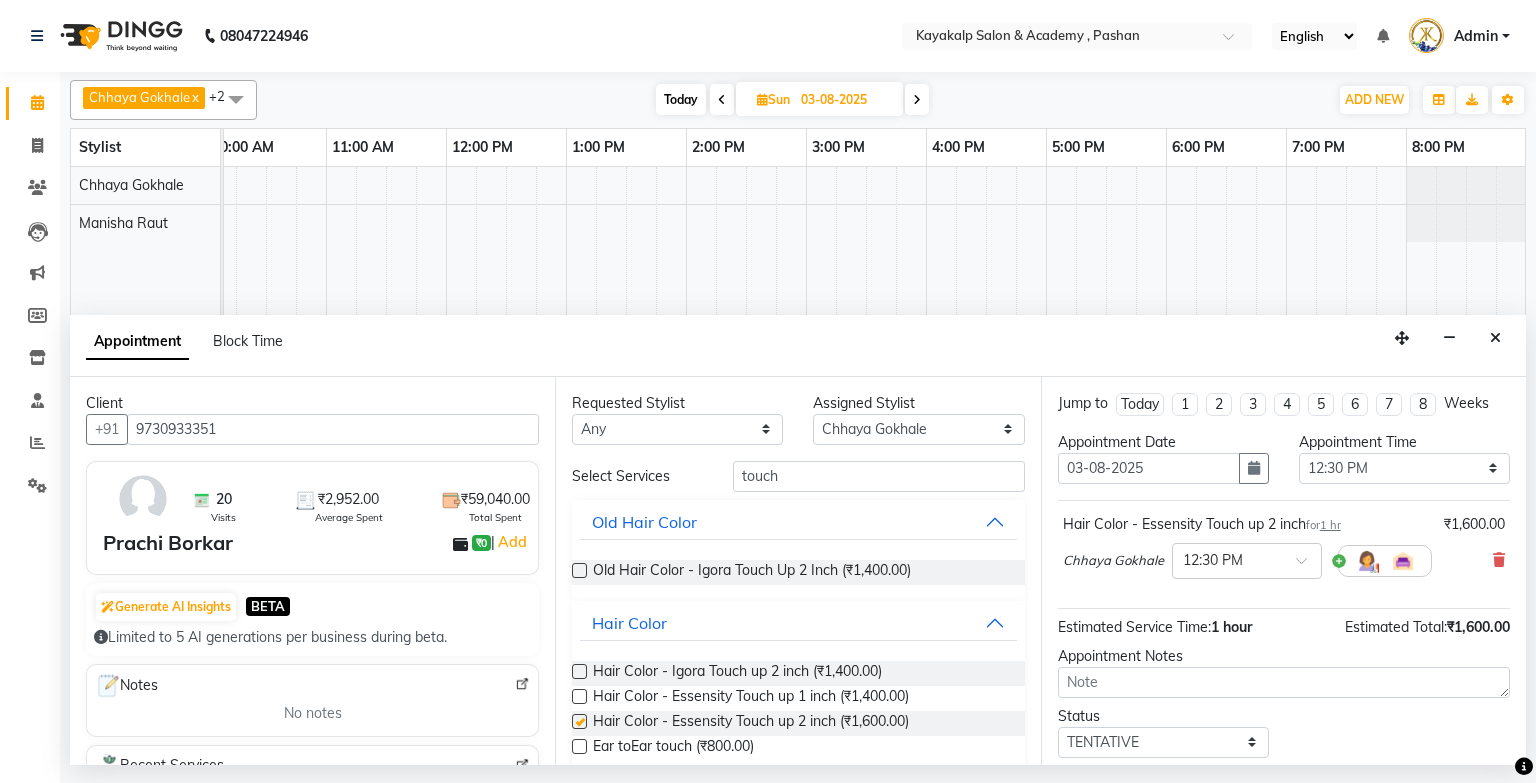 checkbox on "false" 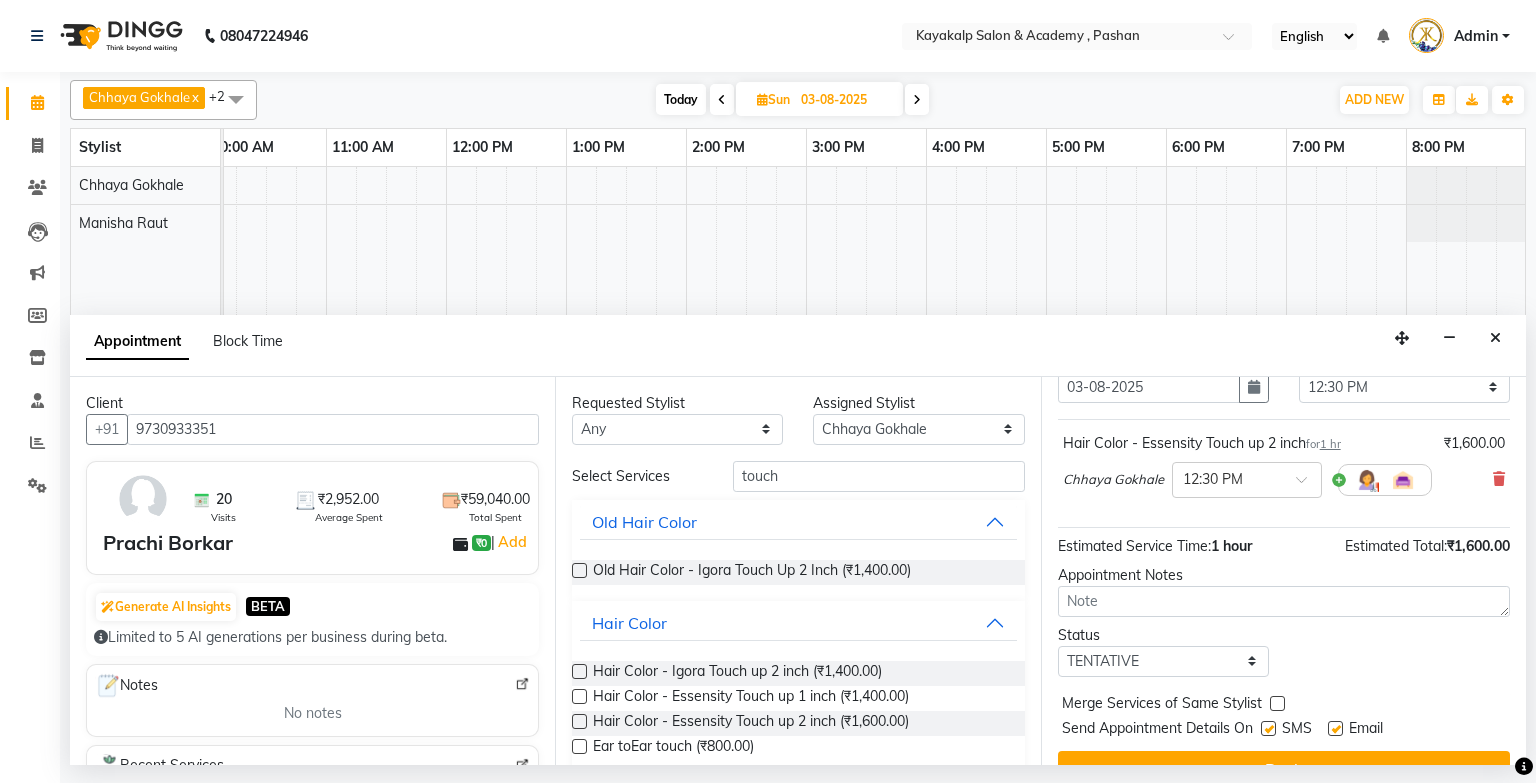 scroll, scrollTop: 118, scrollLeft: 0, axis: vertical 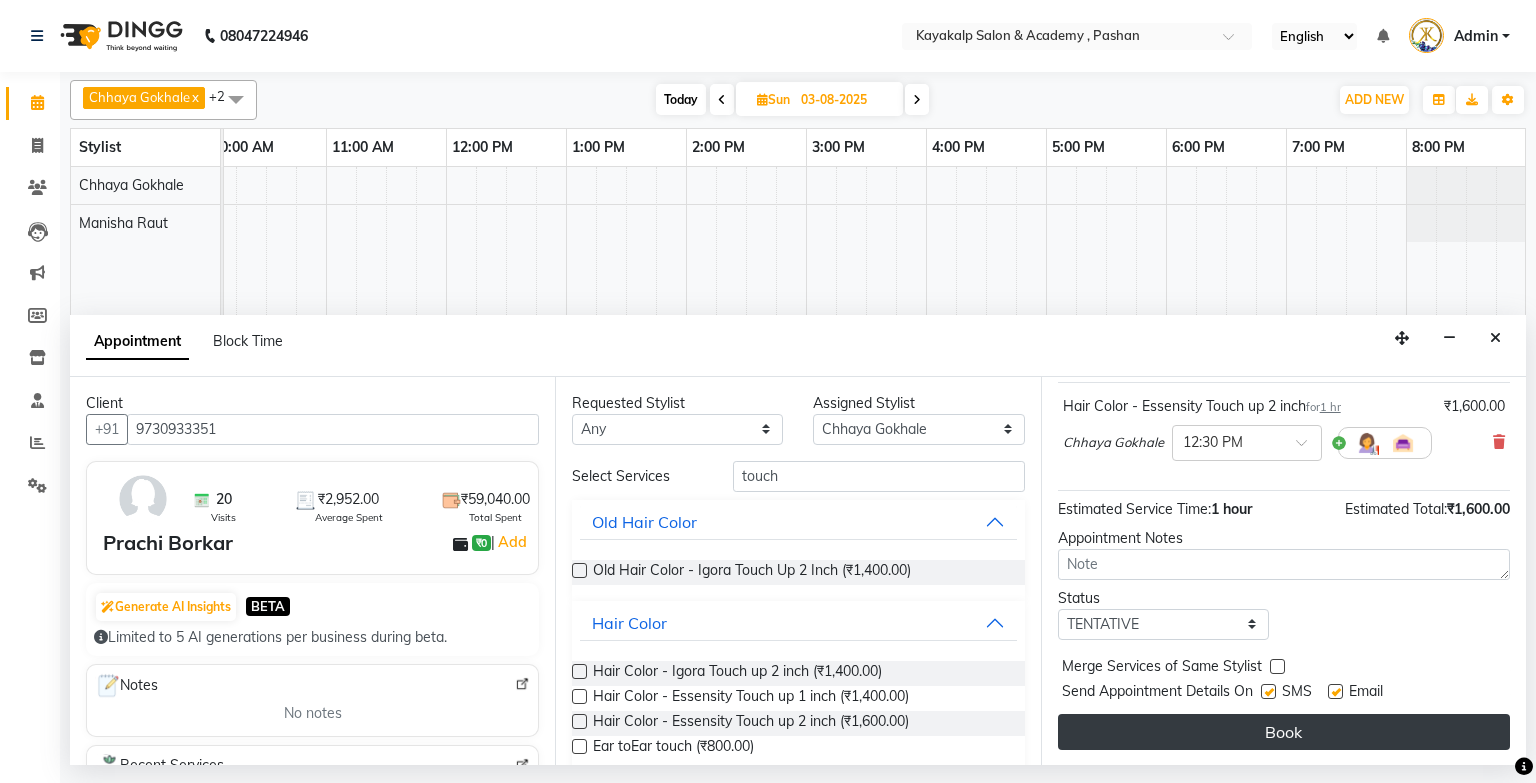 click on "Book" at bounding box center [1284, 732] 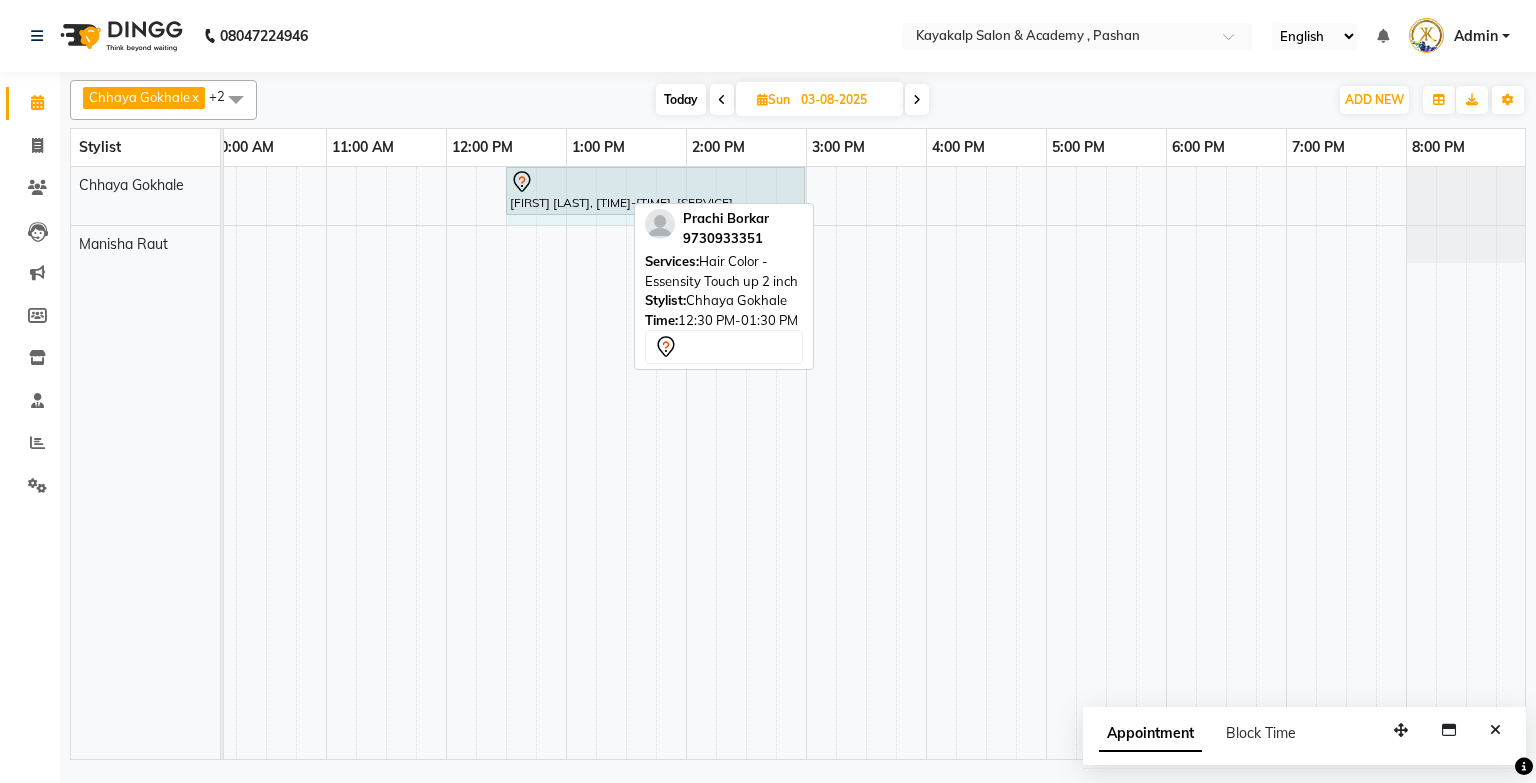 drag, startPoint x: 620, startPoint y: 180, endPoint x: 789, endPoint y: 192, distance: 169.4255 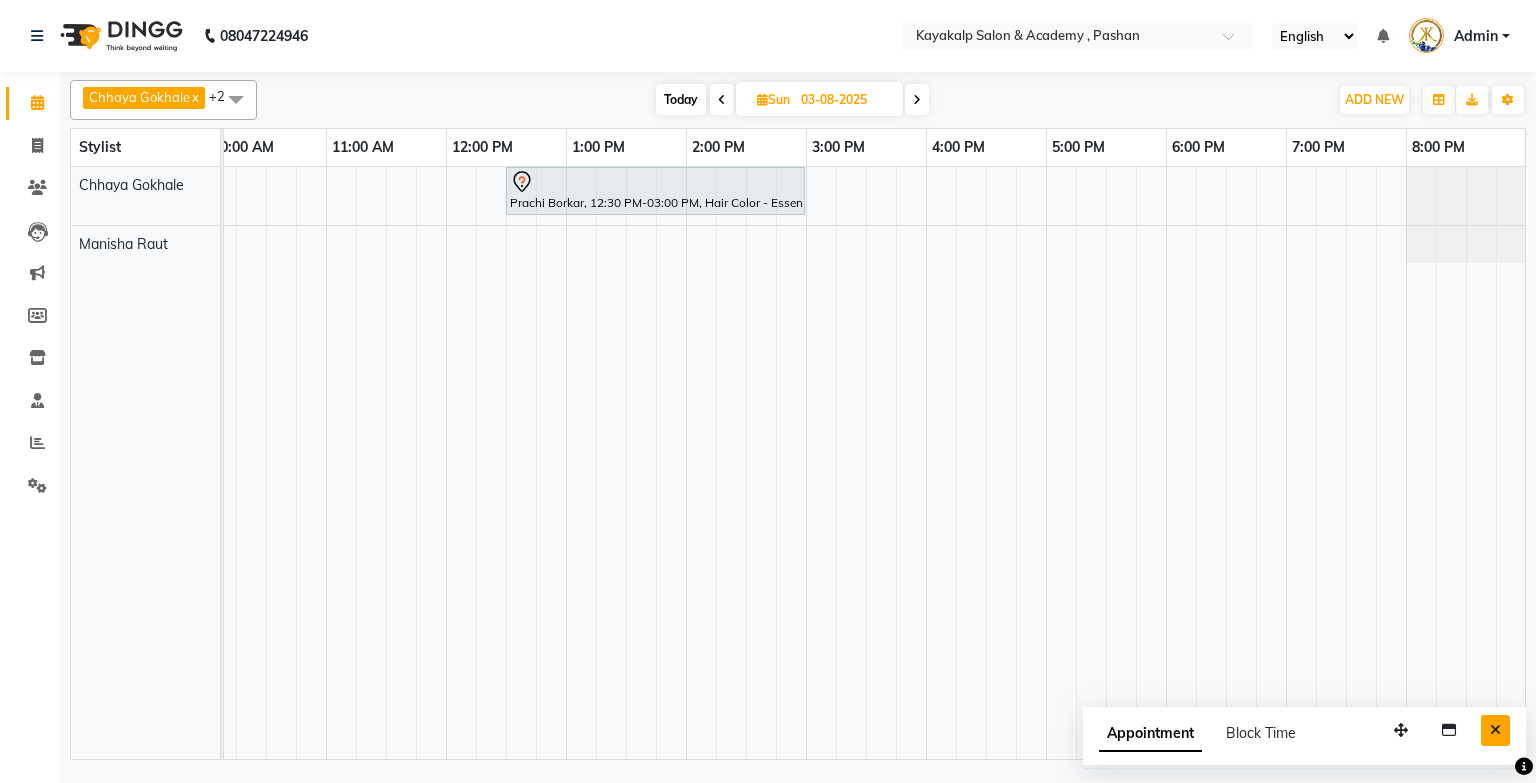 click at bounding box center [1495, 730] 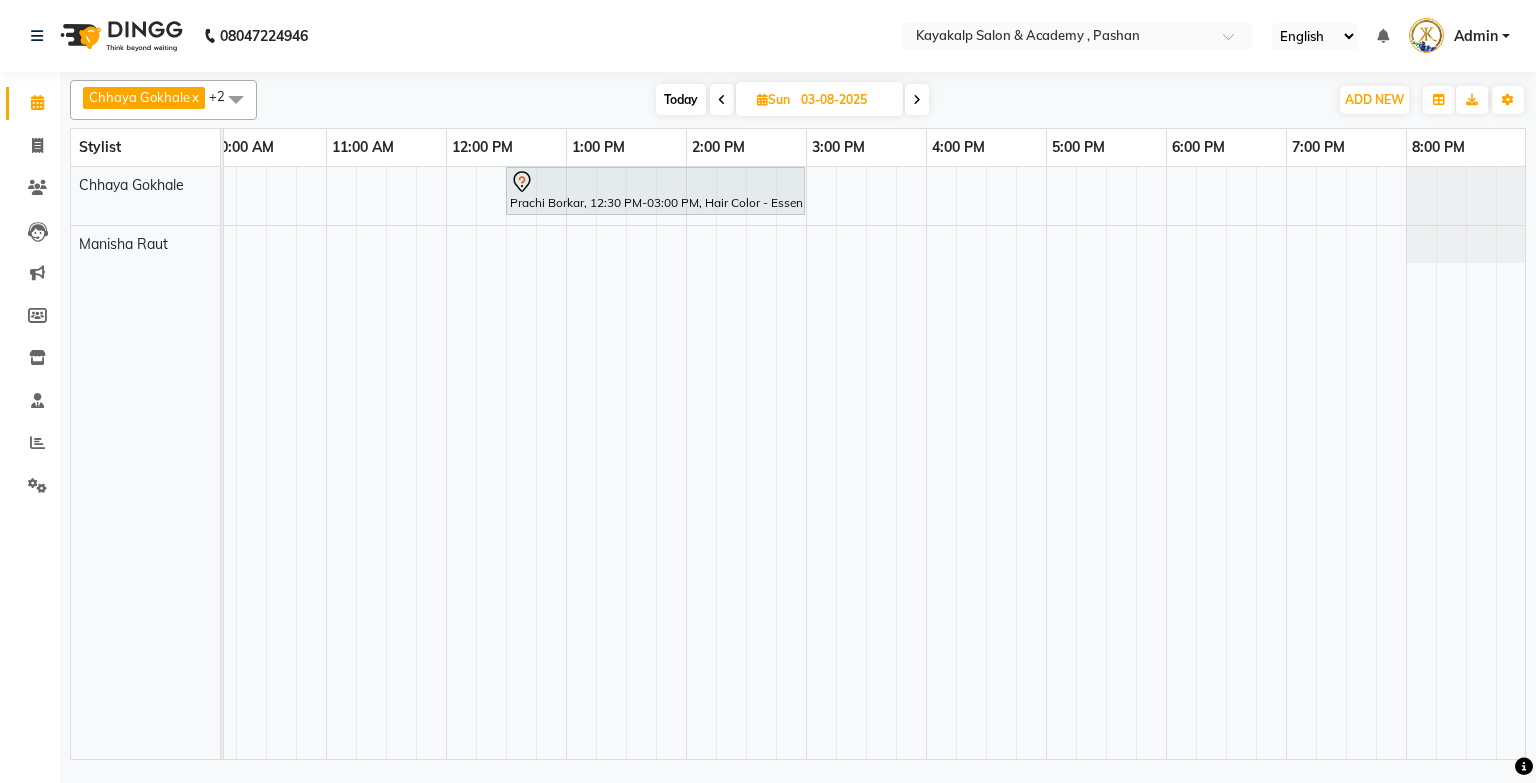 click at bounding box center [917, 99] 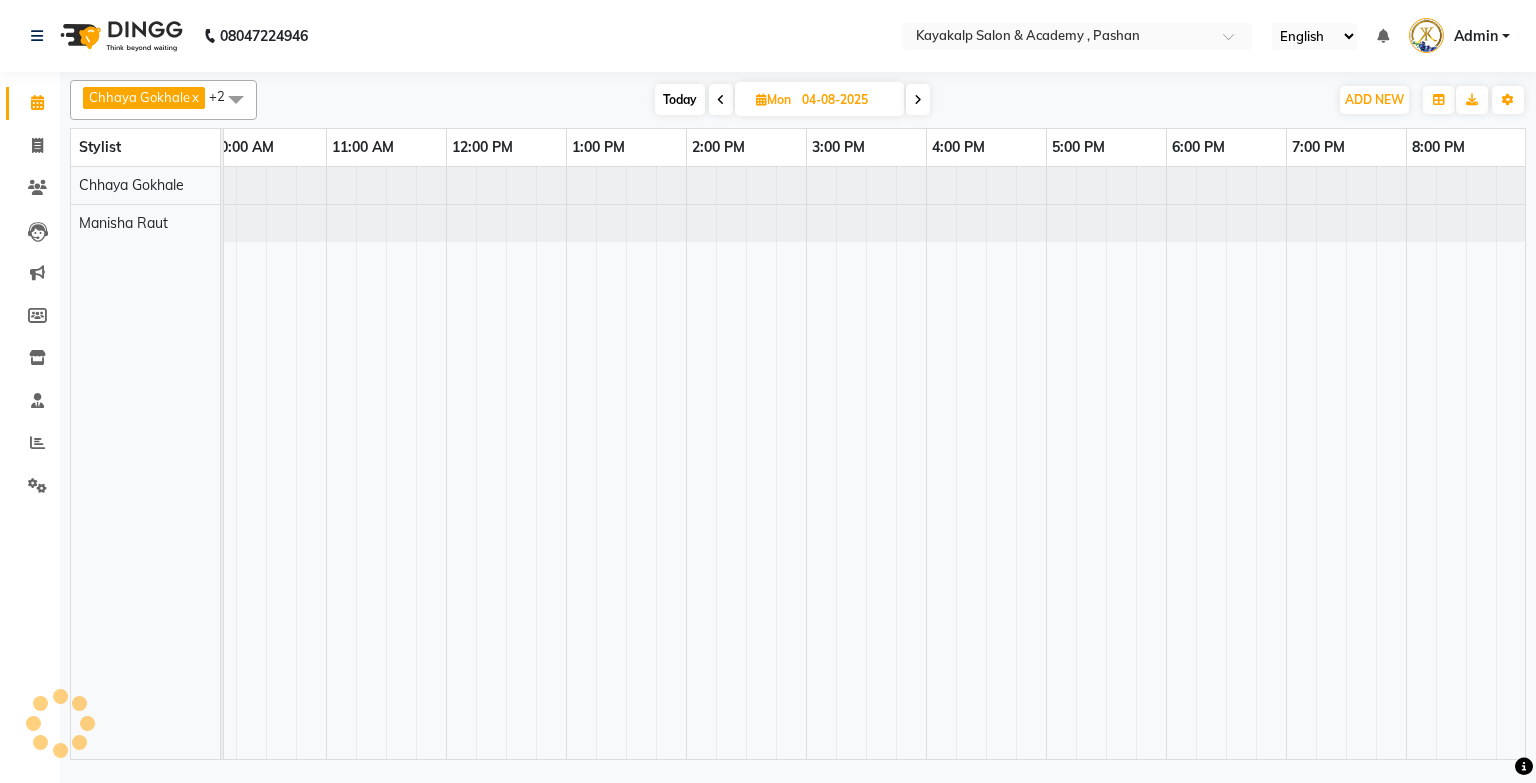 scroll, scrollTop: 0, scrollLeft: 0, axis: both 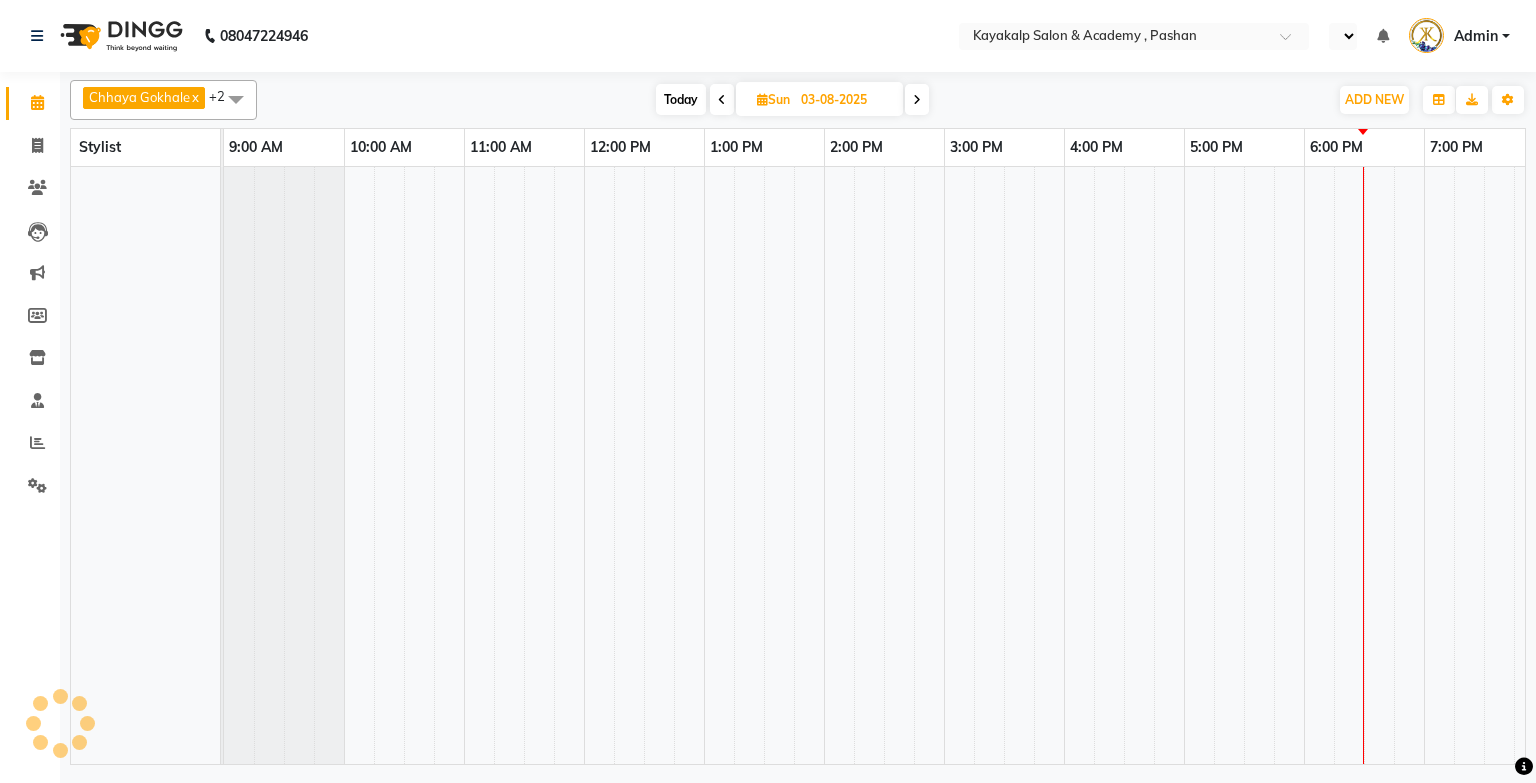 select on "en" 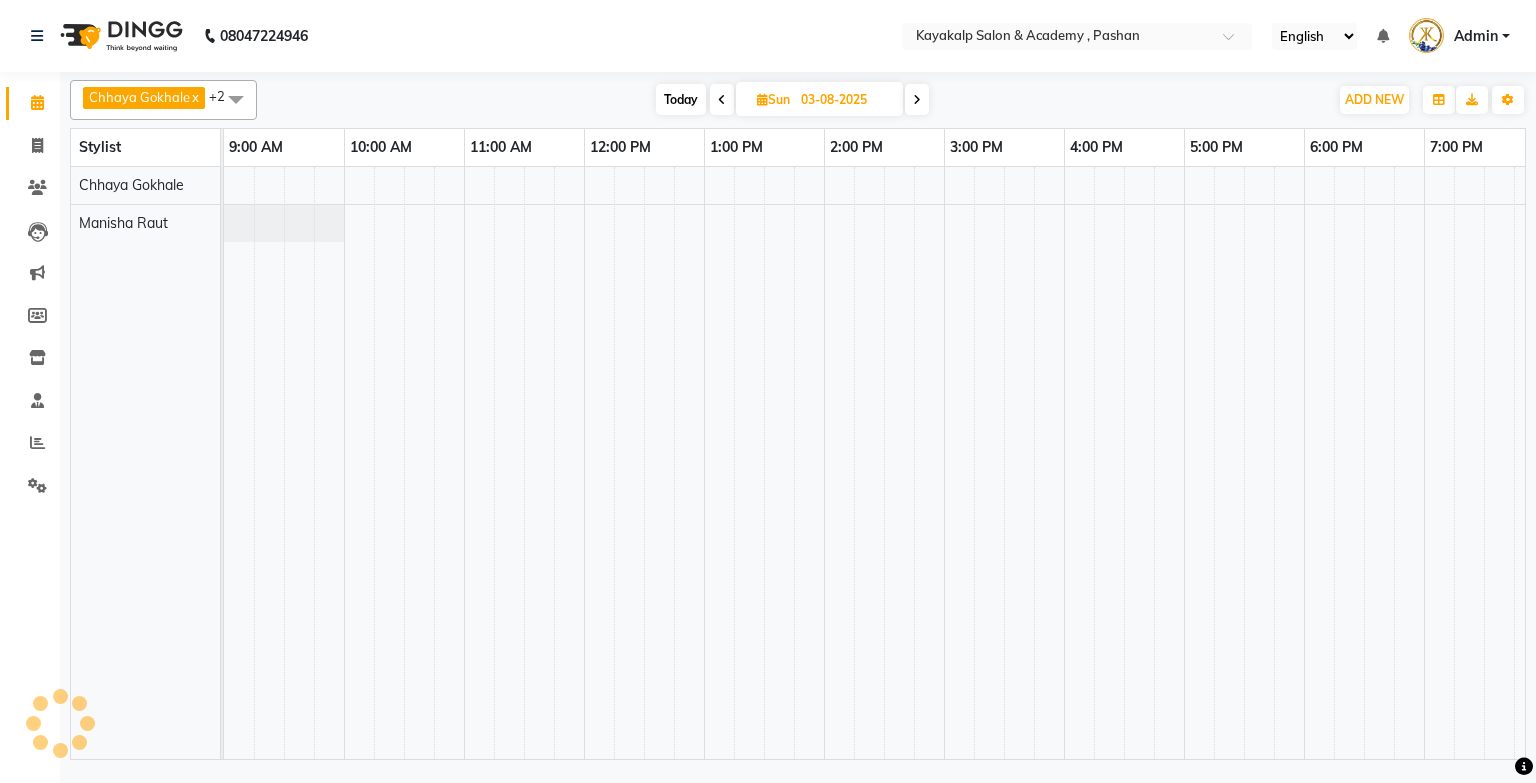 scroll, scrollTop: 0, scrollLeft: 0, axis: both 